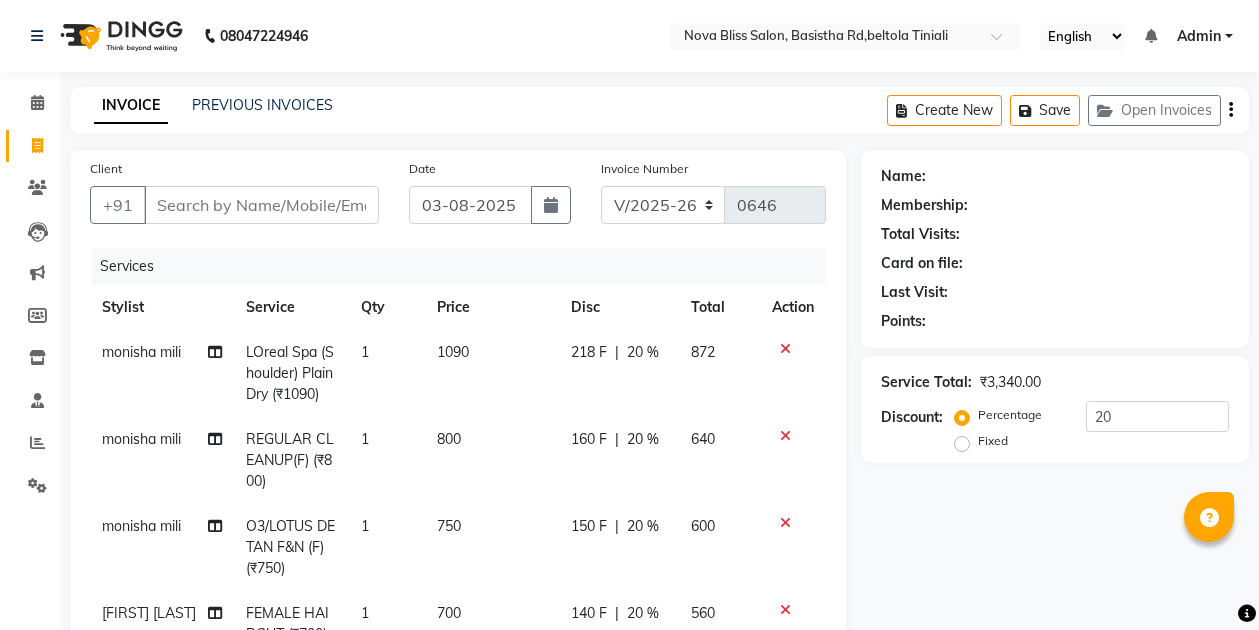 select on "6211" 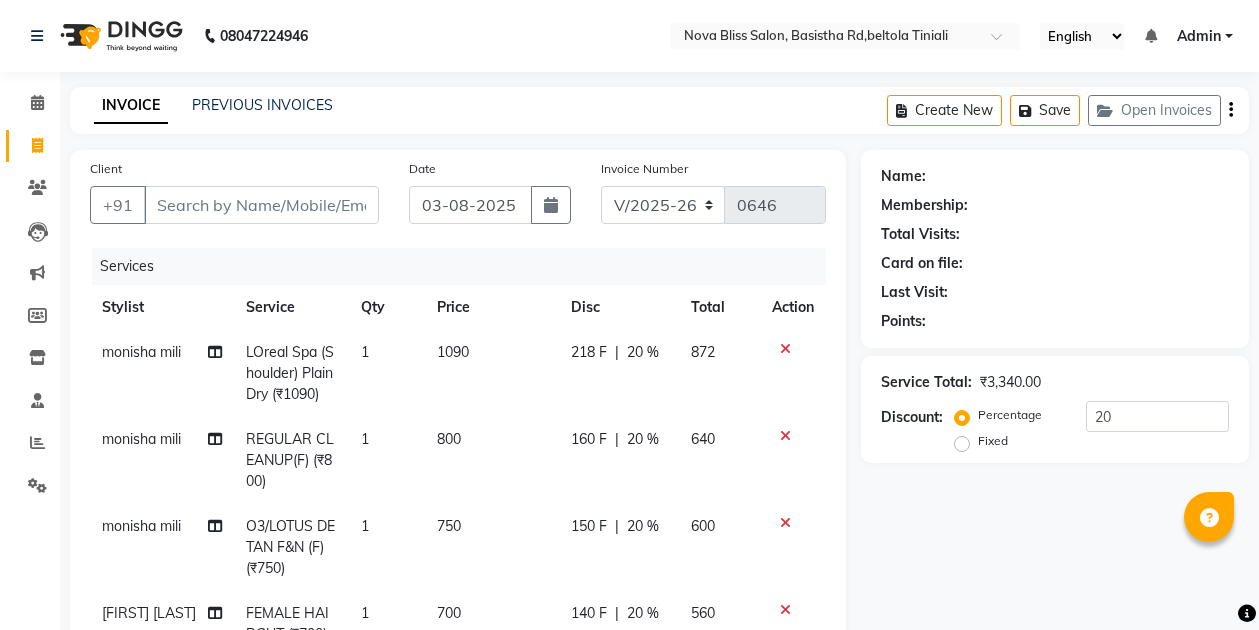 select on "service" 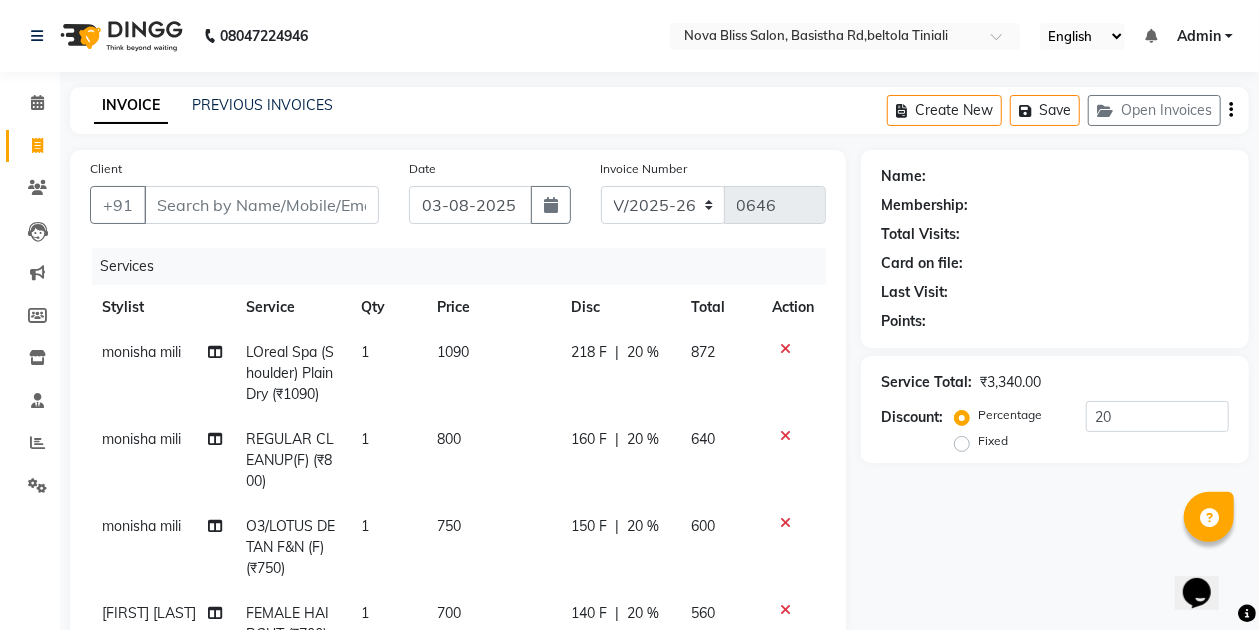 scroll, scrollTop: 0, scrollLeft: 0, axis: both 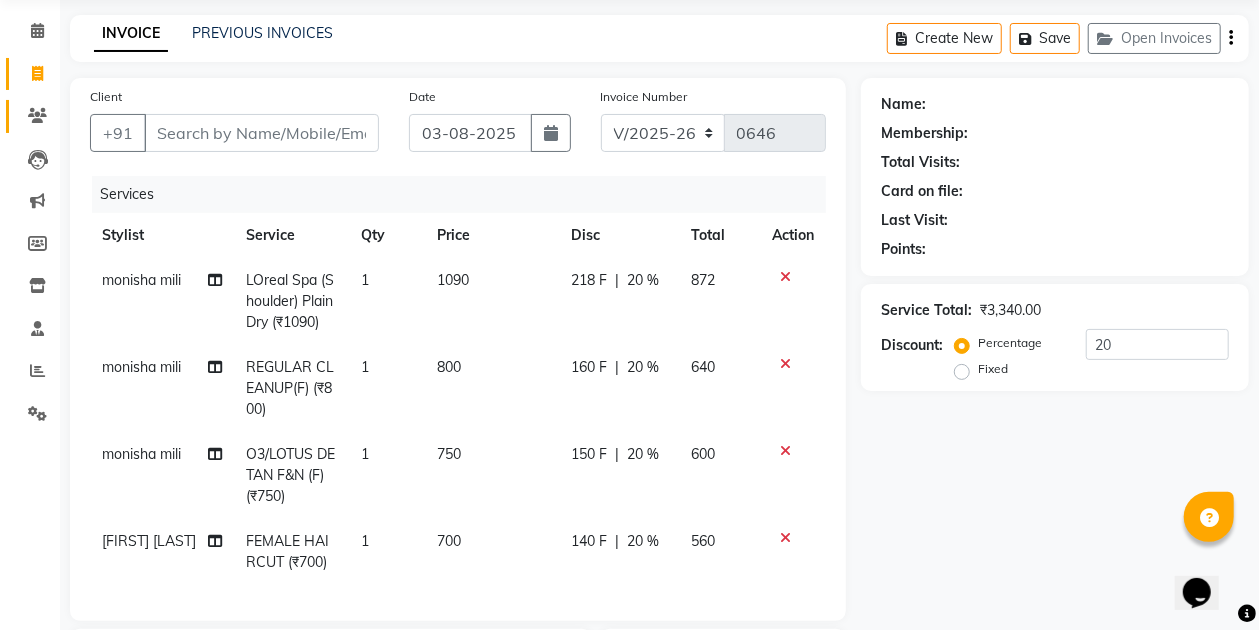 click on "Clients" 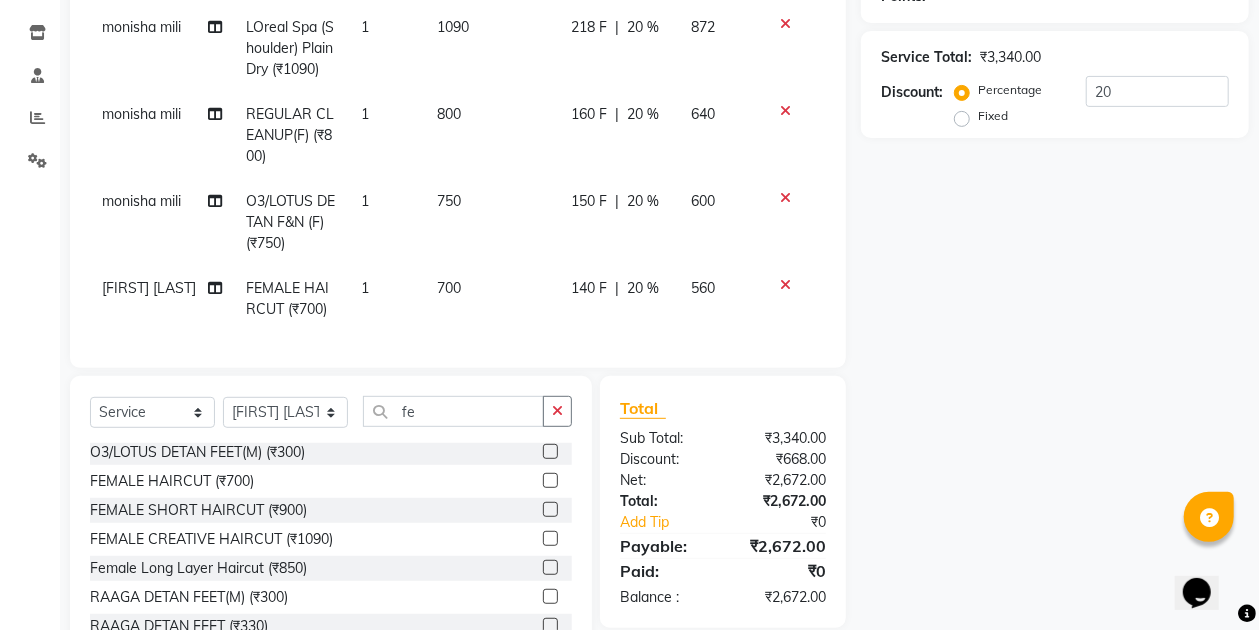 scroll, scrollTop: 338, scrollLeft: 0, axis: vertical 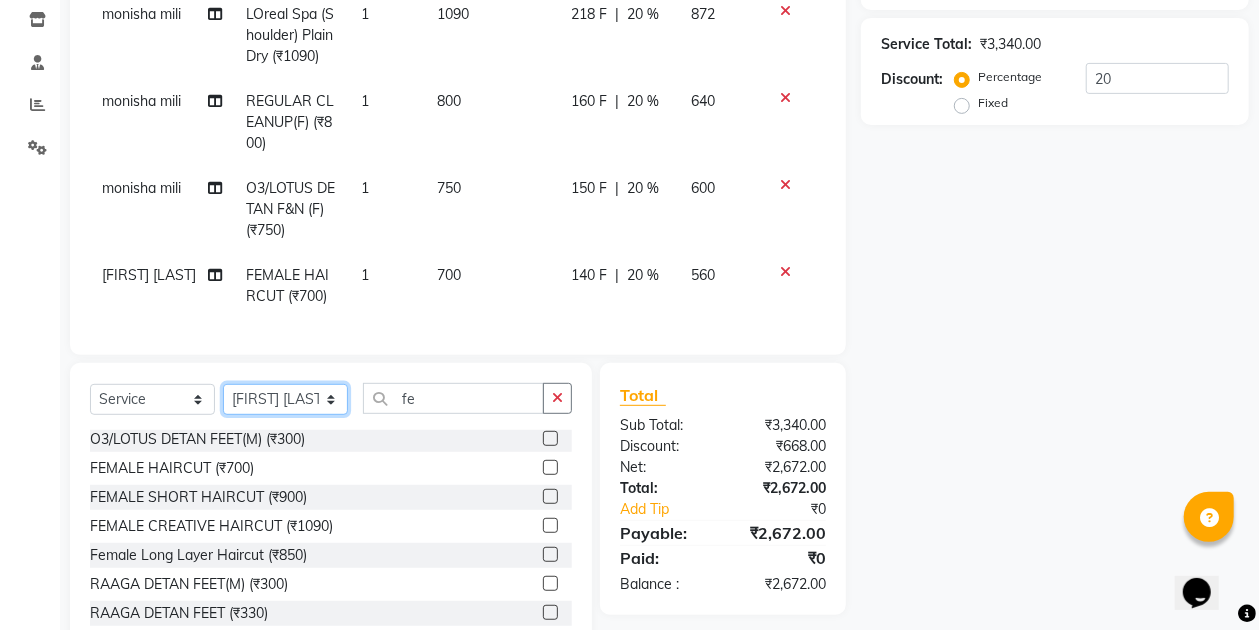 click on "Select Stylist Anuradha singh Bishaya Bhuyan Dip Das Ester jarain  Front Desk Luna kalita monisha mili Pintu Rajak" 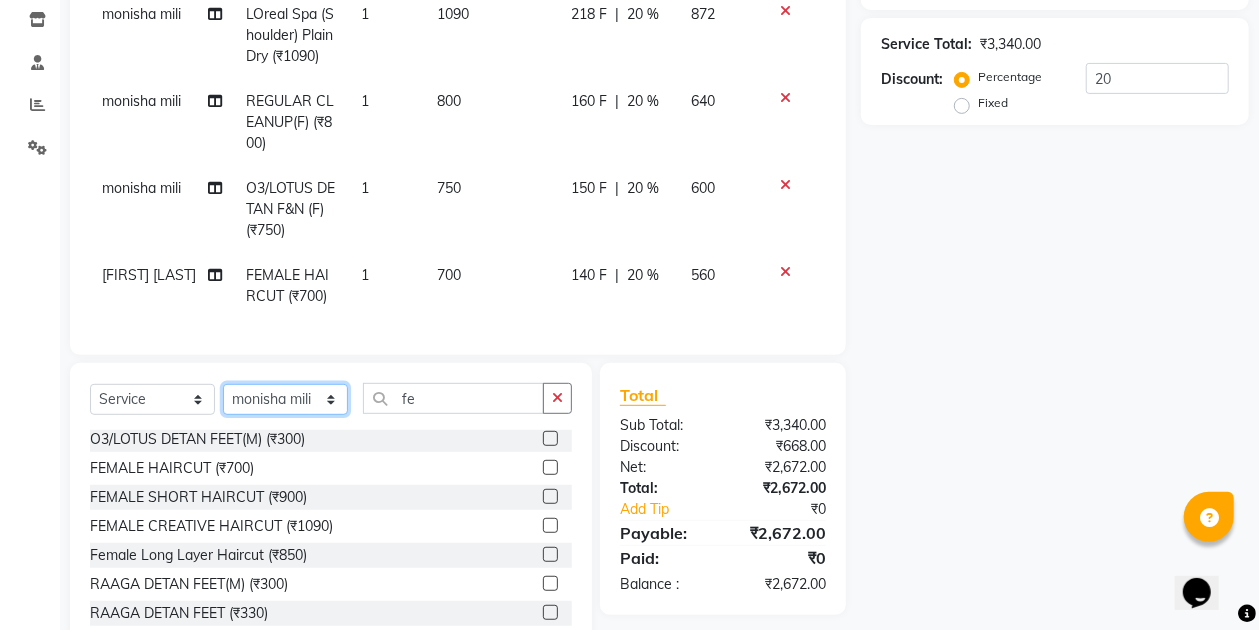 click on "Select Stylist Anuradha singh Bishaya Bhuyan Dip Das Ester jarain  Front Desk Luna kalita monisha mili Pintu Rajak" 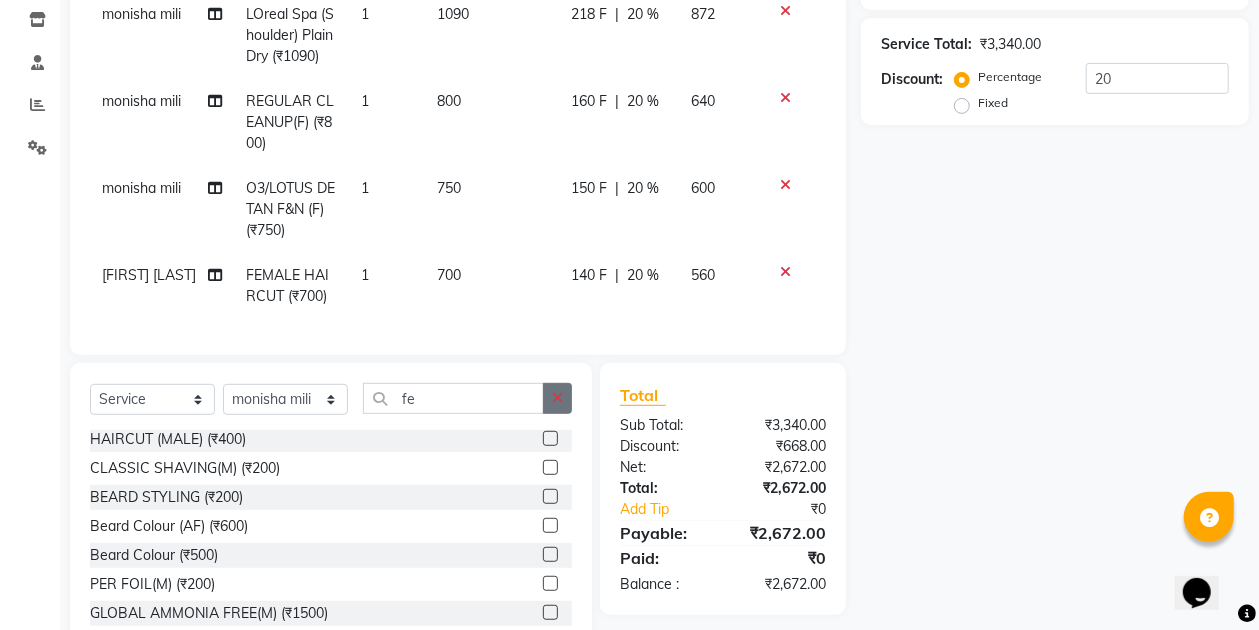 click 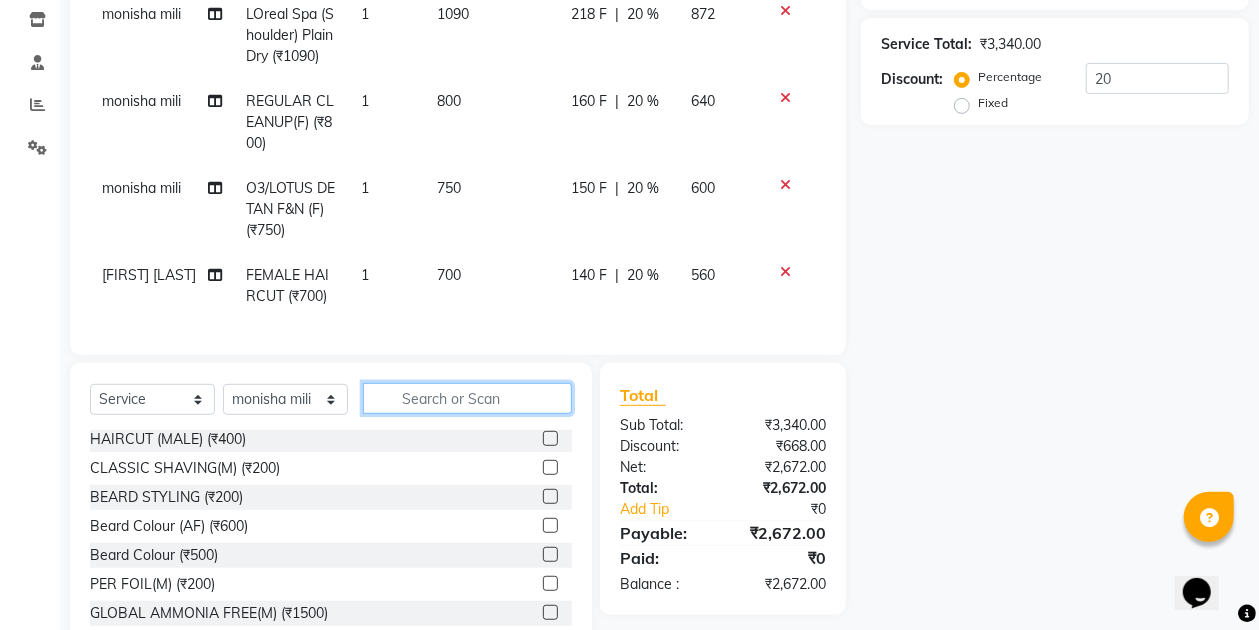click 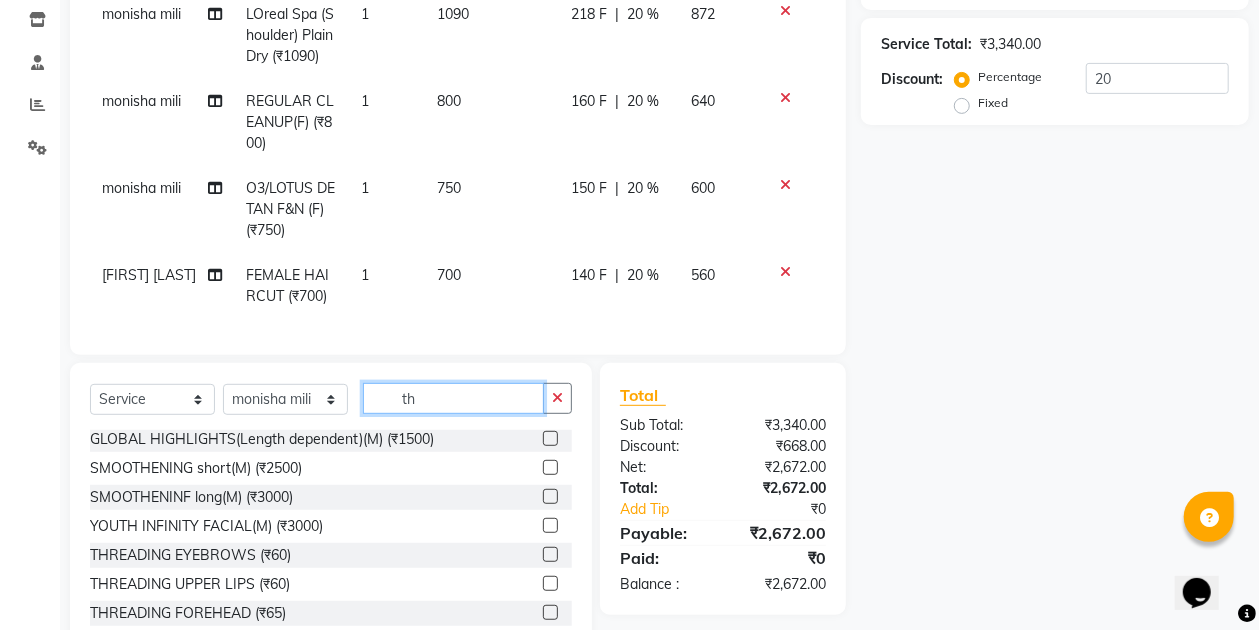 scroll, scrollTop: 0, scrollLeft: 0, axis: both 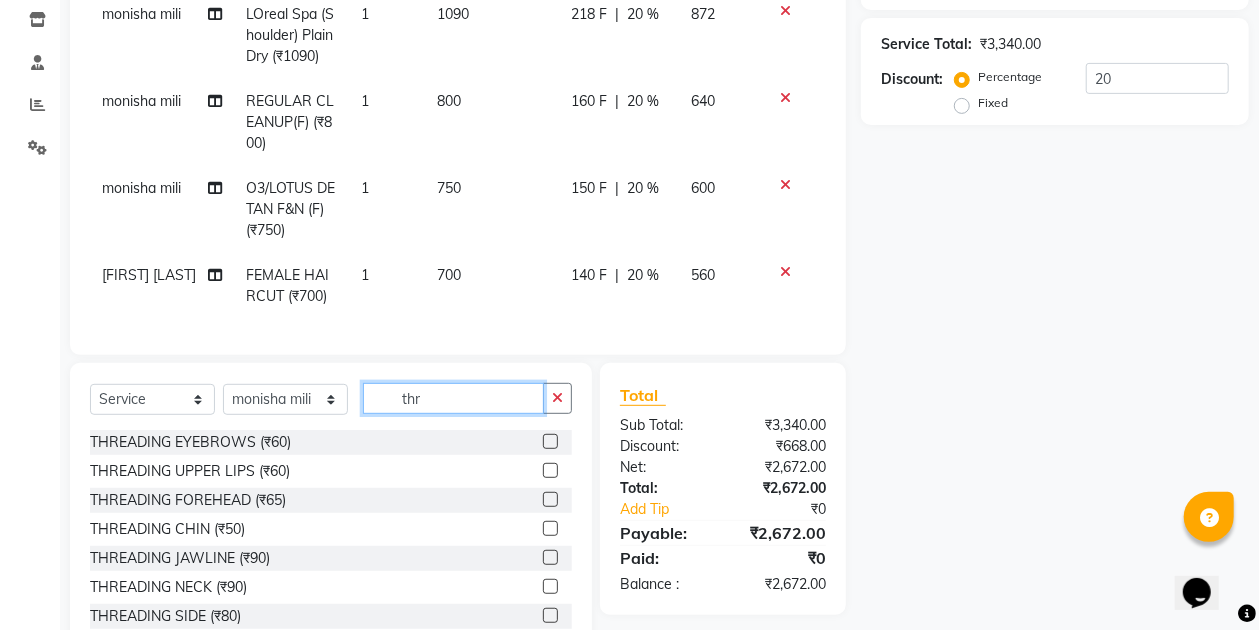 type on "thr" 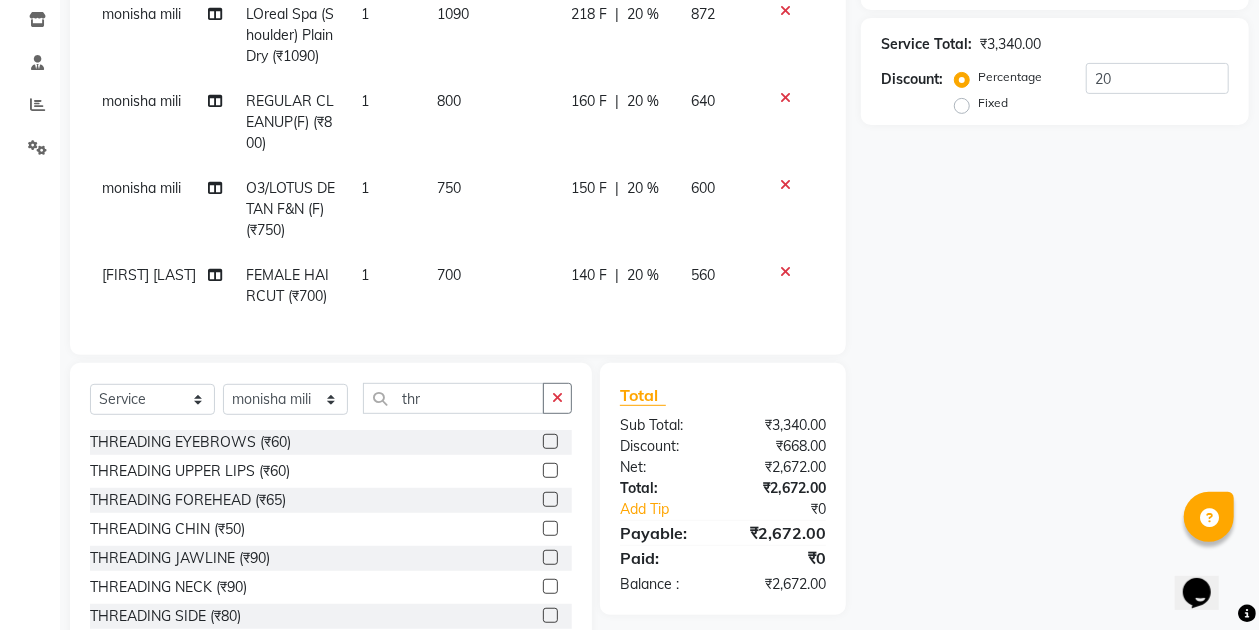 click 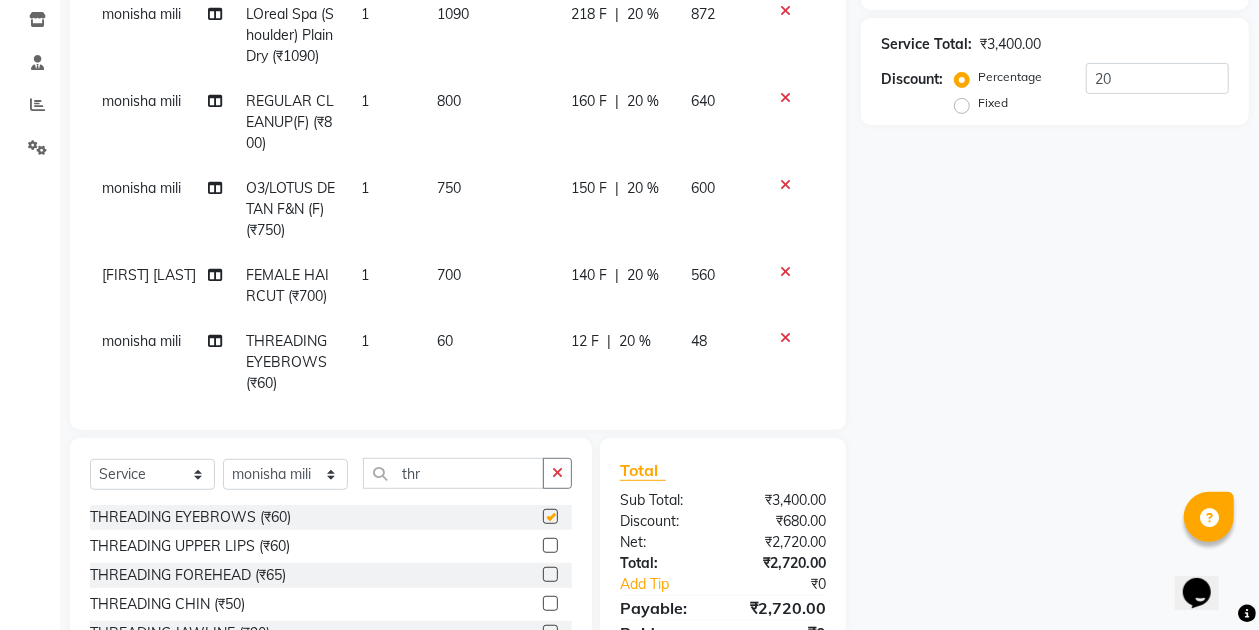 checkbox on "false" 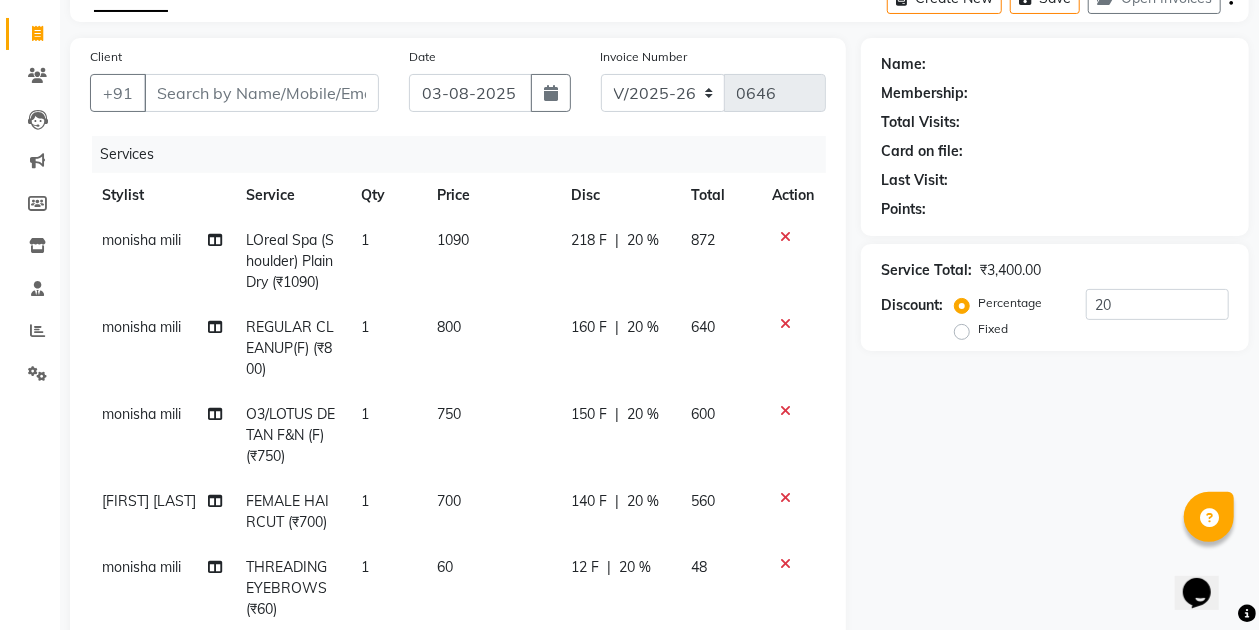 scroll, scrollTop: 72, scrollLeft: 0, axis: vertical 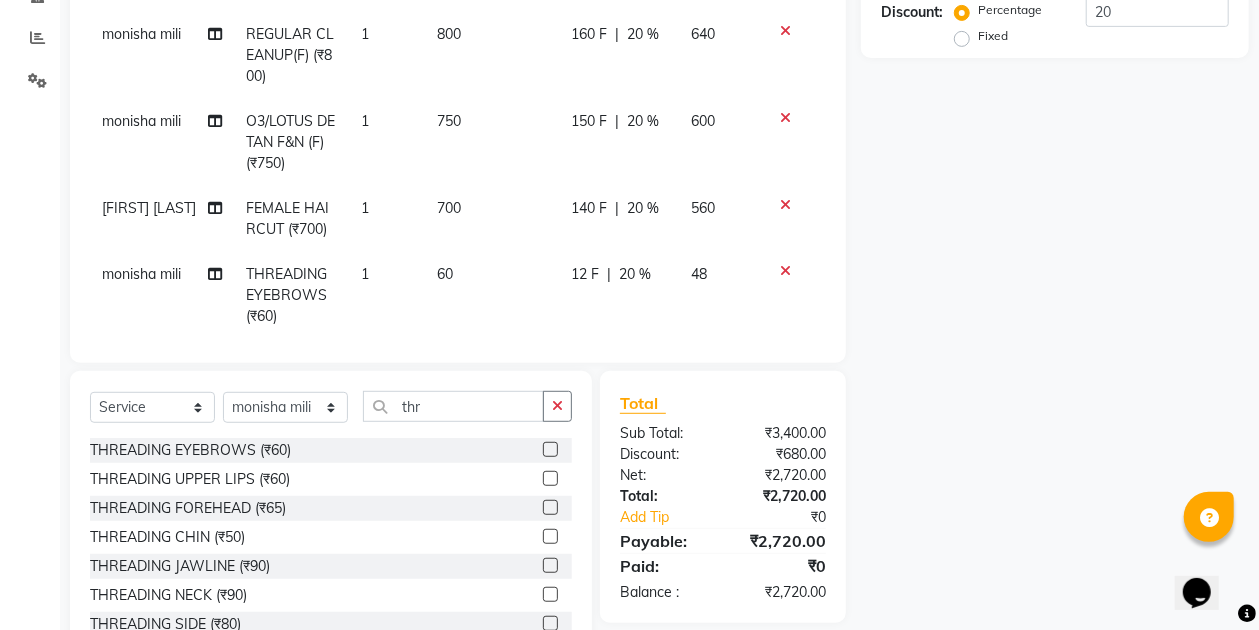 click 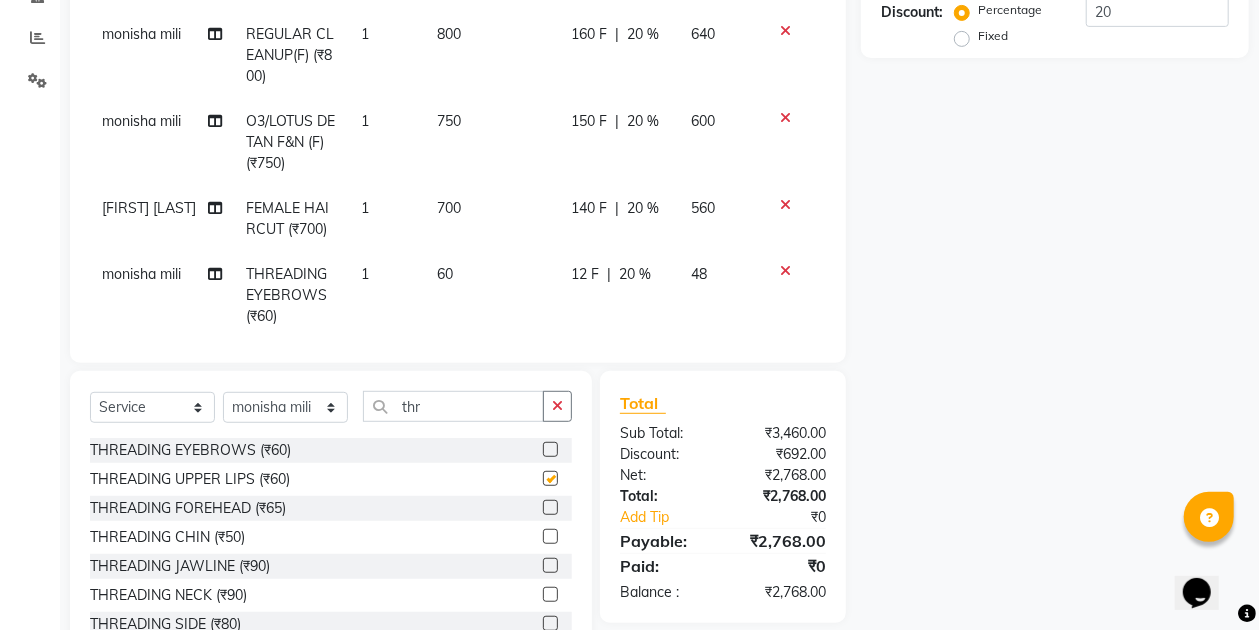 checkbox on "false" 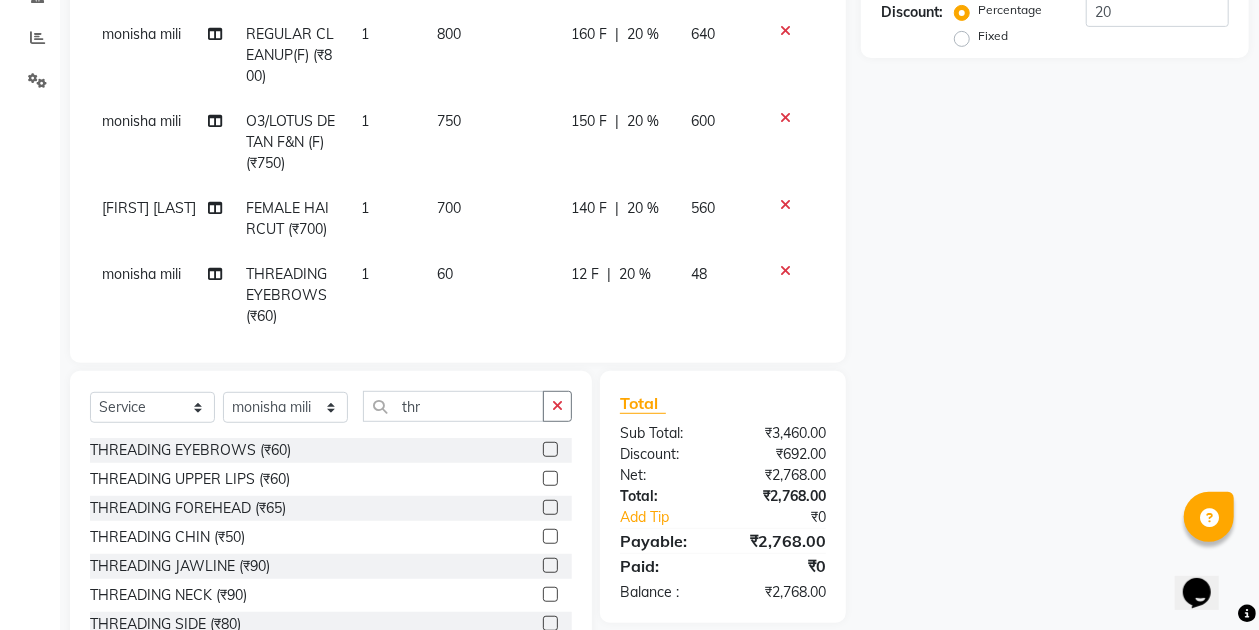 click 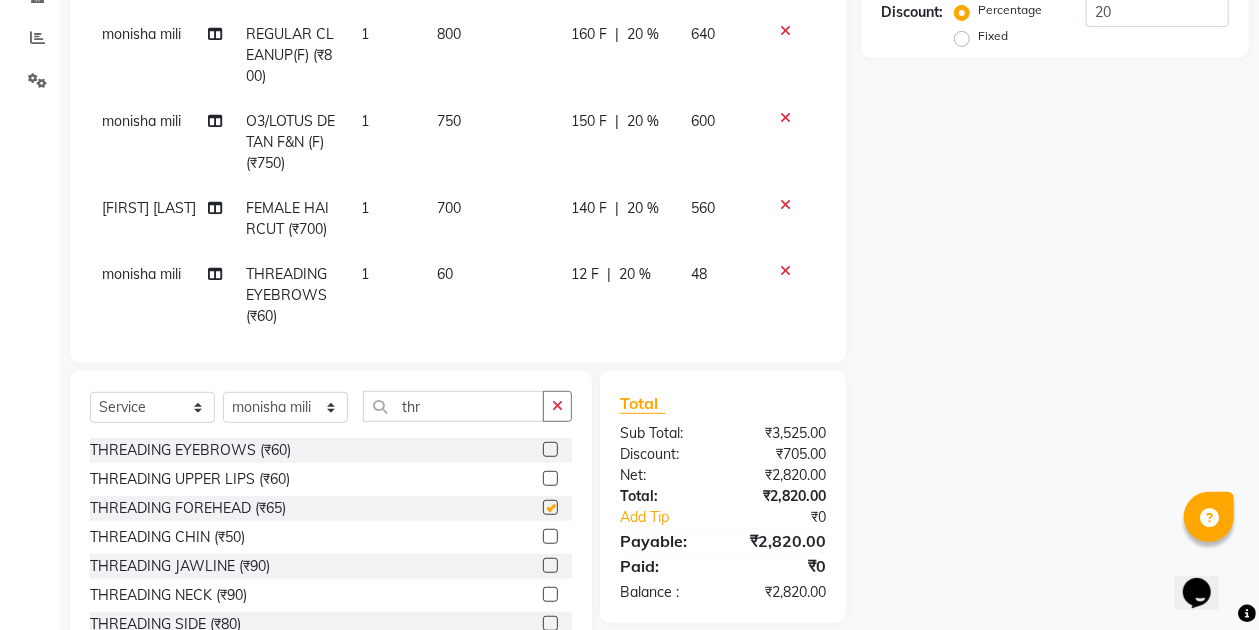 checkbox on "false" 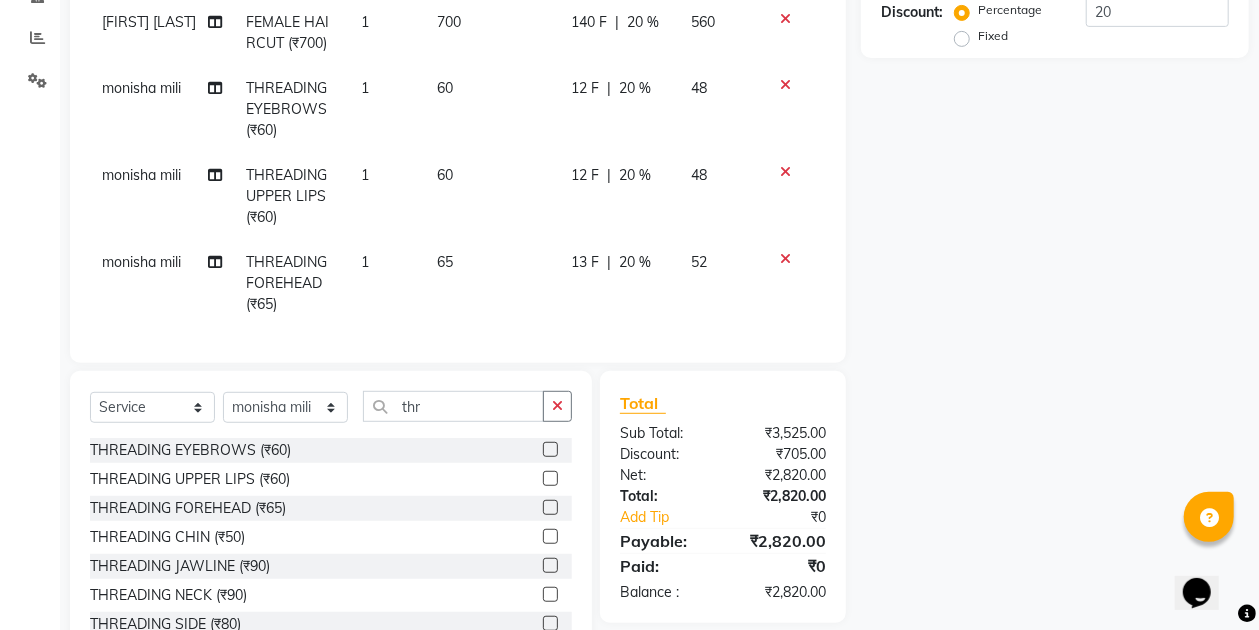 scroll, scrollTop: 217, scrollLeft: 0, axis: vertical 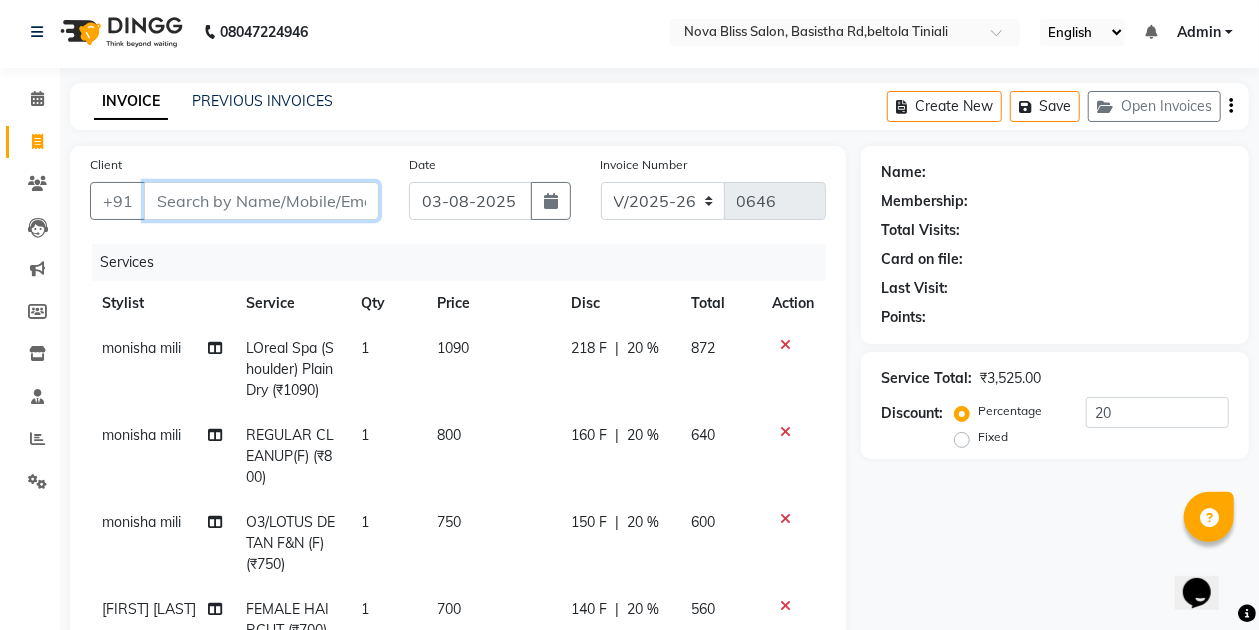 click on "Client" at bounding box center (261, 201) 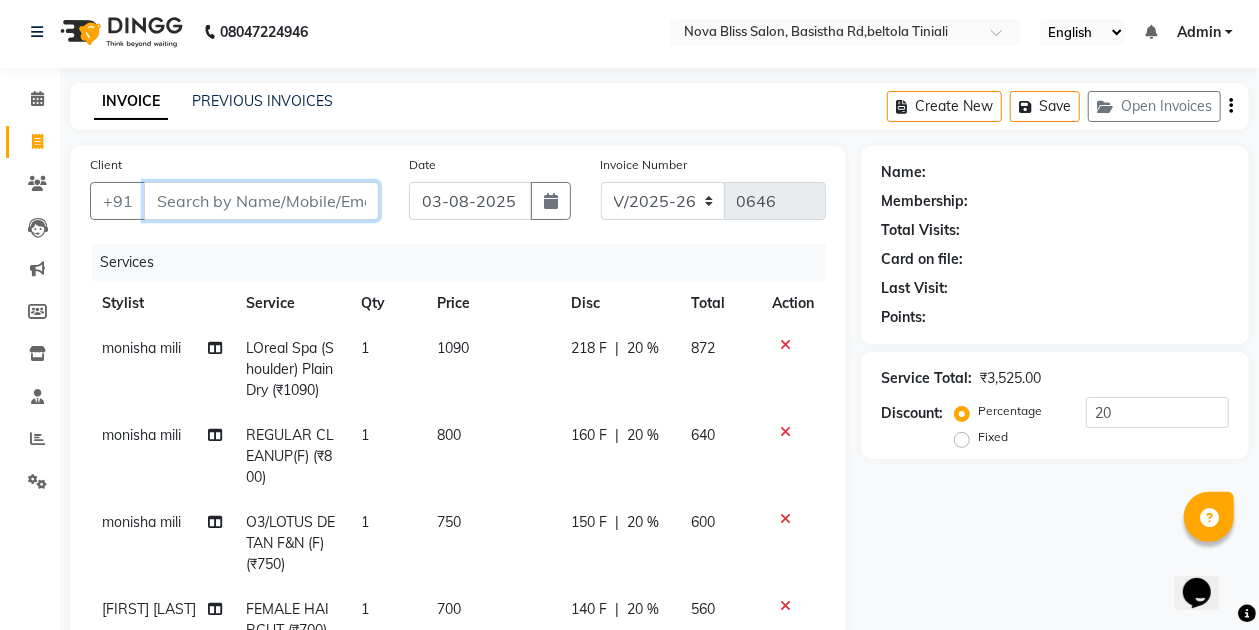 type on "9" 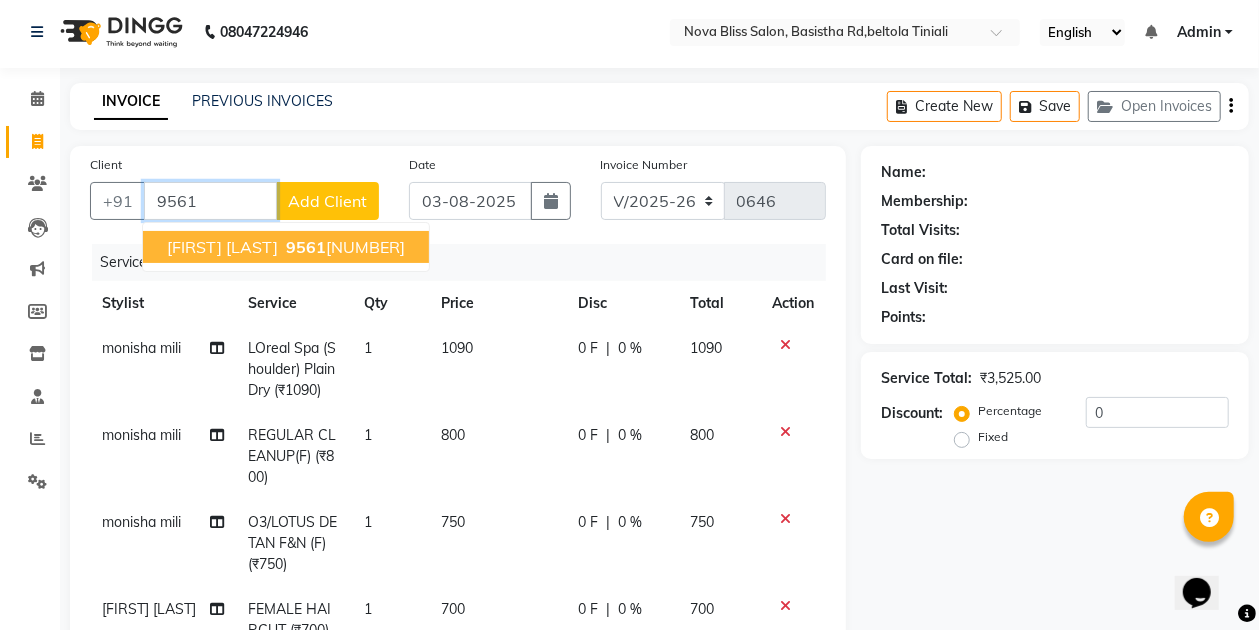 click on "raiza maam" at bounding box center [222, 247] 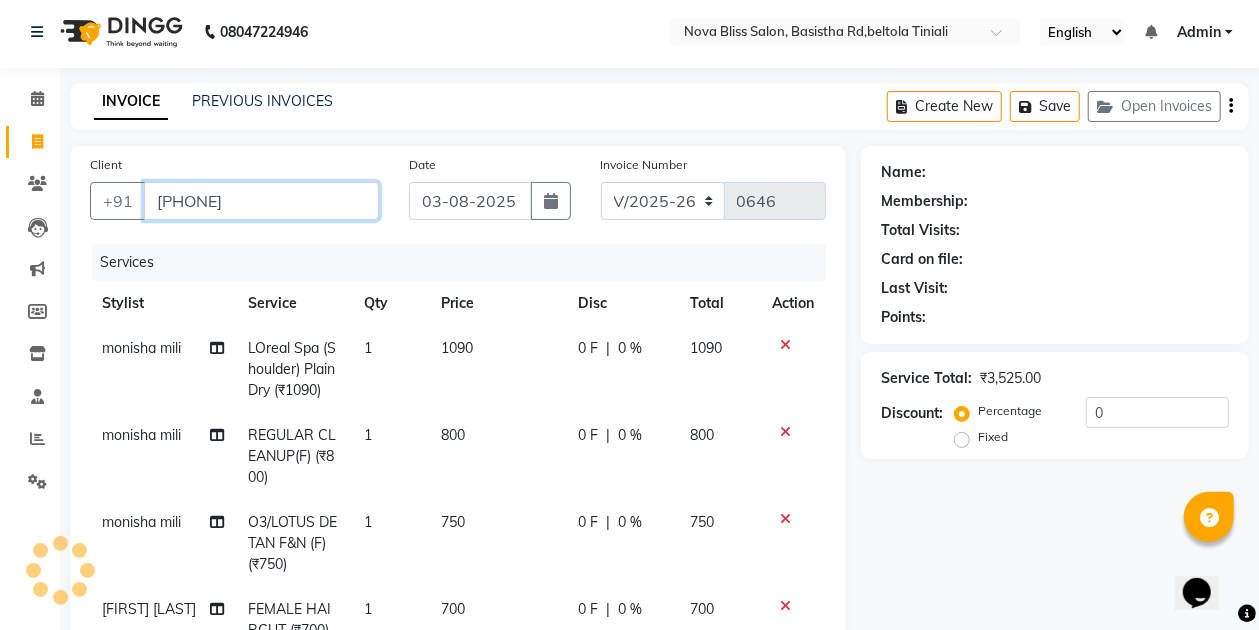 type on "9561374424" 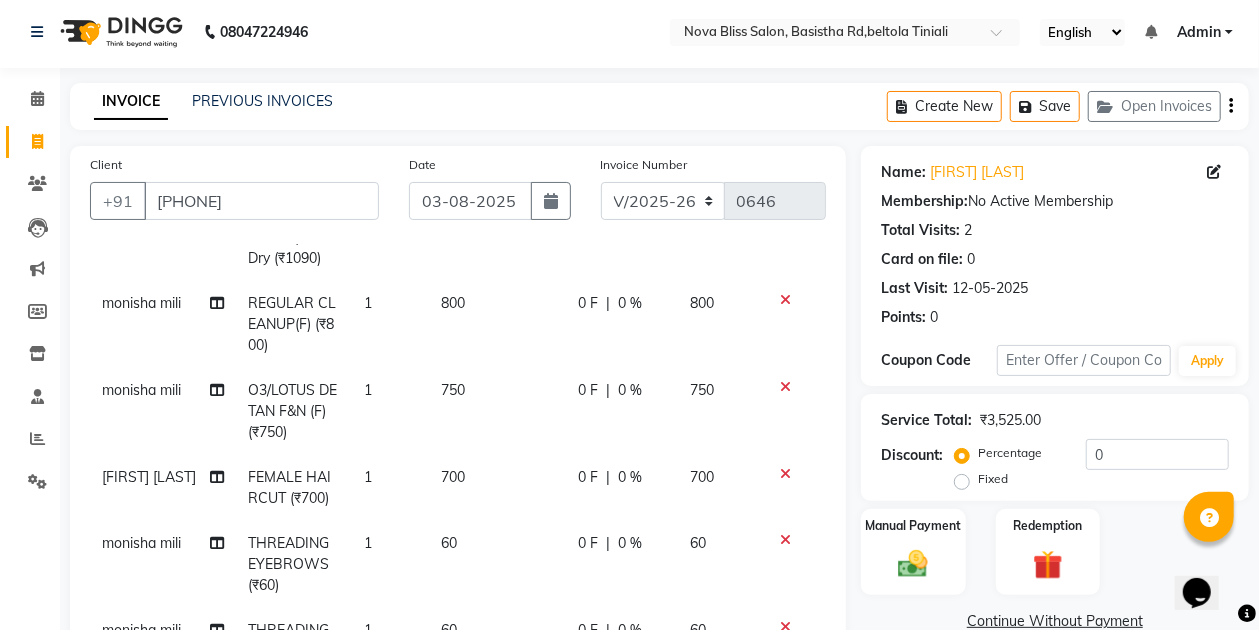 scroll, scrollTop: 133, scrollLeft: 0, axis: vertical 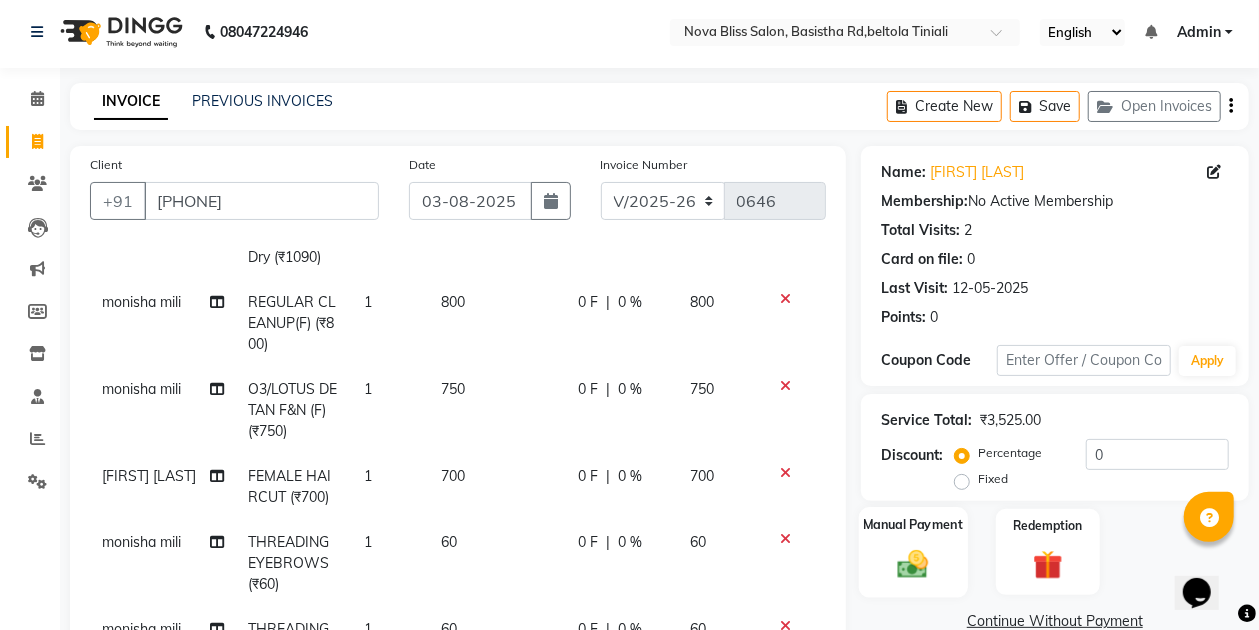click on "Manual Payment" 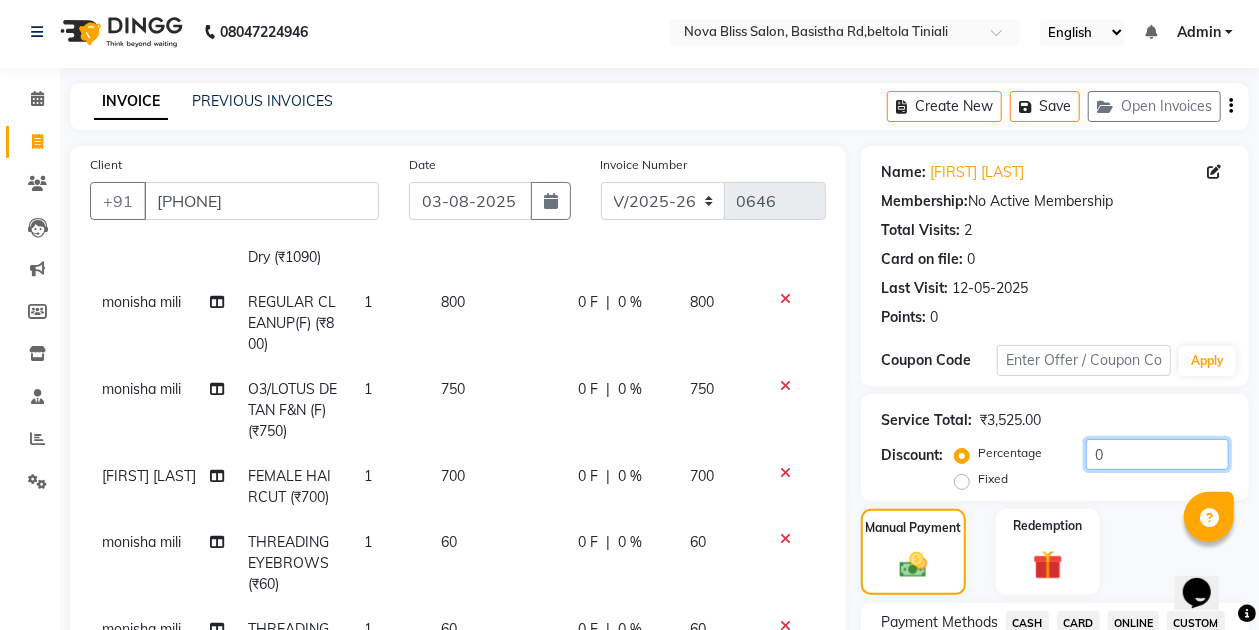 click on "0" 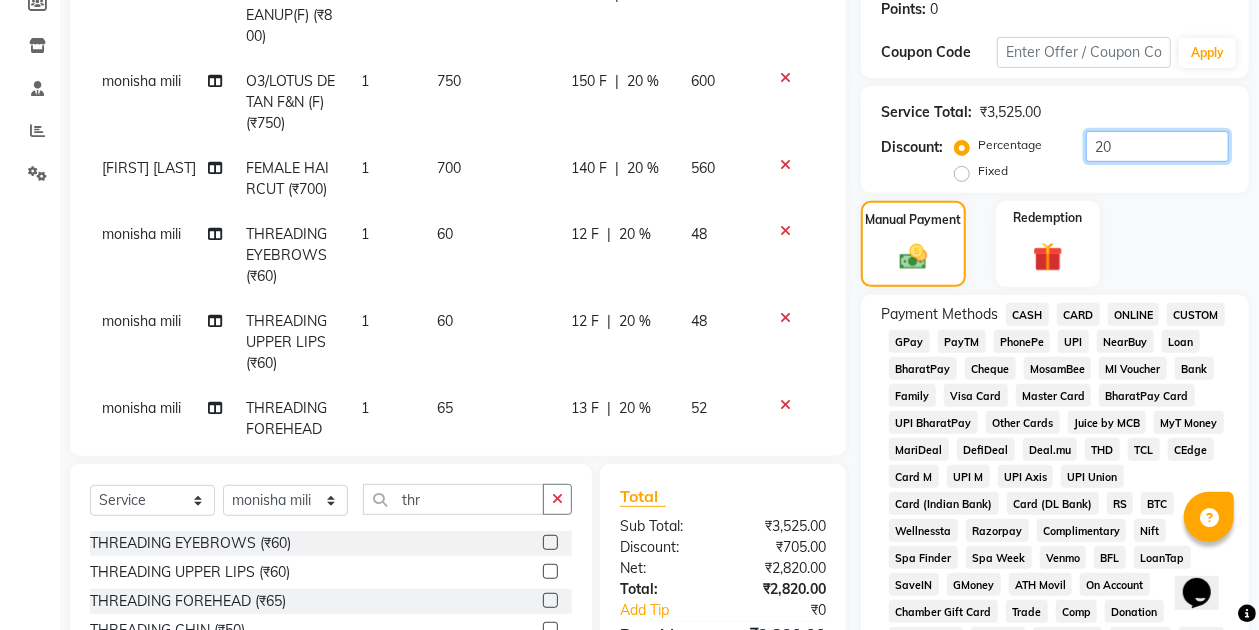 scroll, scrollTop: 404, scrollLeft: 0, axis: vertical 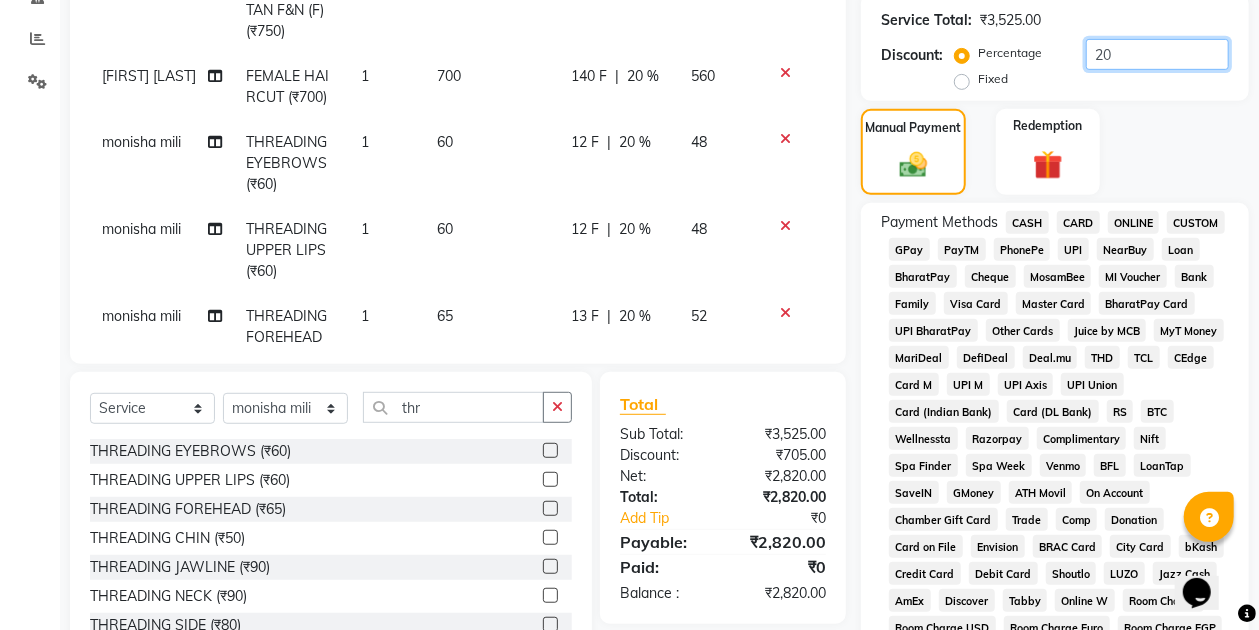 type on "20" 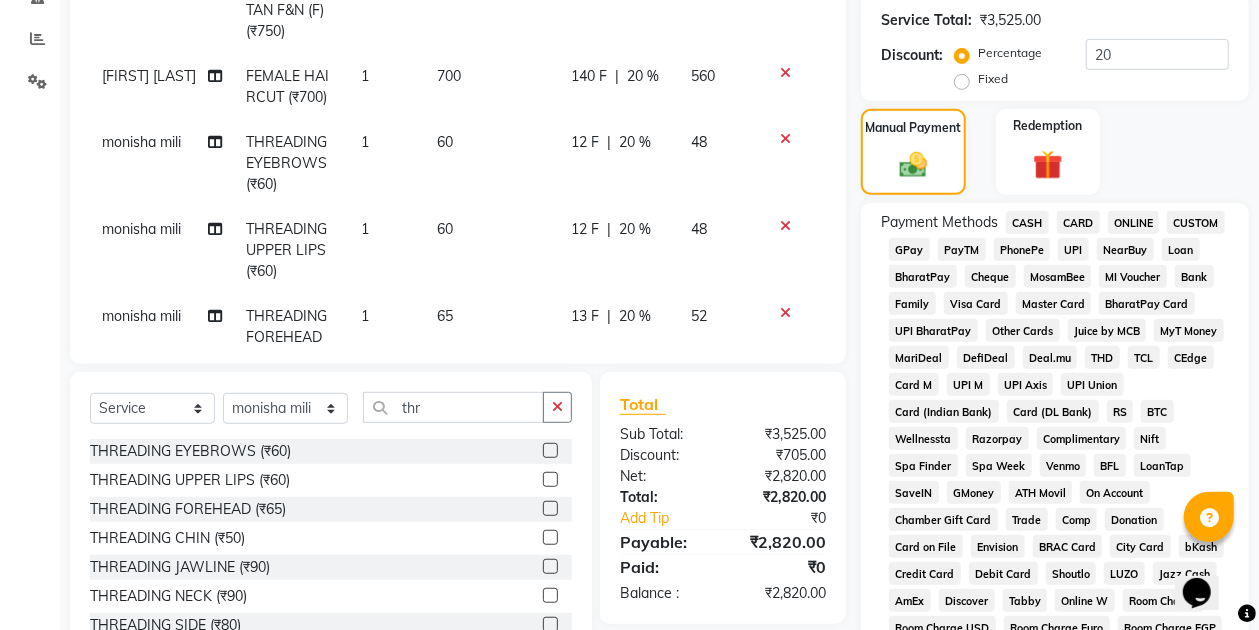 click on "GPay" 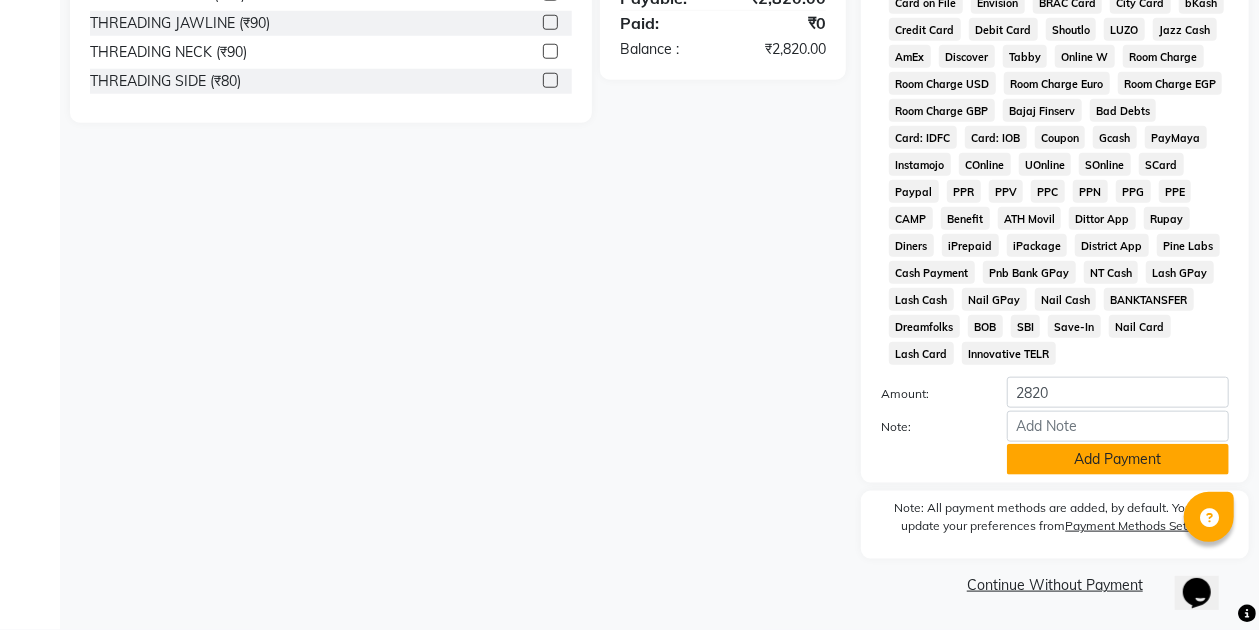 scroll, scrollTop: 954, scrollLeft: 0, axis: vertical 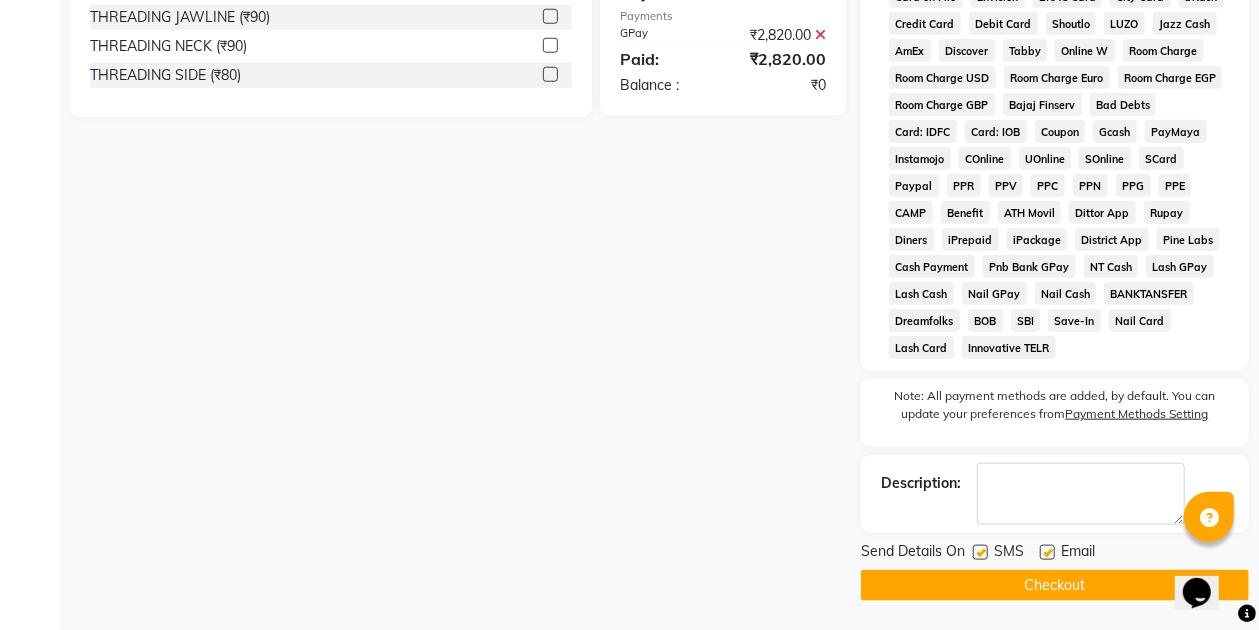 click on "Checkout" 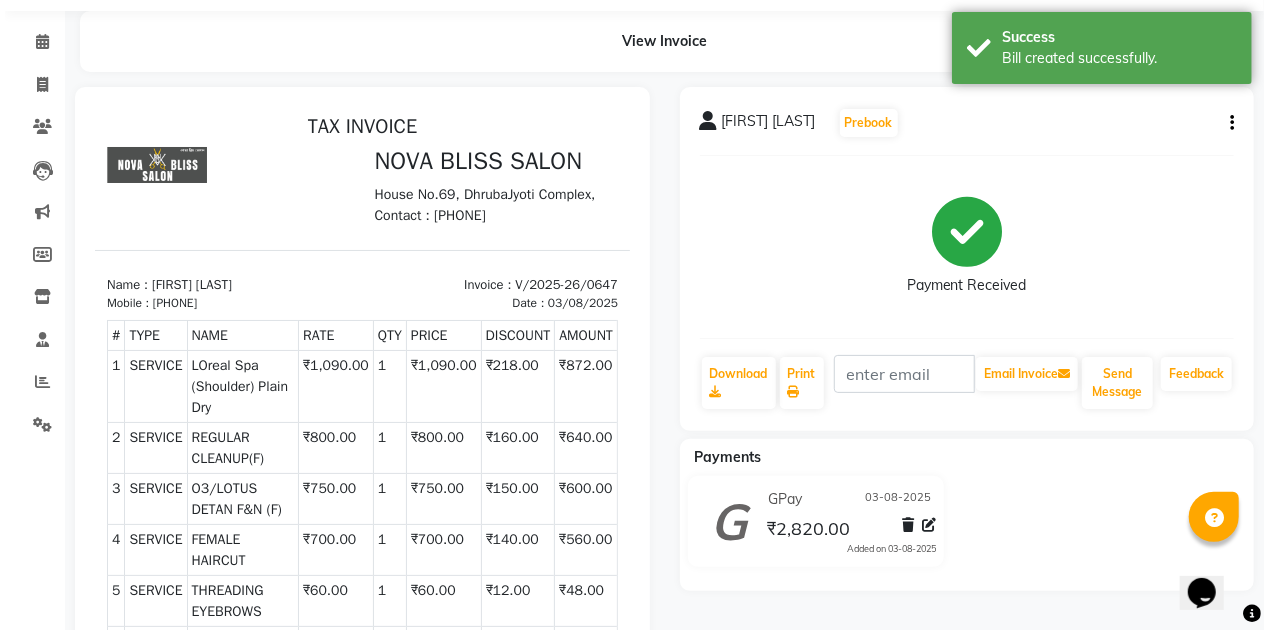 scroll, scrollTop: 0, scrollLeft: 0, axis: both 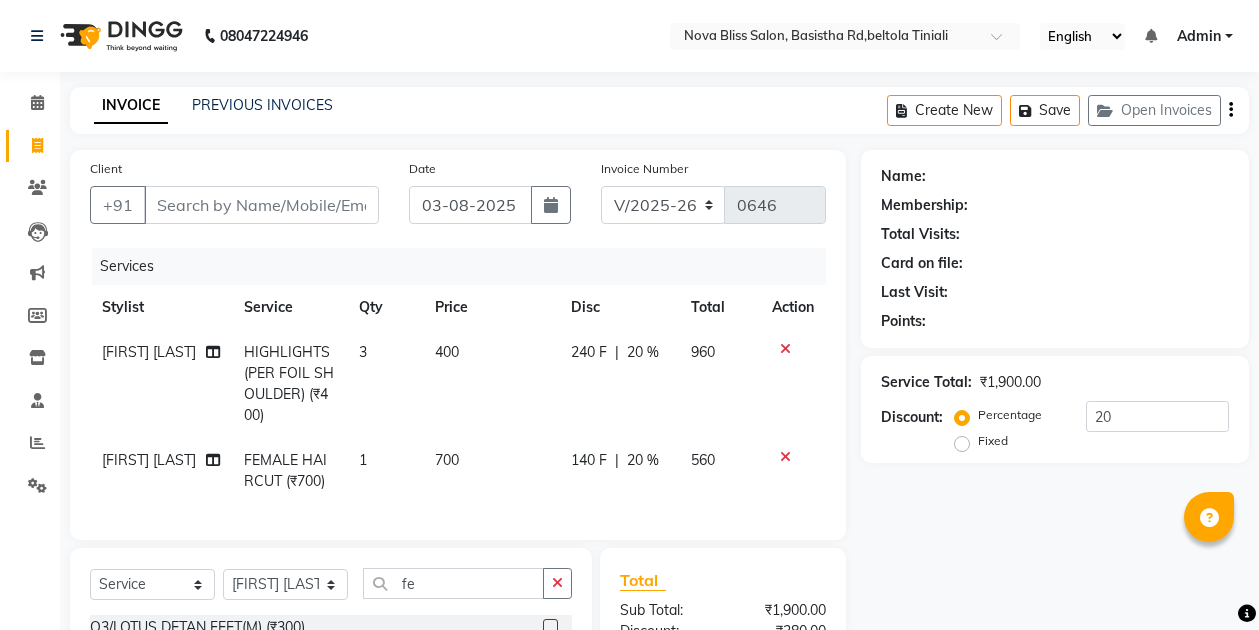 select on "6211" 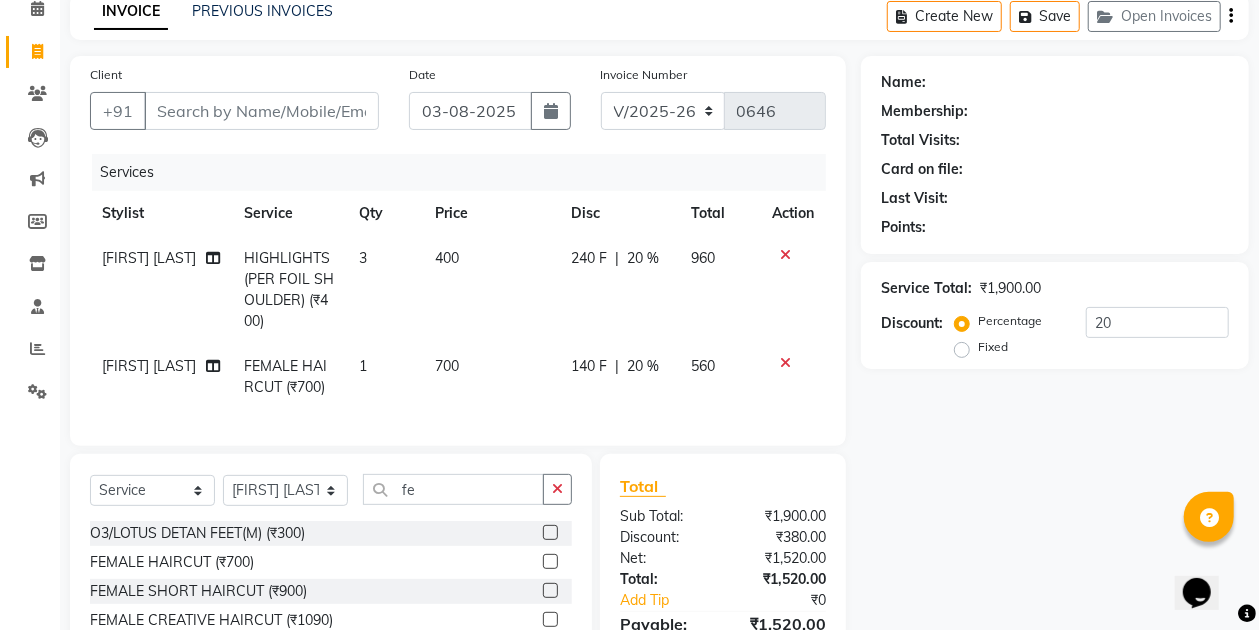 scroll, scrollTop: 0, scrollLeft: 0, axis: both 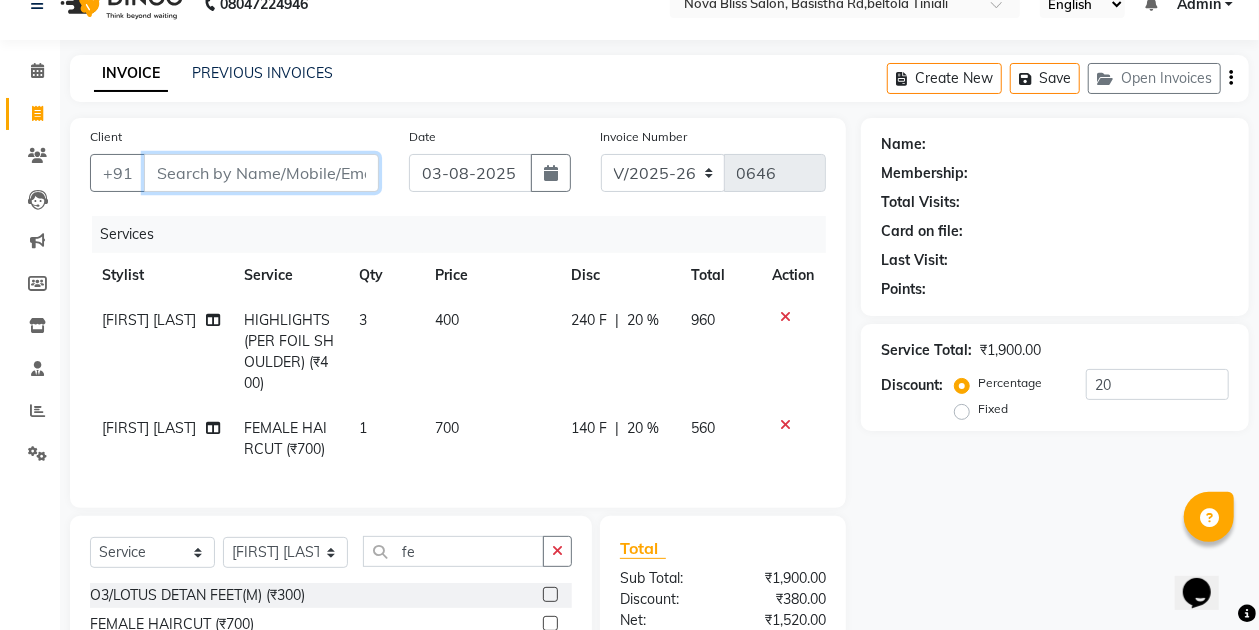 click on "Client" at bounding box center [261, 173] 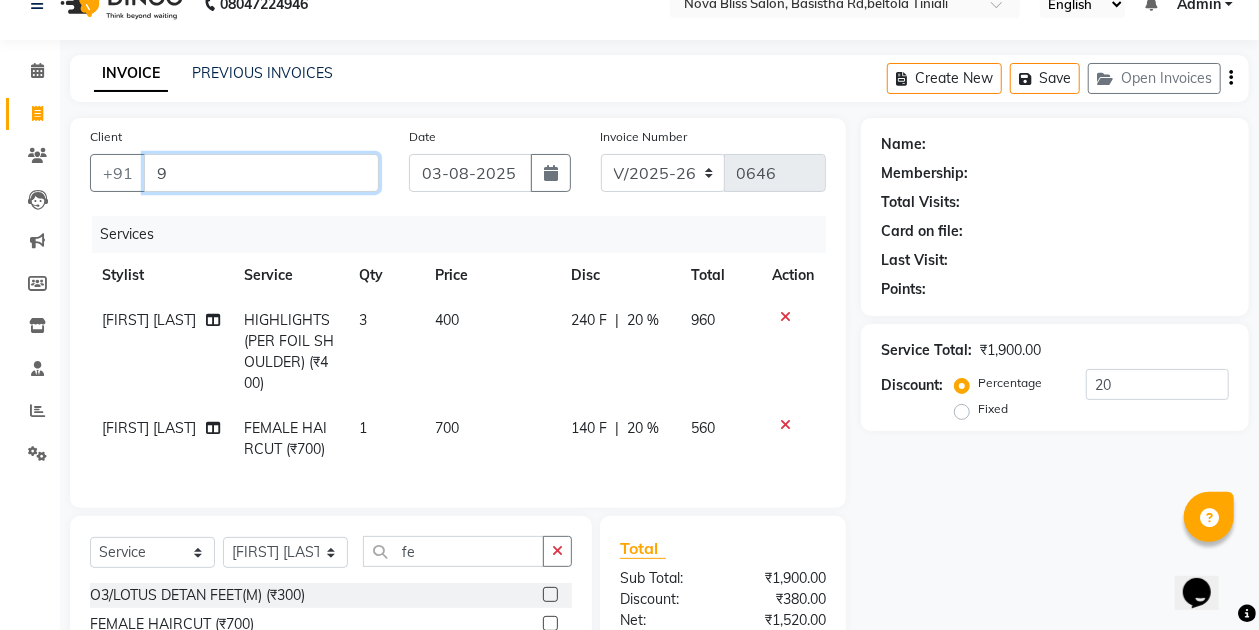type on "0" 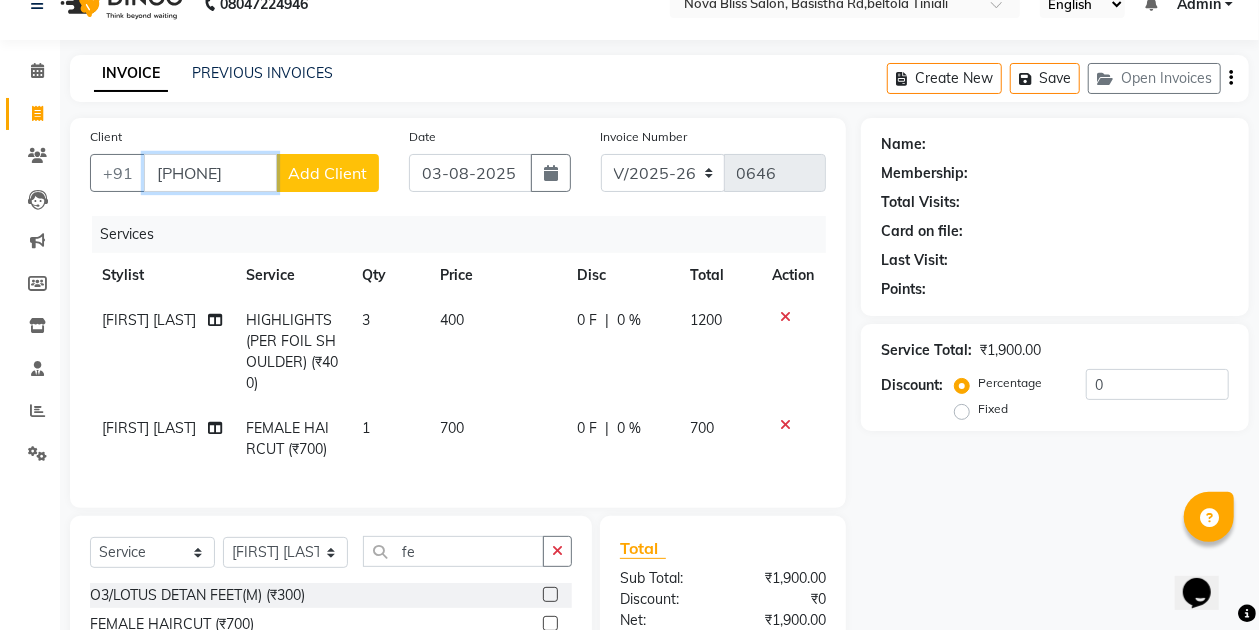 type on "9127129837" 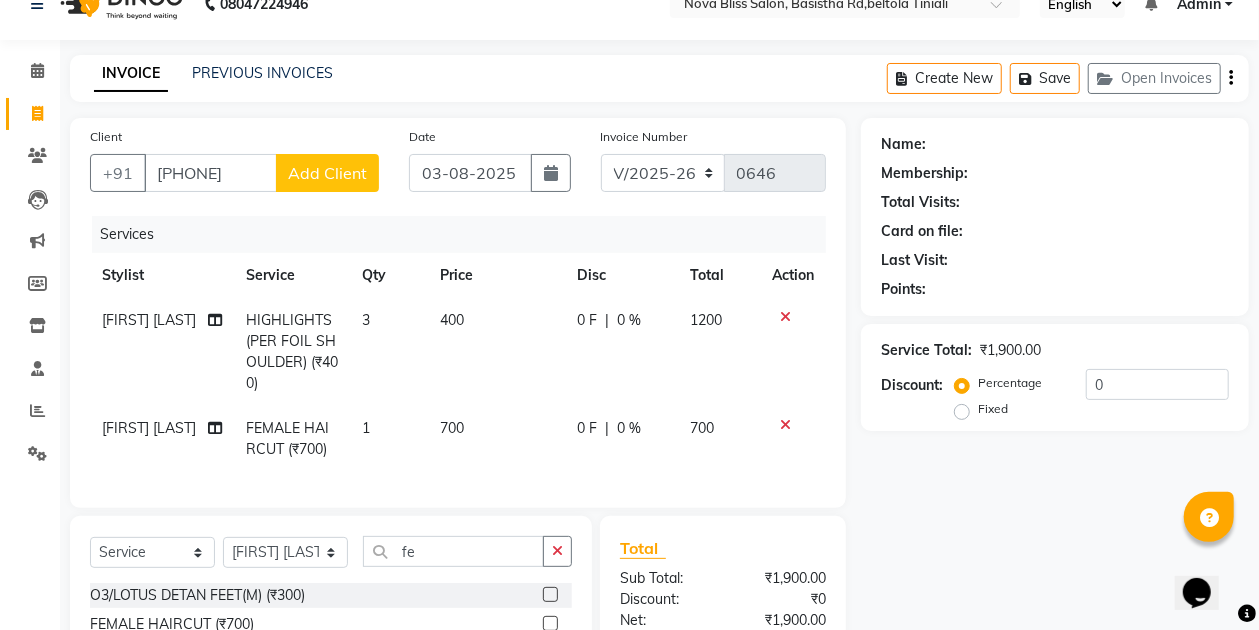 click on "Add Client" 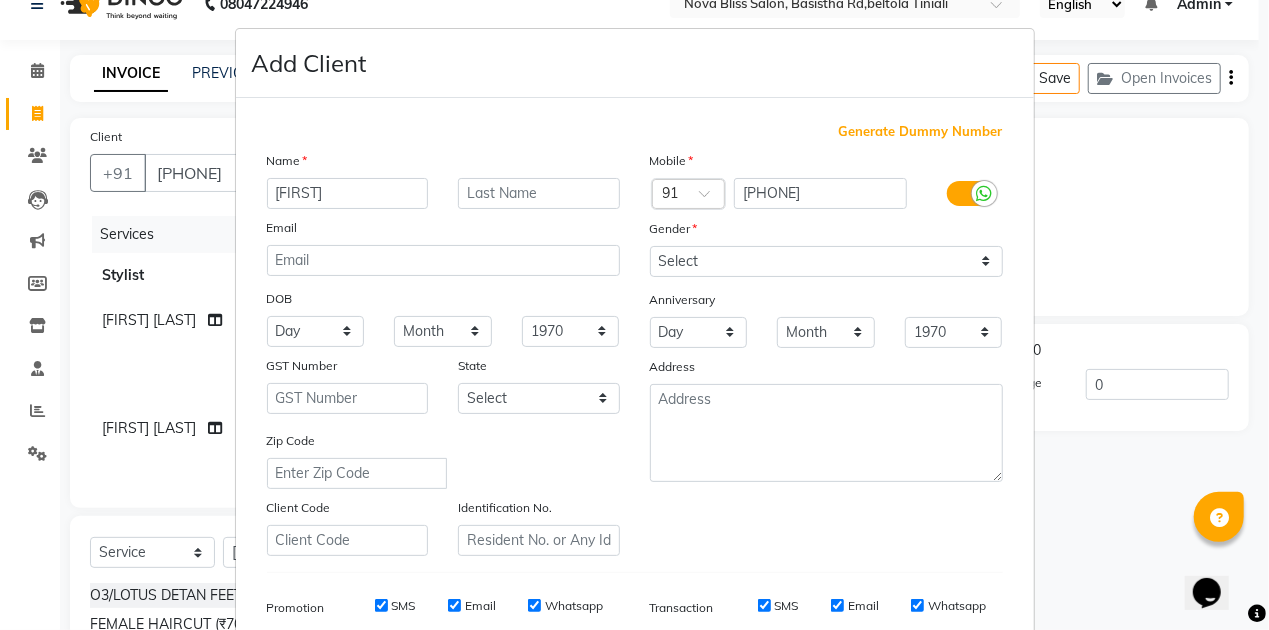 type on "Allee" 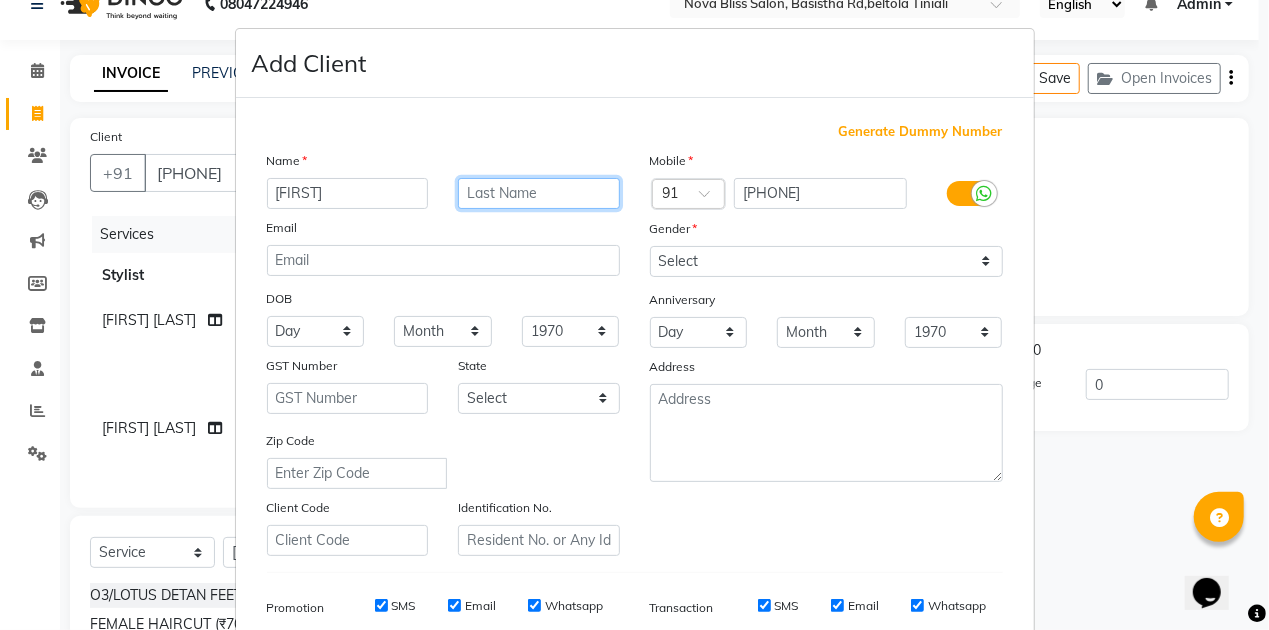 click at bounding box center (539, 193) 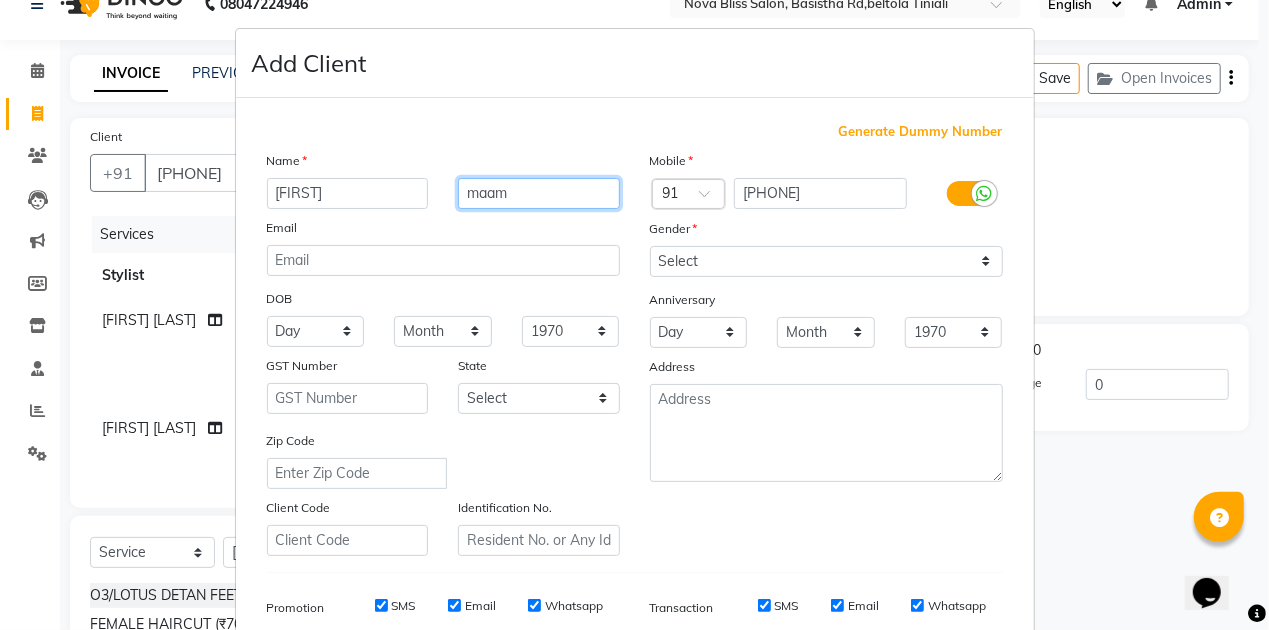 type on "maam" 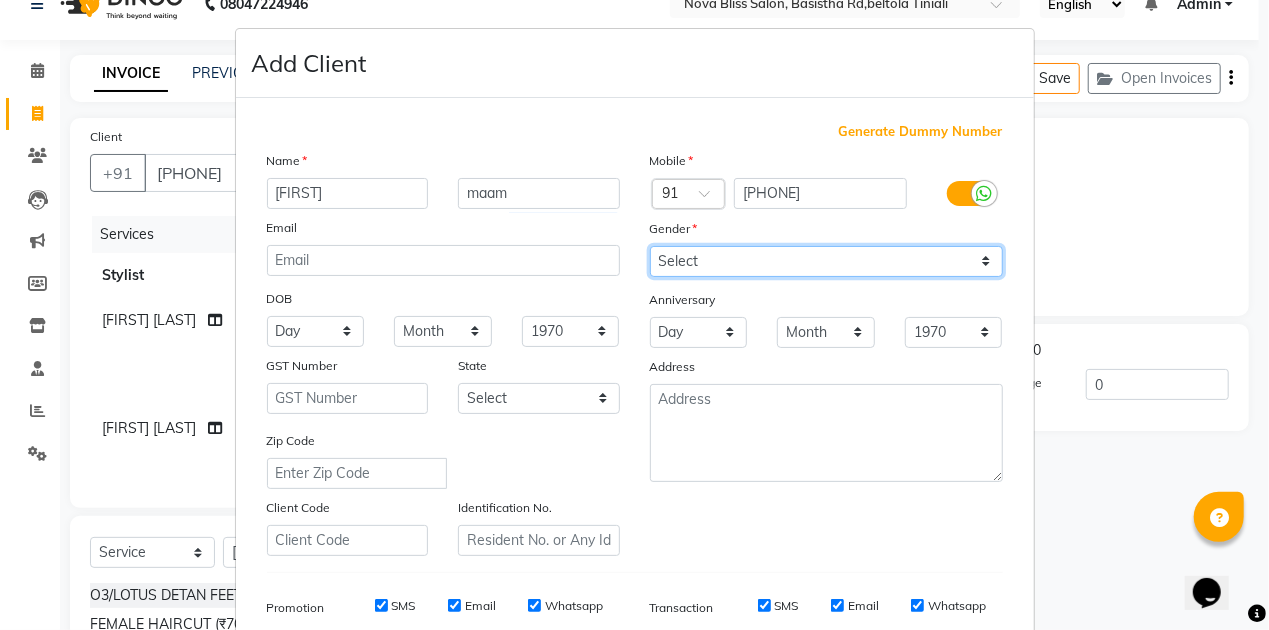 click on "Select Male Female Other Prefer Not To Say" at bounding box center [826, 261] 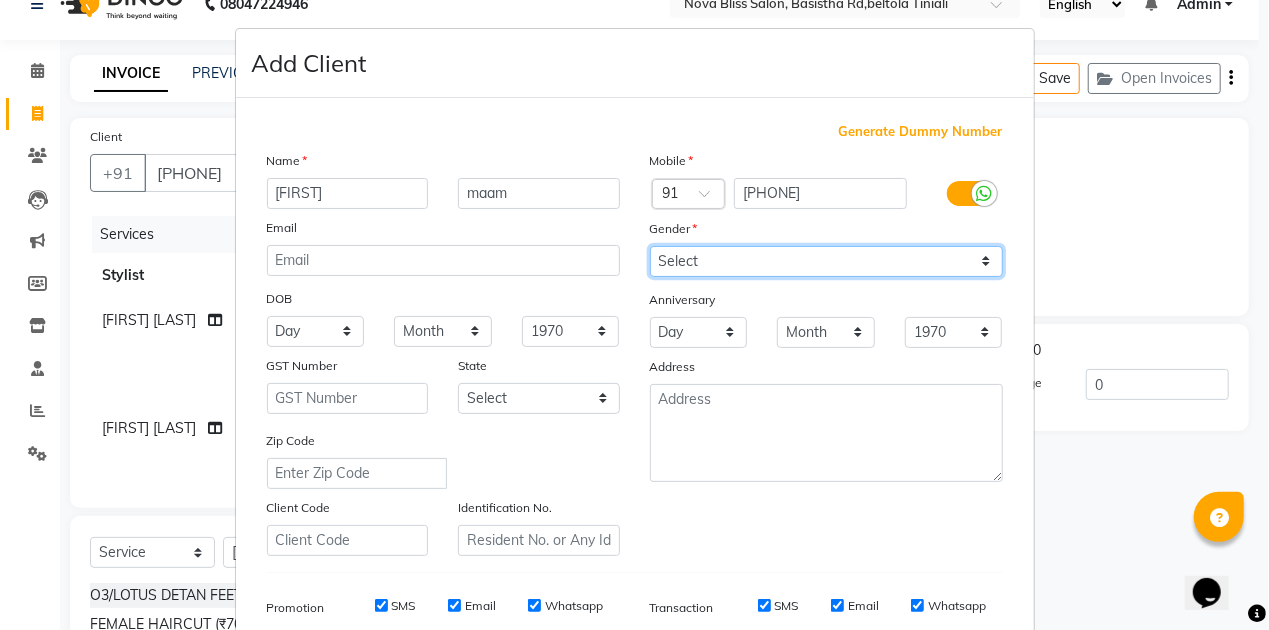 select on "female" 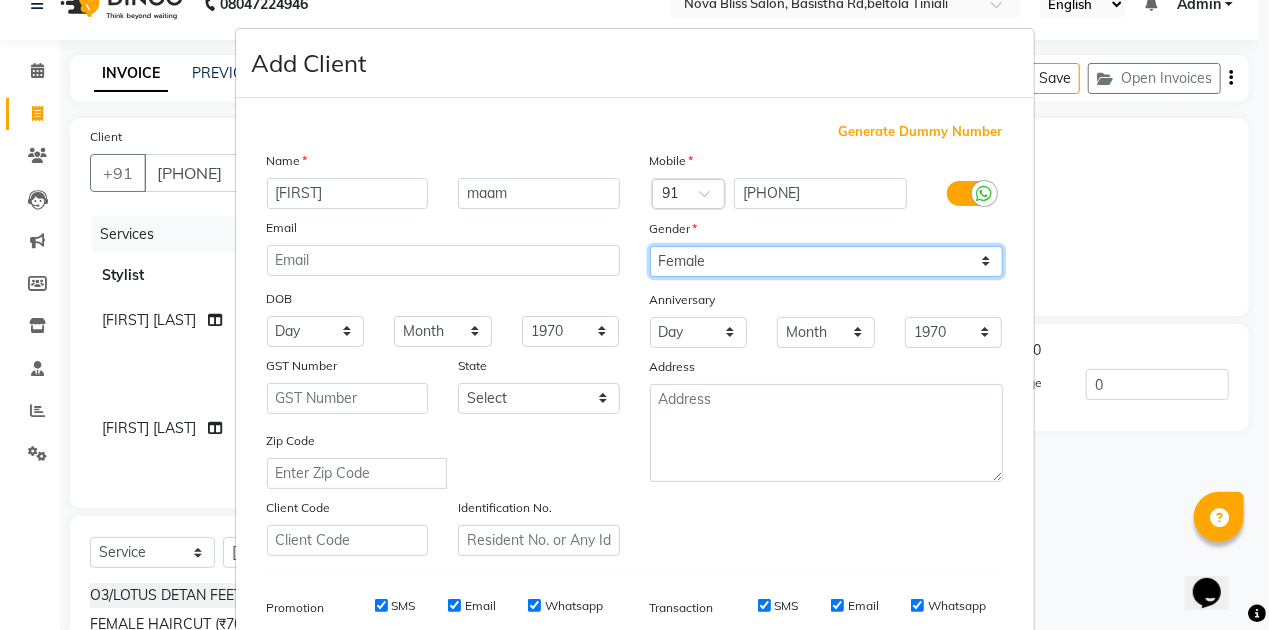 click on "Select Male Female Other Prefer Not To Say" at bounding box center [826, 261] 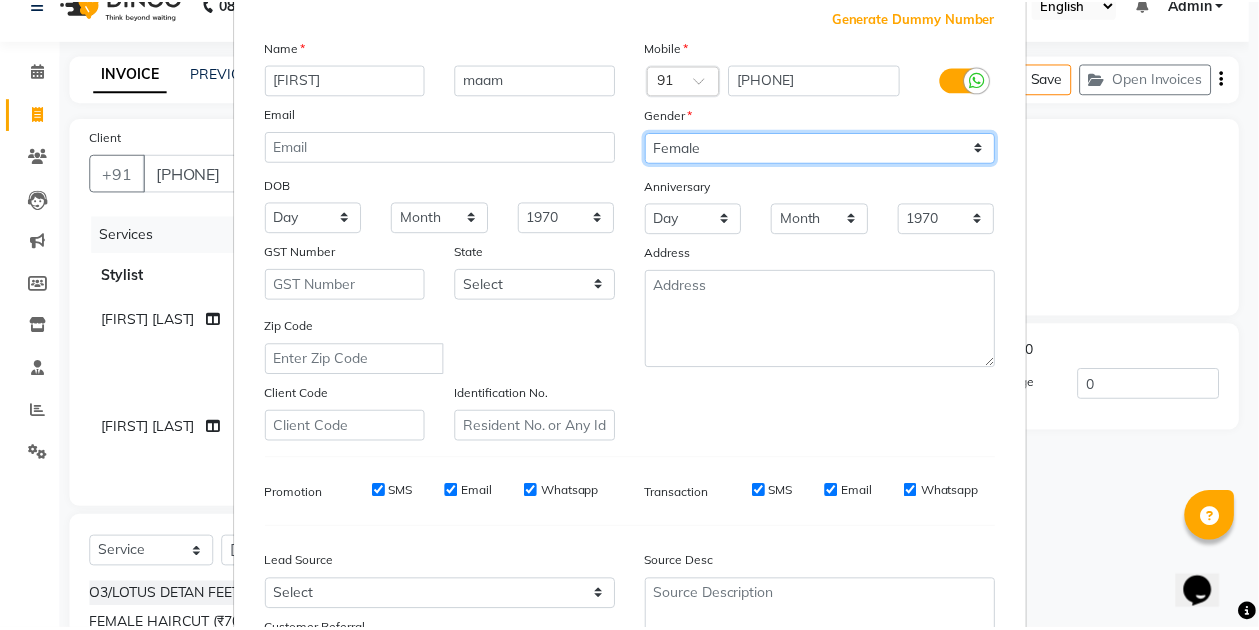 scroll, scrollTop: 290, scrollLeft: 0, axis: vertical 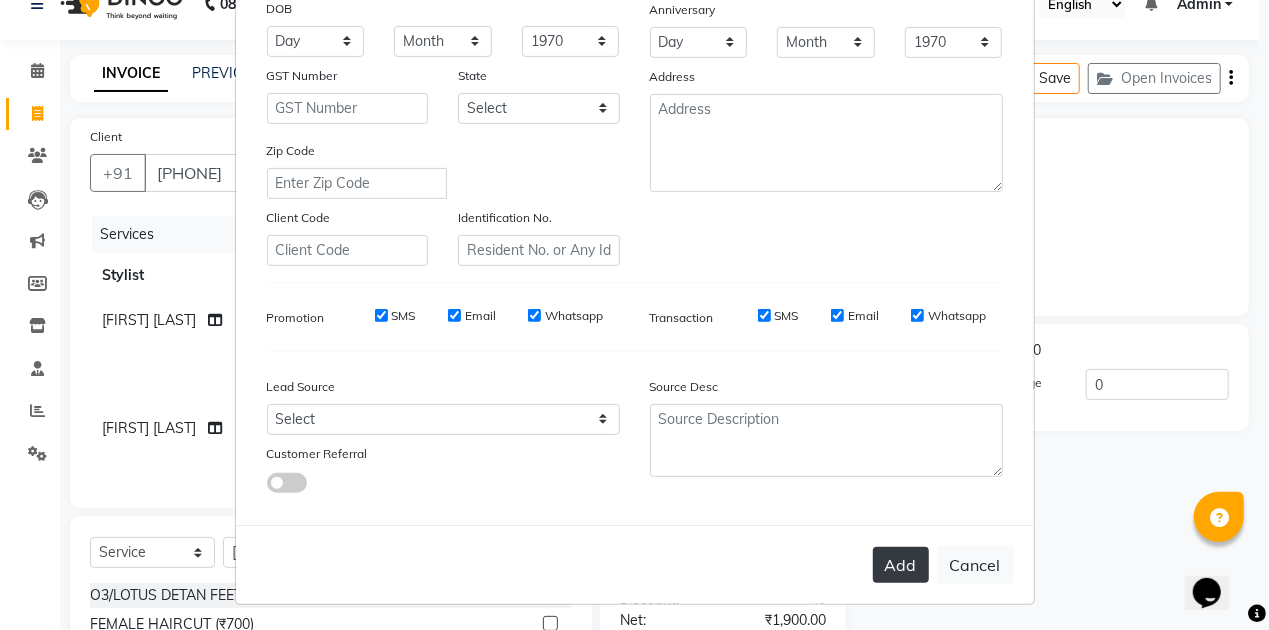click on "Add" at bounding box center (901, 565) 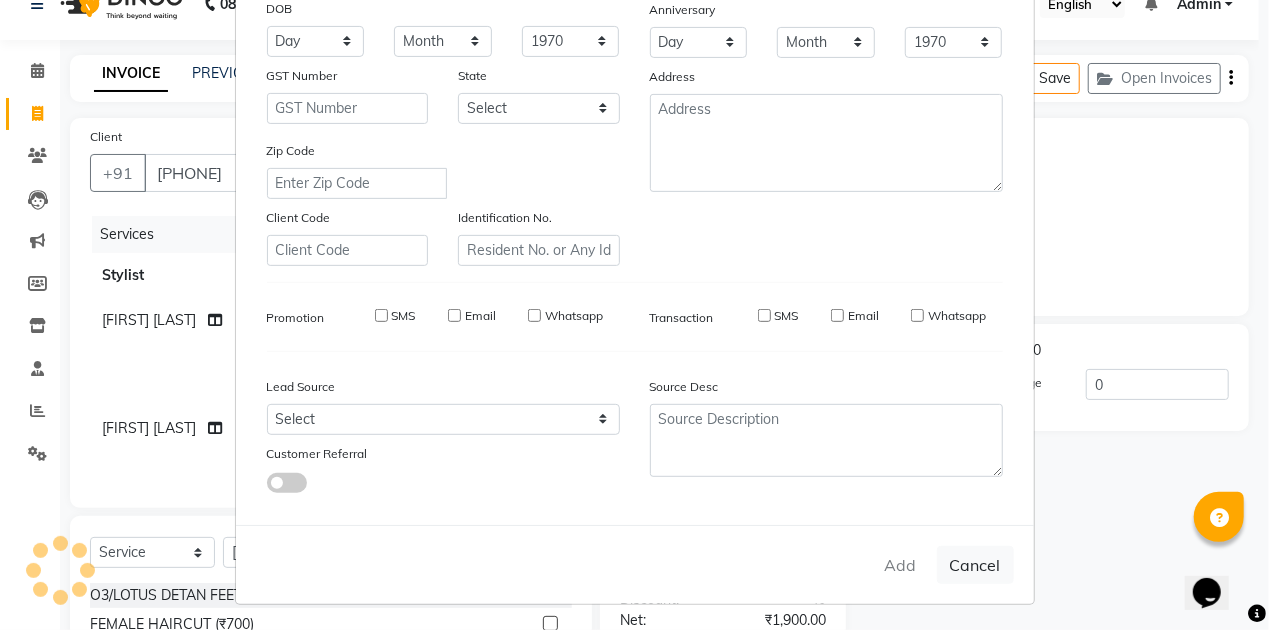 type 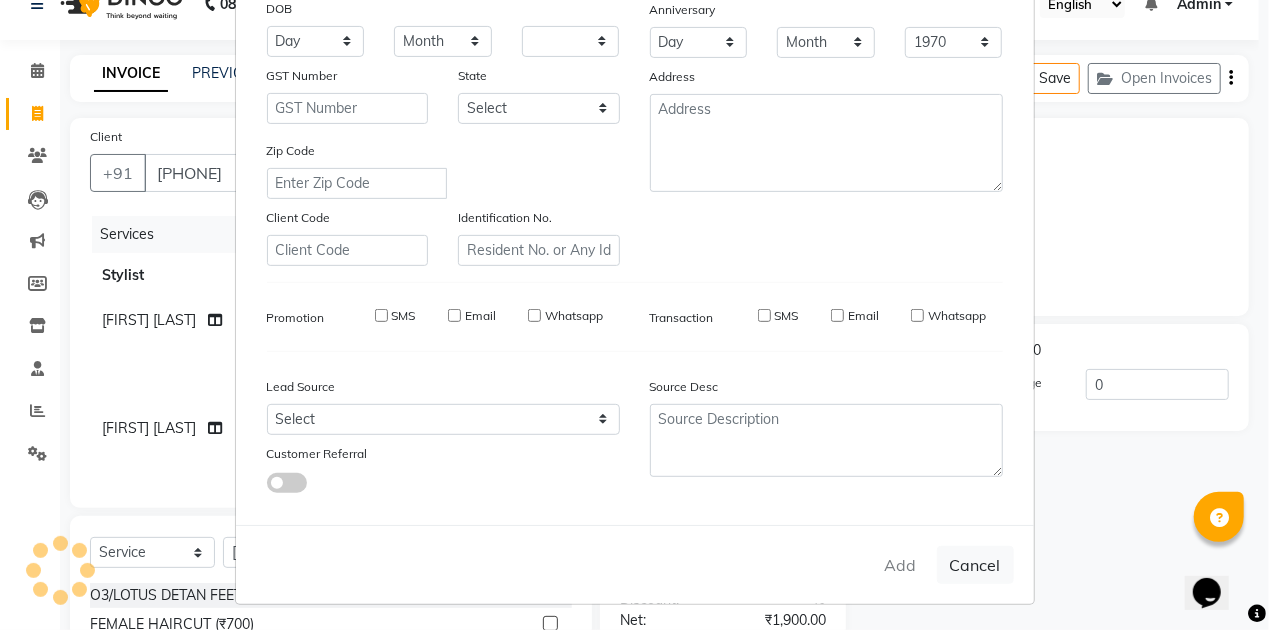 type 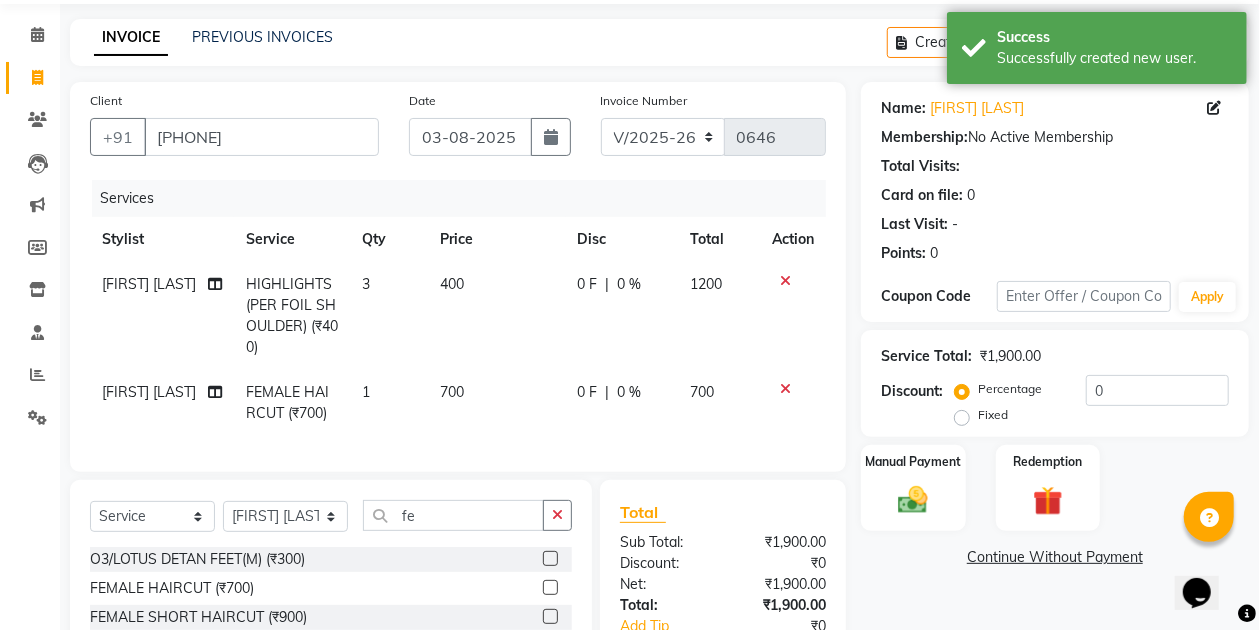 scroll, scrollTop: 98, scrollLeft: 0, axis: vertical 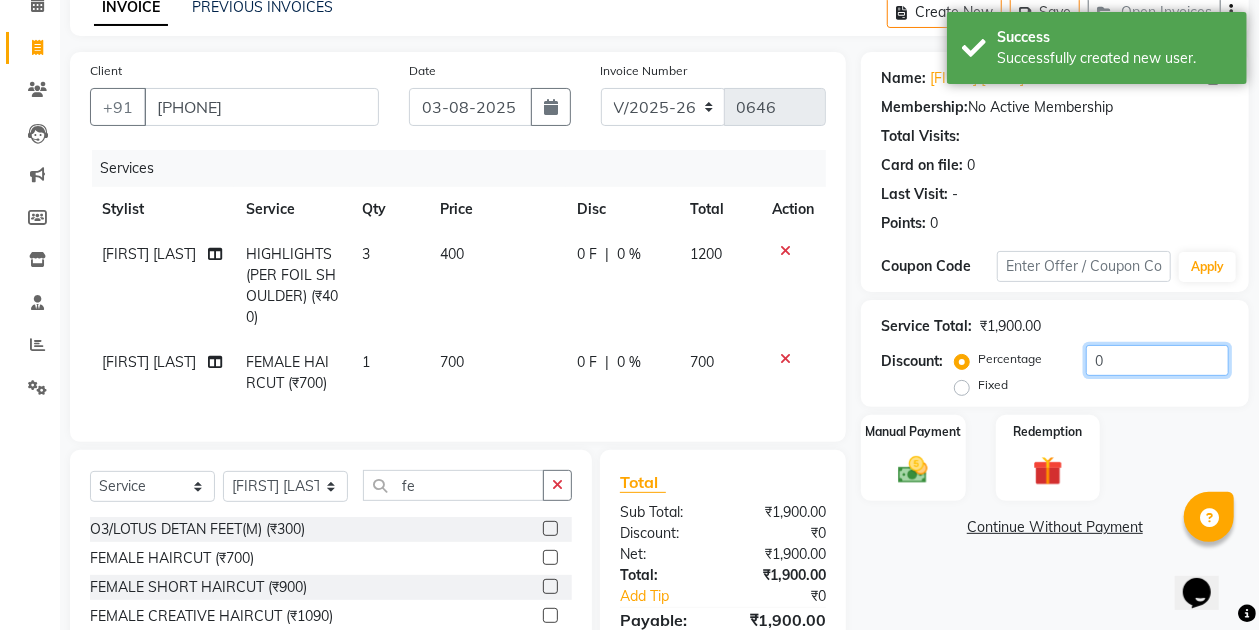click on "0" 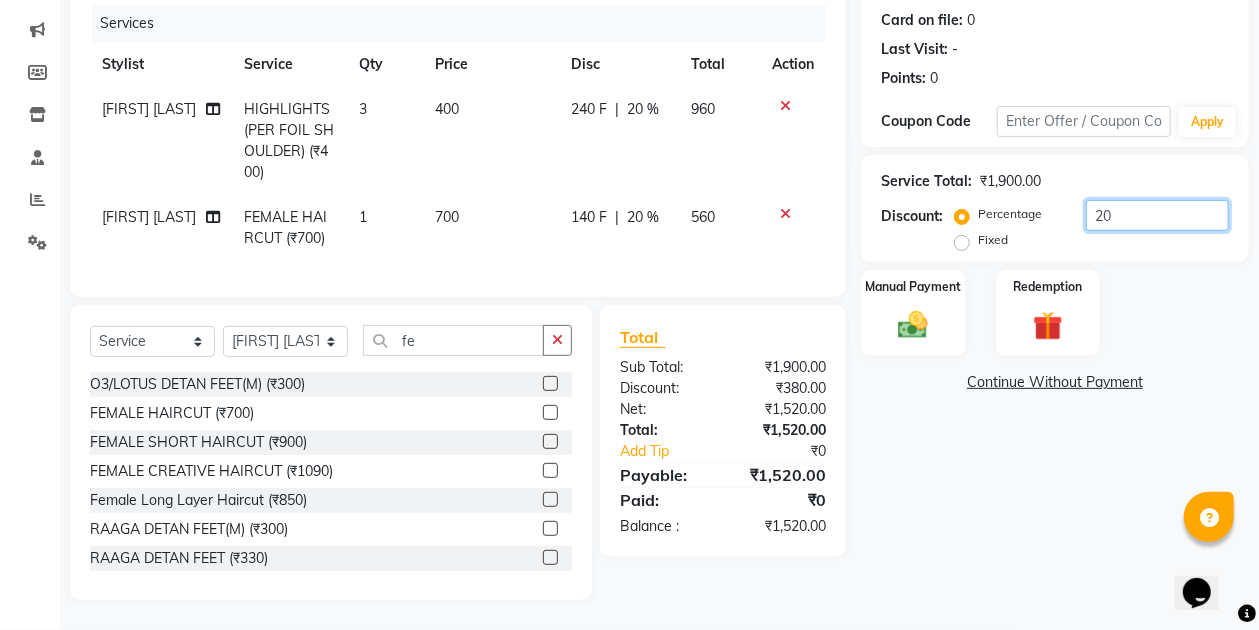 scroll, scrollTop: 252, scrollLeft: 0, axis: vertical 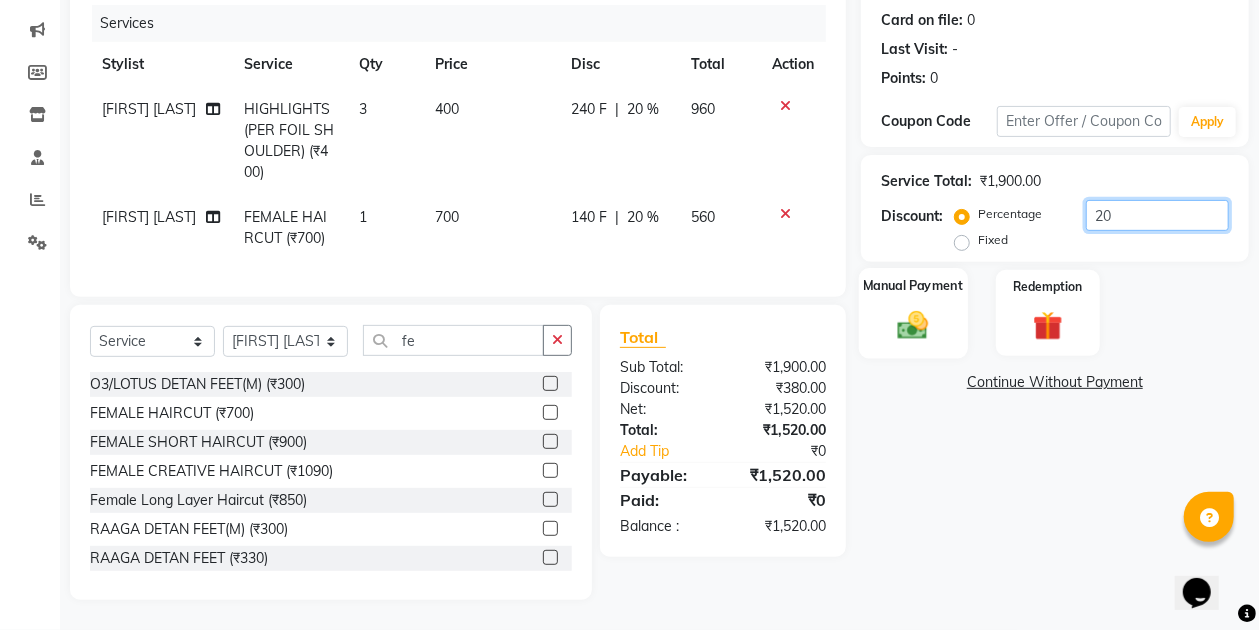type on "20" 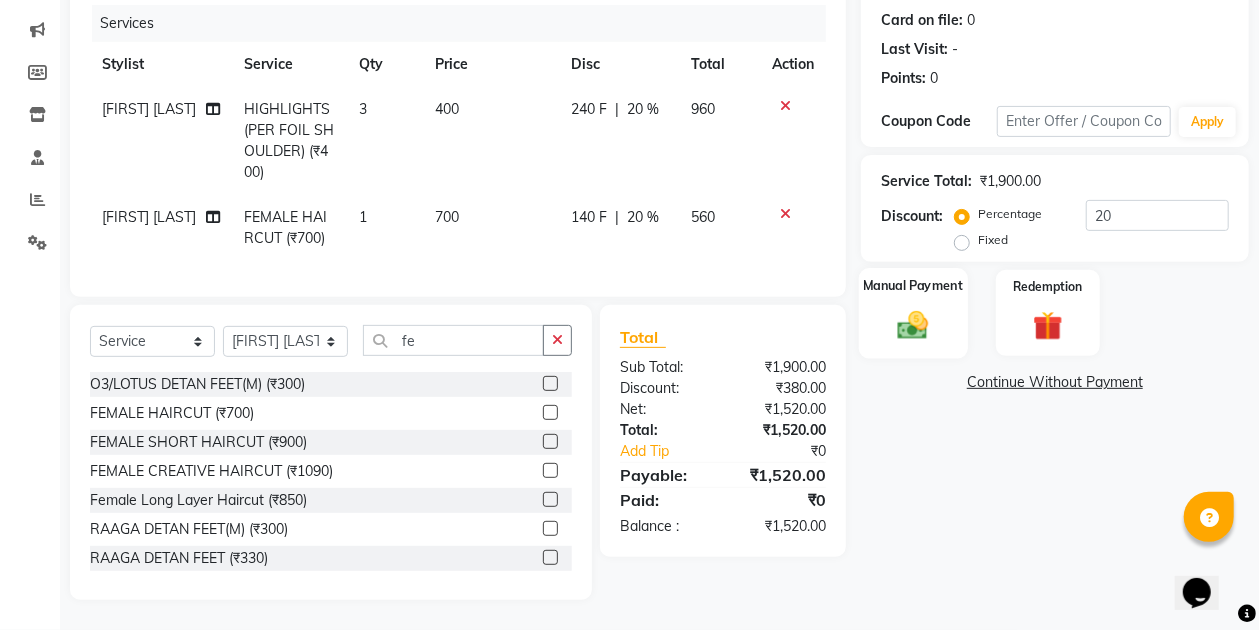 click on "Manual Payment" 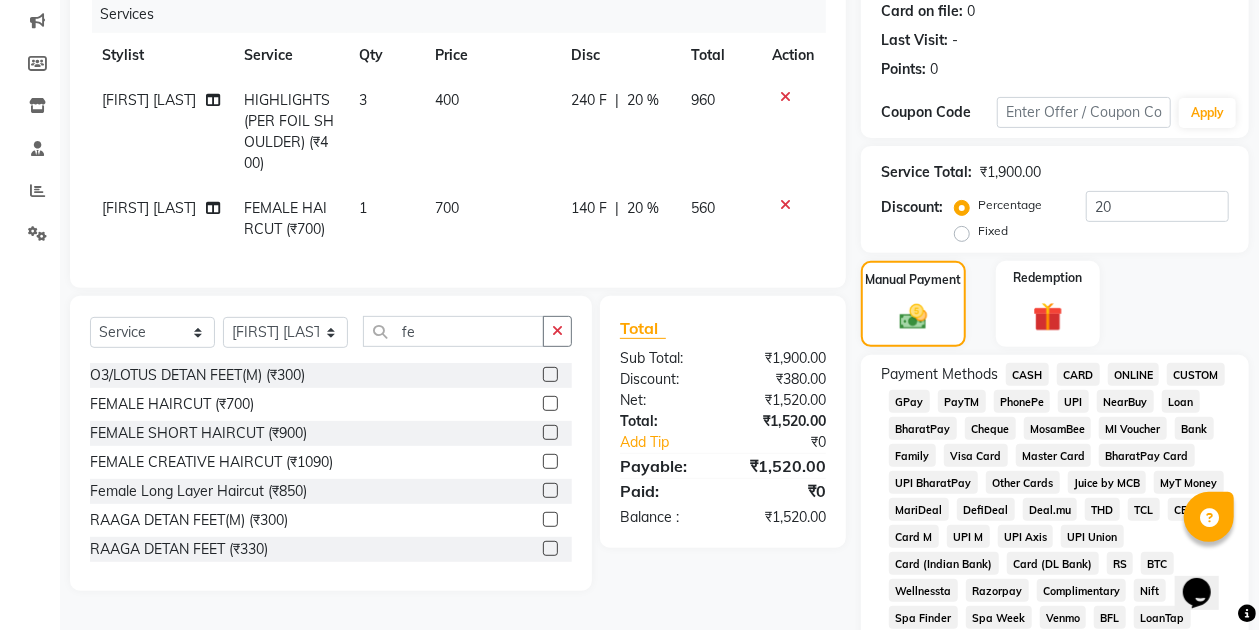 click on "GPay" 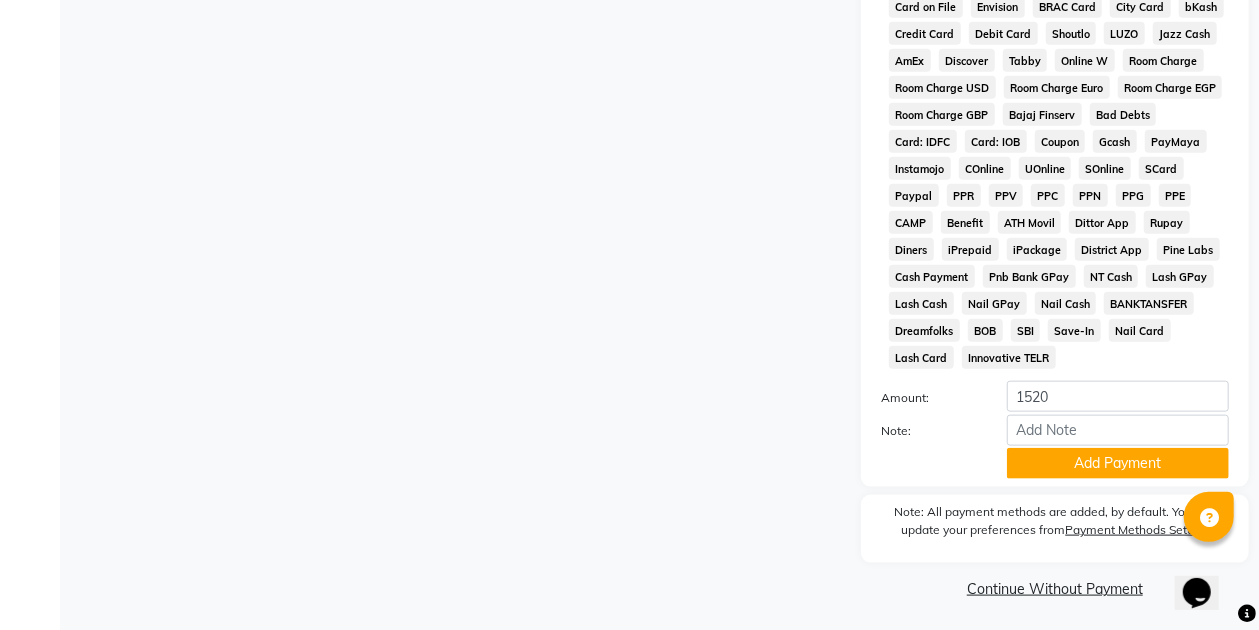 scroll, scrollTop: 954, scrollLeft: 0, axis: vertical 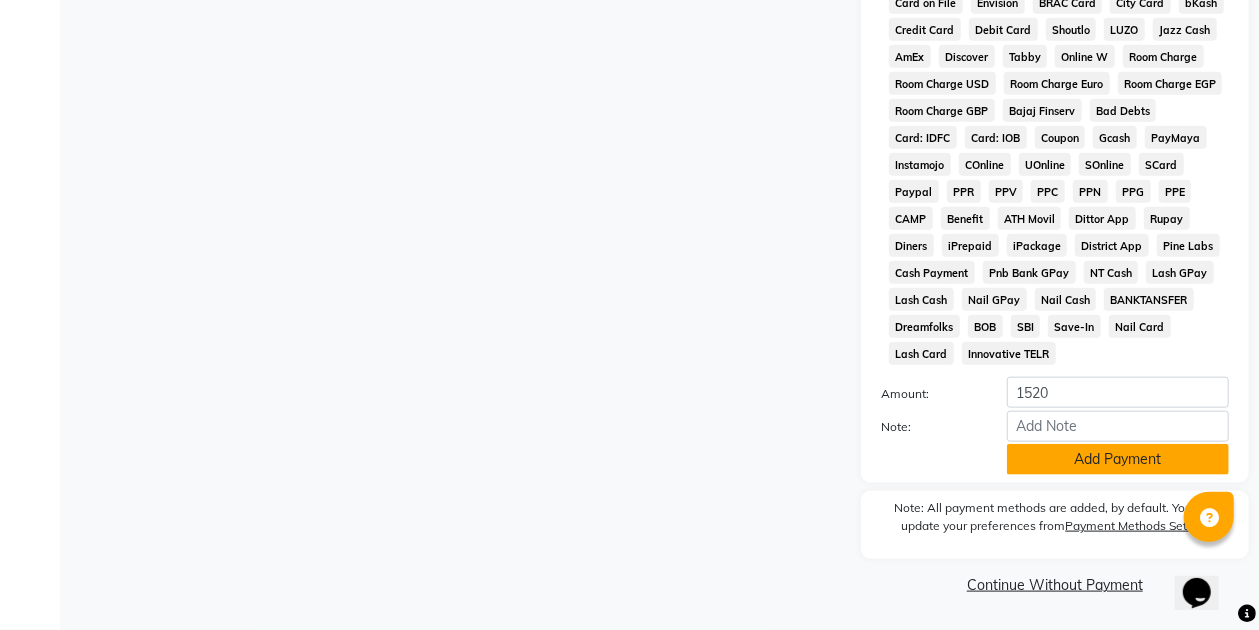 click on "Add Payment" 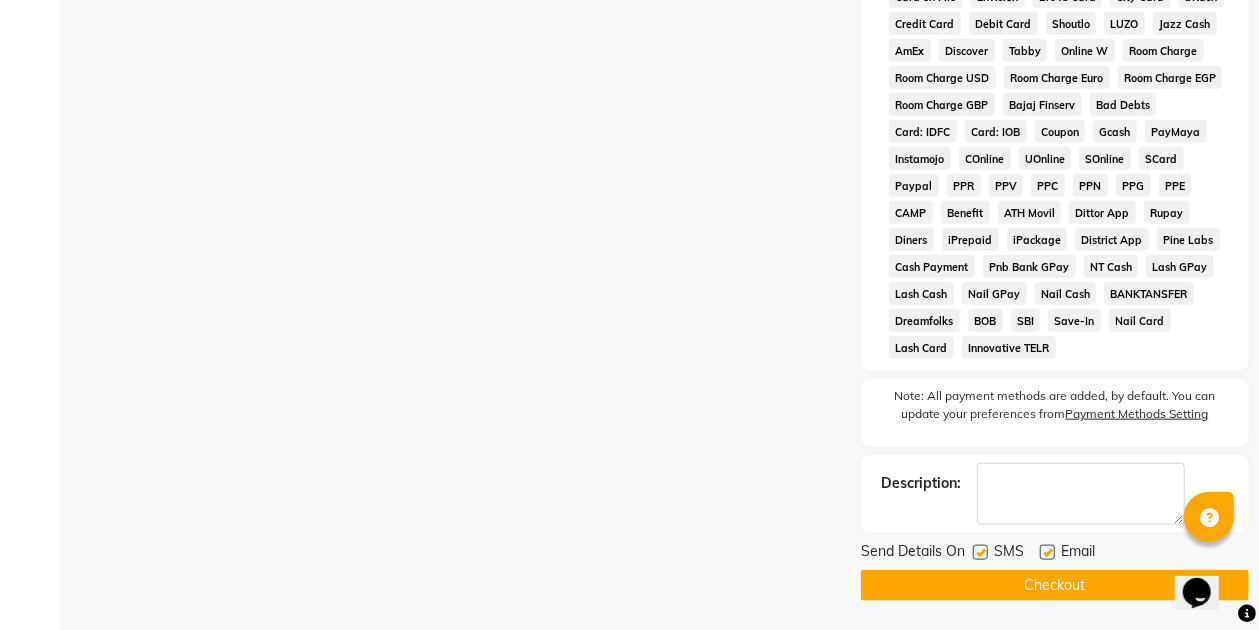 click on "Checkout" 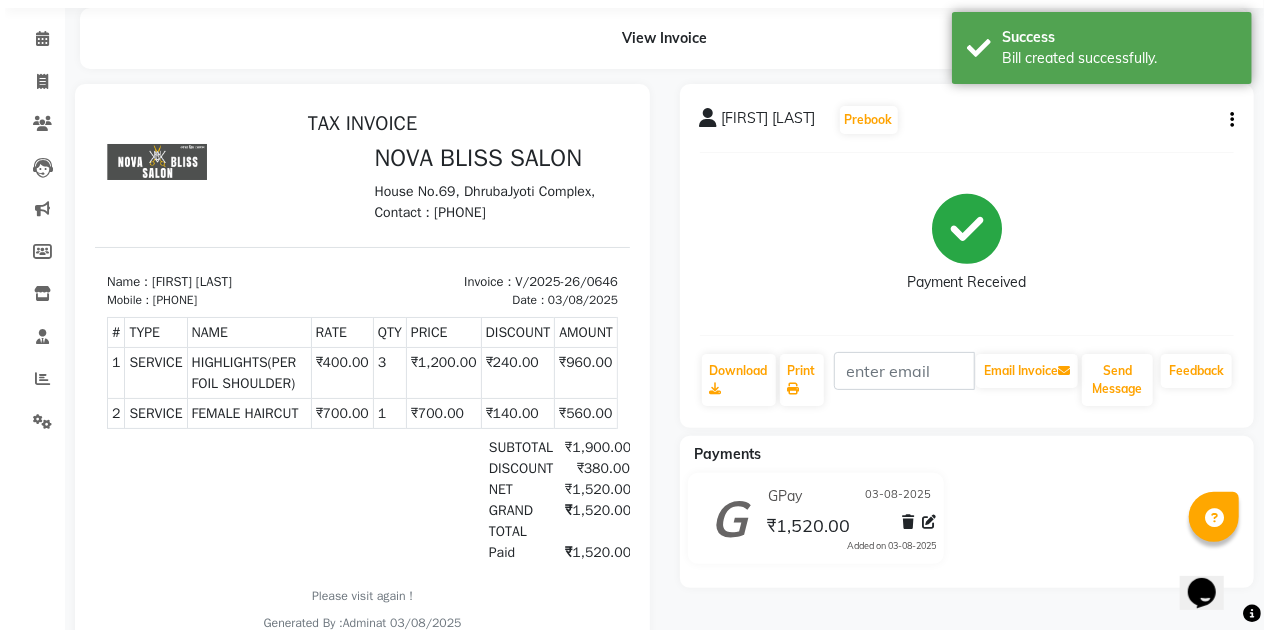 scroll, scrollTop: 0, scrollLeft: 0, axis: both 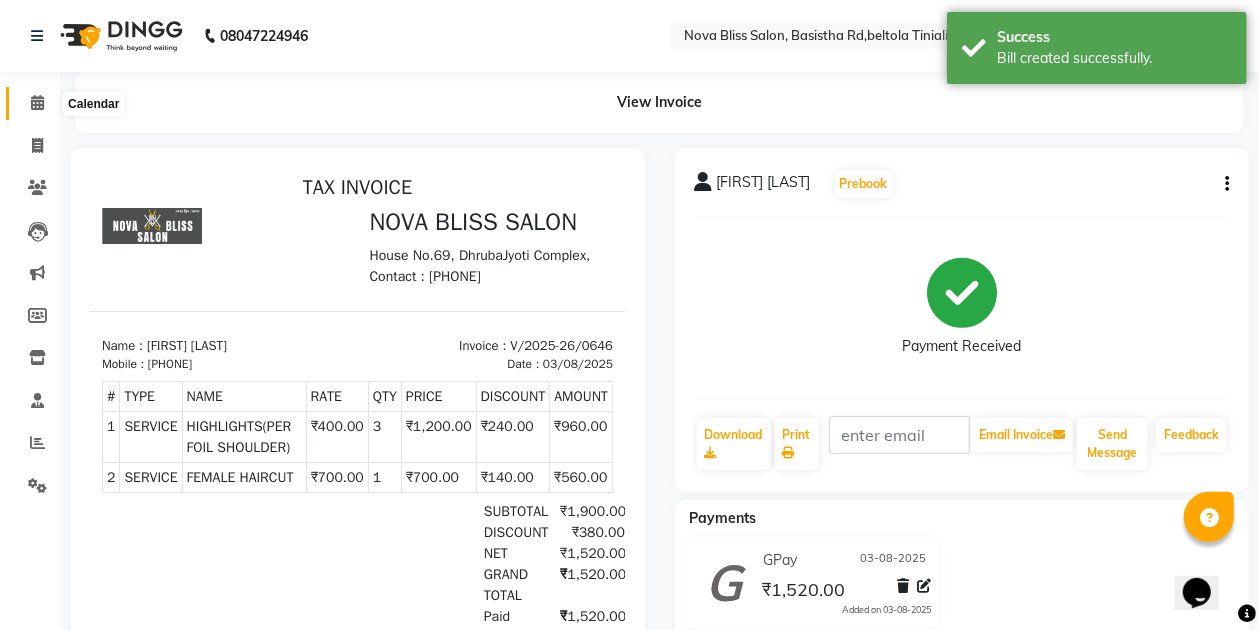 click 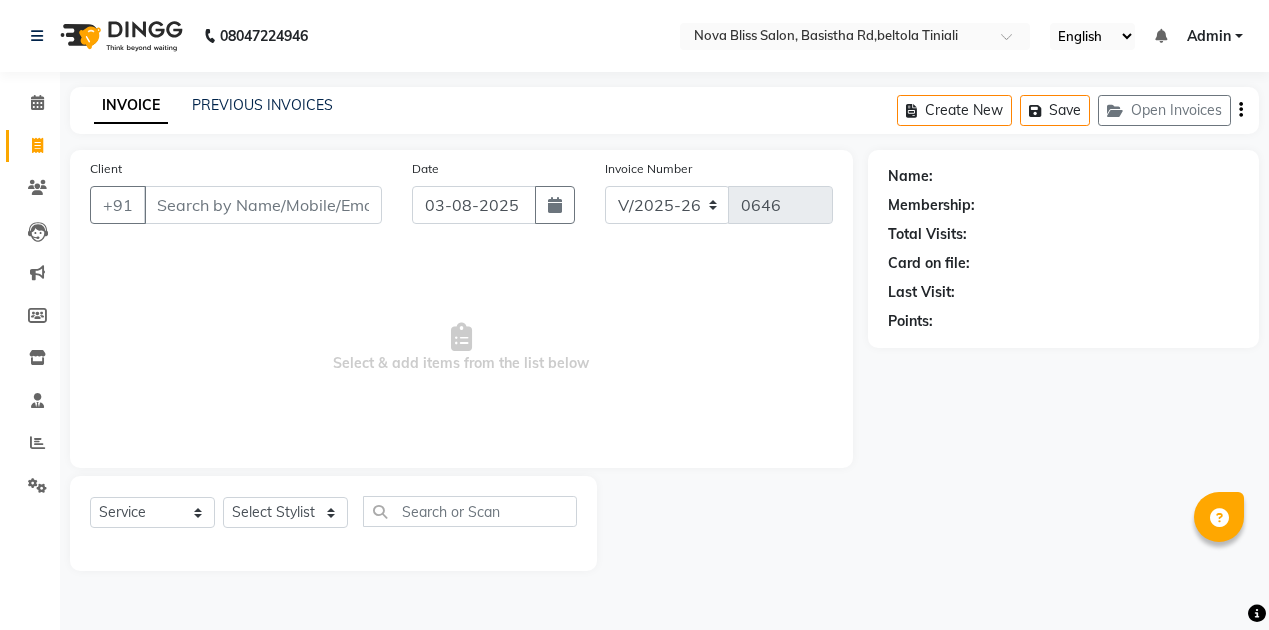 select on "6211" 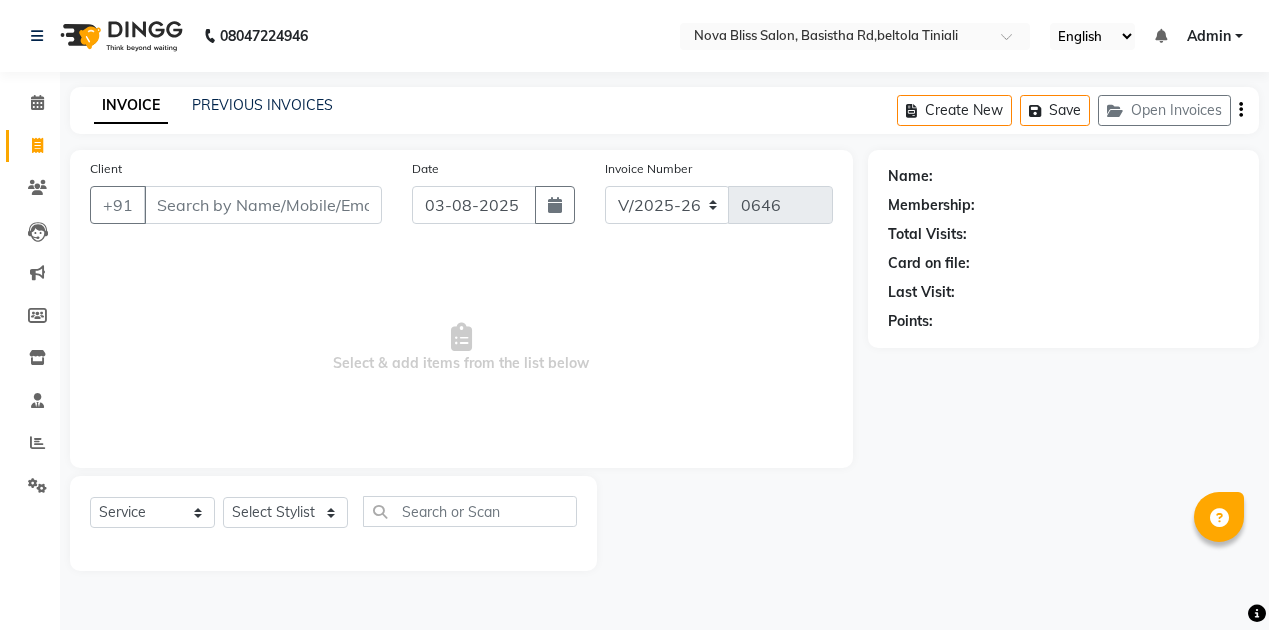 scroll, scrollTop: 0, scrollLeft: 0, axis: both 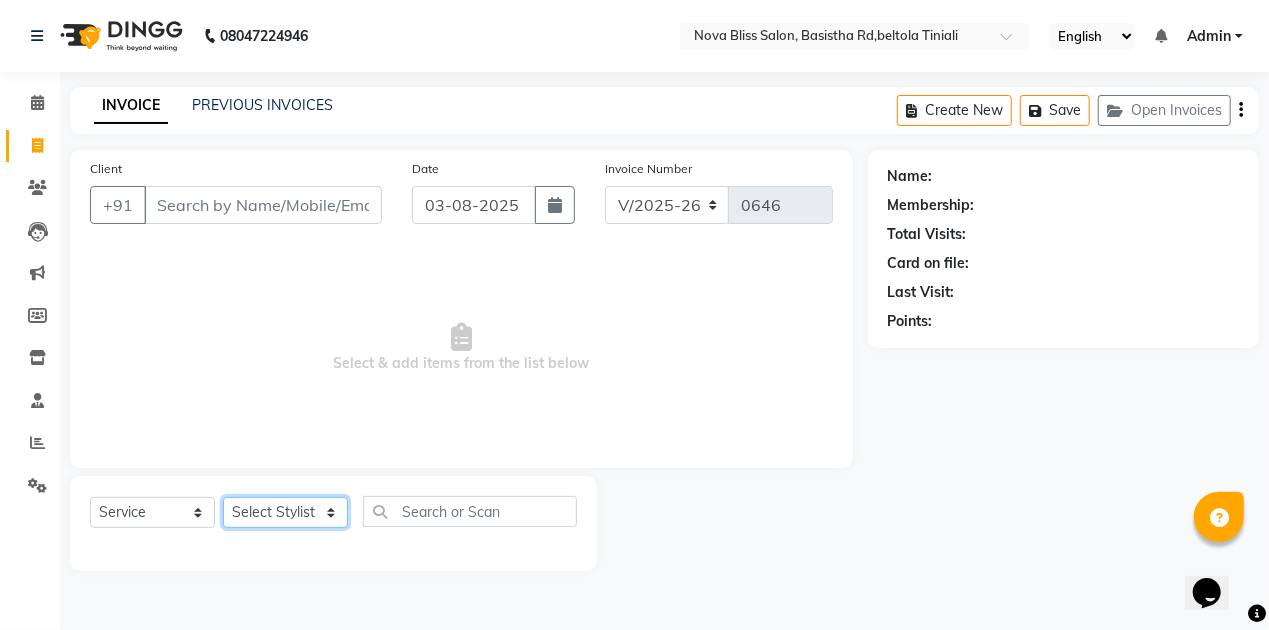 click on "Select Stylist Anuradha singh Bishaya Bhuyan Dip Das Ester jarain  Front Desk Luna kalita monisha mili Pintu Rajak" 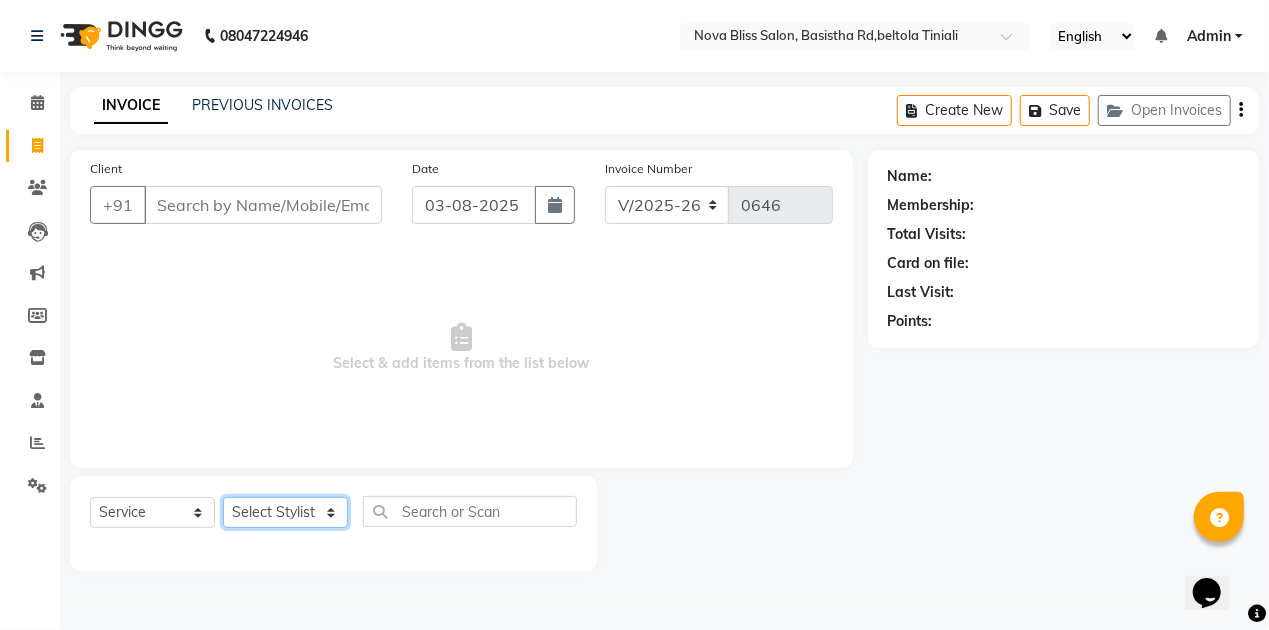 select on "[POSTAL CODE]" 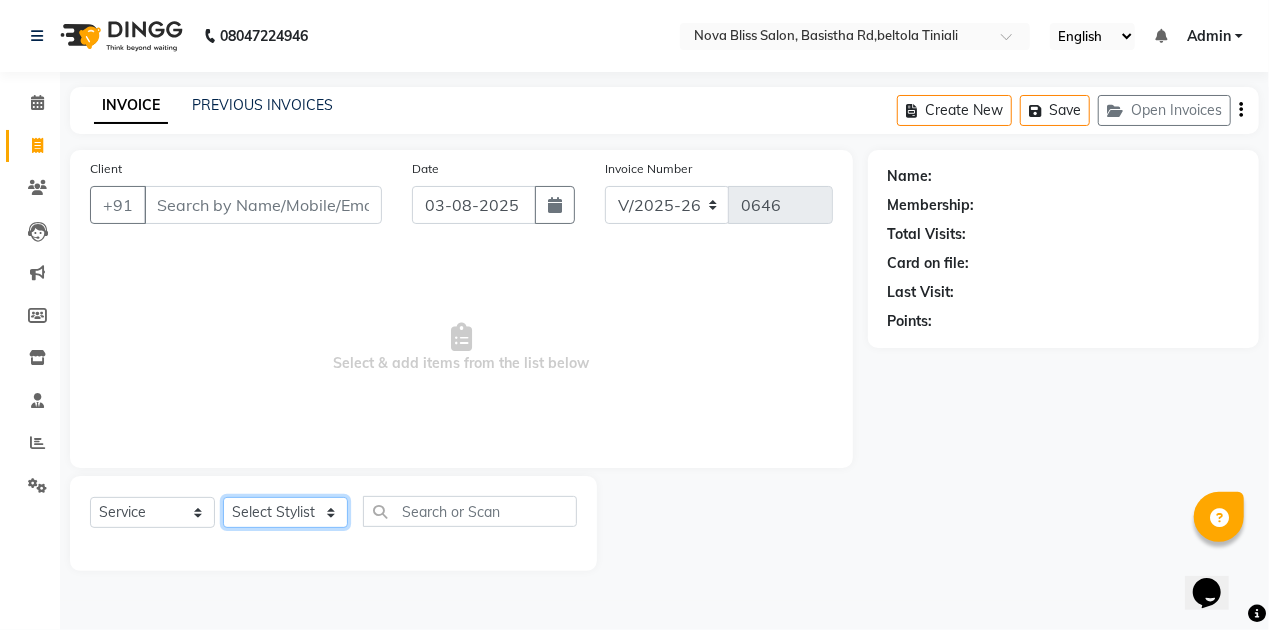 click on "Select Stylist Anuradha singh Bishaya Bhuyan Dip Das Ester jarain  Front Desk Luna kalita monisha mili Pintu Rajak" 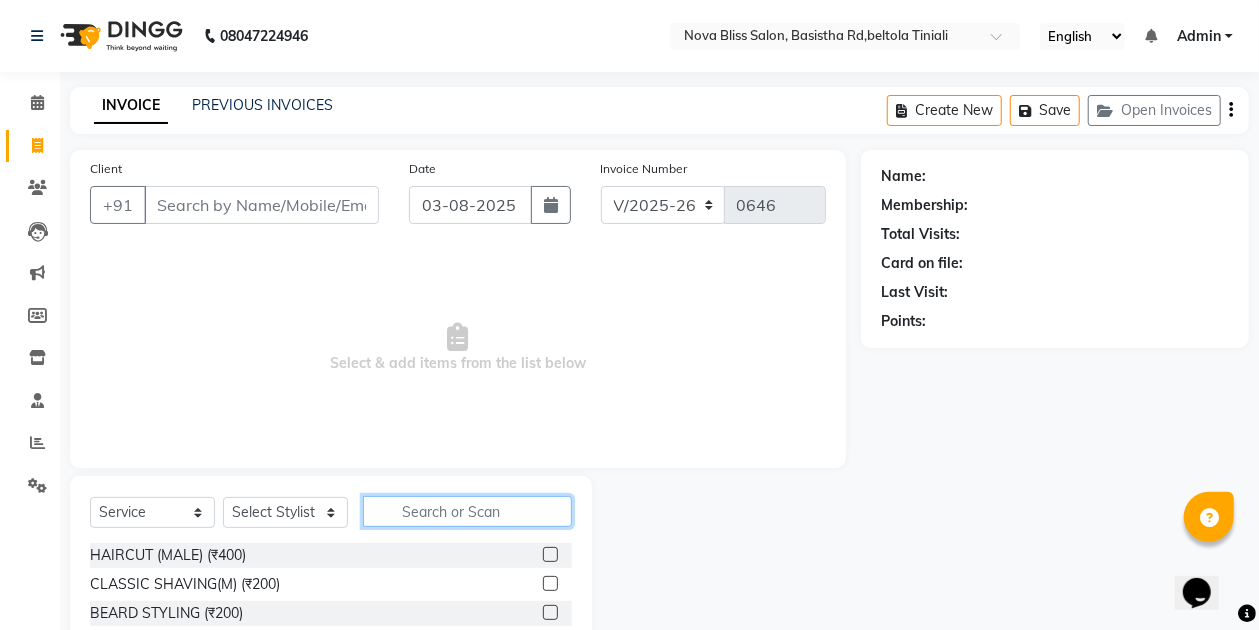 click 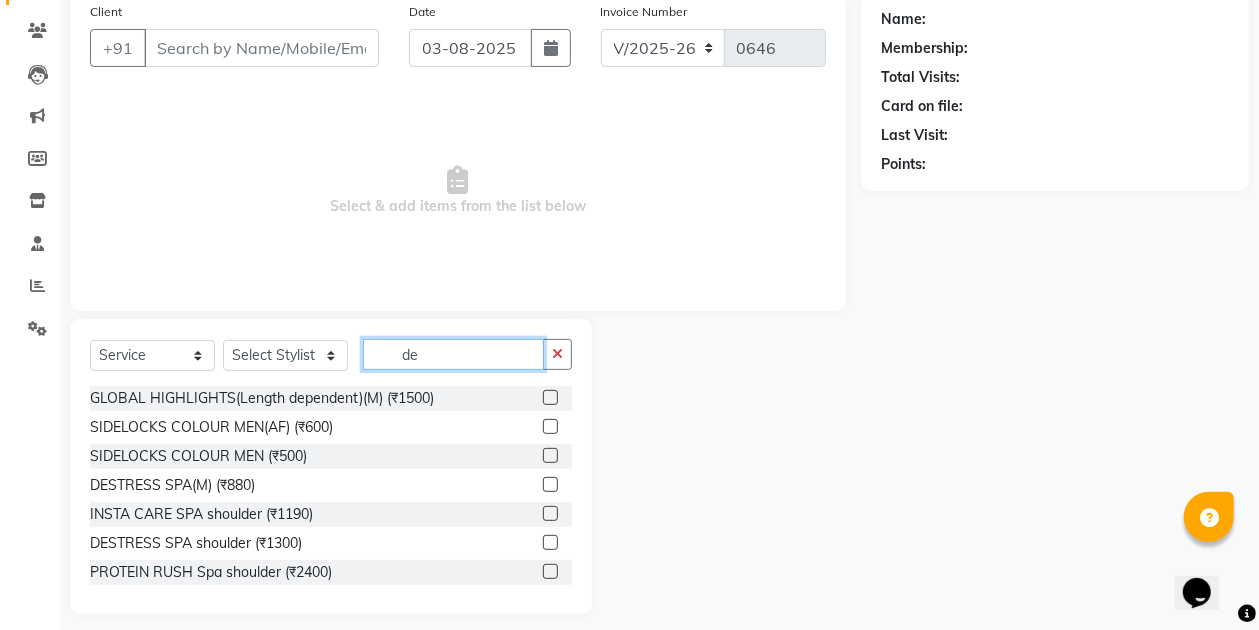 scroll, scrollTop: 170, scrollLeft: 0, axis: vertical 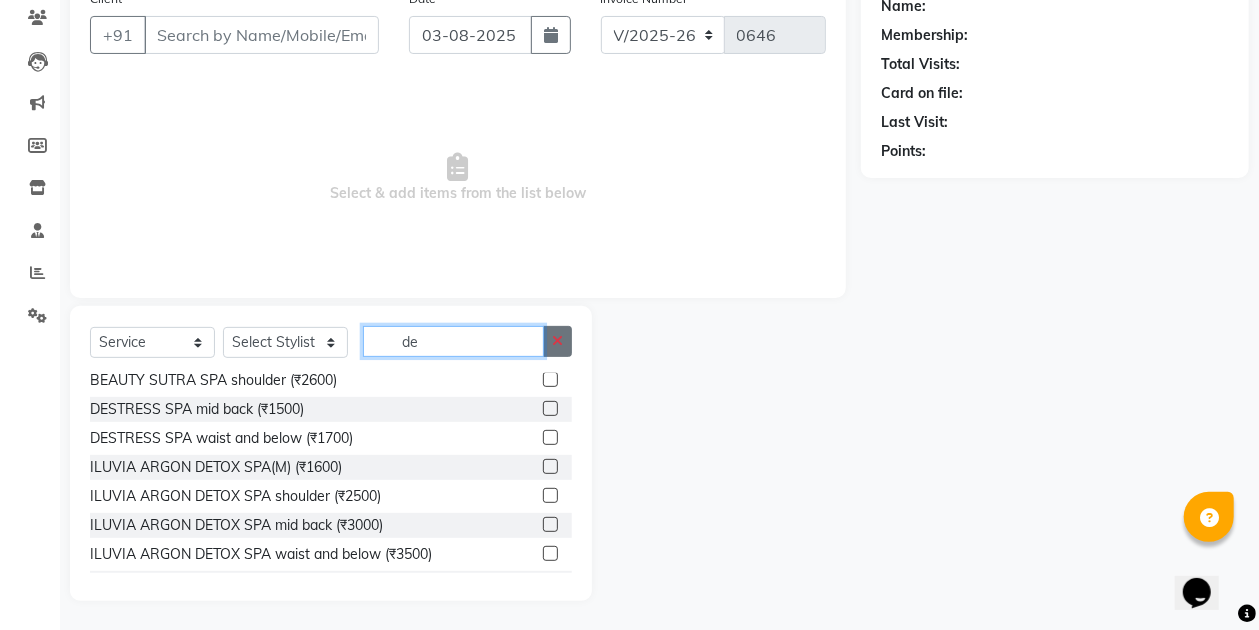 type on "de" 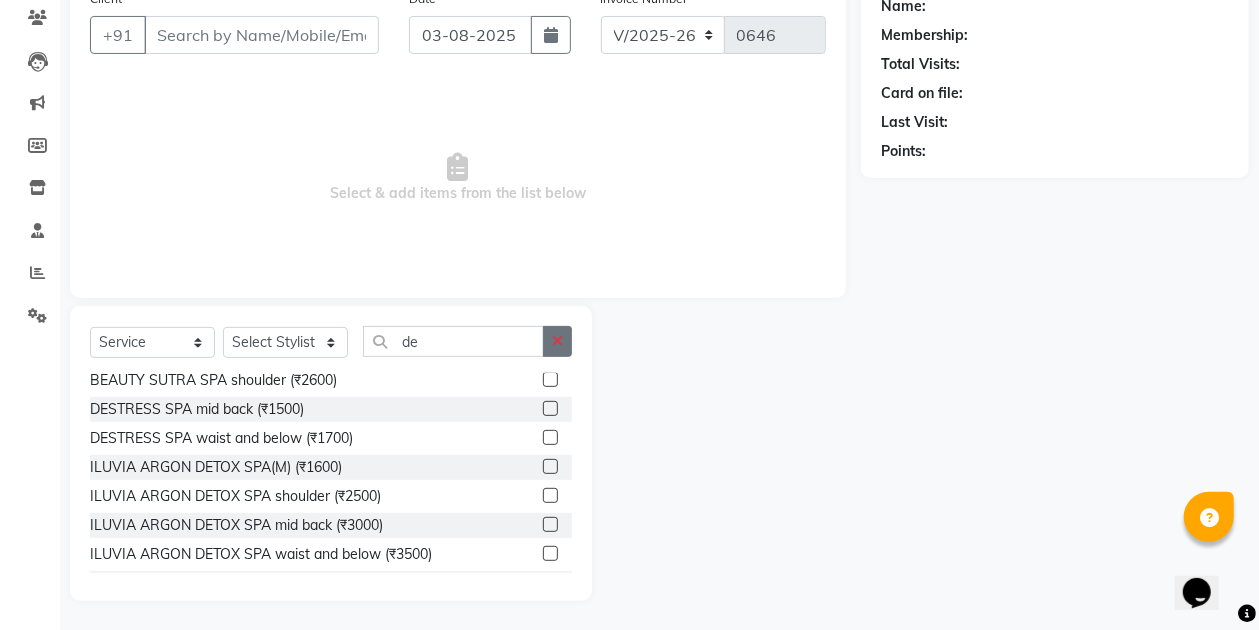 click 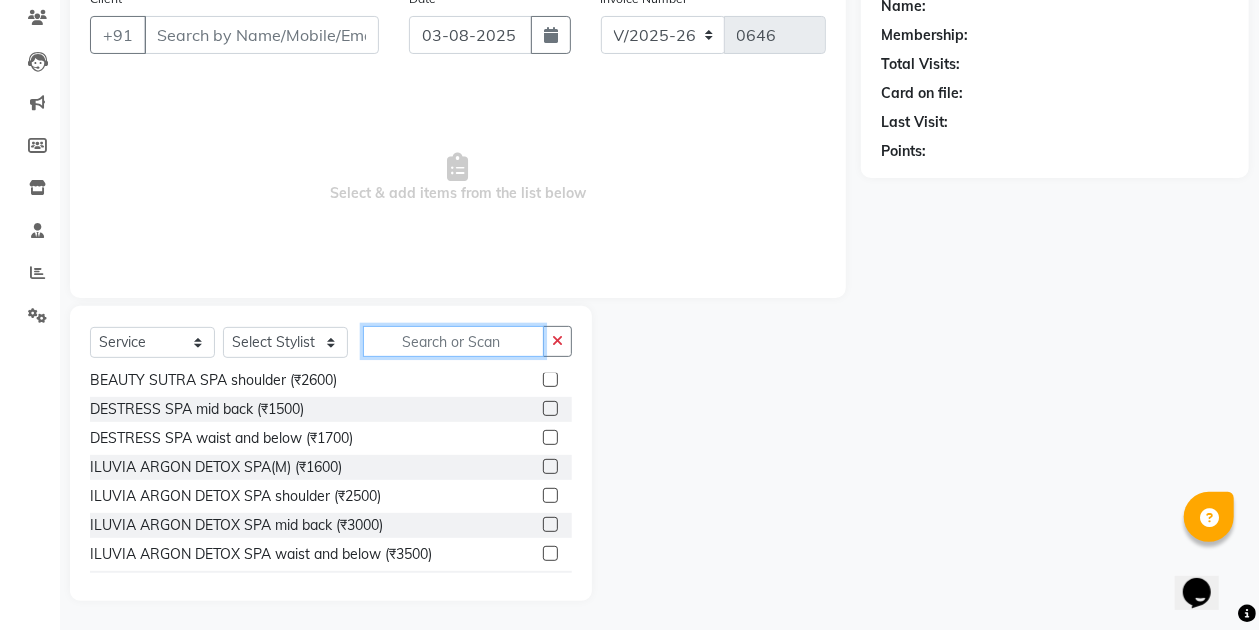 scroll, scrollTop: 1107, scrollLeft: 0, axis: vertical 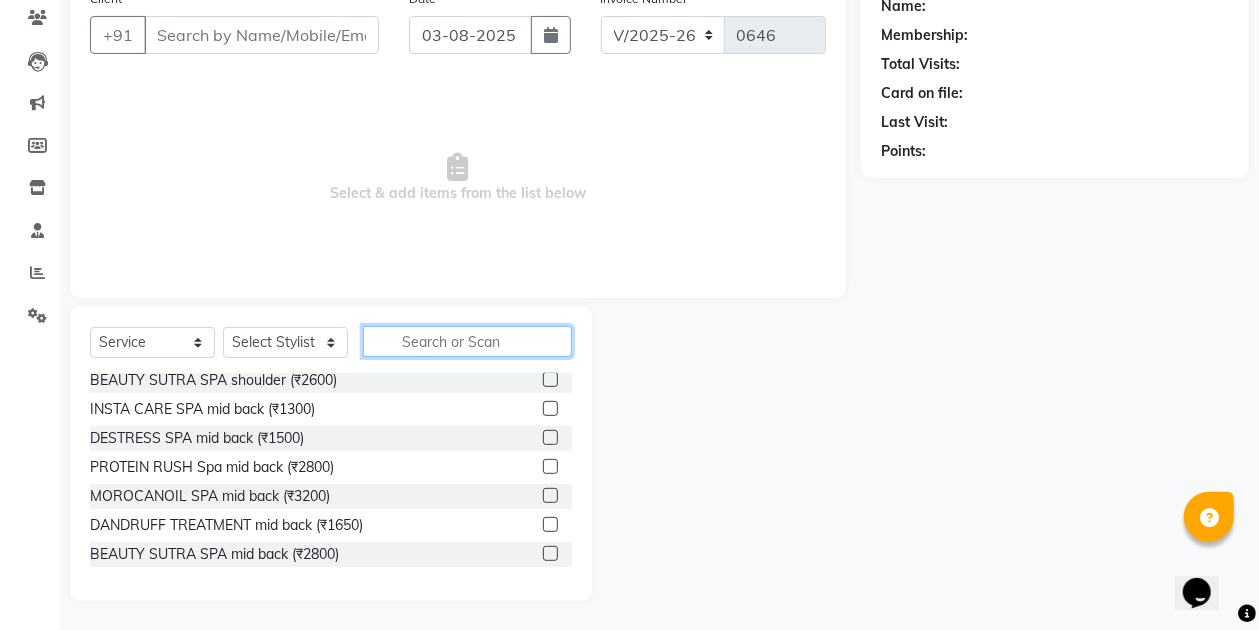 click 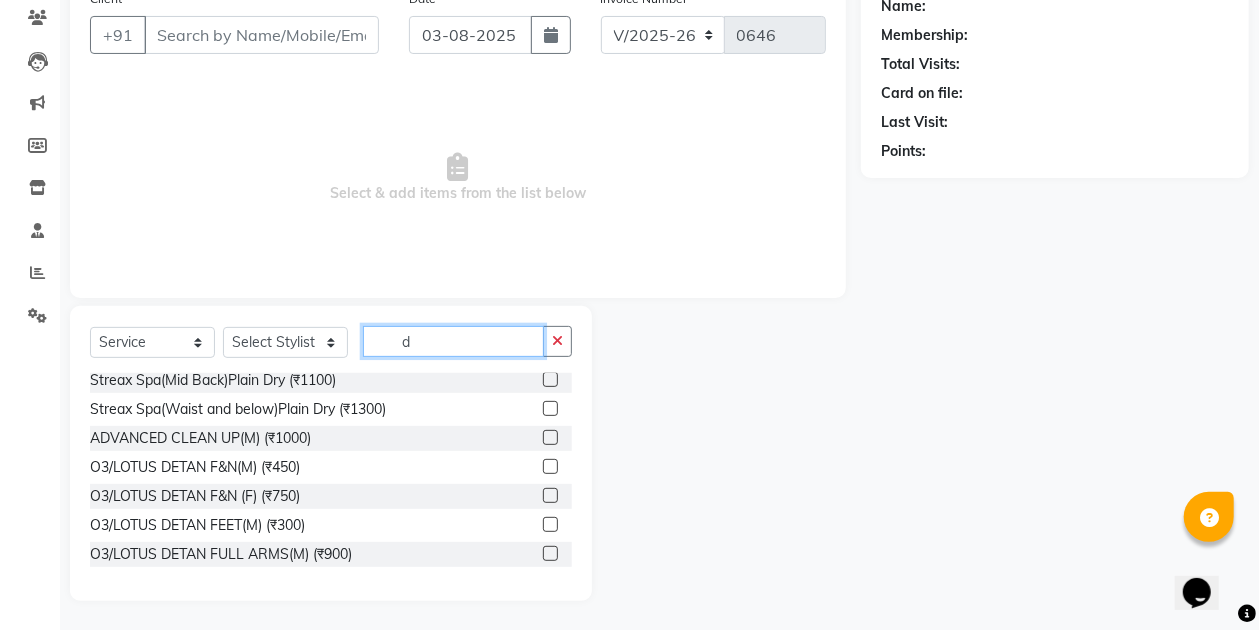 scroll, scrollTop: 498, scrollLeft: 0, axis: vertical 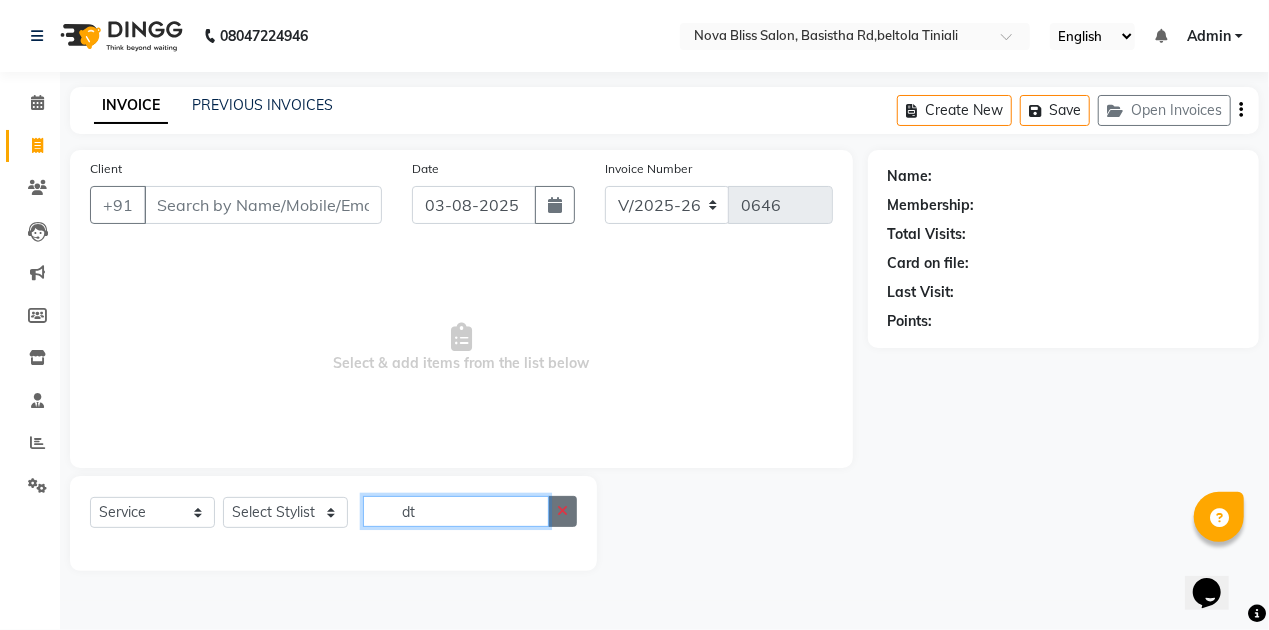type on "dt" 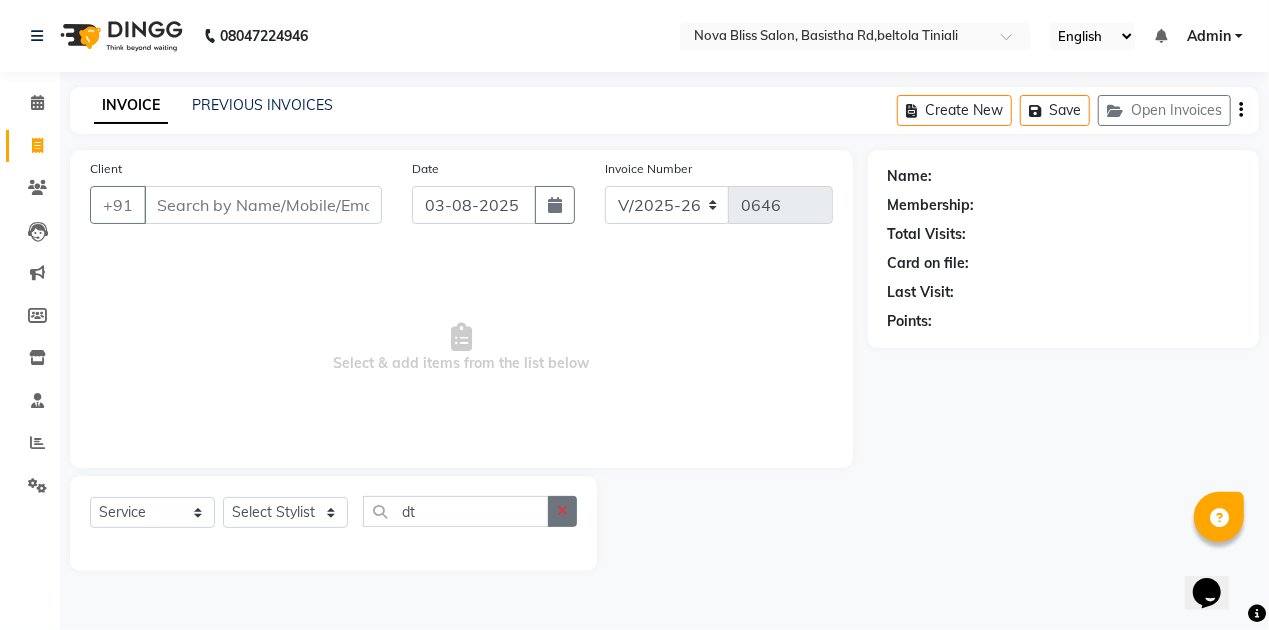 click 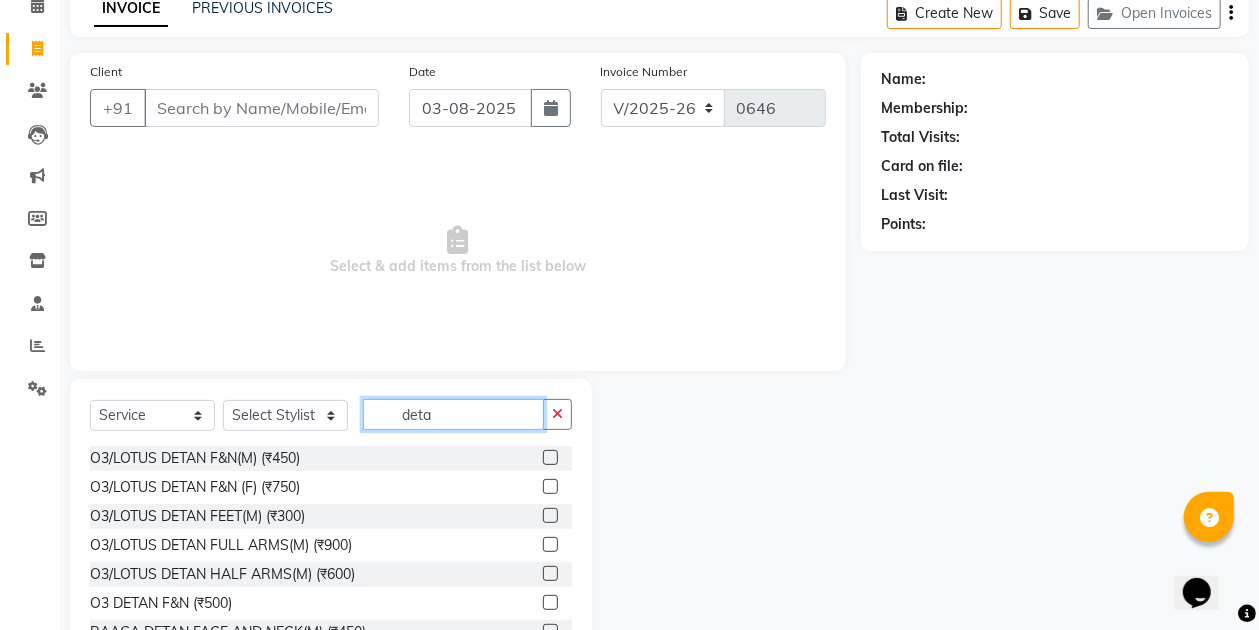 scroll, scrollTop: 133, scrollLeft: 0, axis: vertical 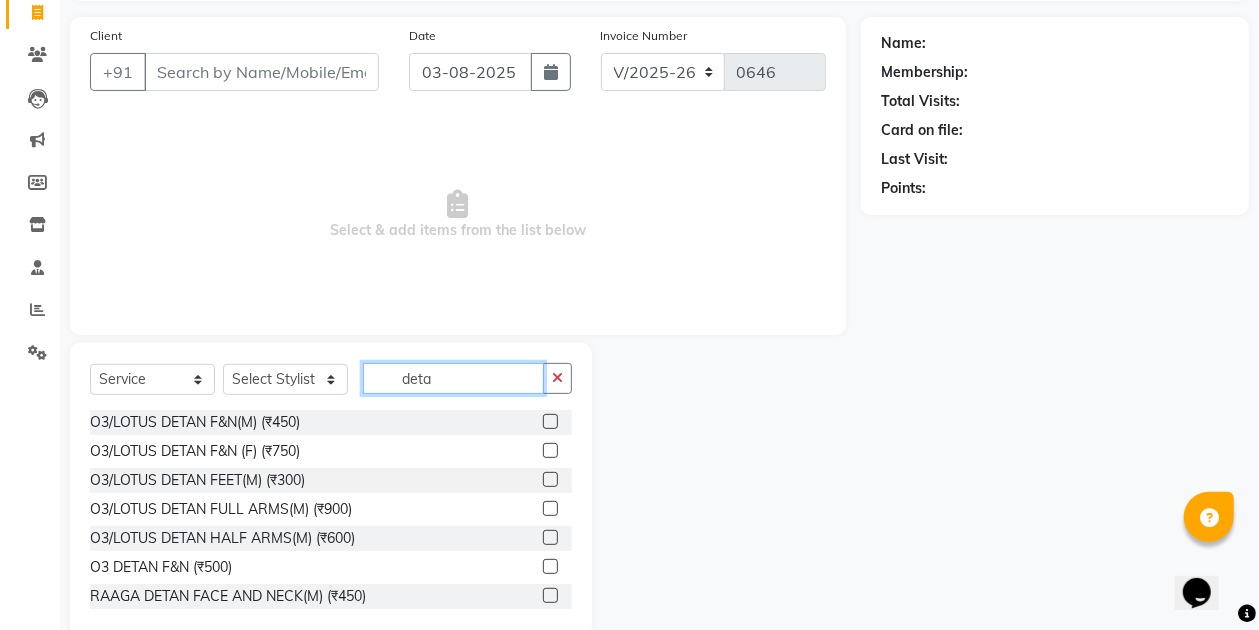 type on "deta" 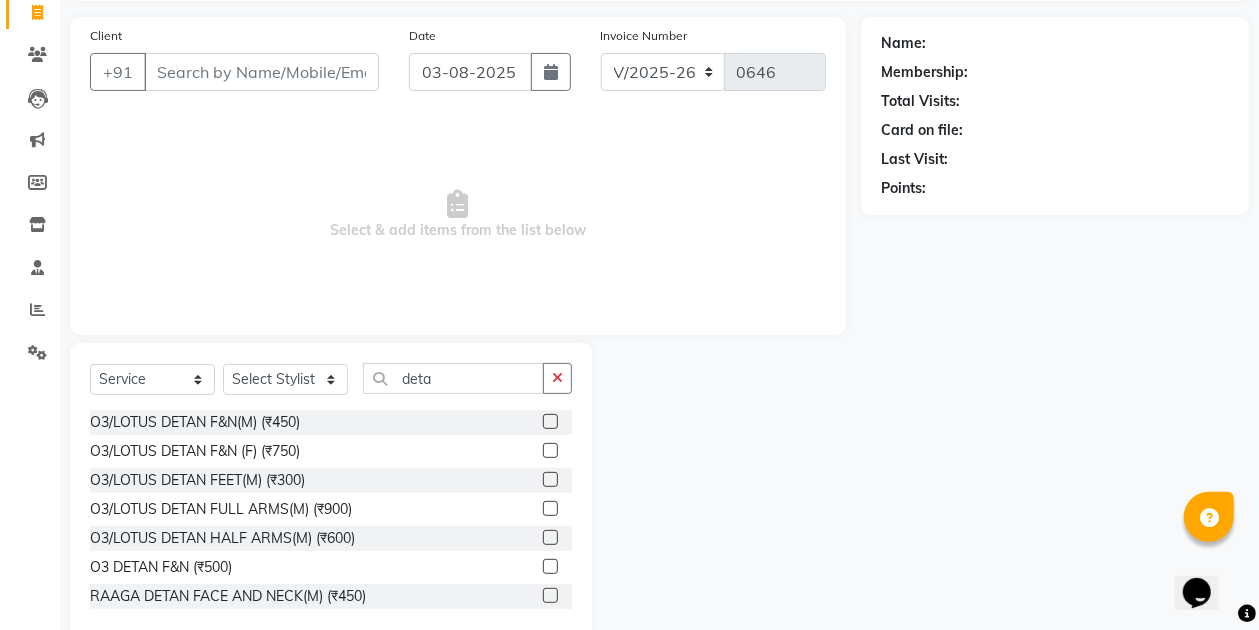 click 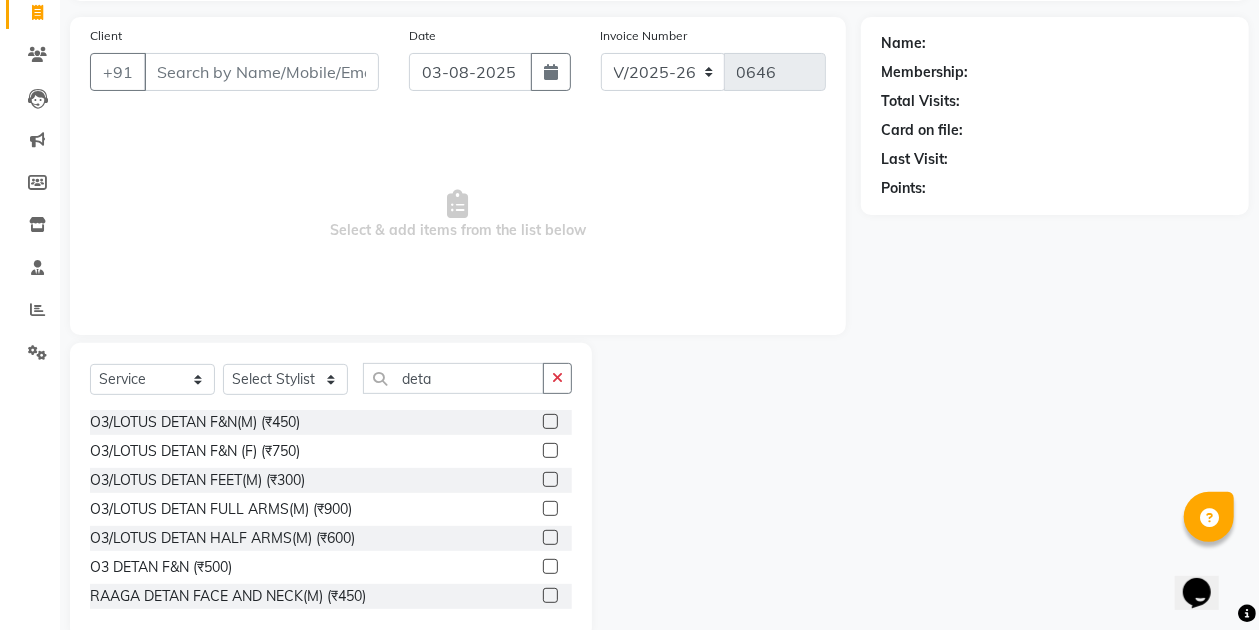click at bounding box center [549, 567] 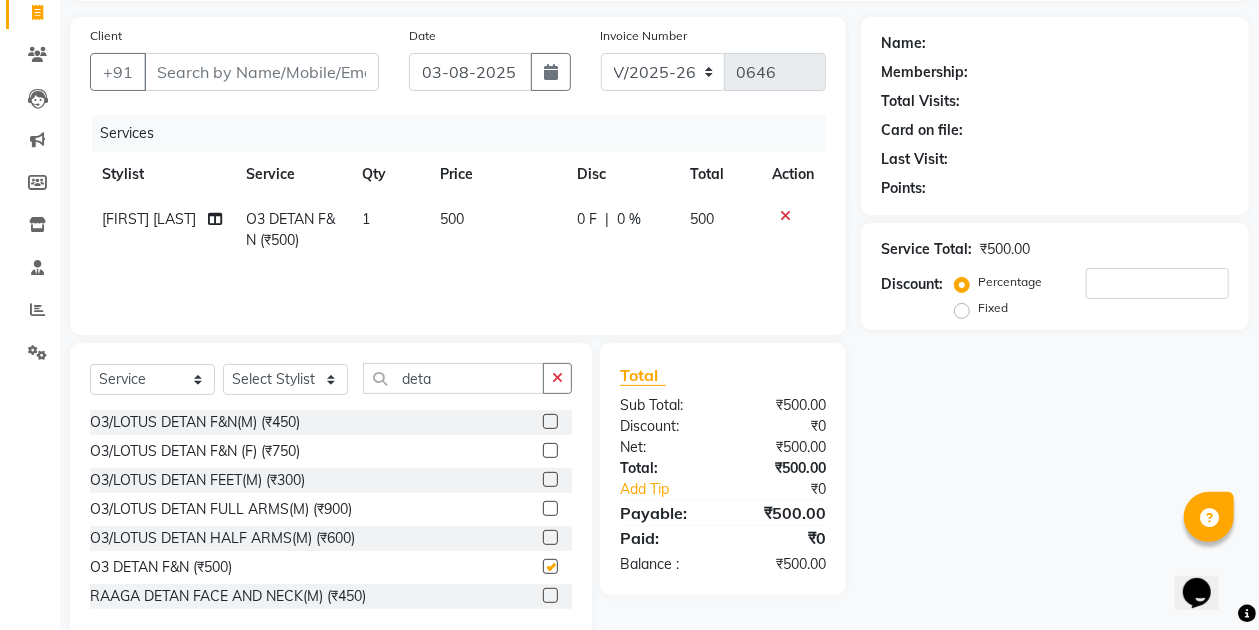 checkbox on "false" 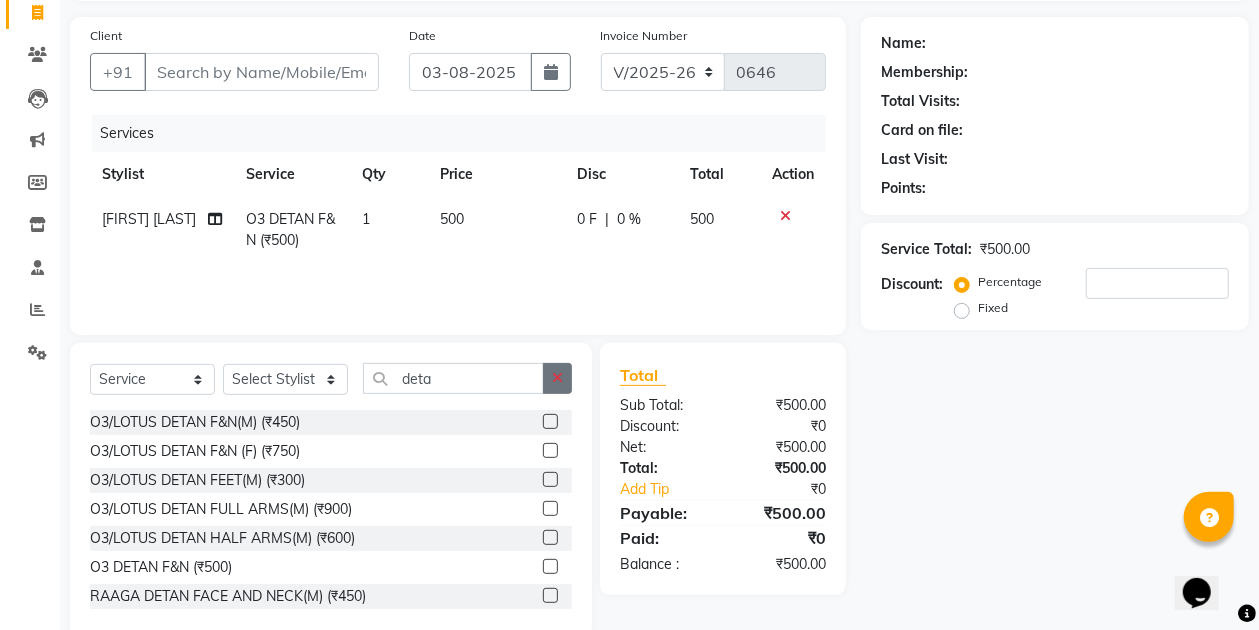 click 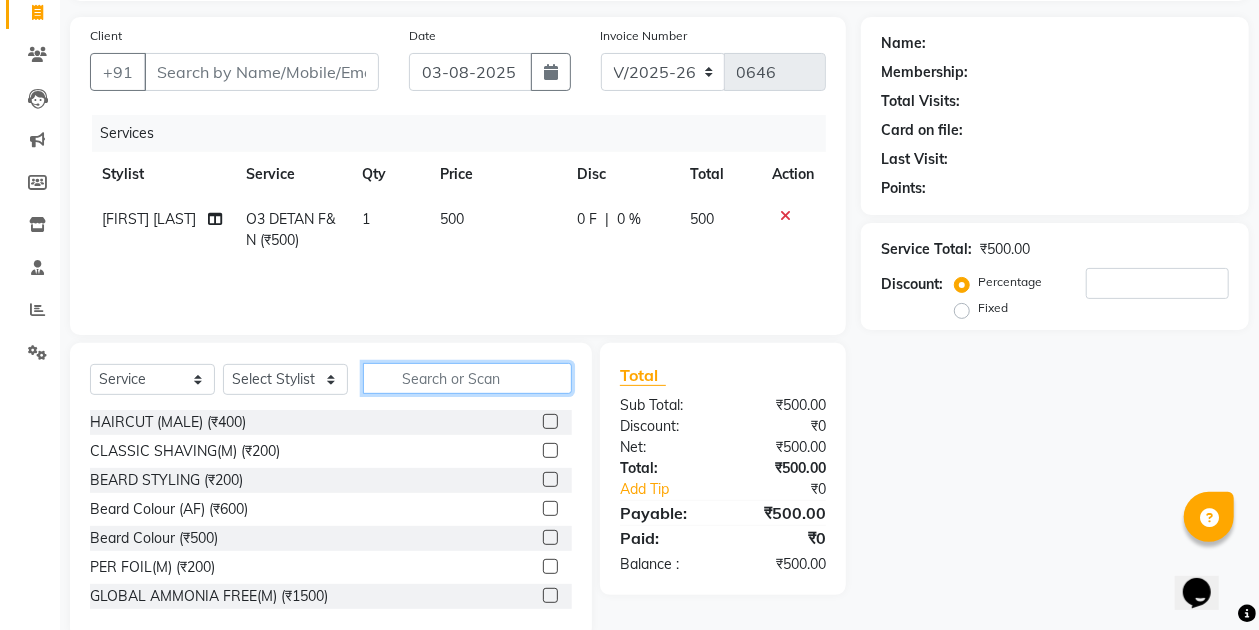 click 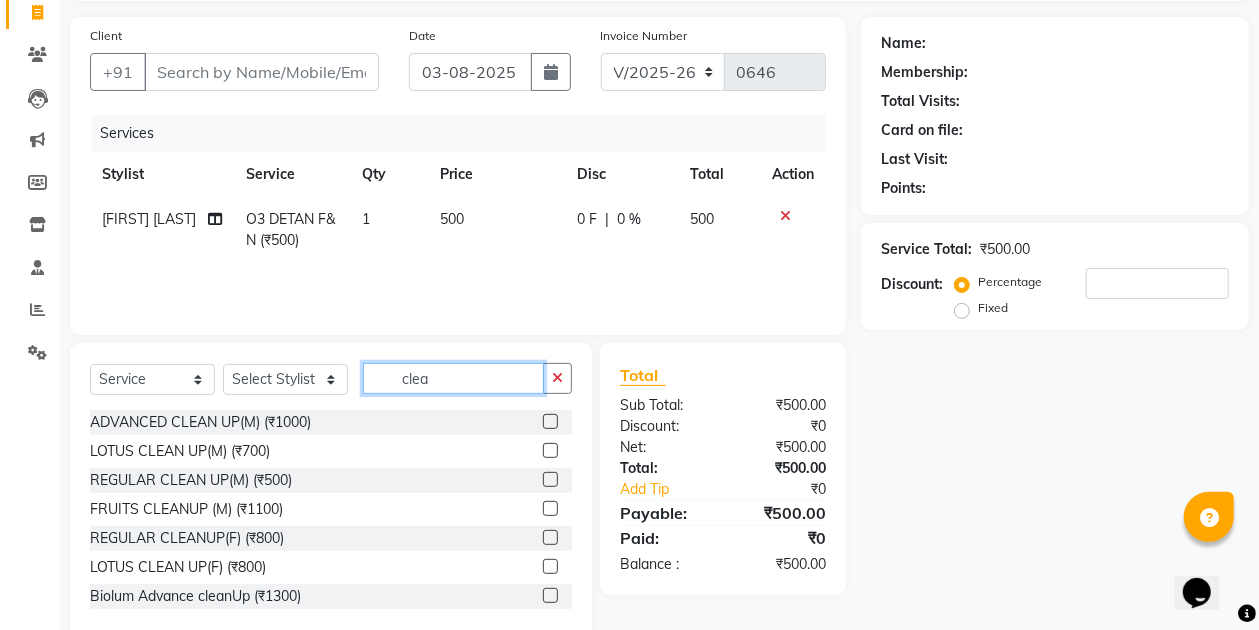type on "clea" 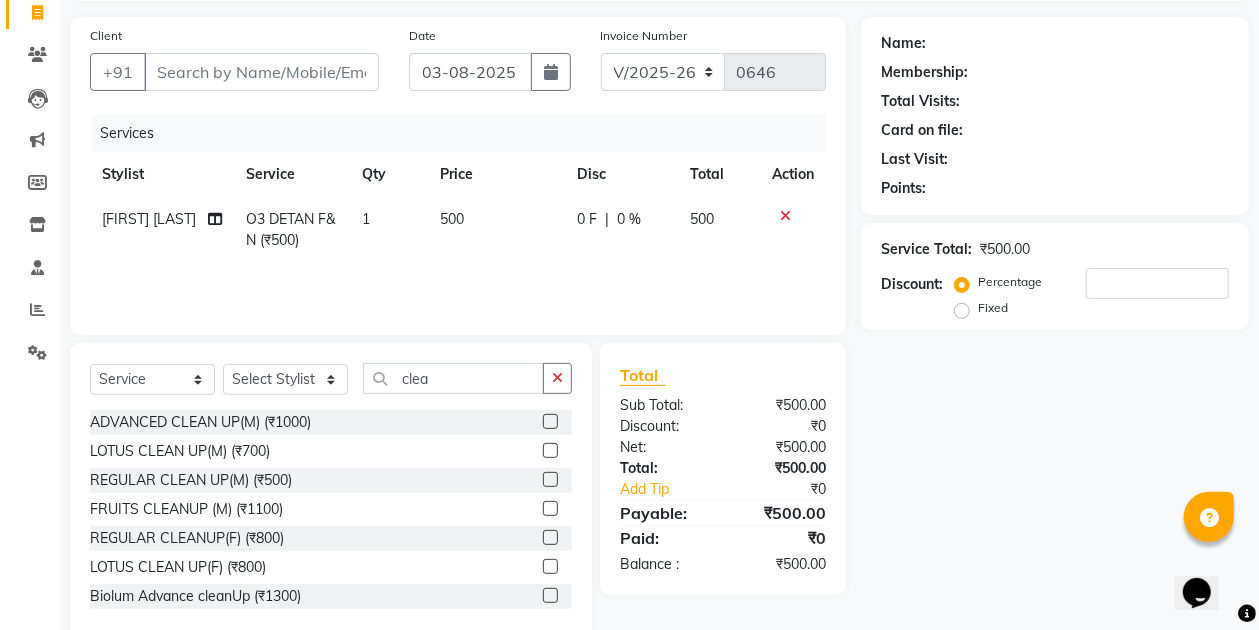 click 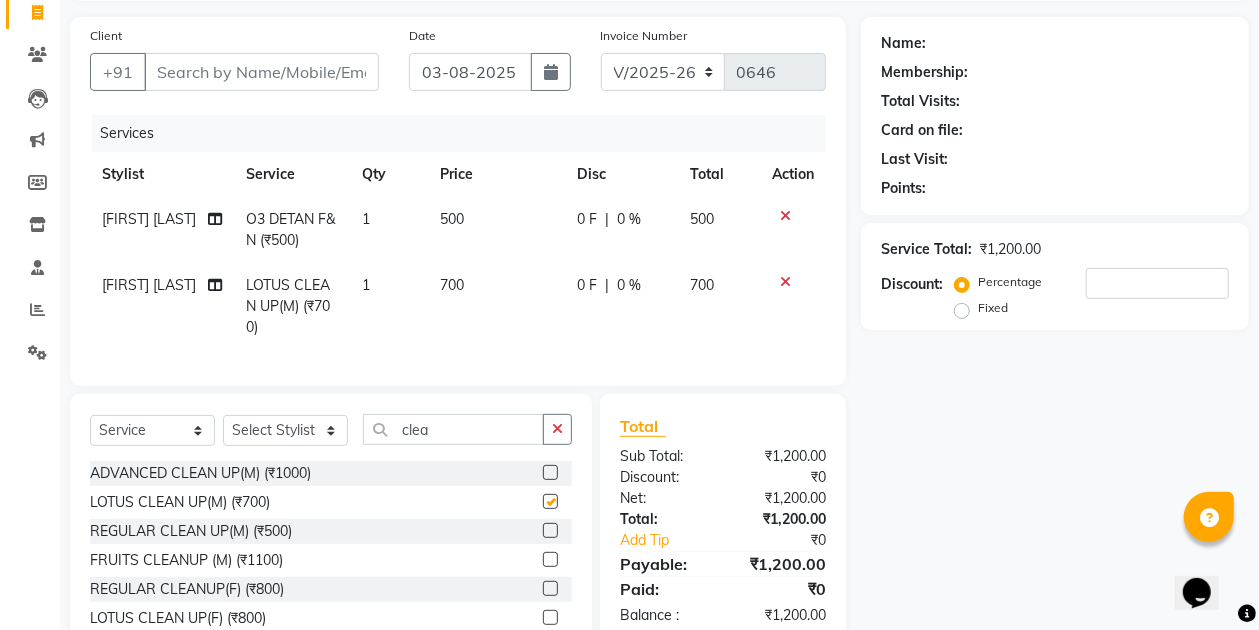 checkbox on "false" 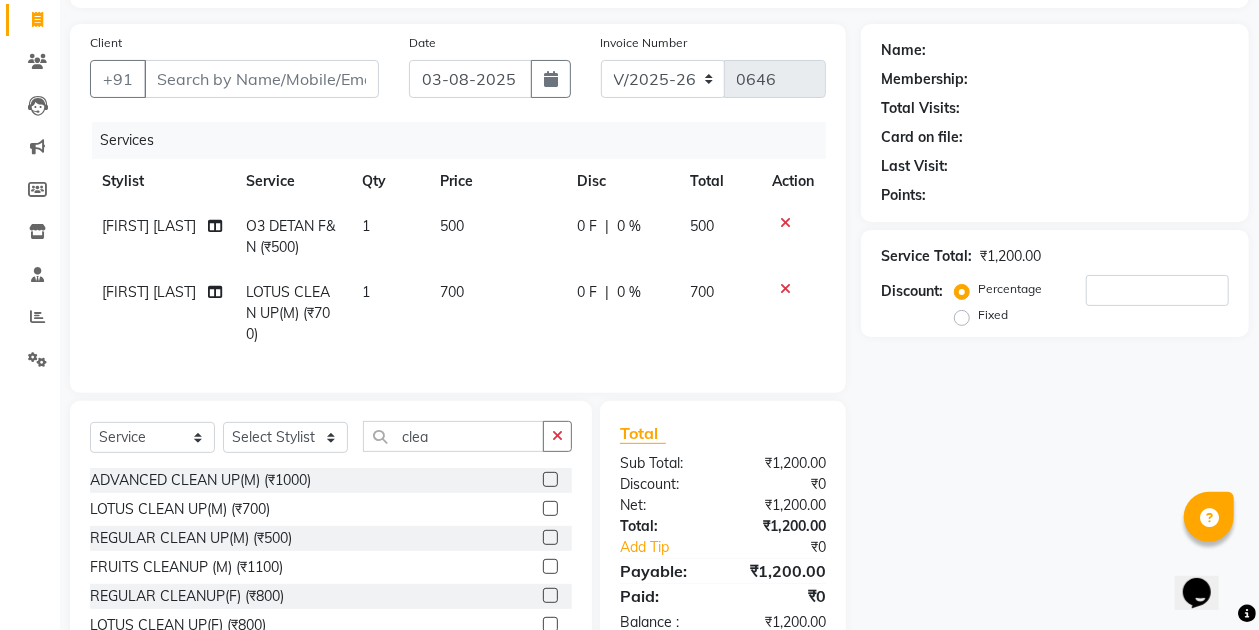 scroll, scrollTop: 31, scrollLeft: 0, axis: vertical 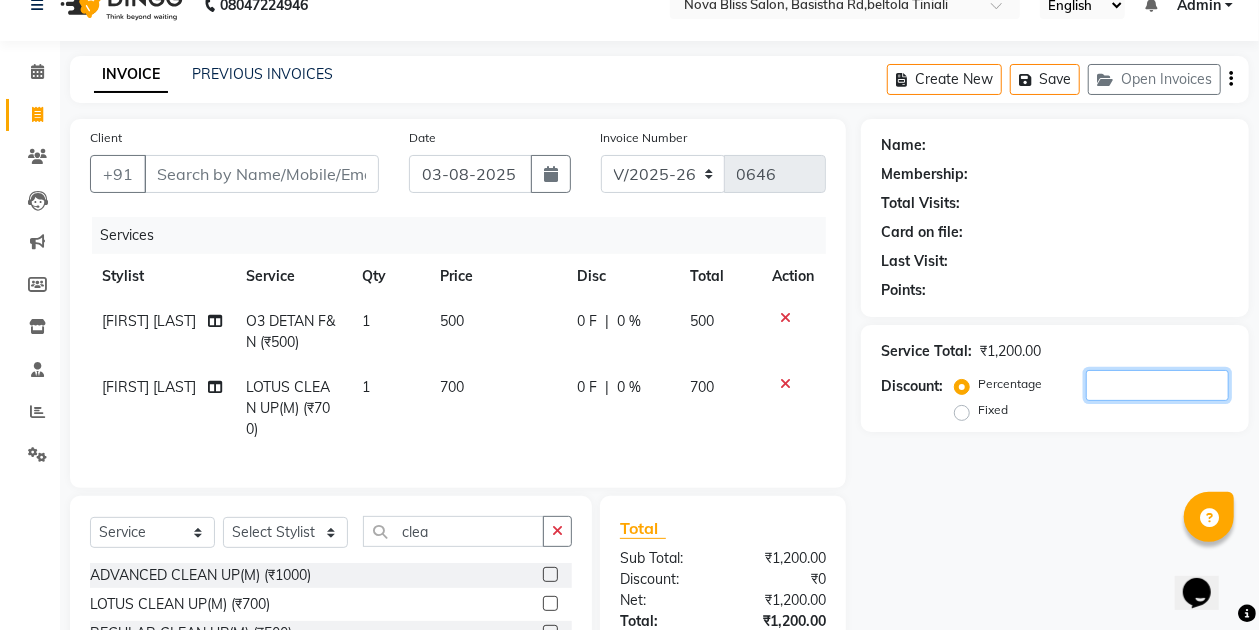 click 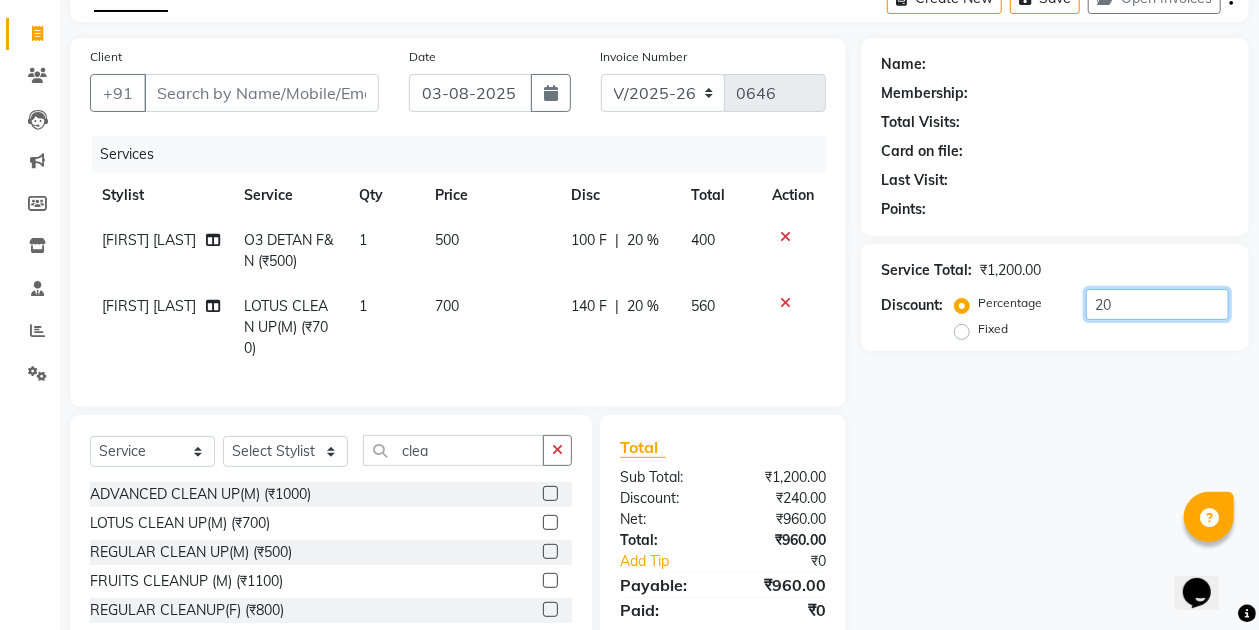 scroll, scrollTop: 0, scrollLeft: 0, axis: both 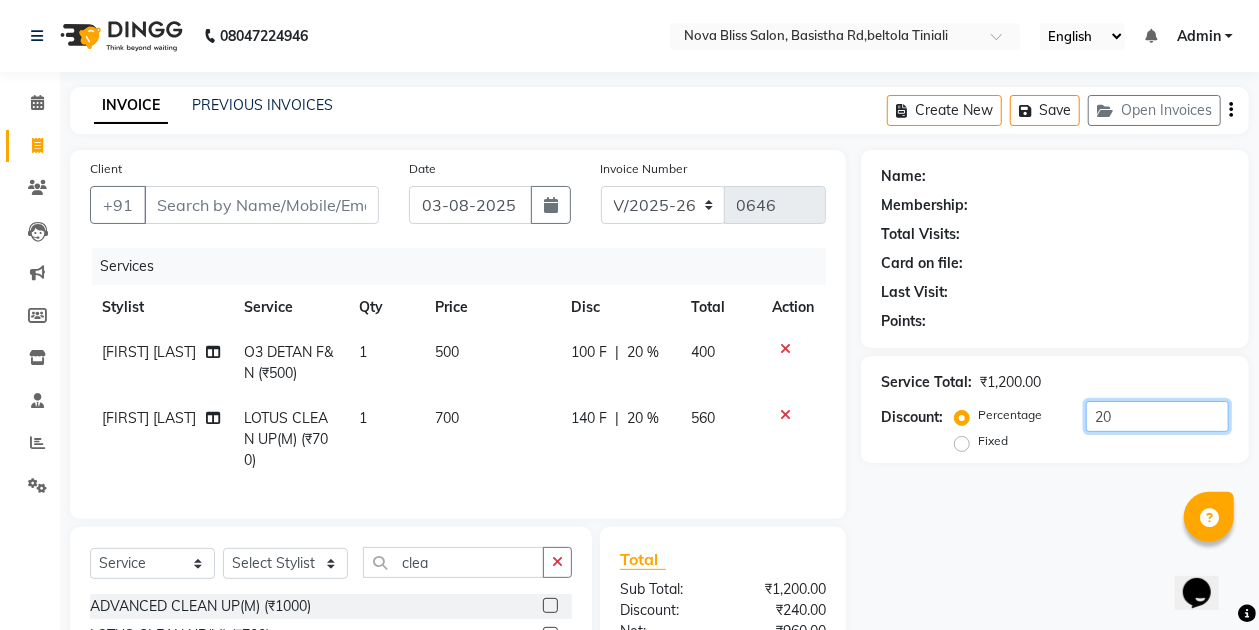 type on "20" 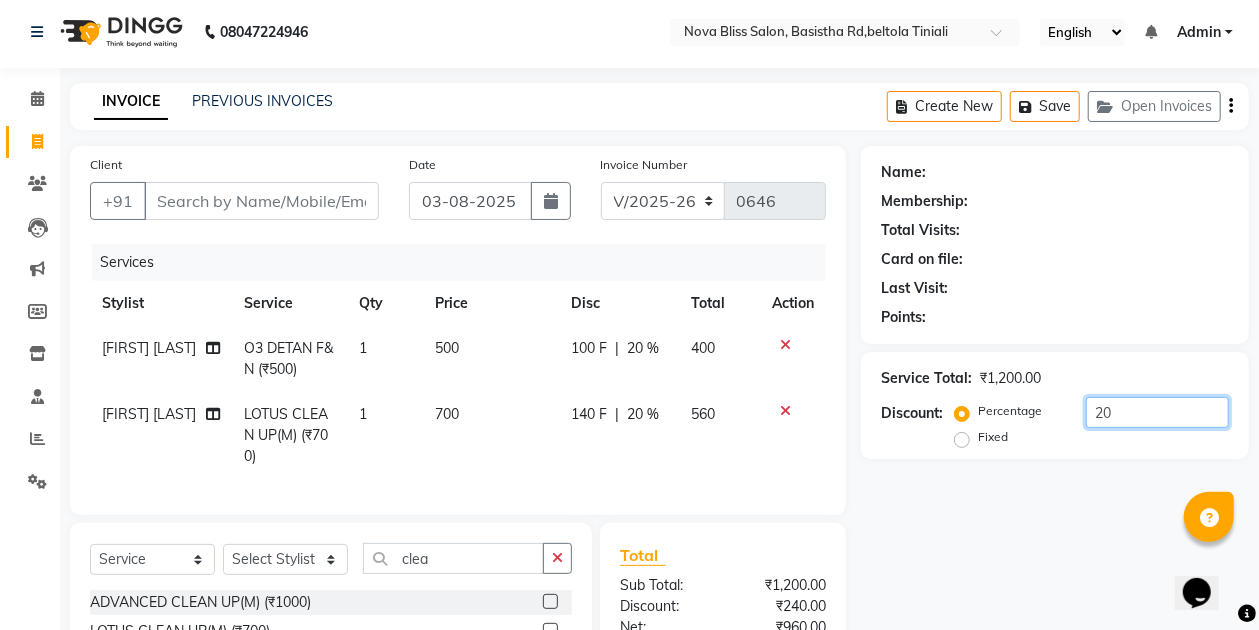 scroll, scrollTop: 0, scrollLeft: 0, axis: both 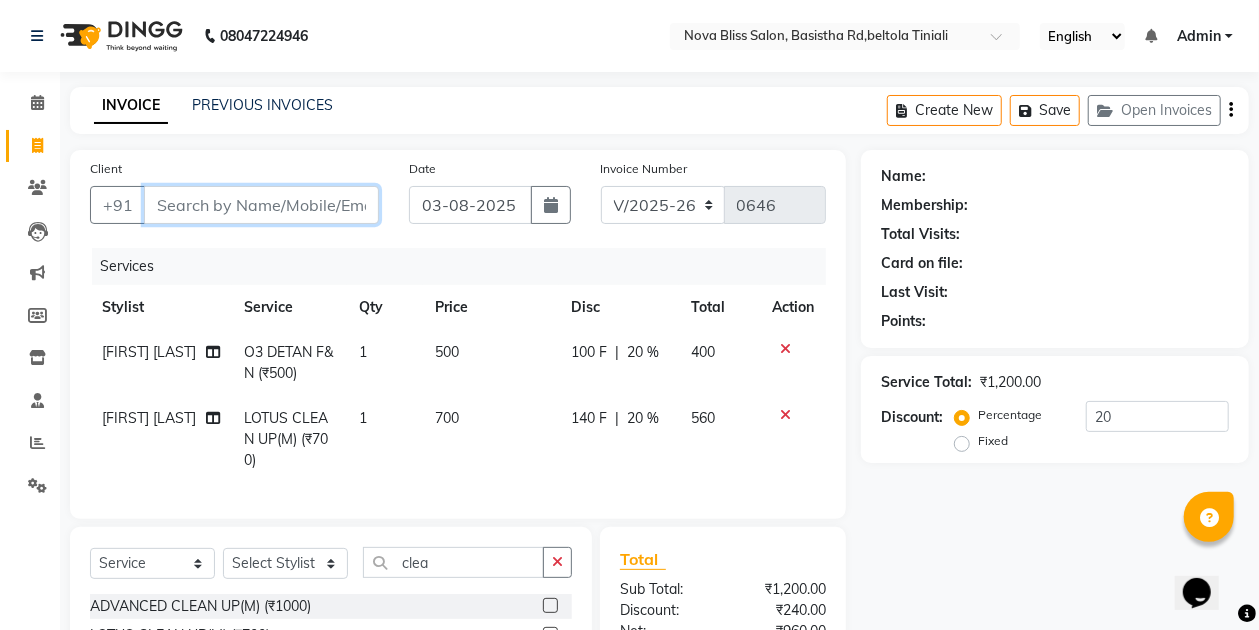 click on "Client" at bounding box center (261, 205) 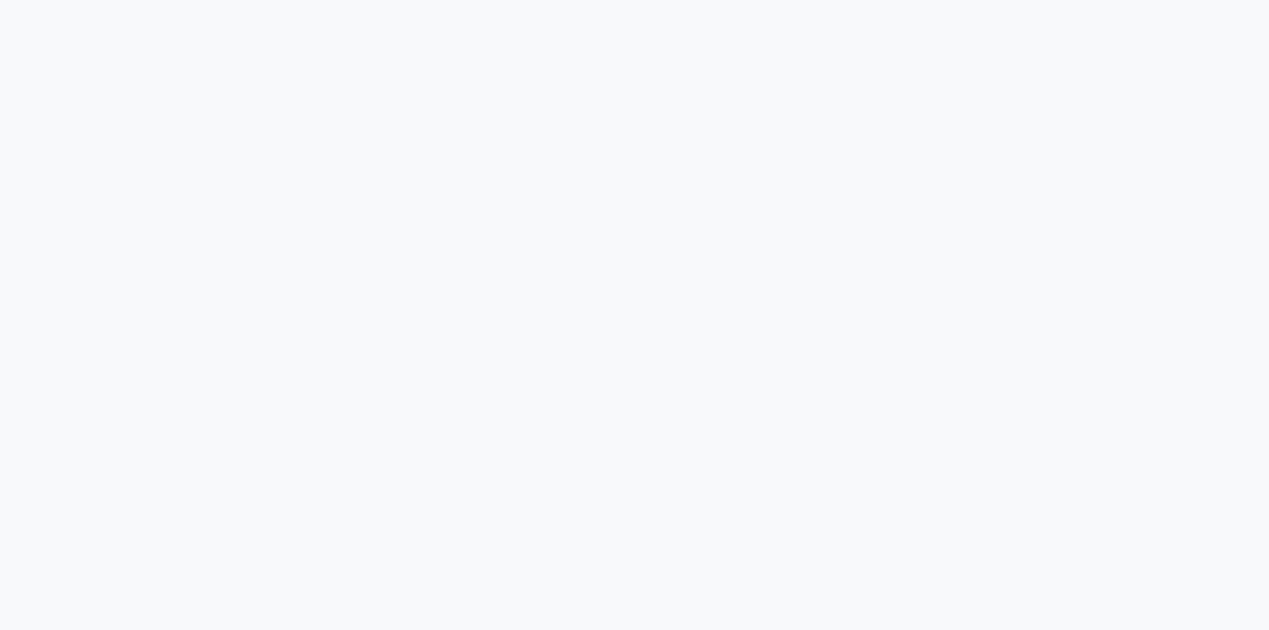 scroll, scrollTop: 0, scrollLeft: 0, axis: both 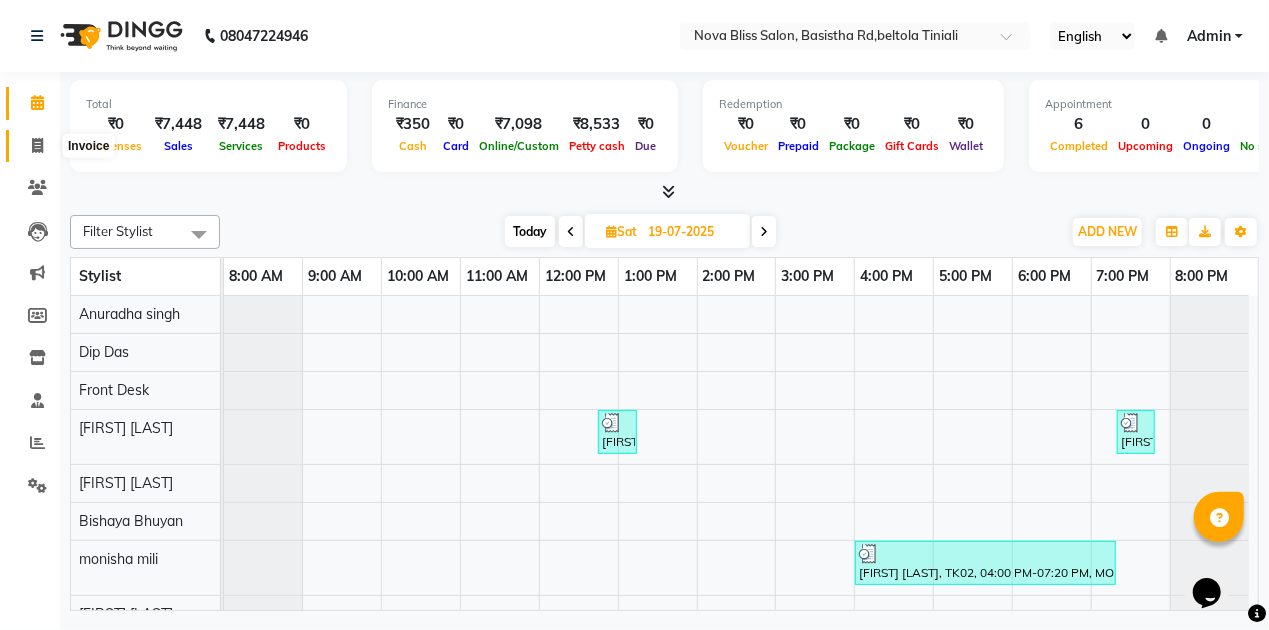 click 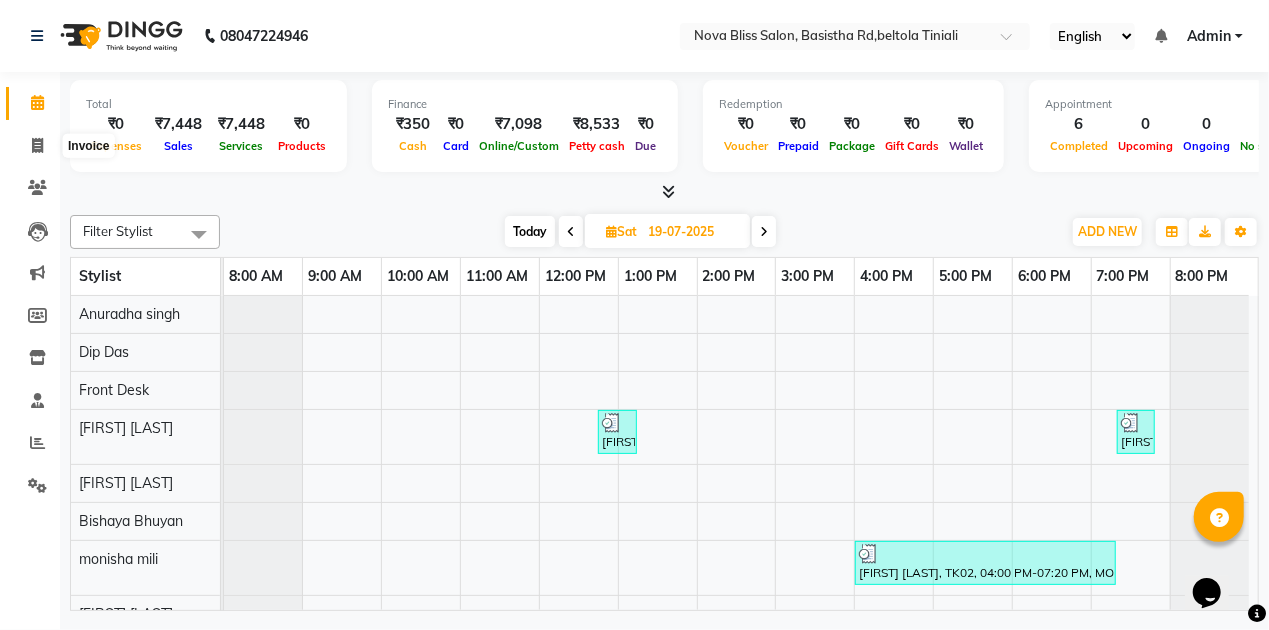 select on "service" 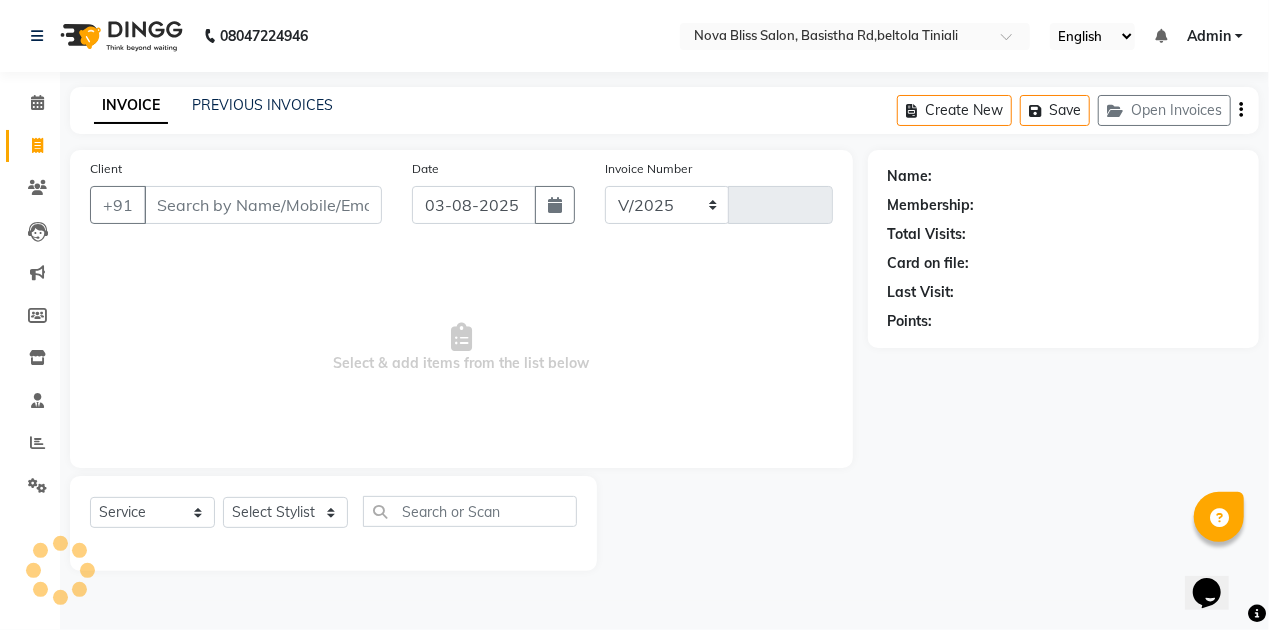 select on "6211" 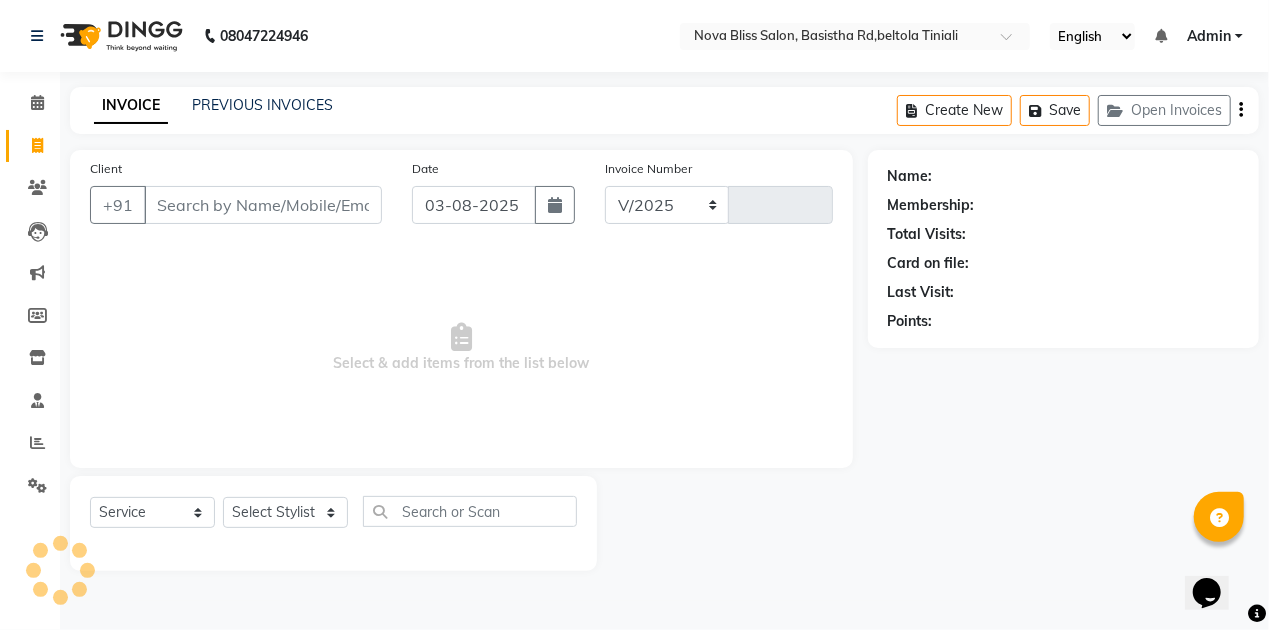 type on "0646" 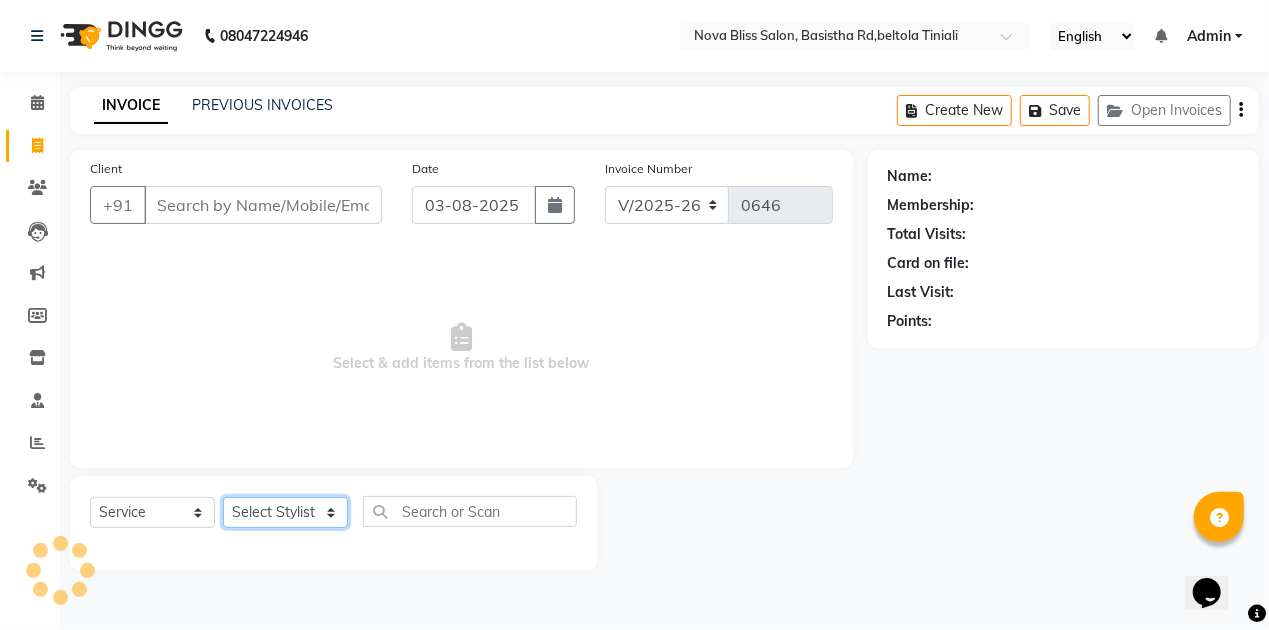 click on "Select Stylist" 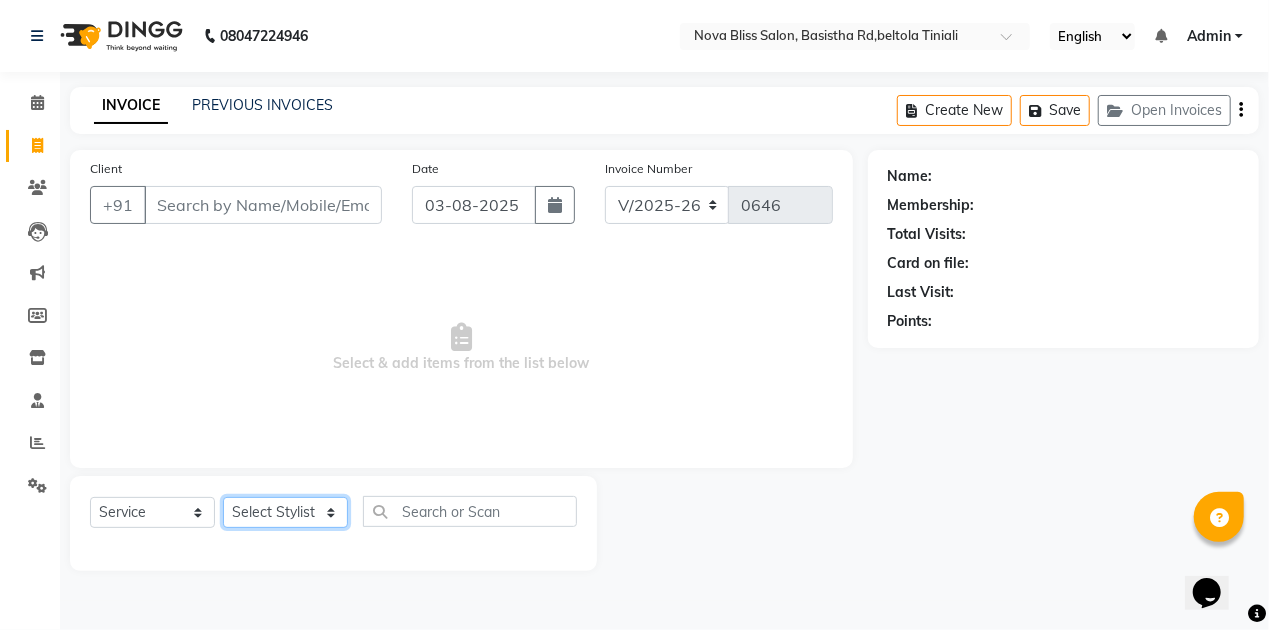 select on "45610" 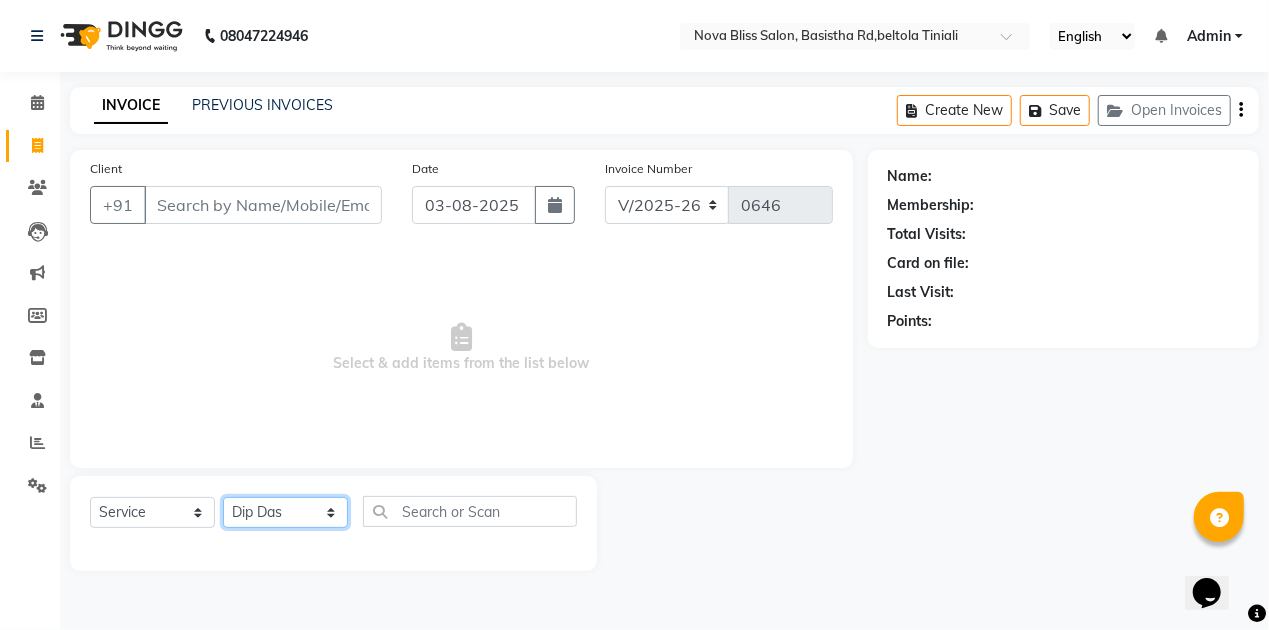 click on "Select Stylist Anuradha singh Bishaya Bhuyan Dip Das Ester jarain  Front Desk Luna kalita monisha mili Pintu Rajak" 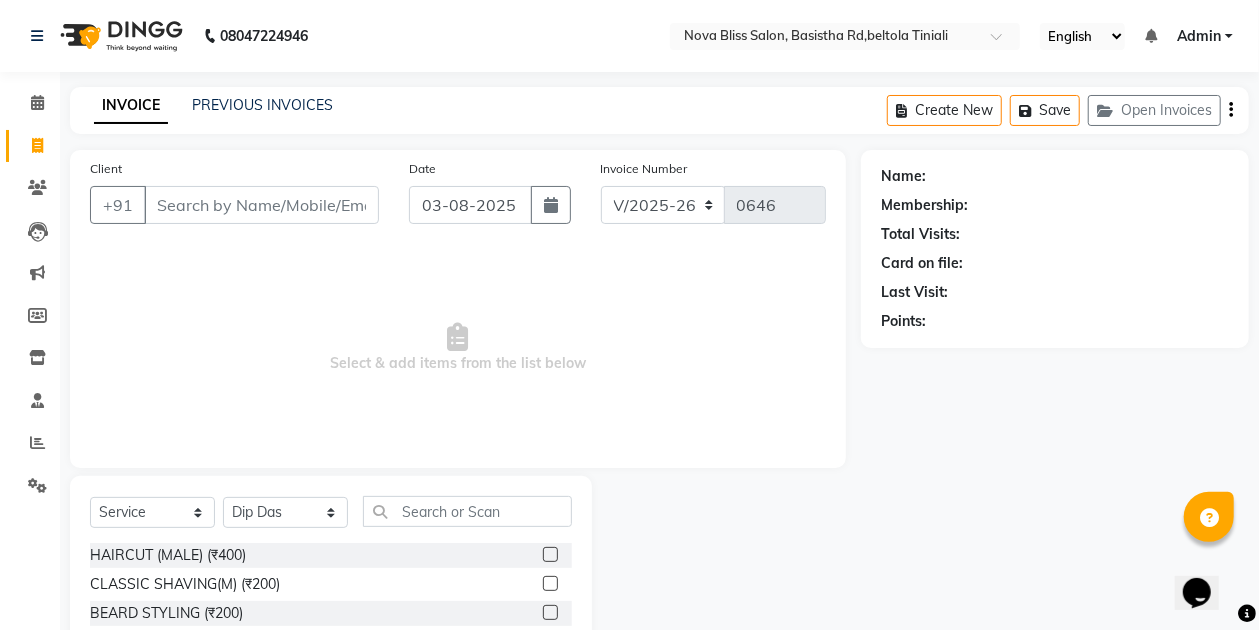 click 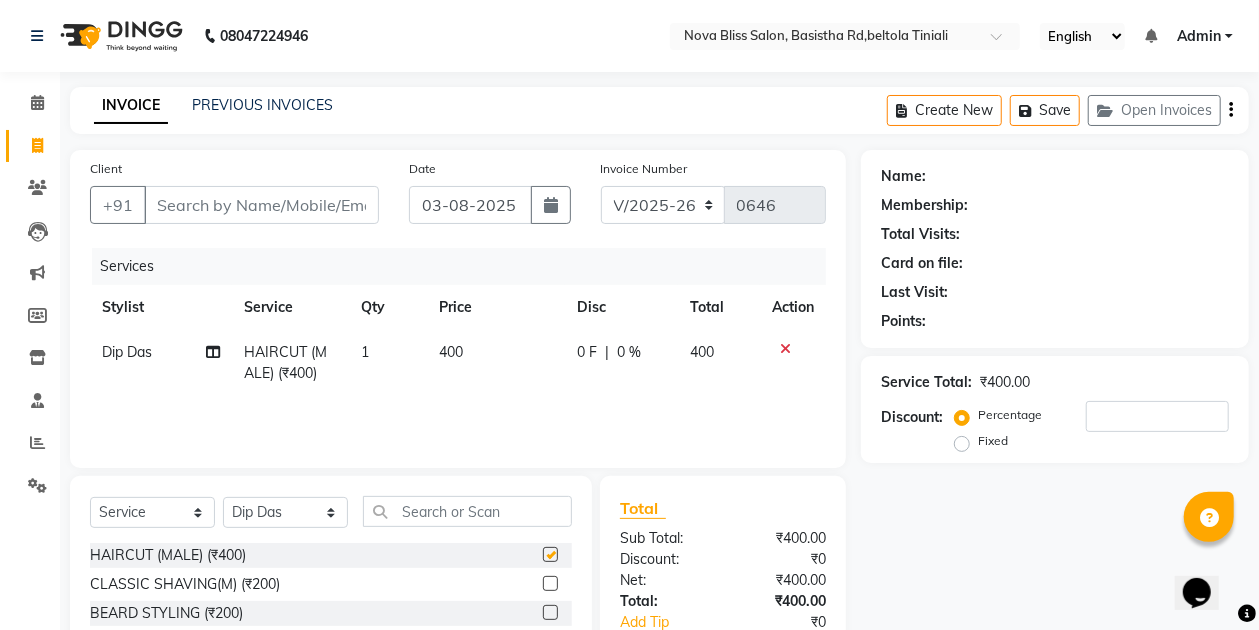 checkbox on "false" 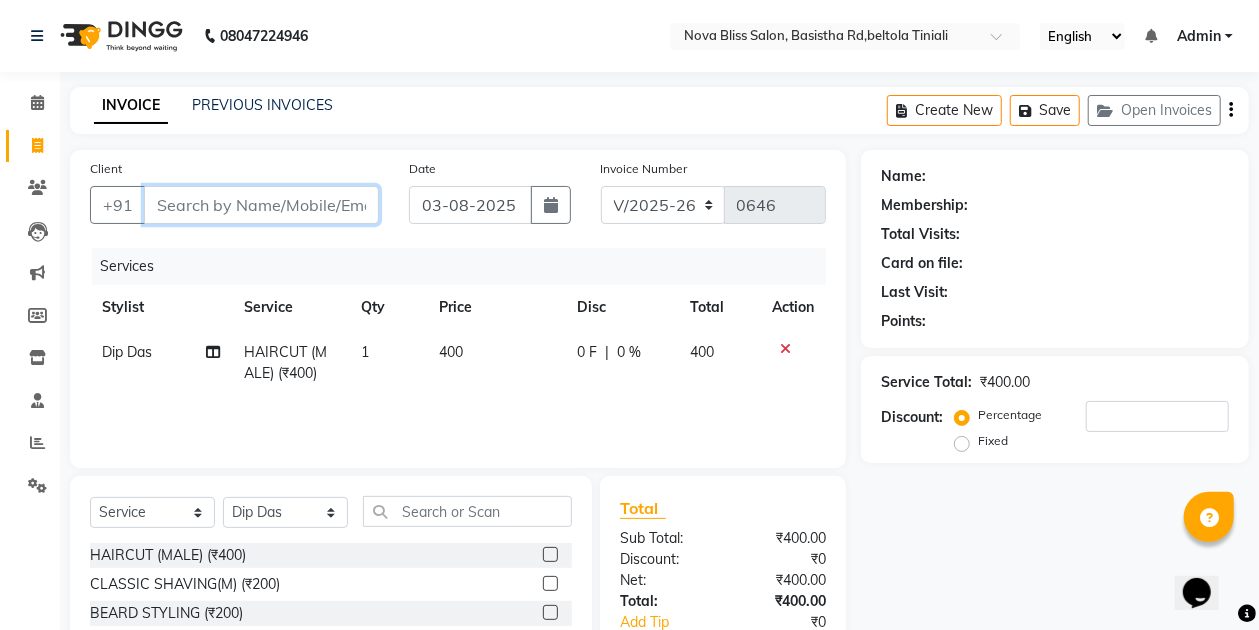click on "Client" at bounding box center (261, 205) 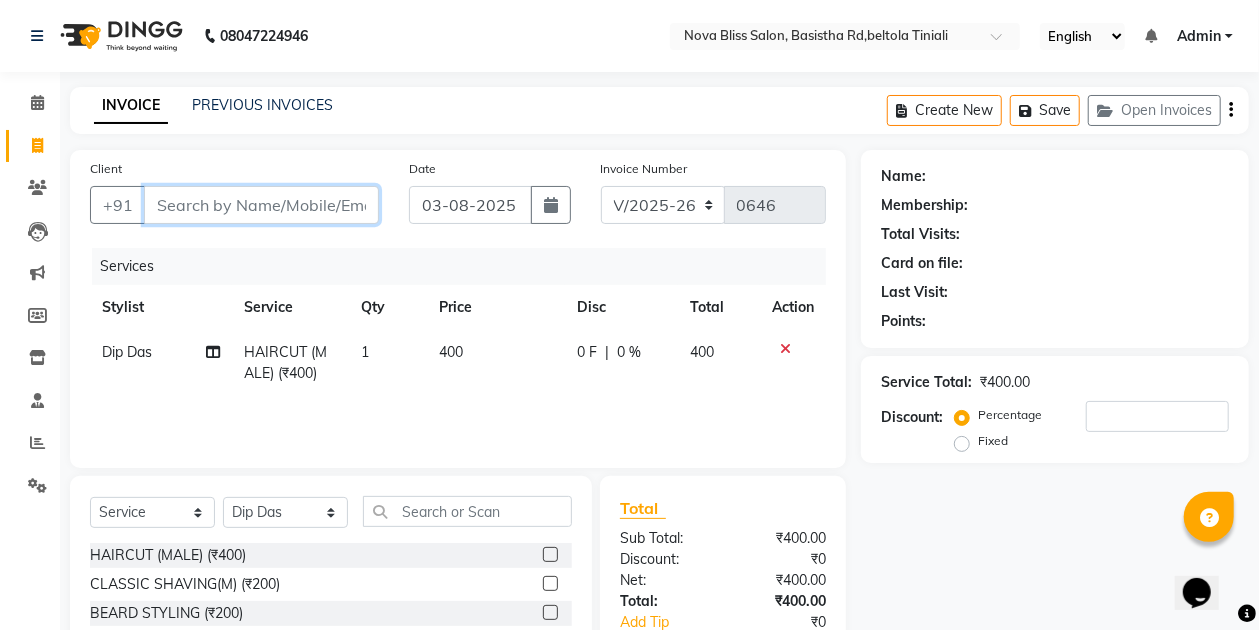 click on "Client" at bounding box center (261, 205) 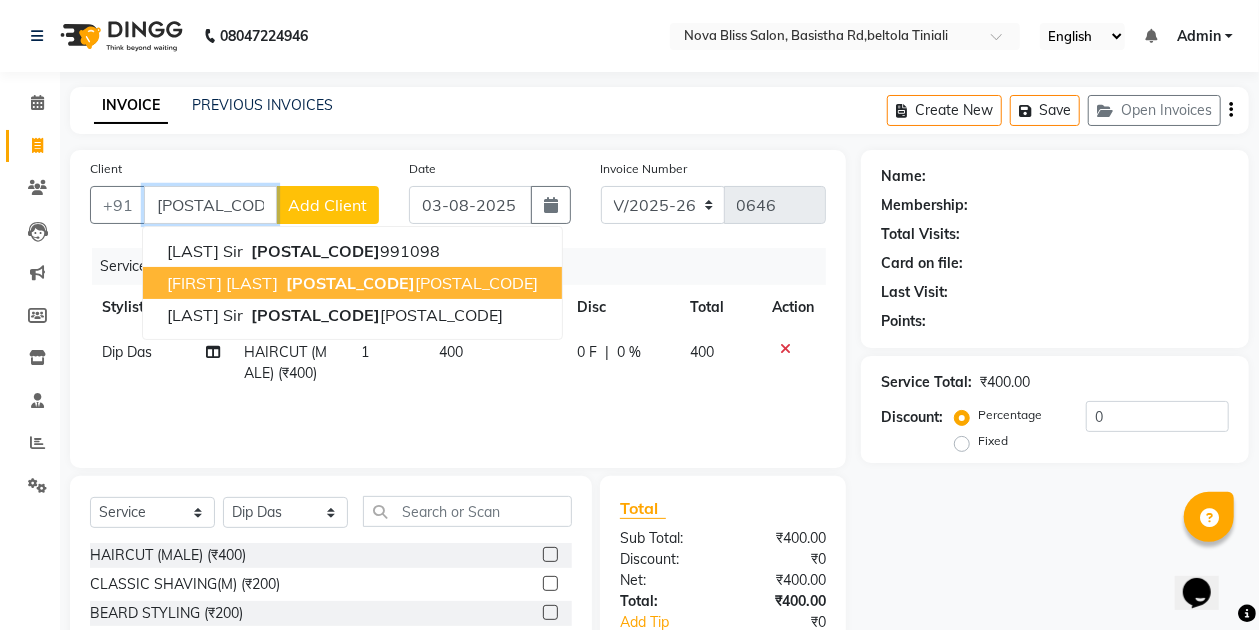 click on "8133" at bounding box center (350, 283) 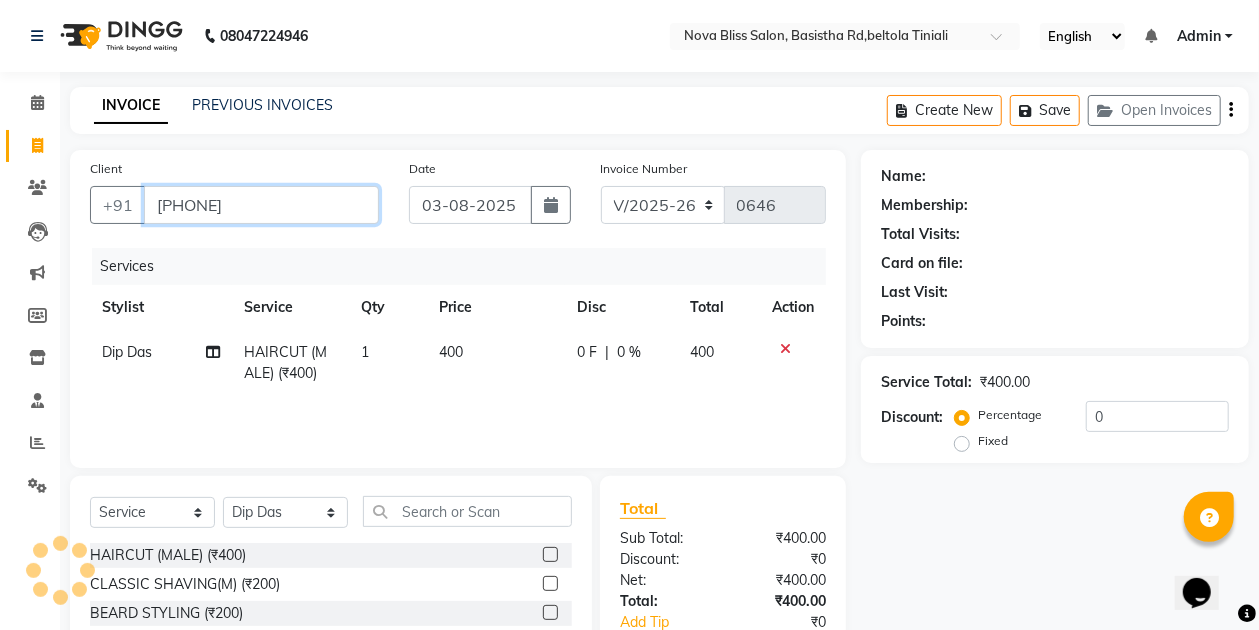 type on "8133038431" 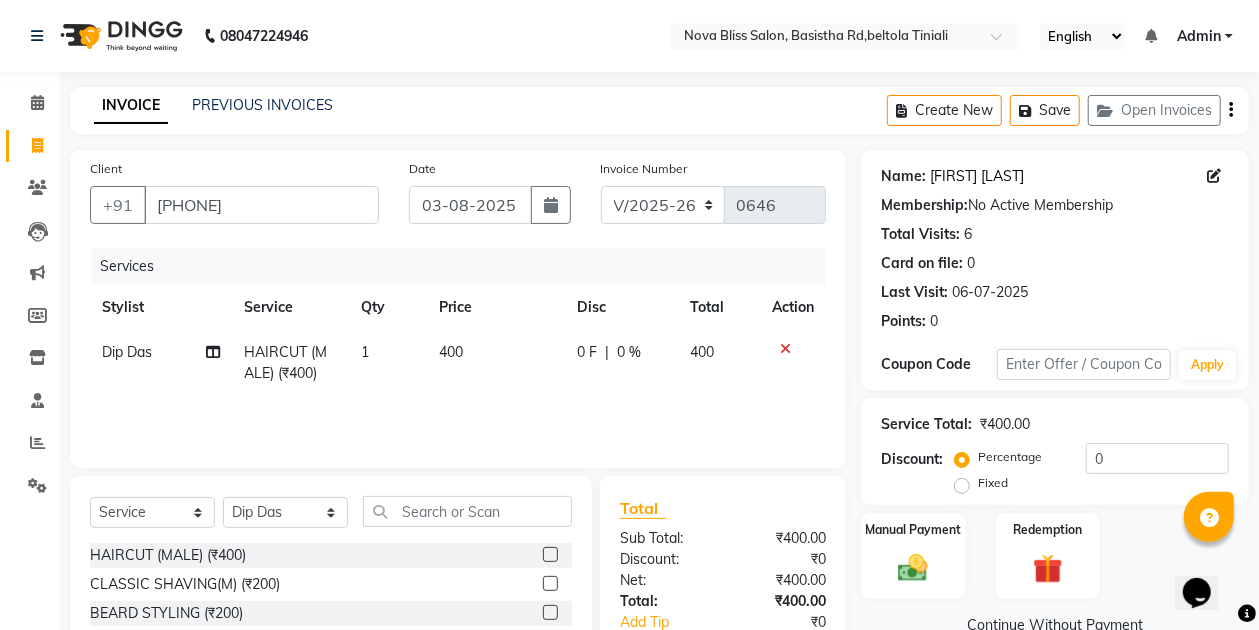 click on "Angarparne Saikia" 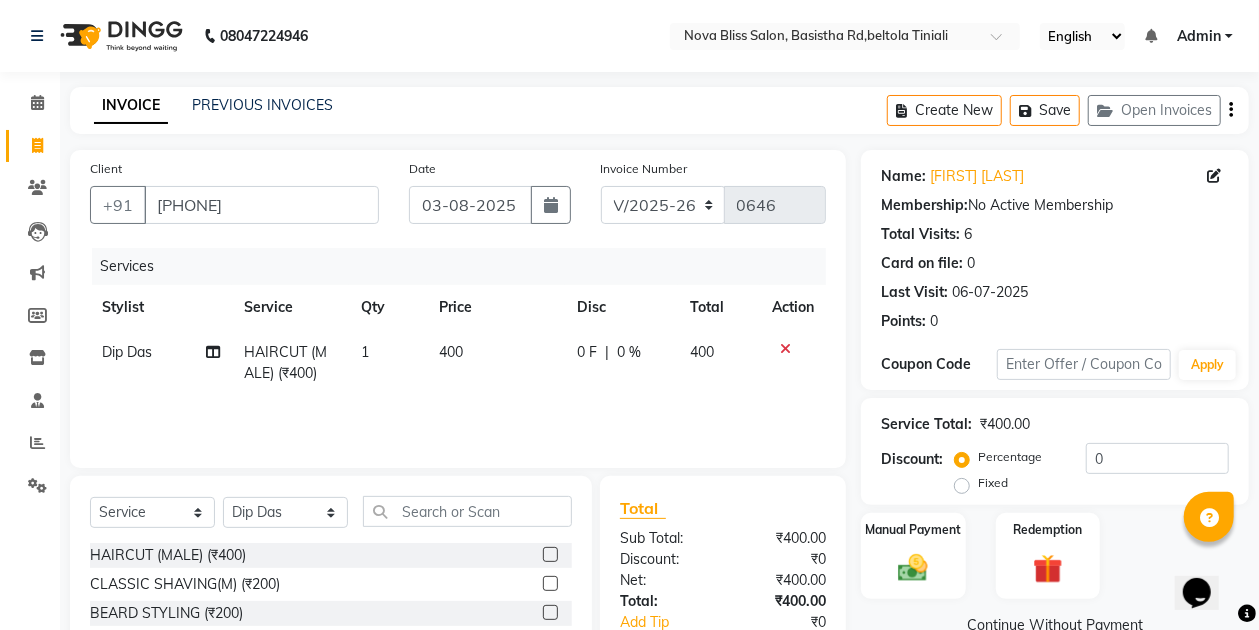 click on "0 F" 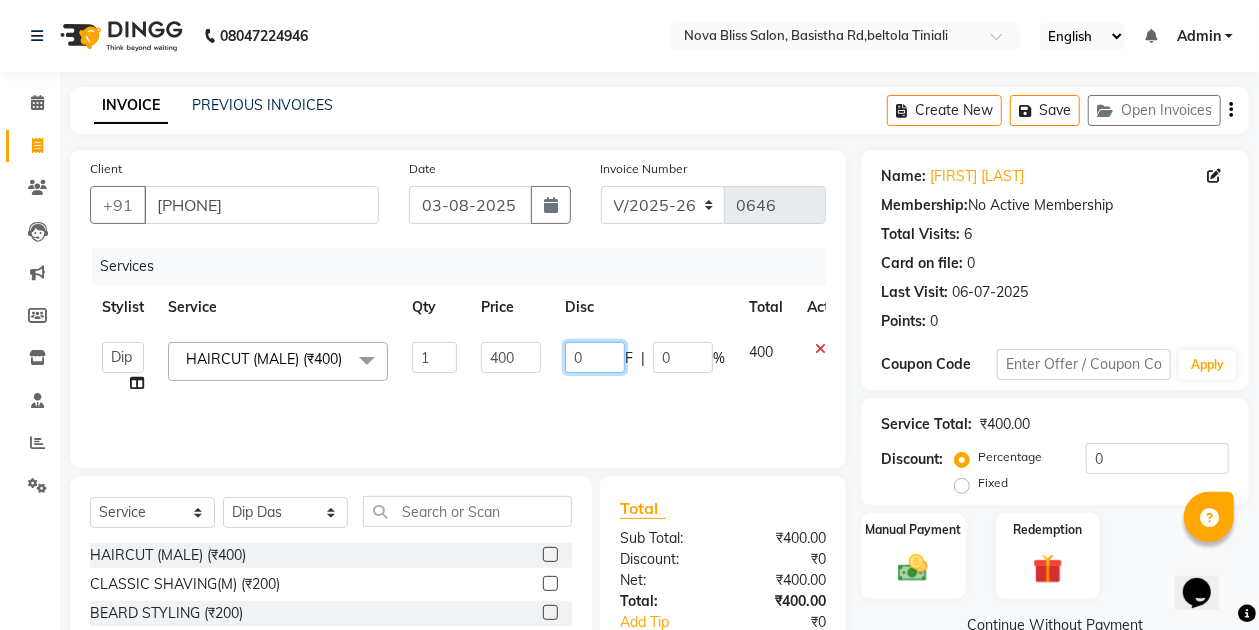 click on "0" 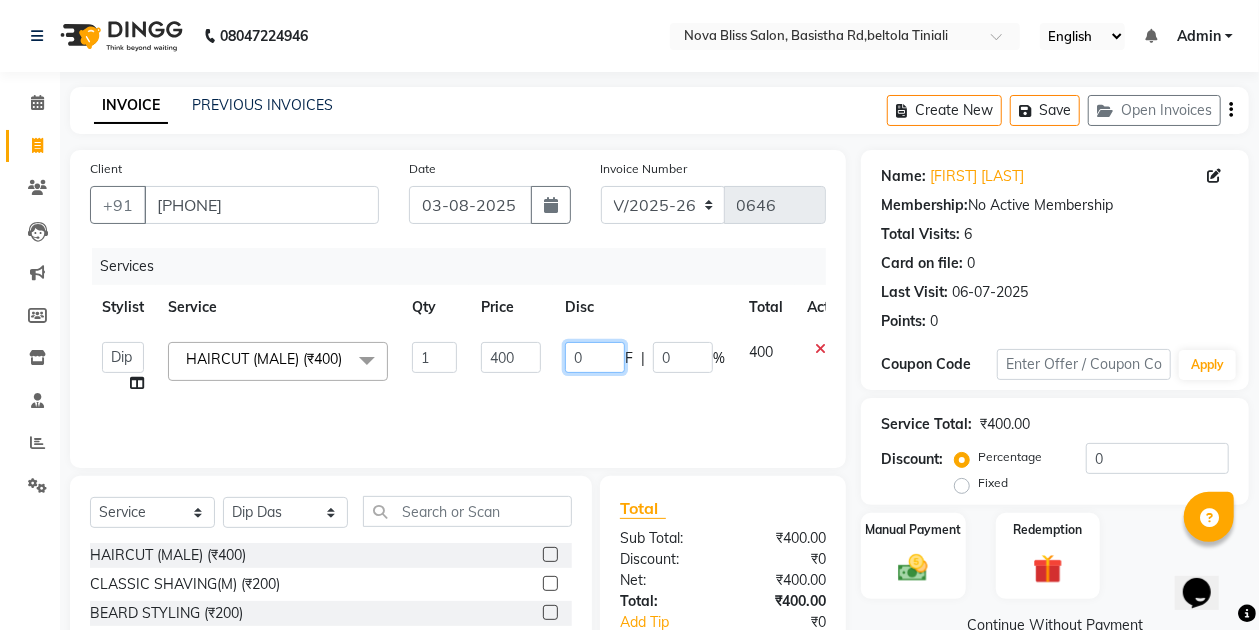 type on "50" 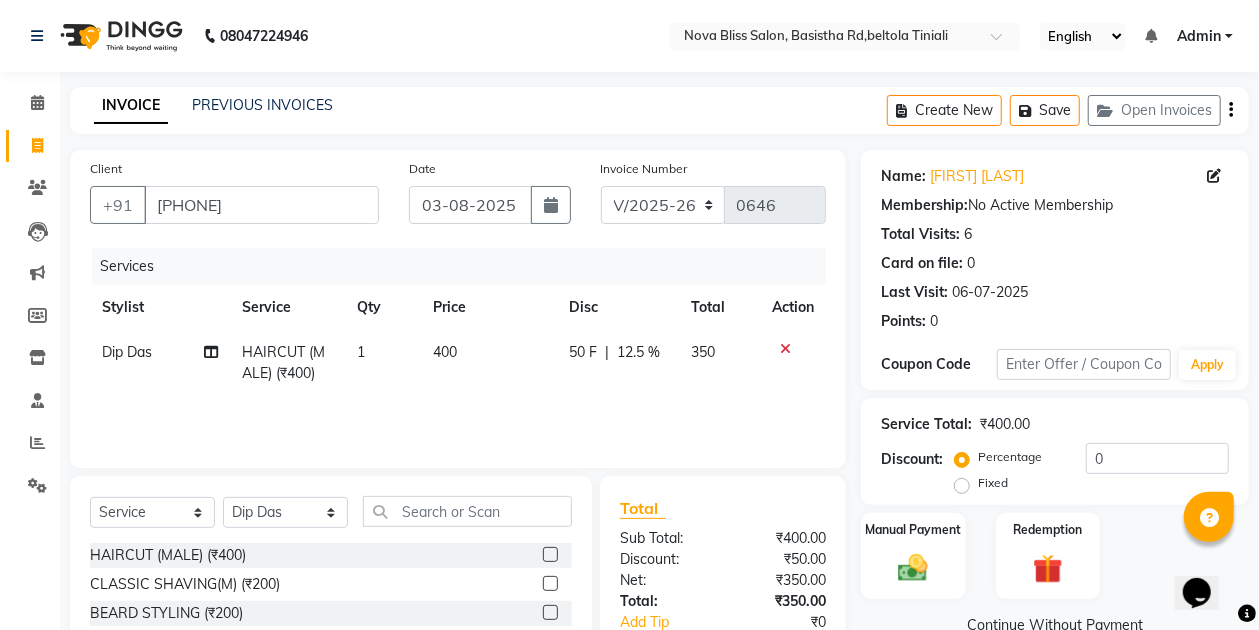 click on "50 F | 12.5 %" 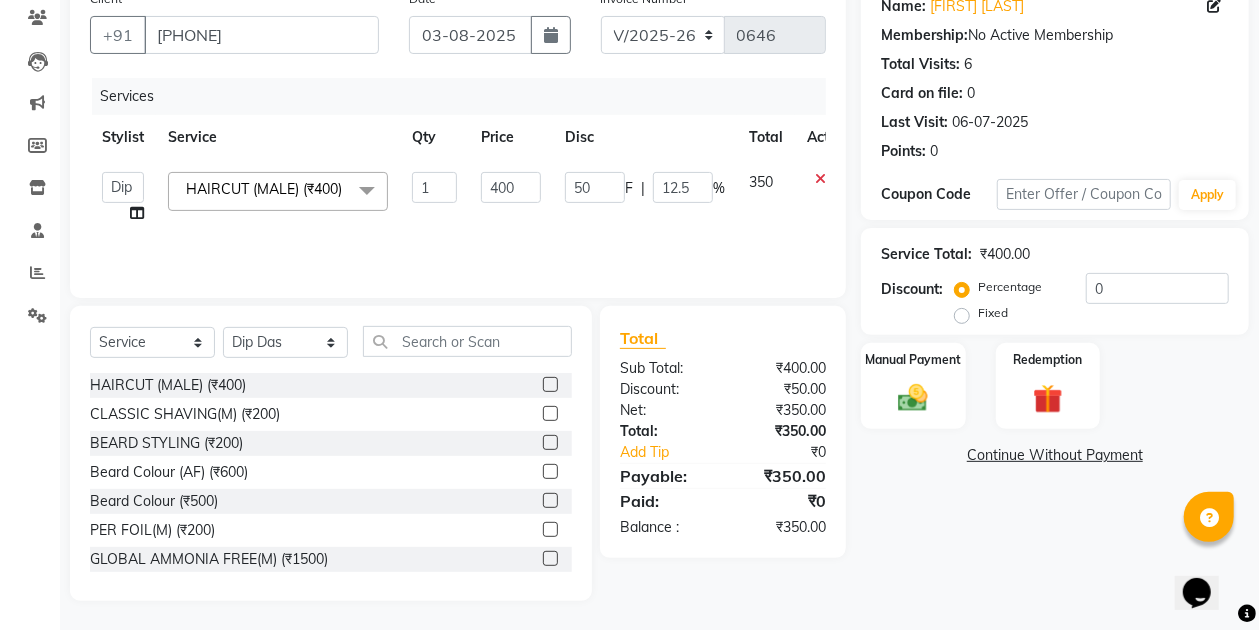 scroll, scrollTop: 170, scrollLeft: 0, axis: vertical 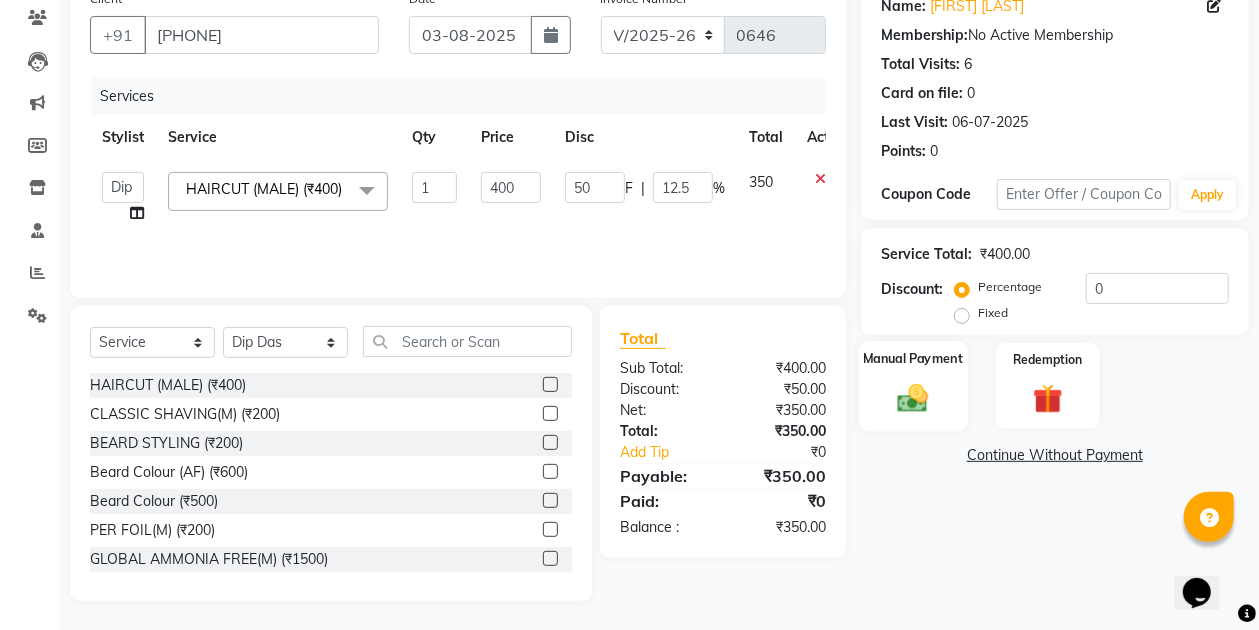 click on "Manual Payment" 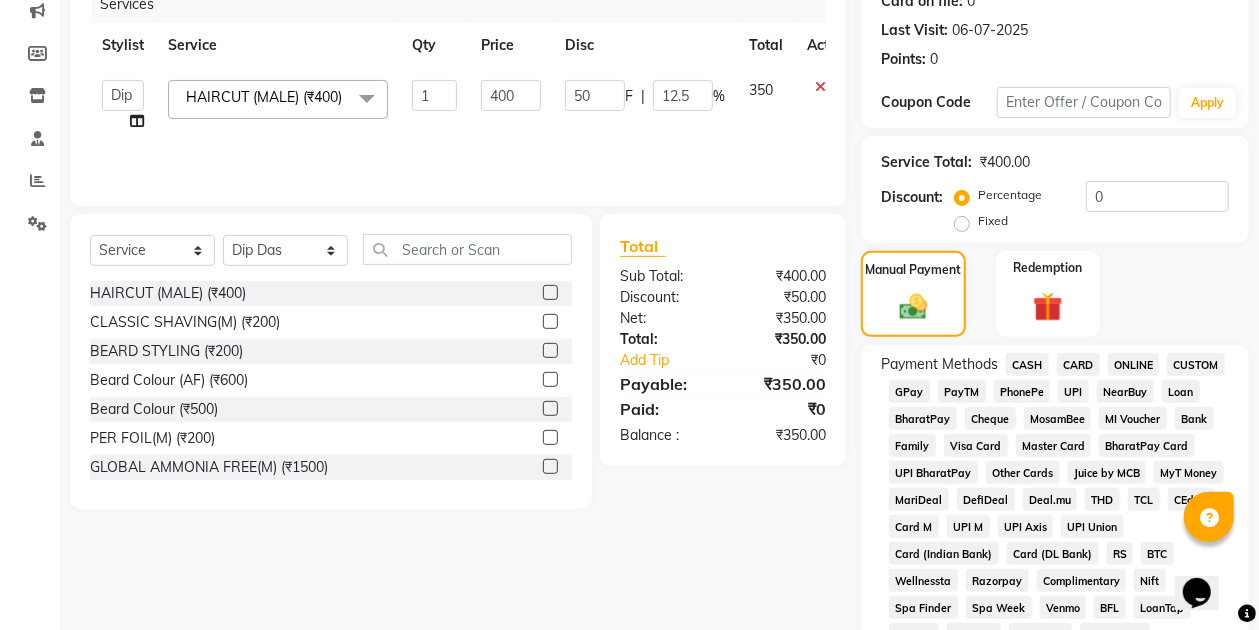 scroll, scrollTop: 304, scrollLeft: 0, axis: vertical 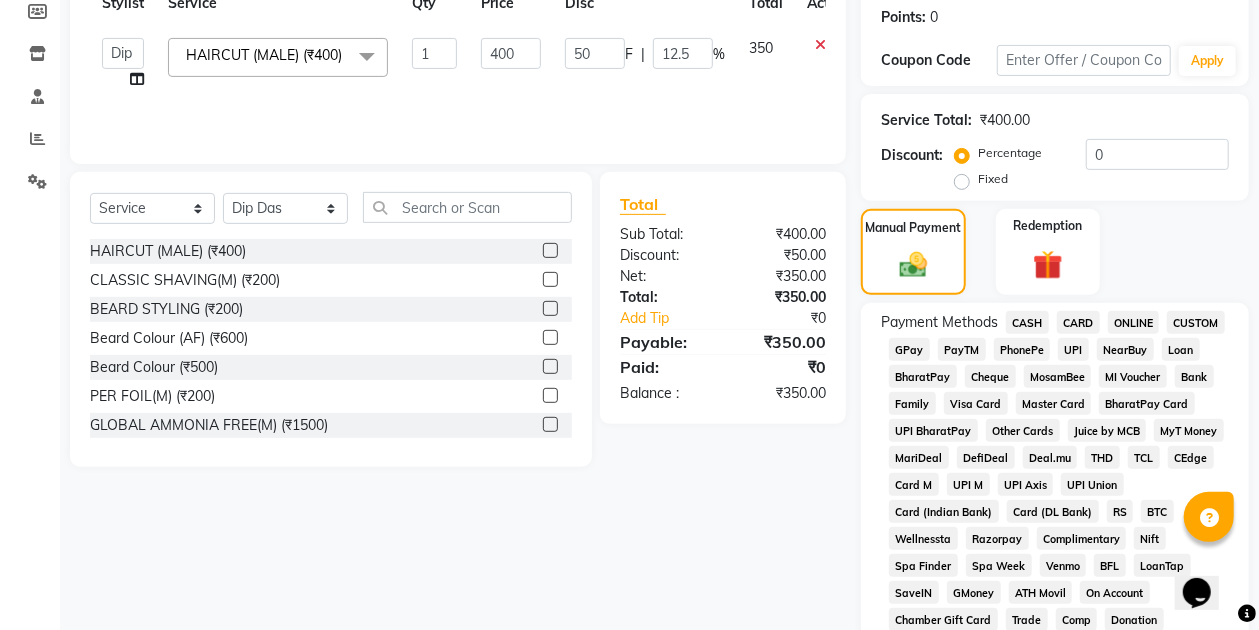 click on "GPay" 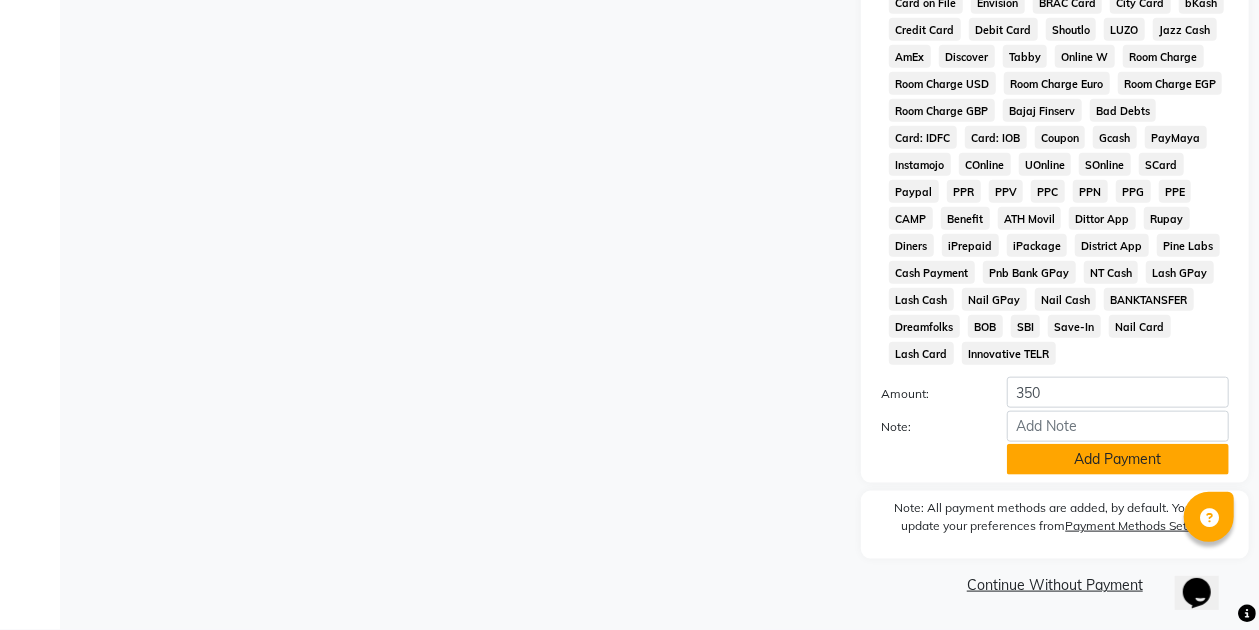 scroll, scrollTop: 954, scrollLeft: 0, axis: vertical 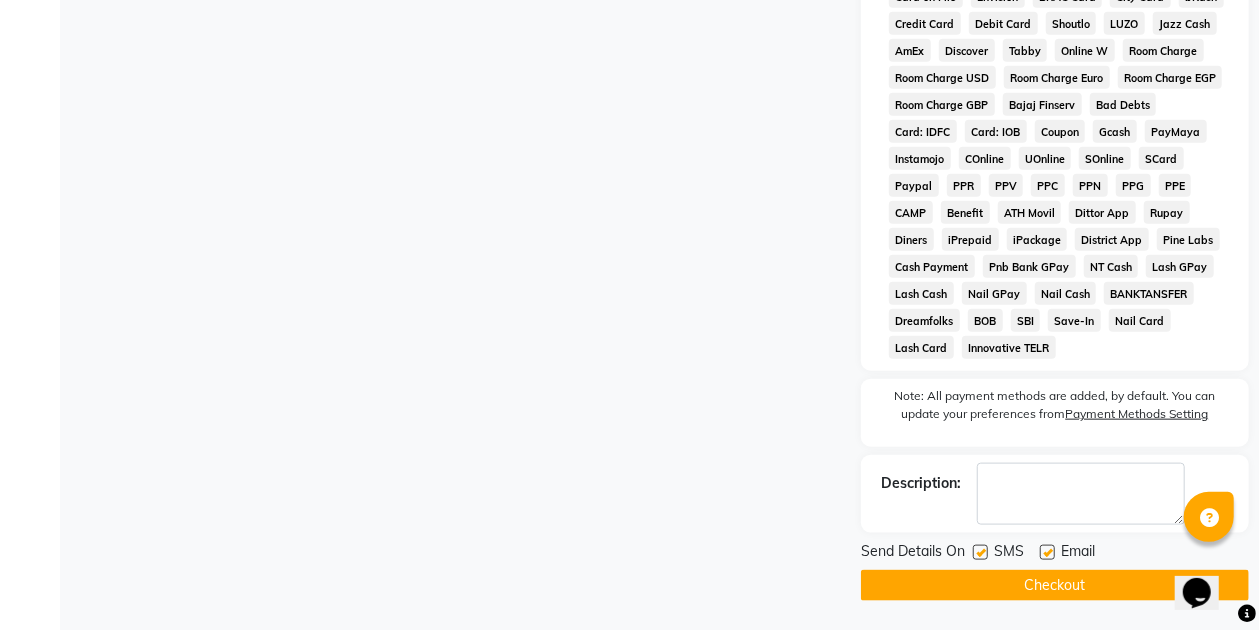 click on "Checkout" 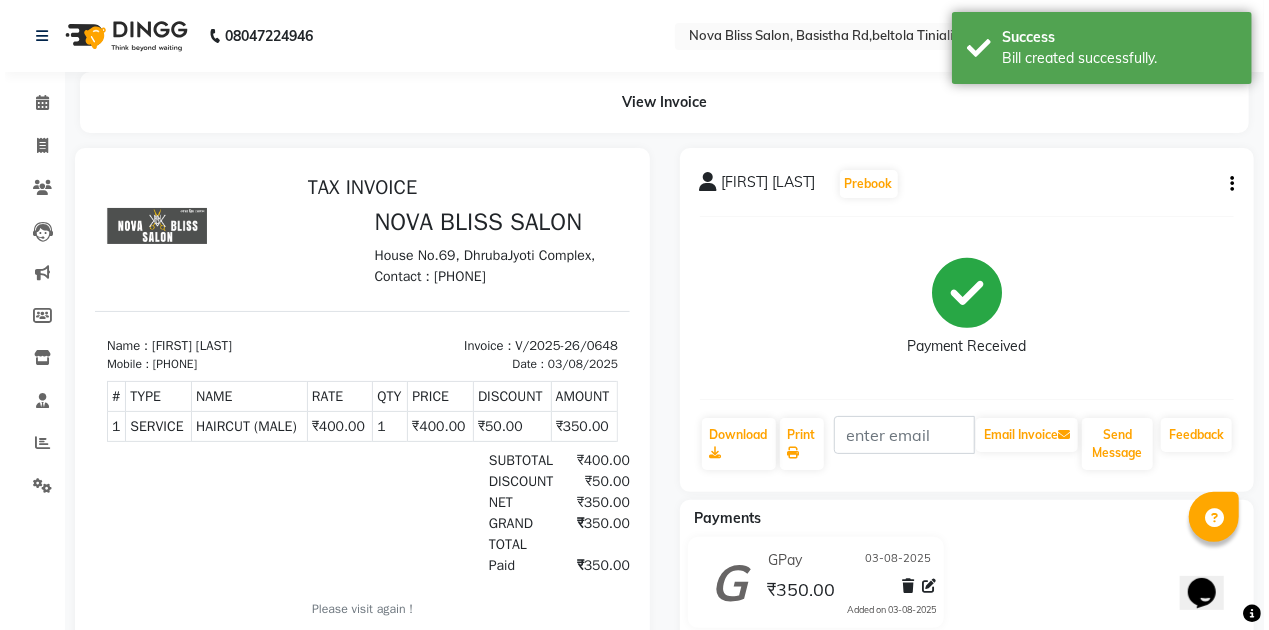 scroll, scrollTop: 0, scrollLeft: 0, axis: both 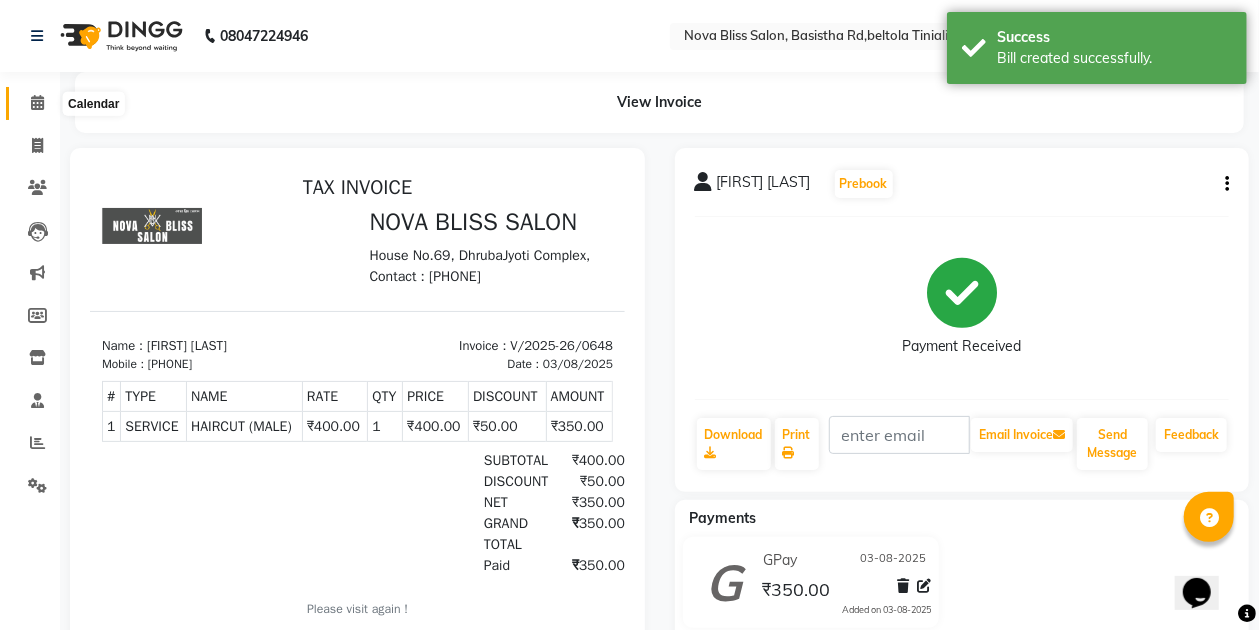 click 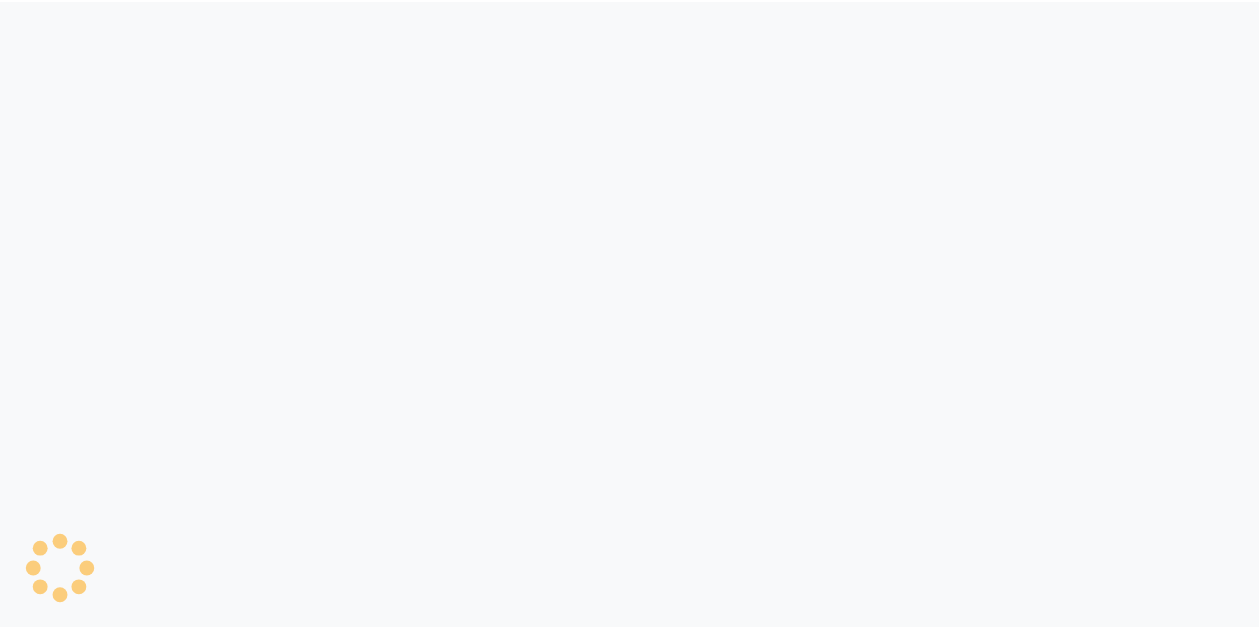 scroll, scrollTop: 0, scrollLeft: 0, axis: both 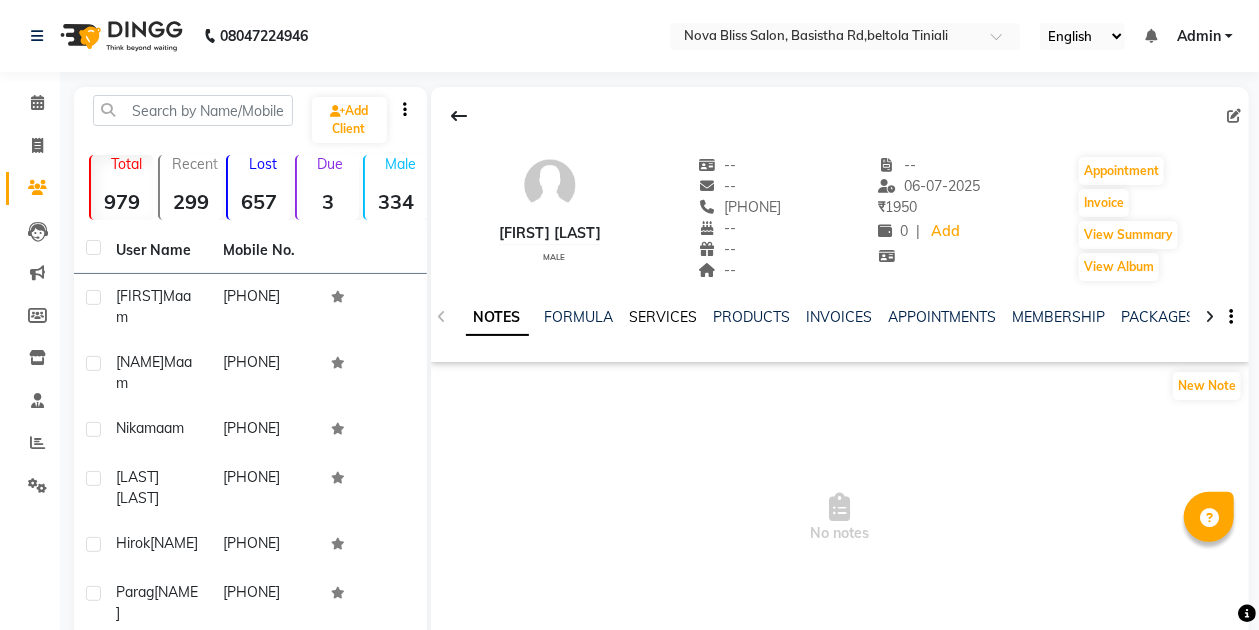 click on "SERVICES" 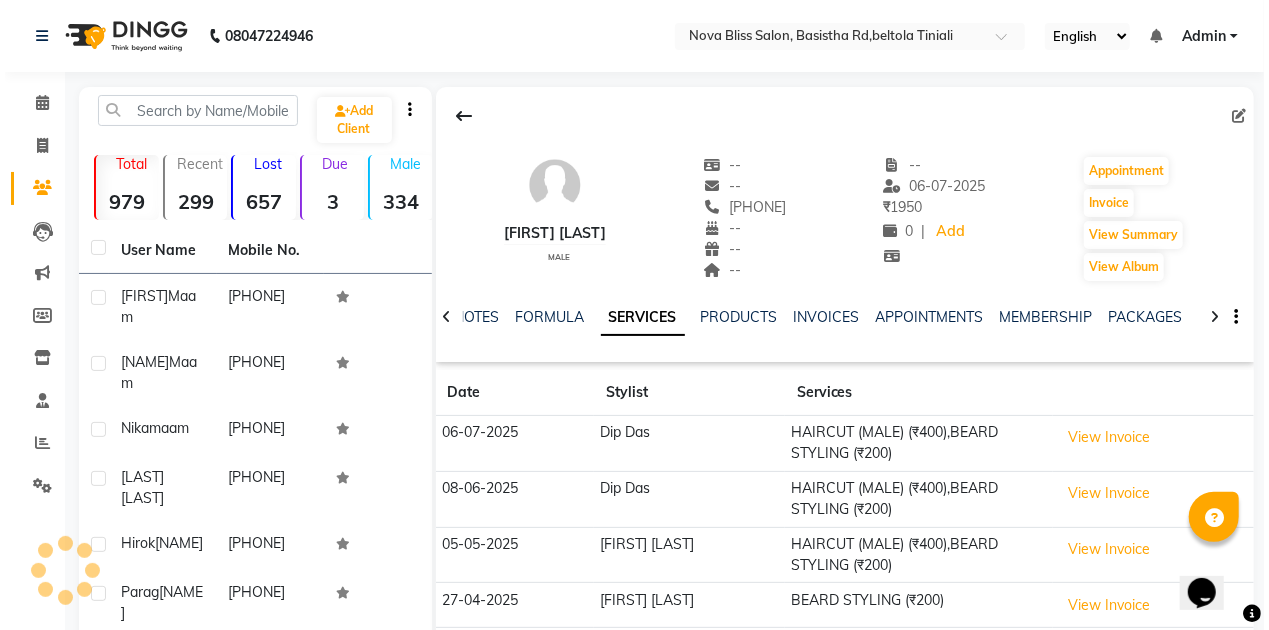 scroll, scrollTop: 0, scrollLeft: 0, axis: both 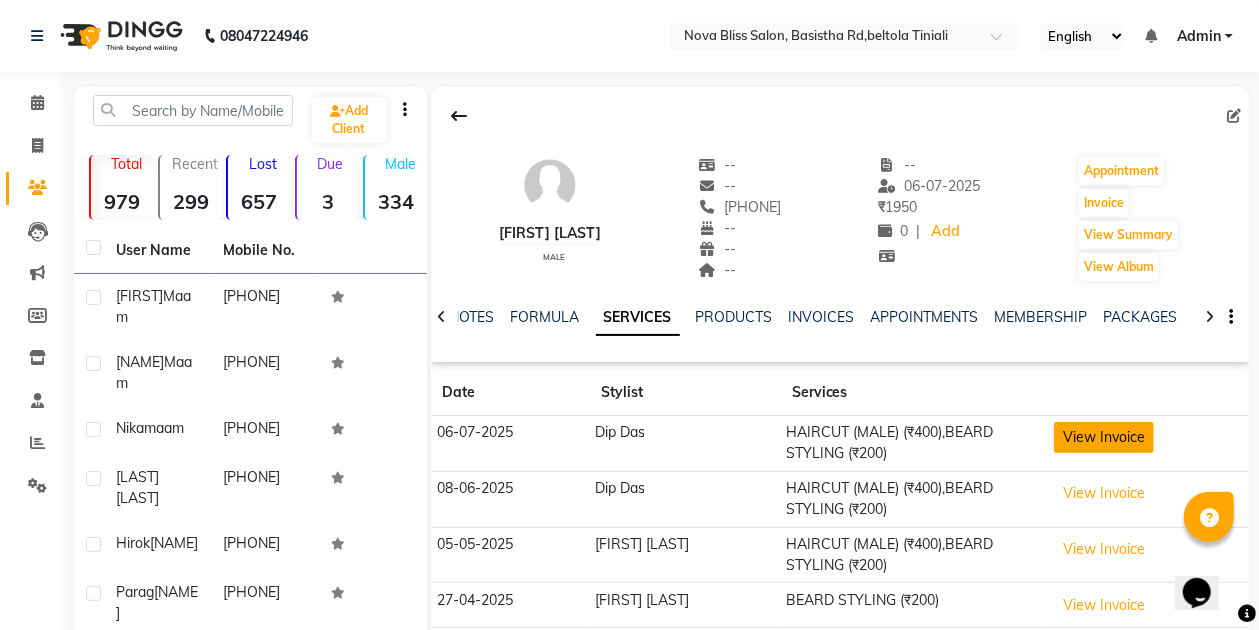 click on "View Invoice" 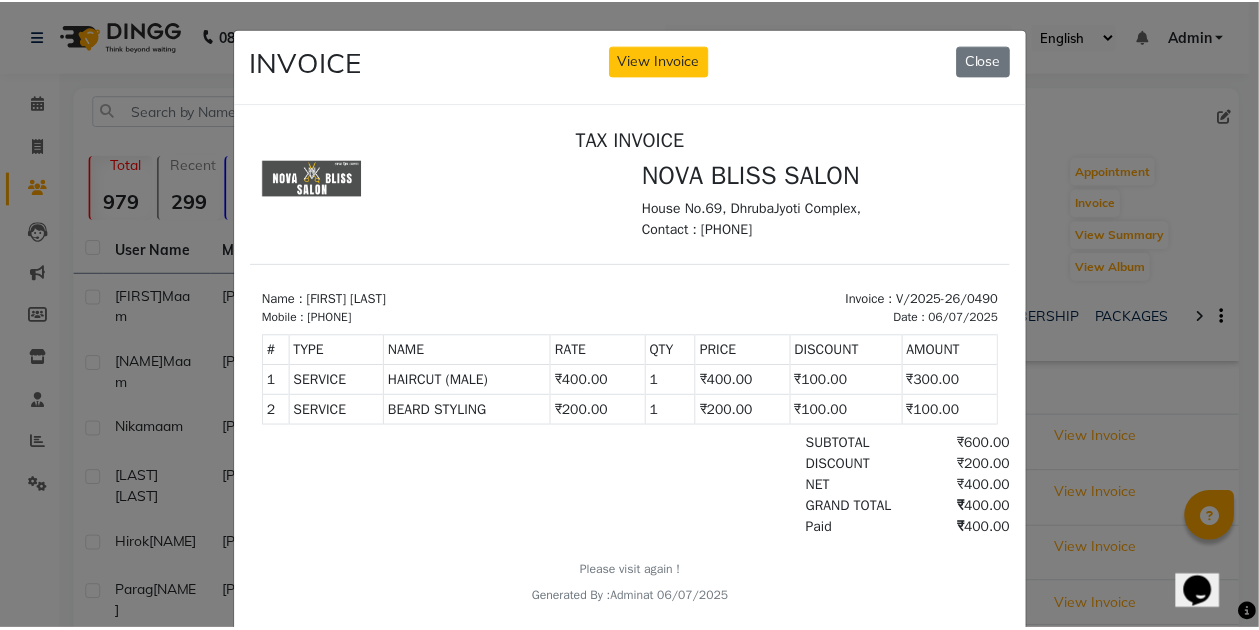 scroll, scrollTop: 0, scrollLeft: 0, axis: both 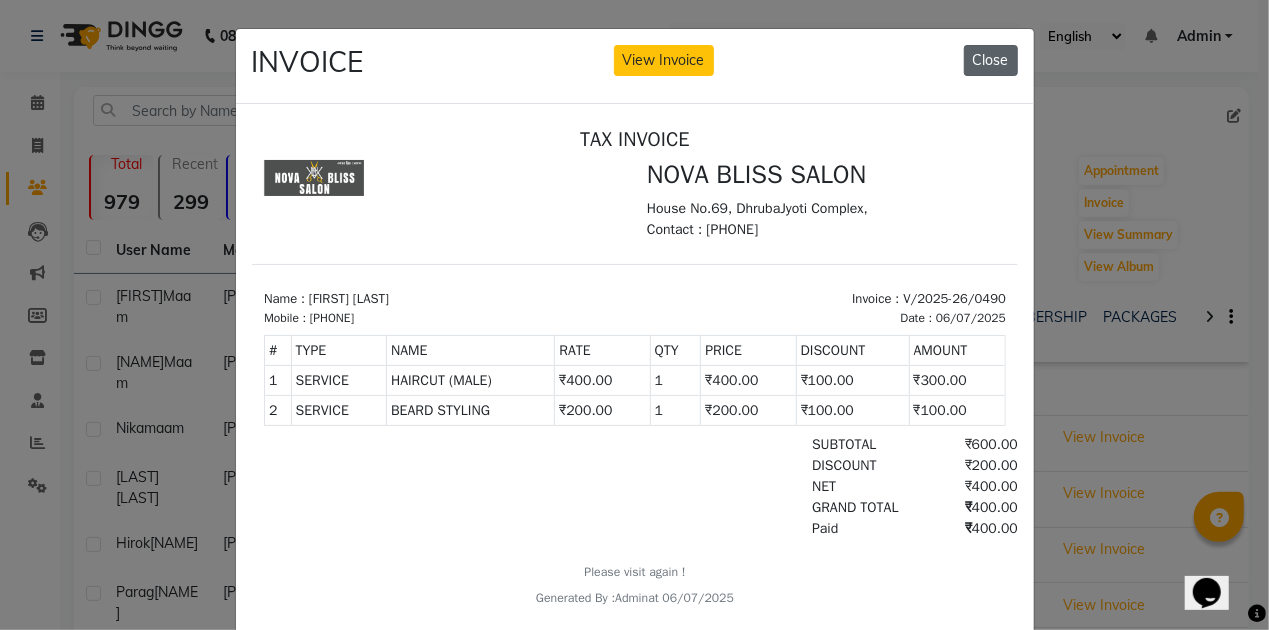 click on "Close" 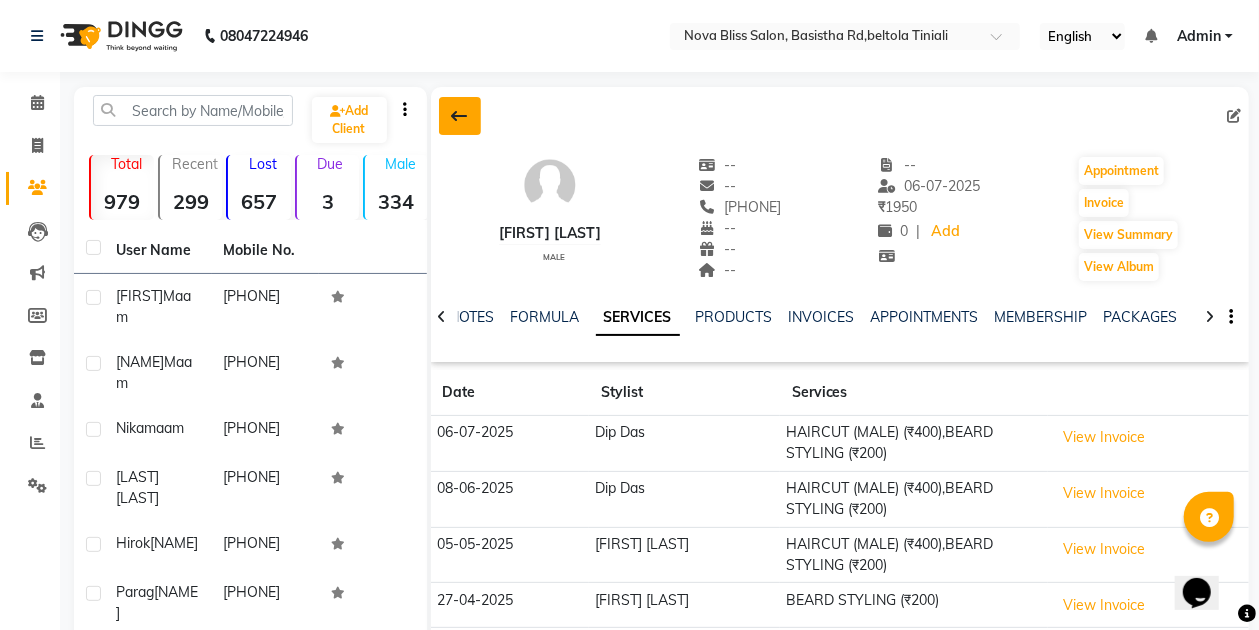click 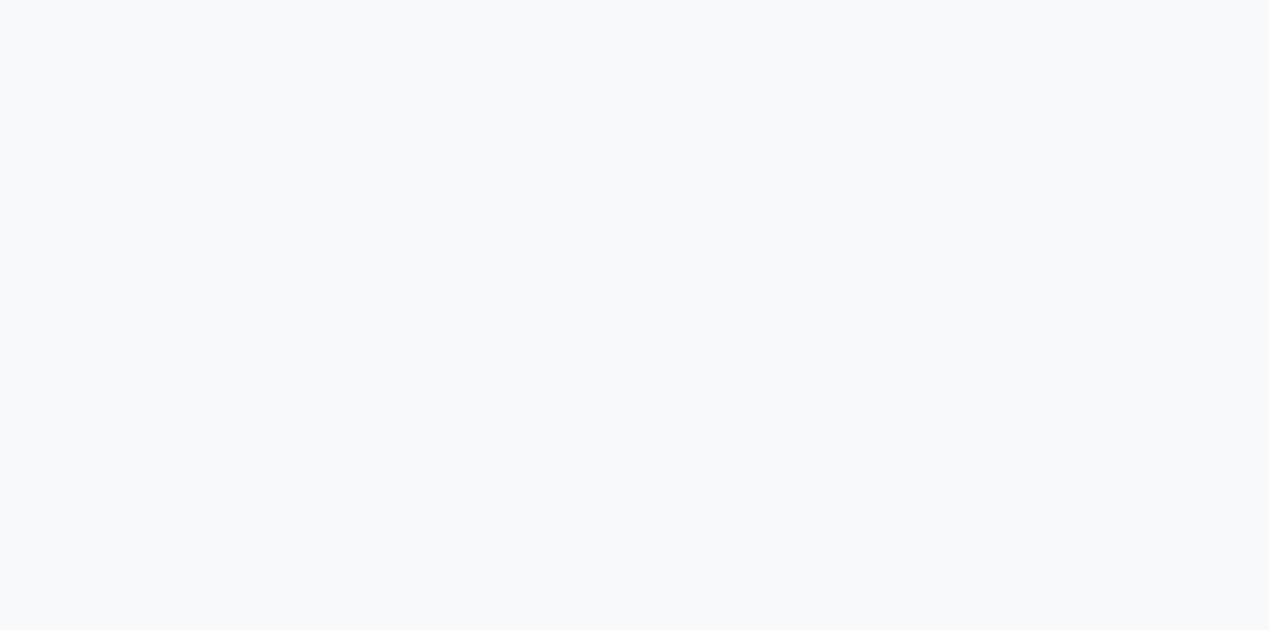 scroll, scrollTop: 0, scrollLeft: 0, axis: both 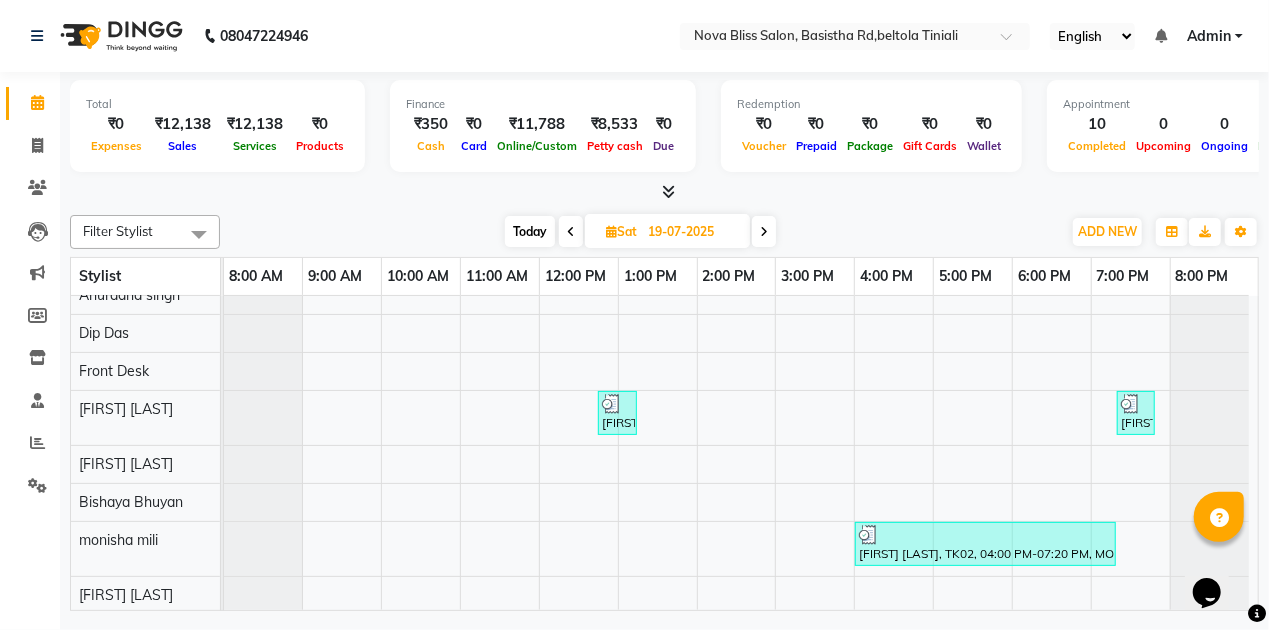click at bounding box center (764, 232) 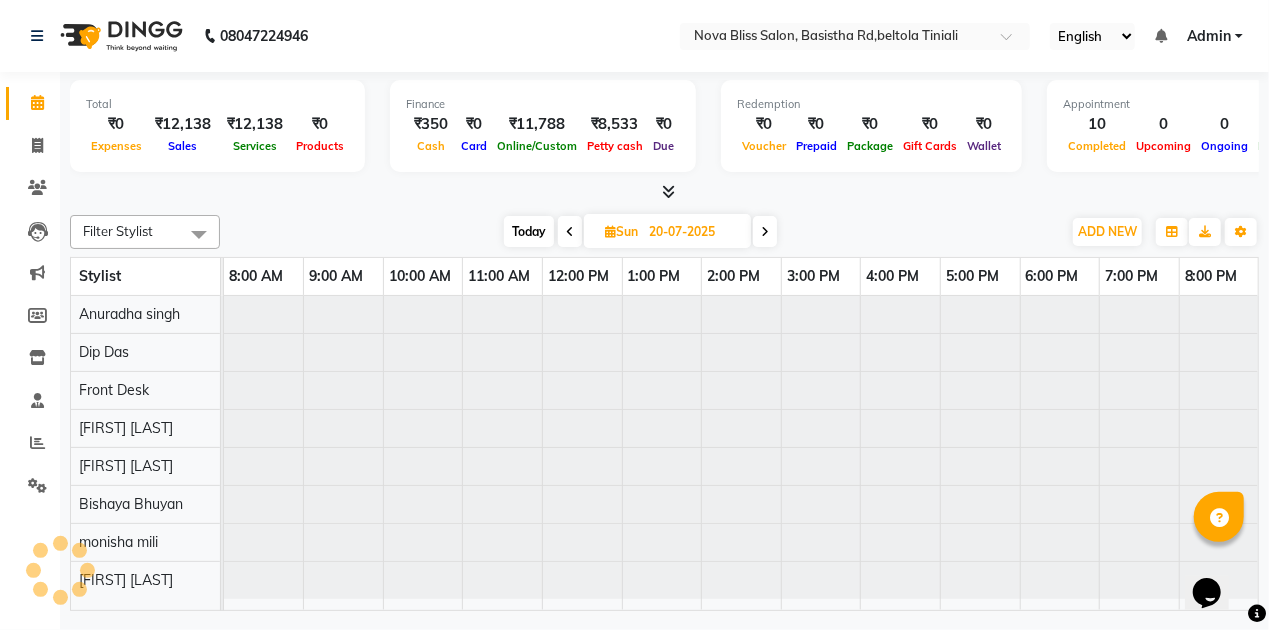 scroll, scrollTop: 0, scrollLeft: 0, axis: both 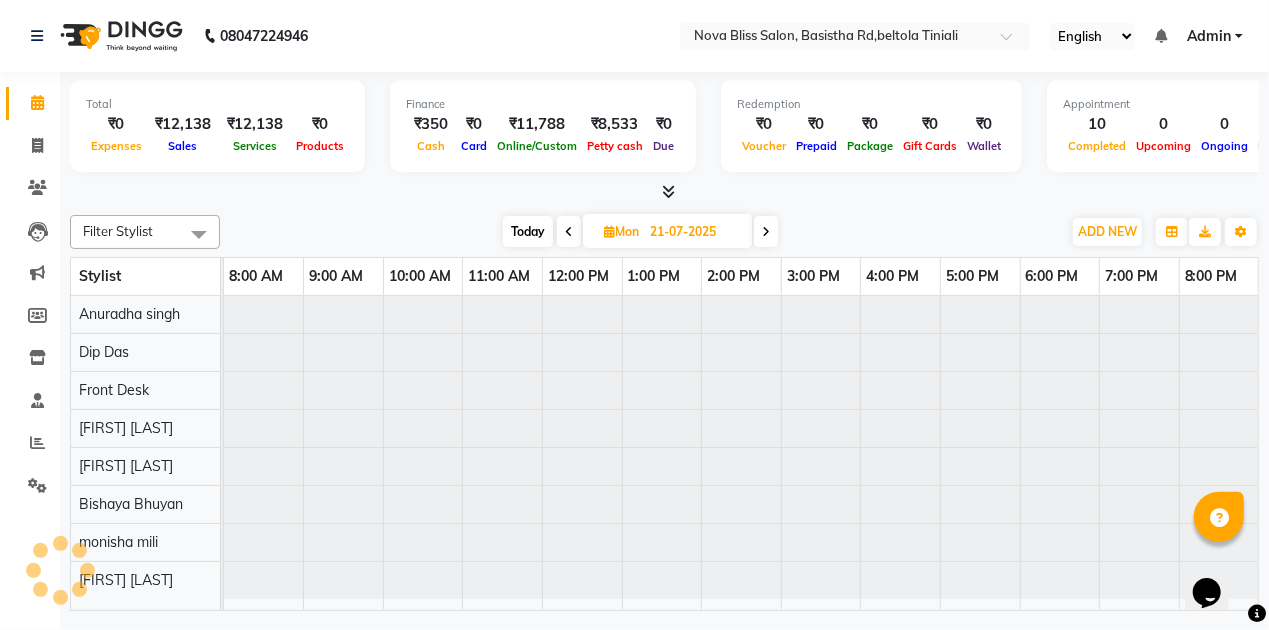 click at bounding box center [766, 232] 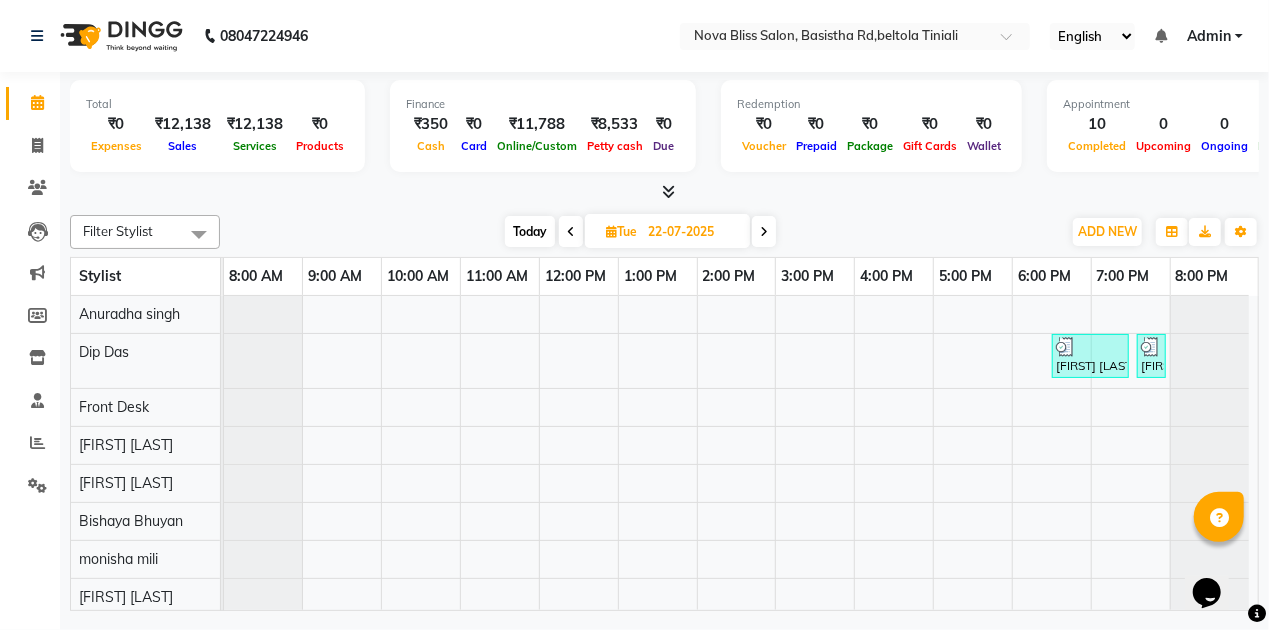 click at bounding box center [764, 232] 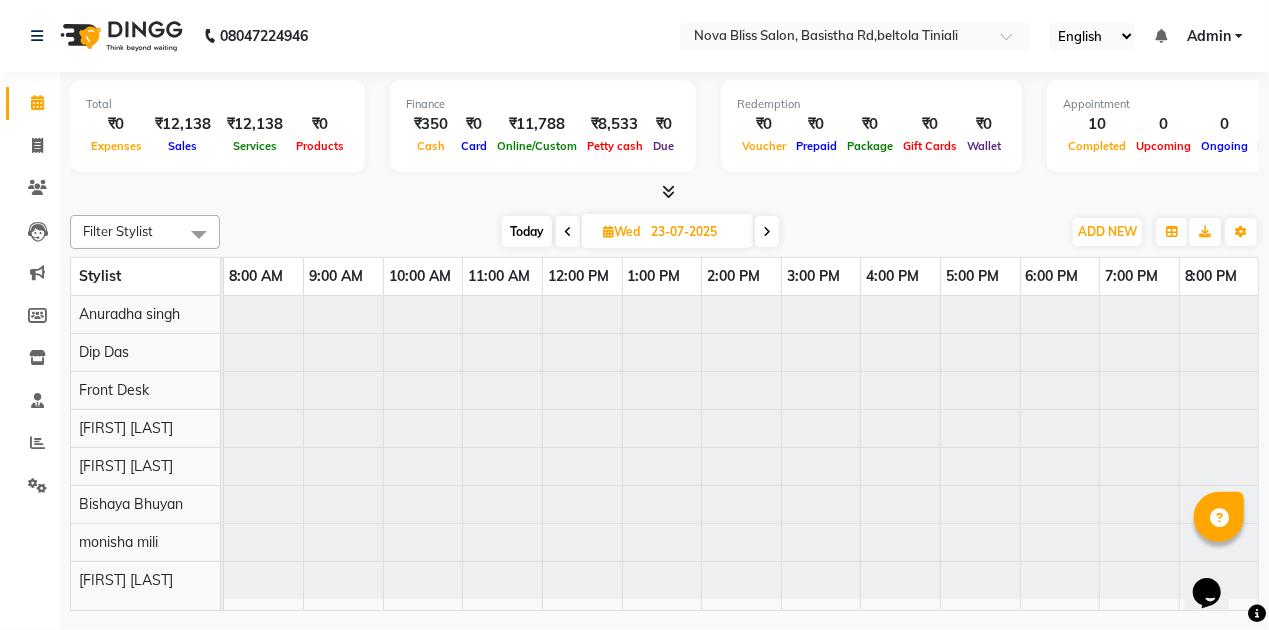 click at bounding box center [767, 232] 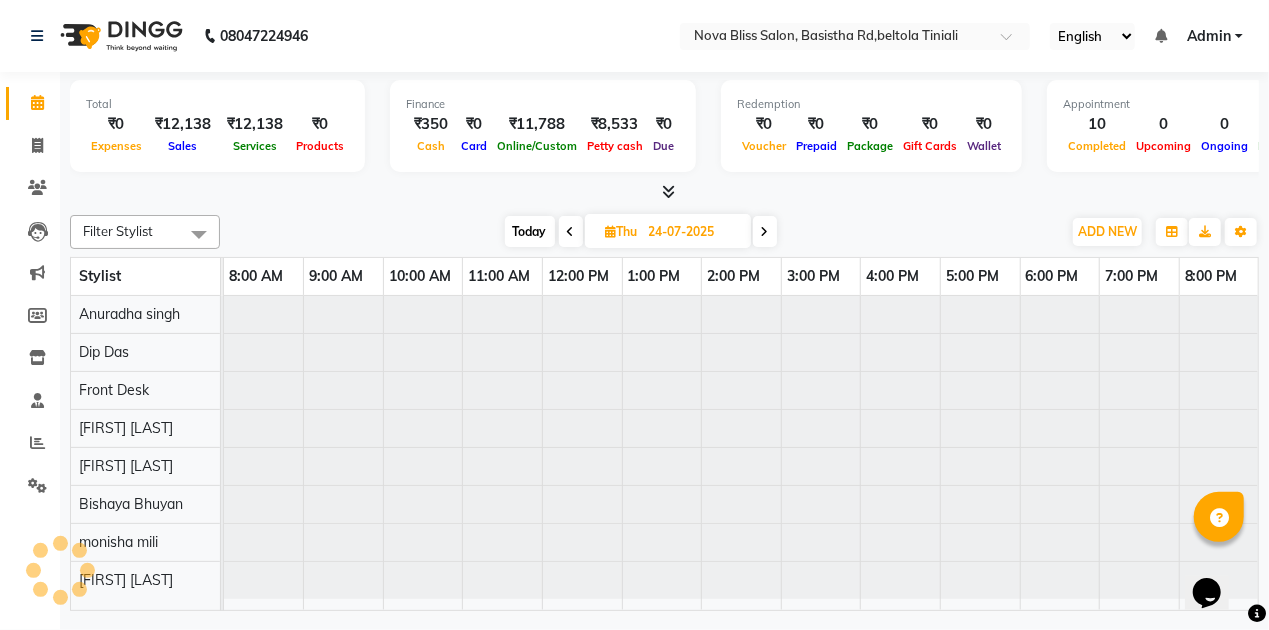 click at bounding box center [765, 232] 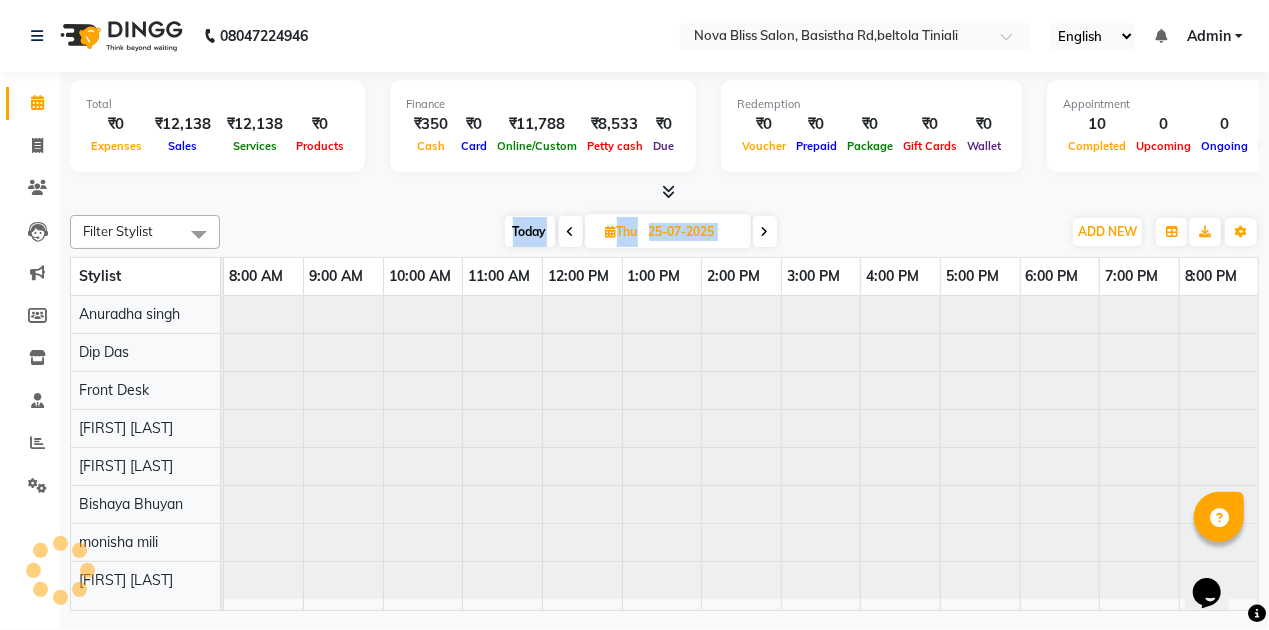 click at bounding box center (765, 231) 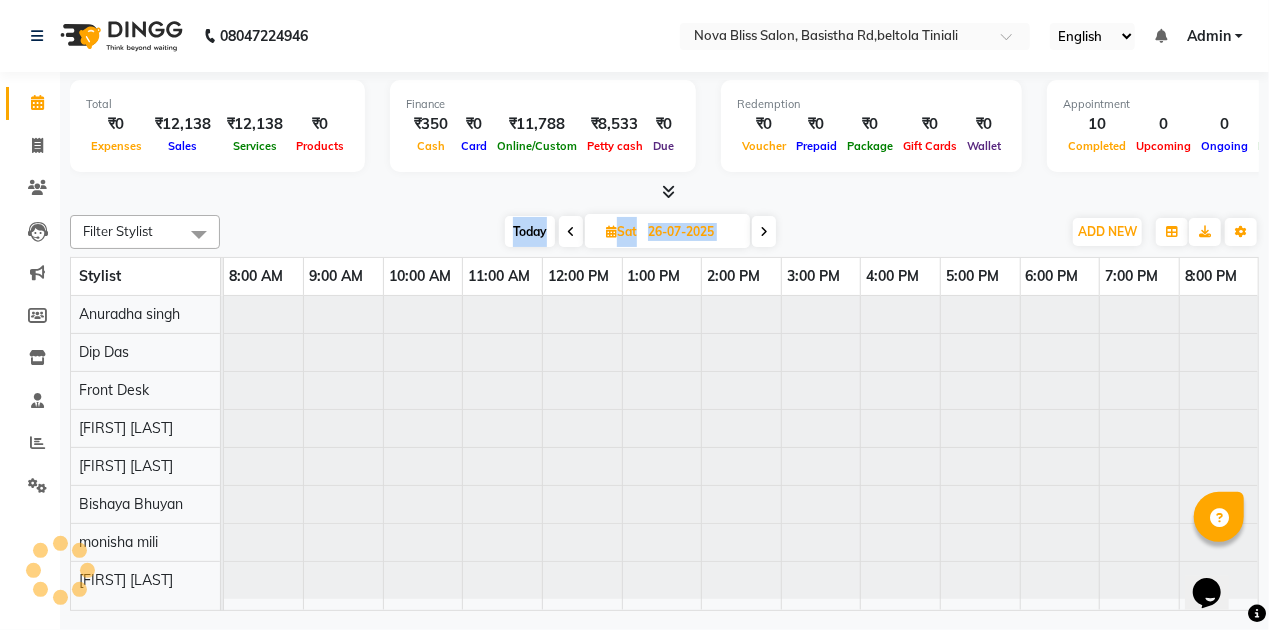 click at bounding box center [764, 232] 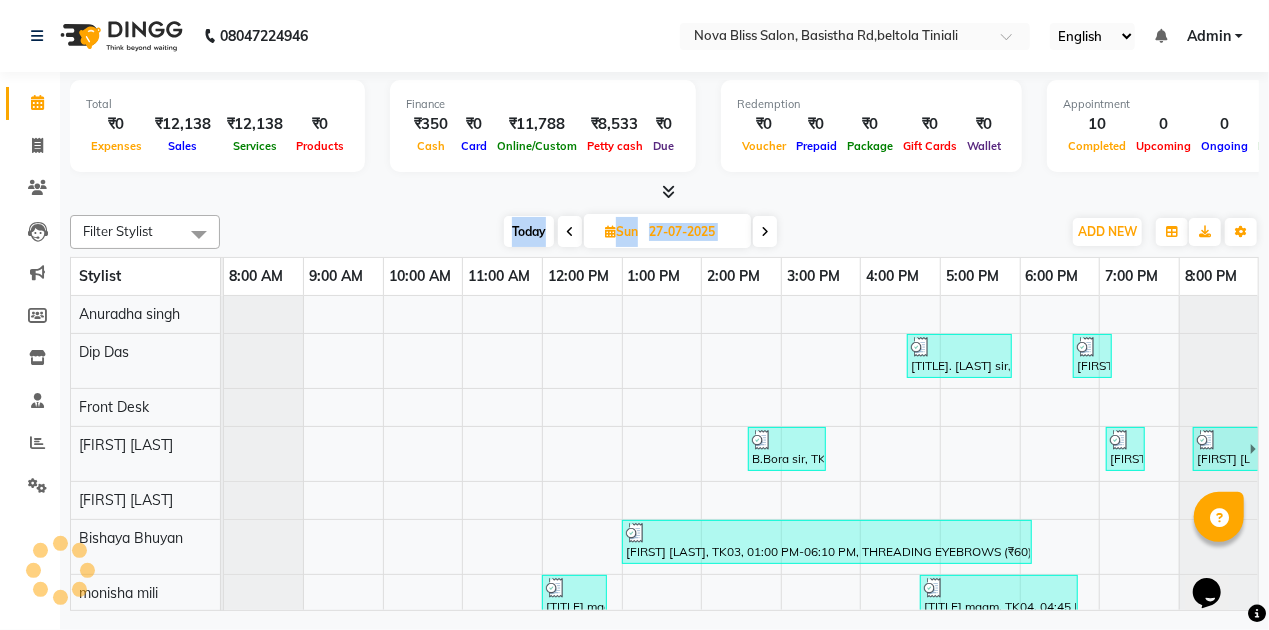 click at bounding box center [765, 232] 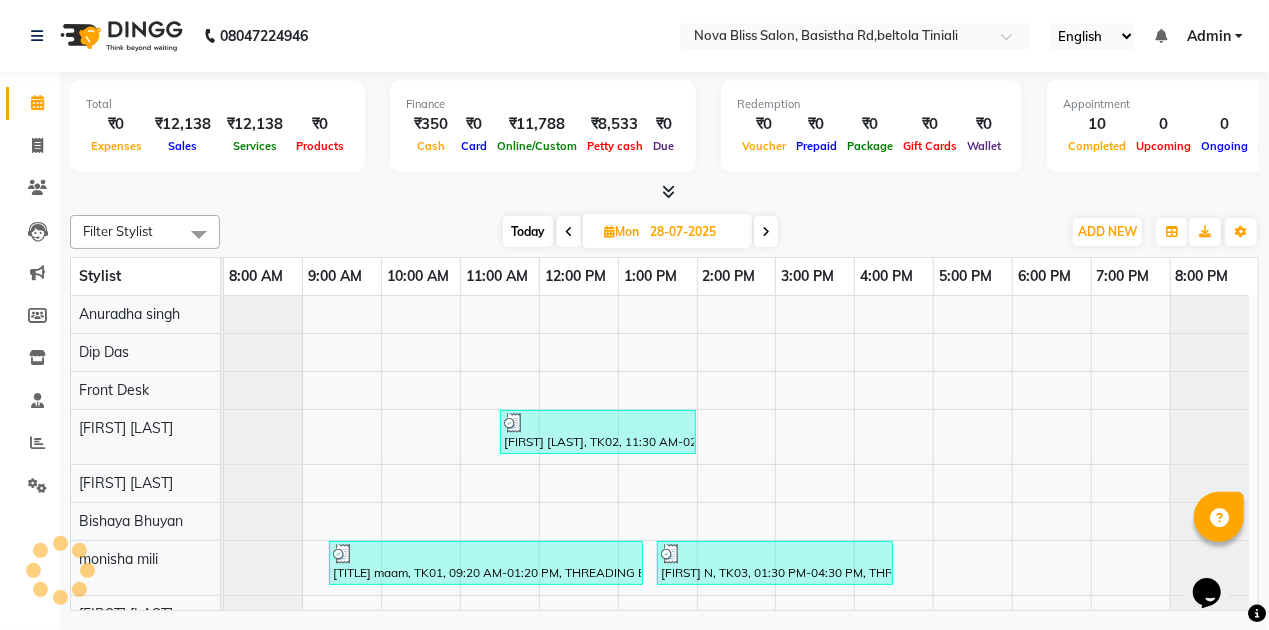 click at bounding box center [766, 232] 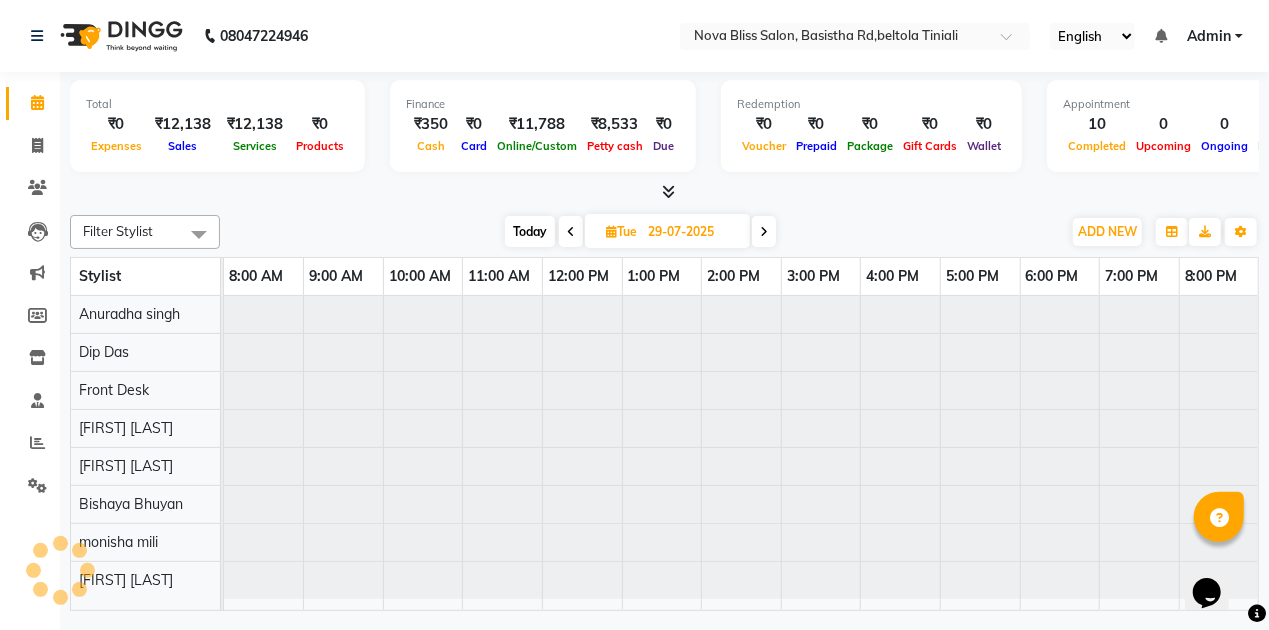 click at bounding box center (764, 232) 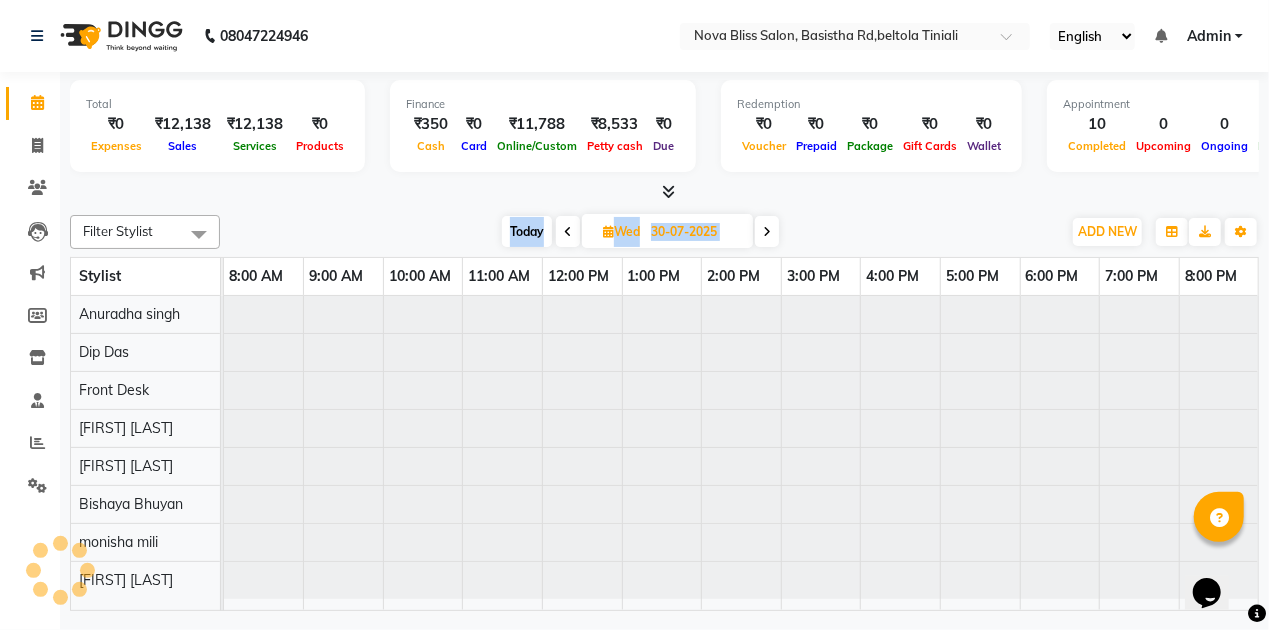 click at bounding box center (767, 232) 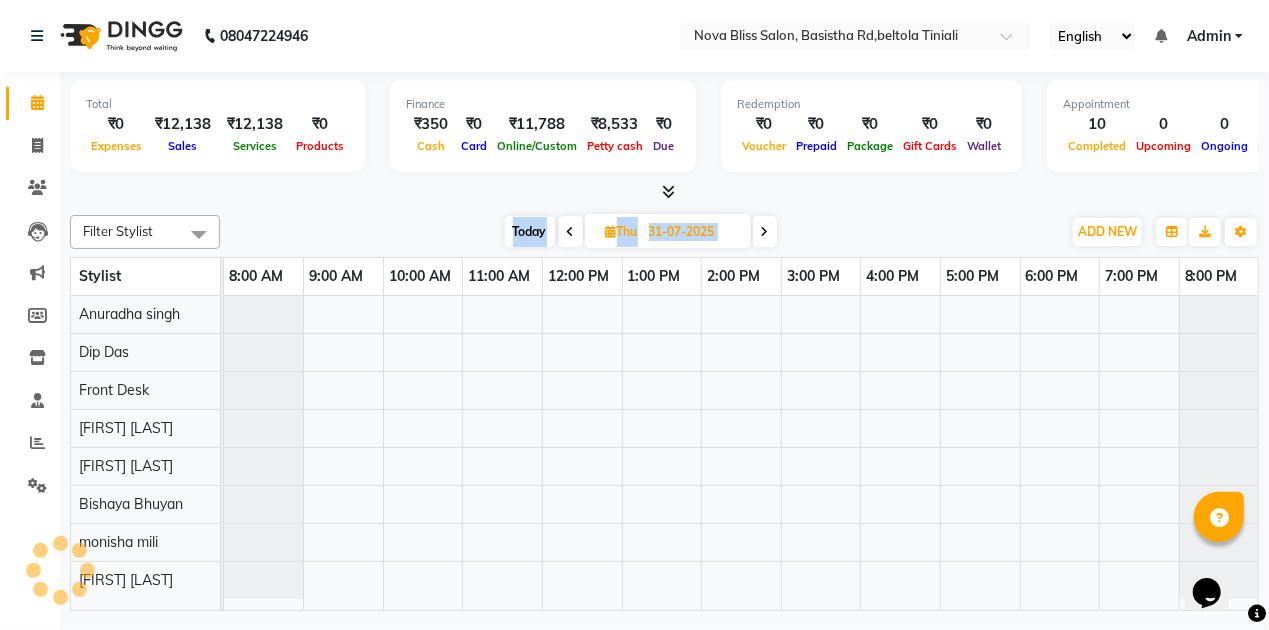 click at bounding box center [765, 232] 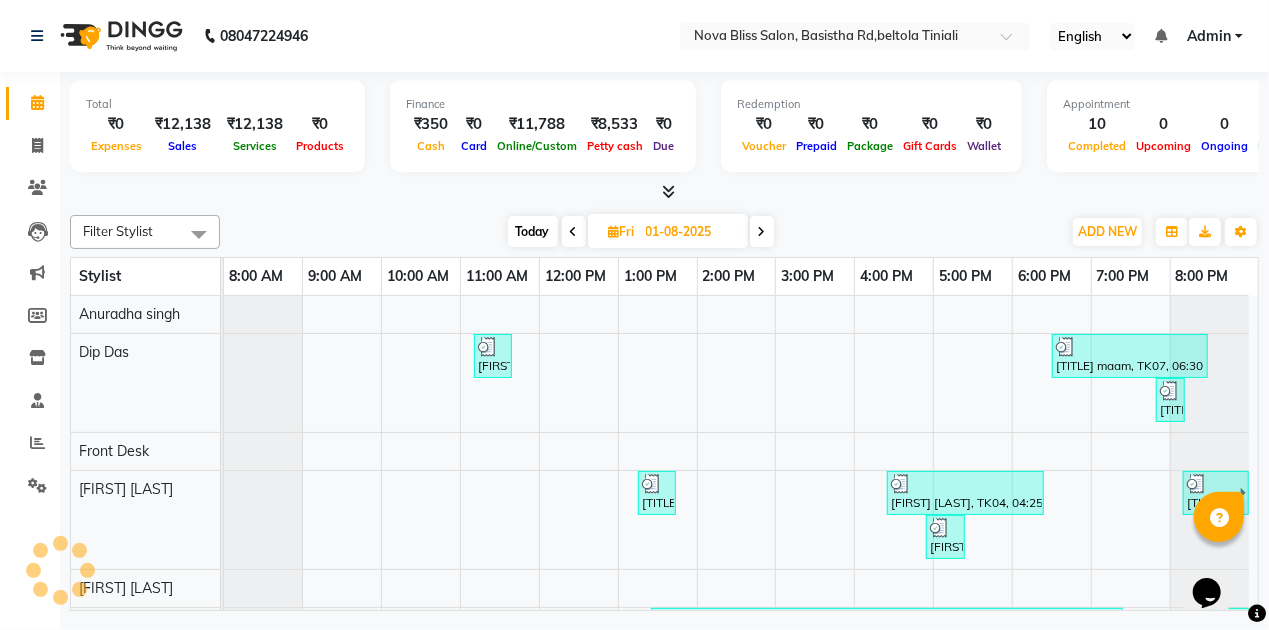 click at bounding box center [762, 231] 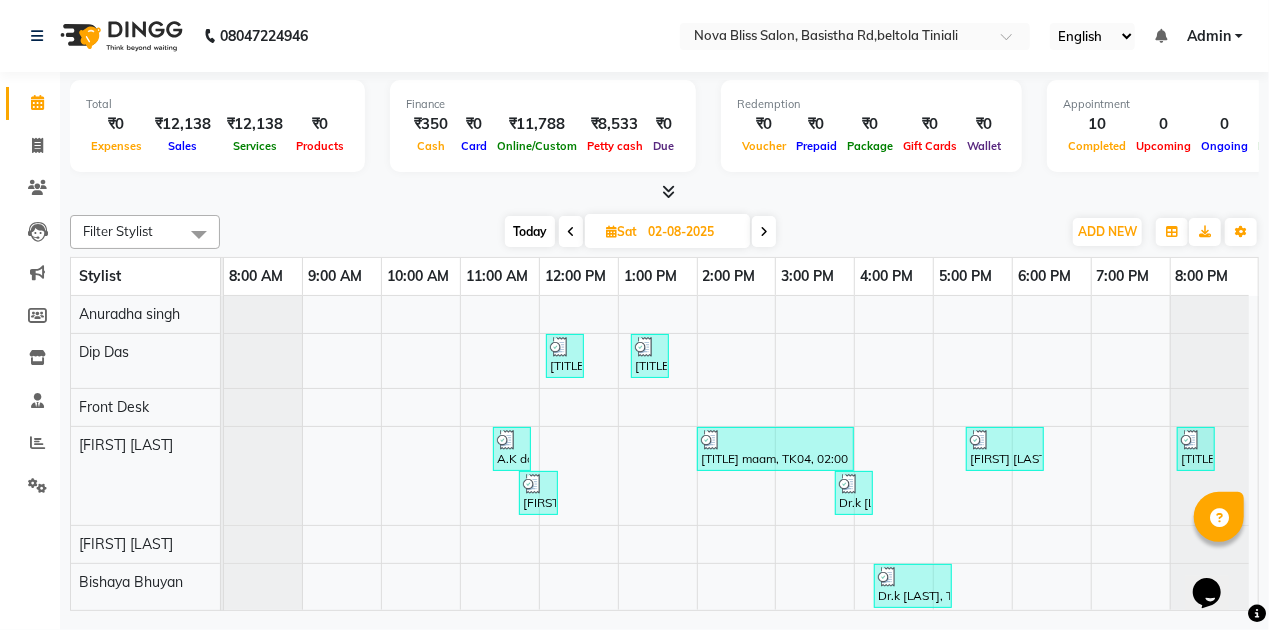 scroll, scrollTop: 114, scrollLeft: 0, axis: vertical 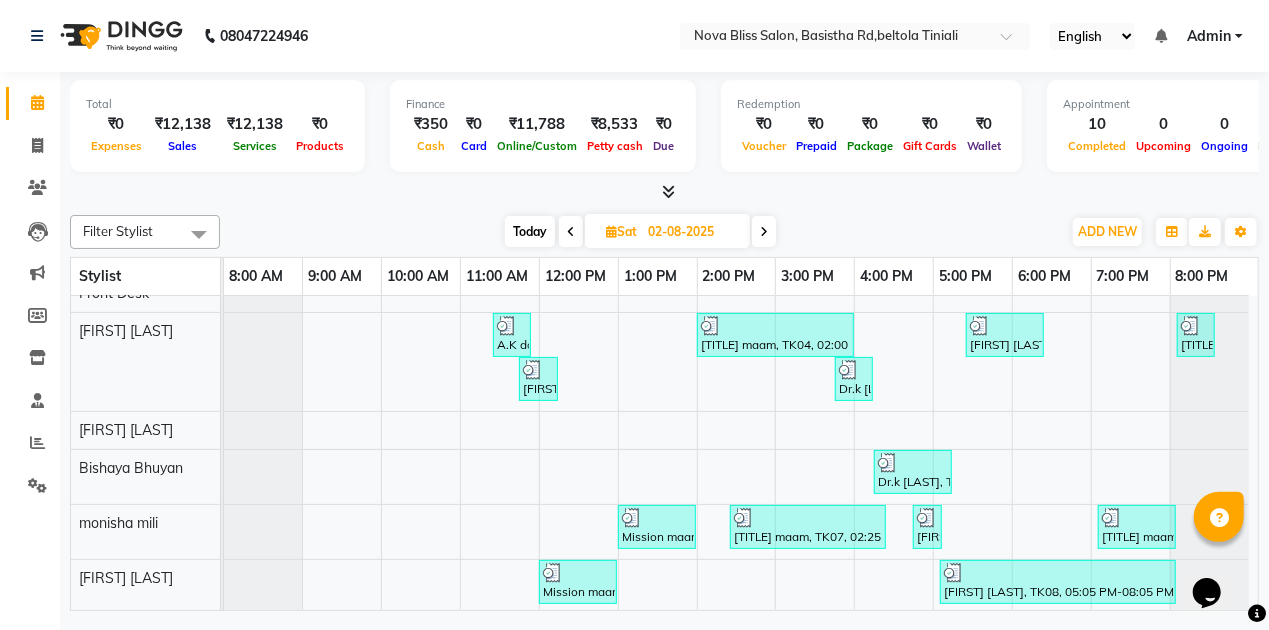 click at bounding box center (764, 232) 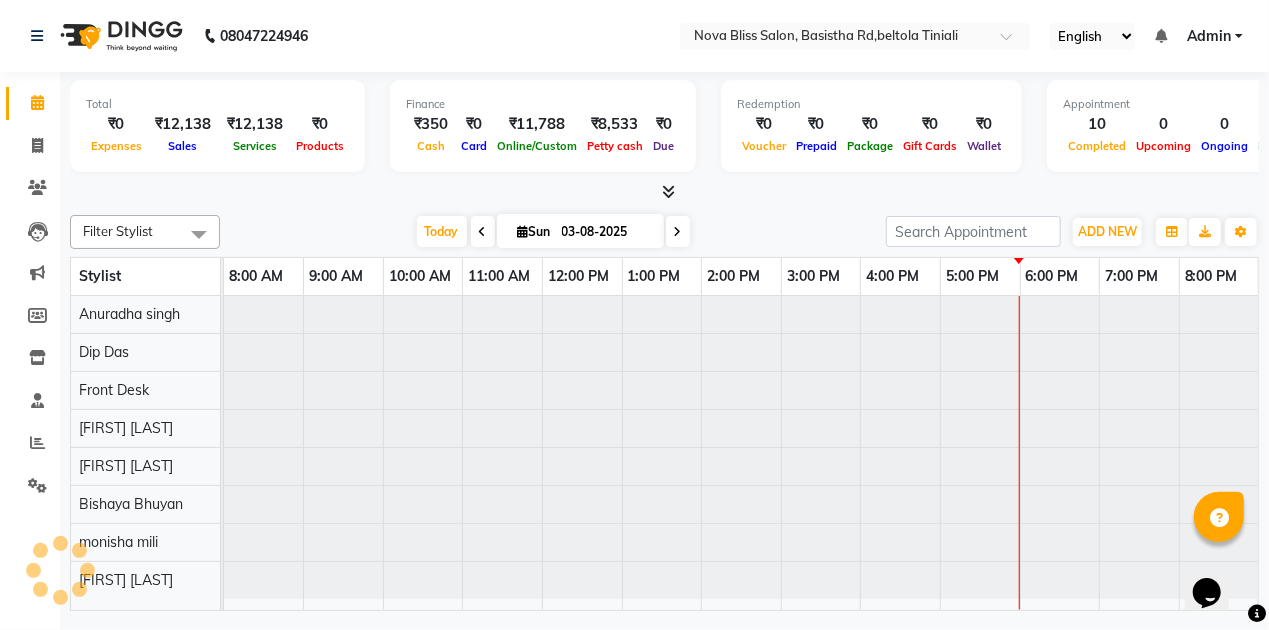 scroll, scrollTop: 0, scrollLeft: 0, axis: both 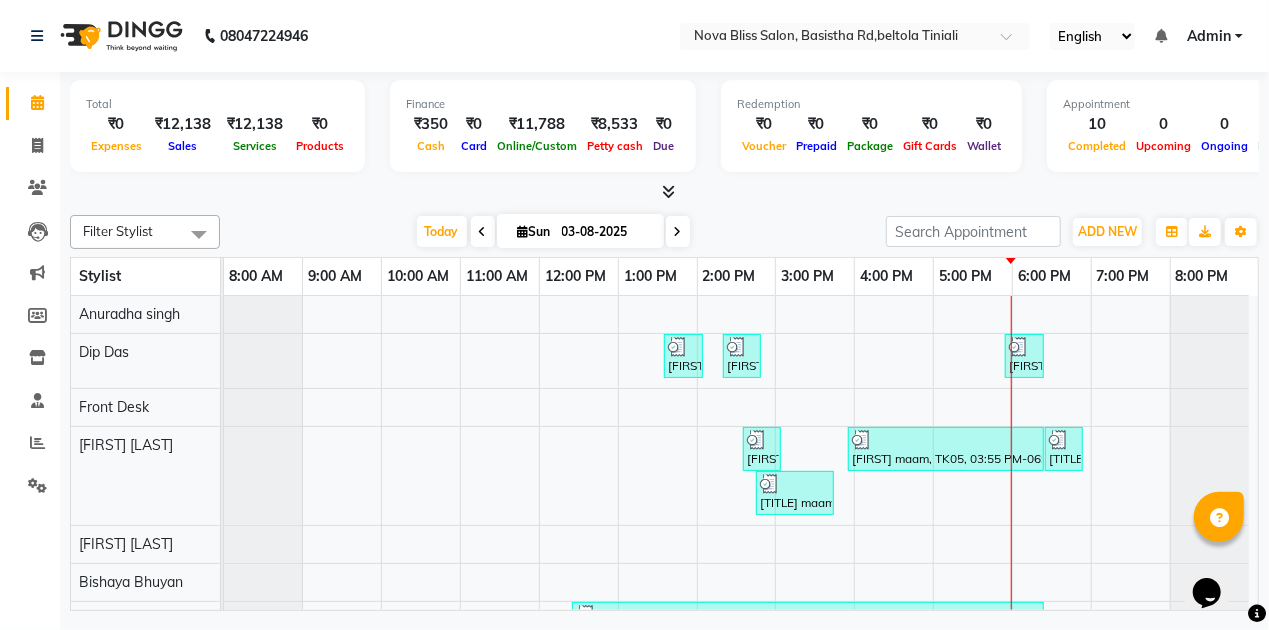 click at bounding box center [483, 232] 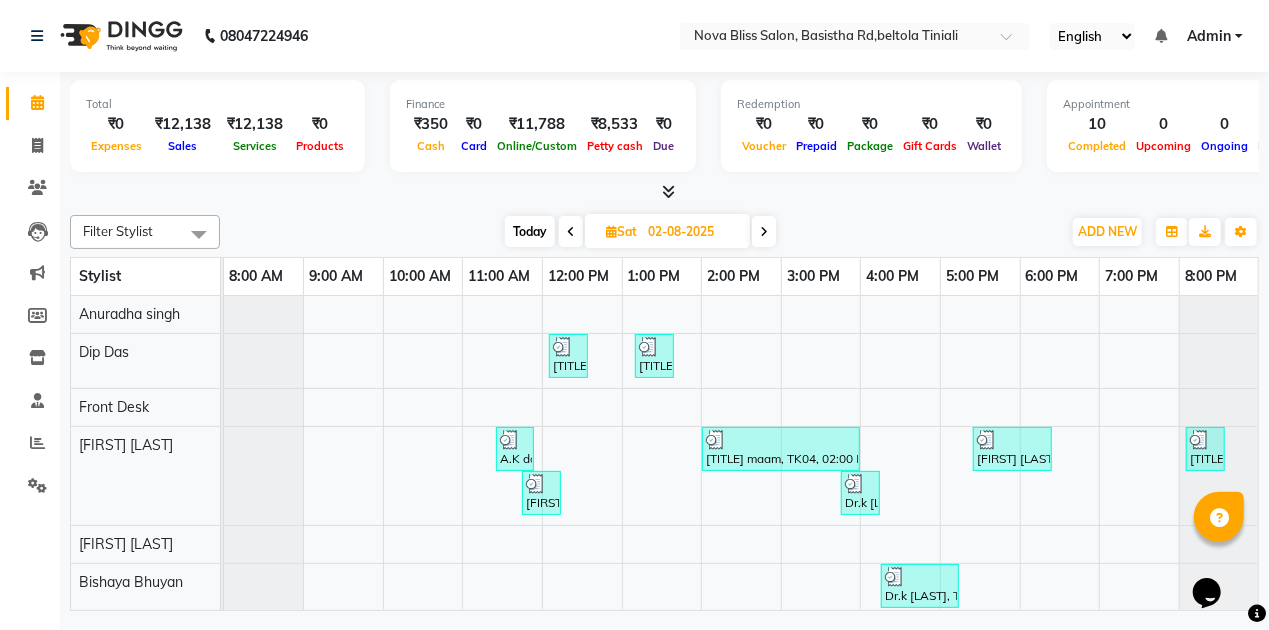 scroll, scrollTop: 107, scrollLeft: 0, axis: vertical 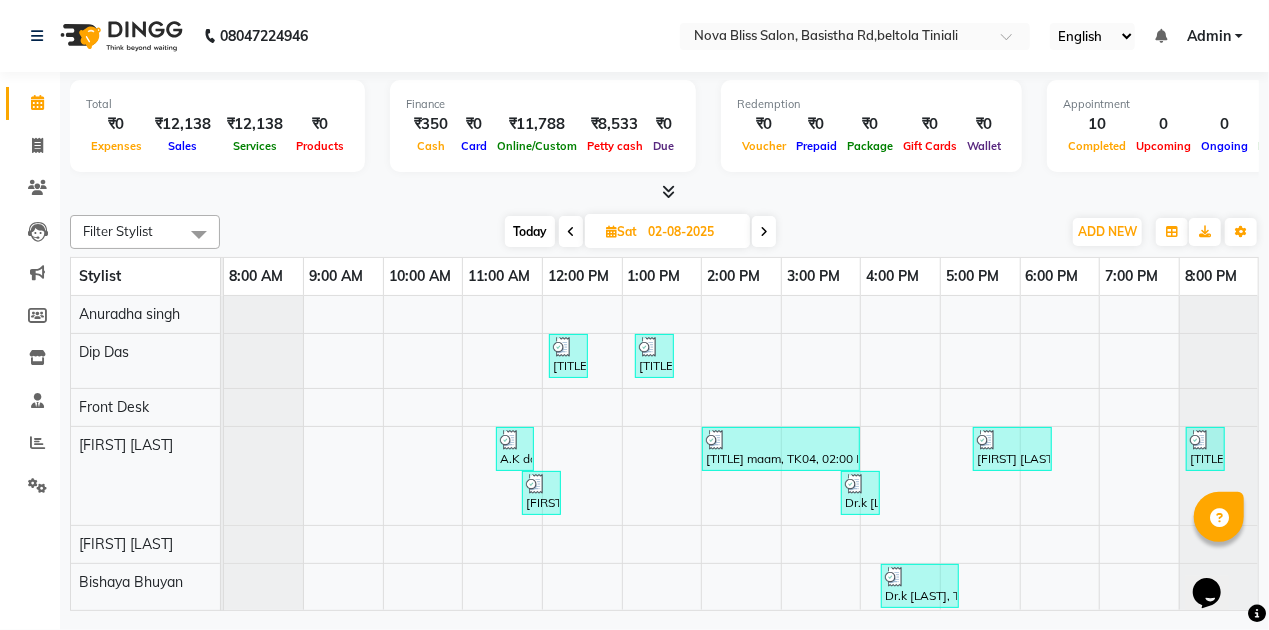 click at bounding box center [764, 232] 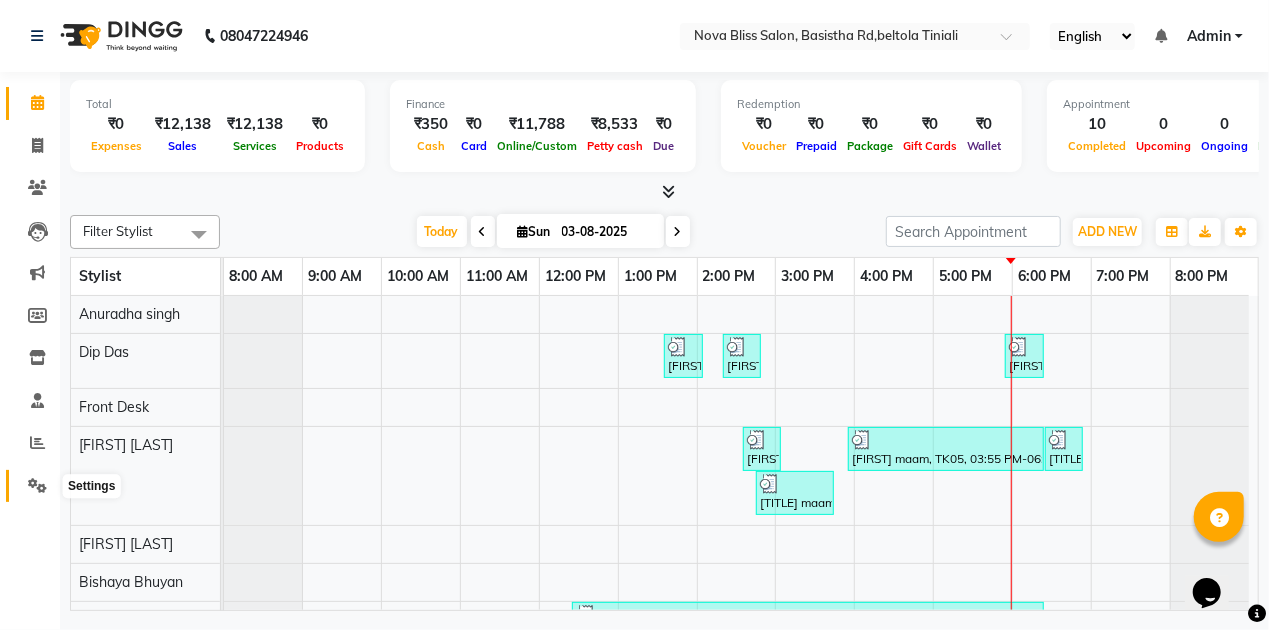 click 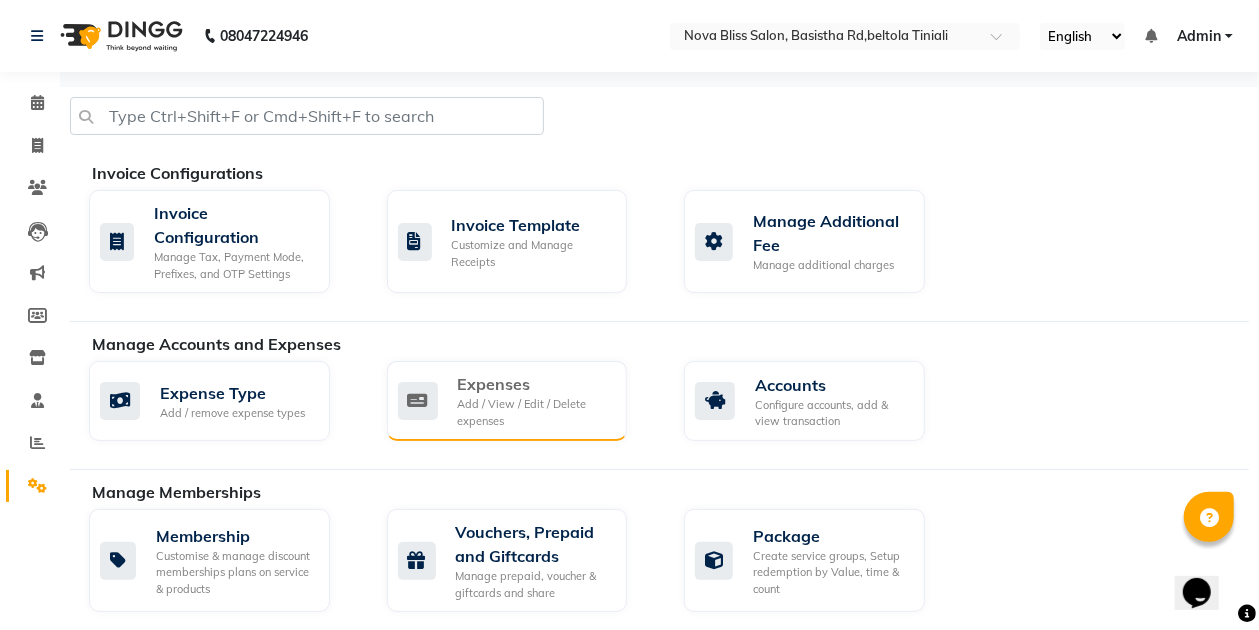 click on "Add / View / Edit / Delete expenses" 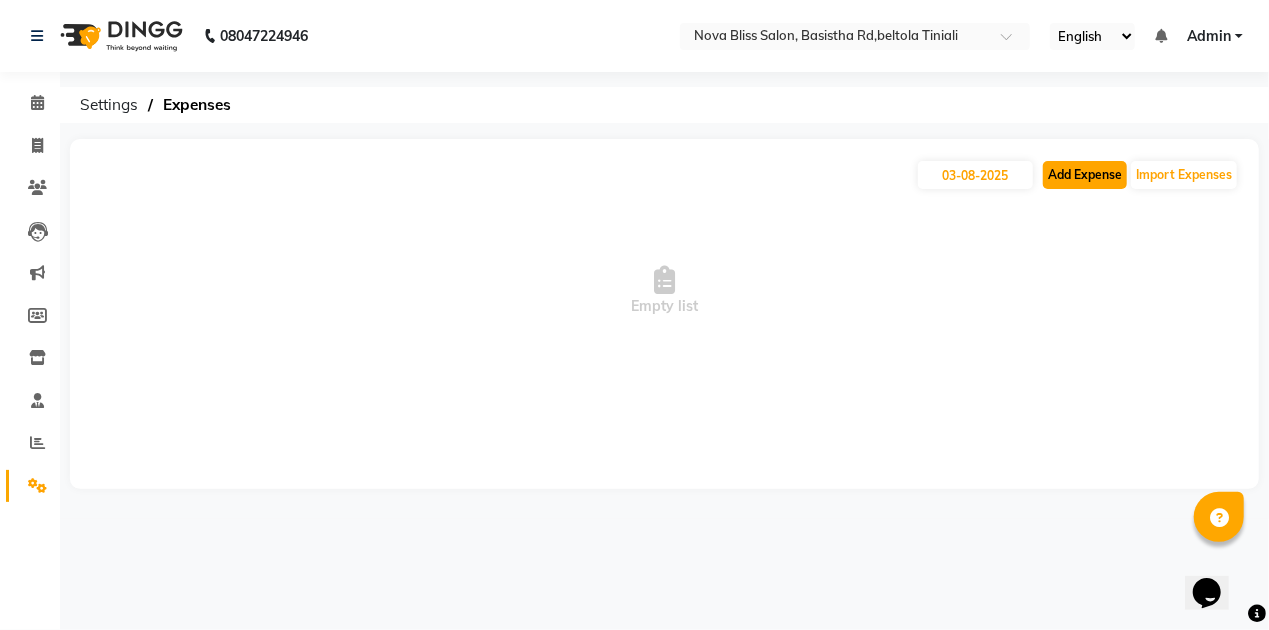 click on "Add Expense" 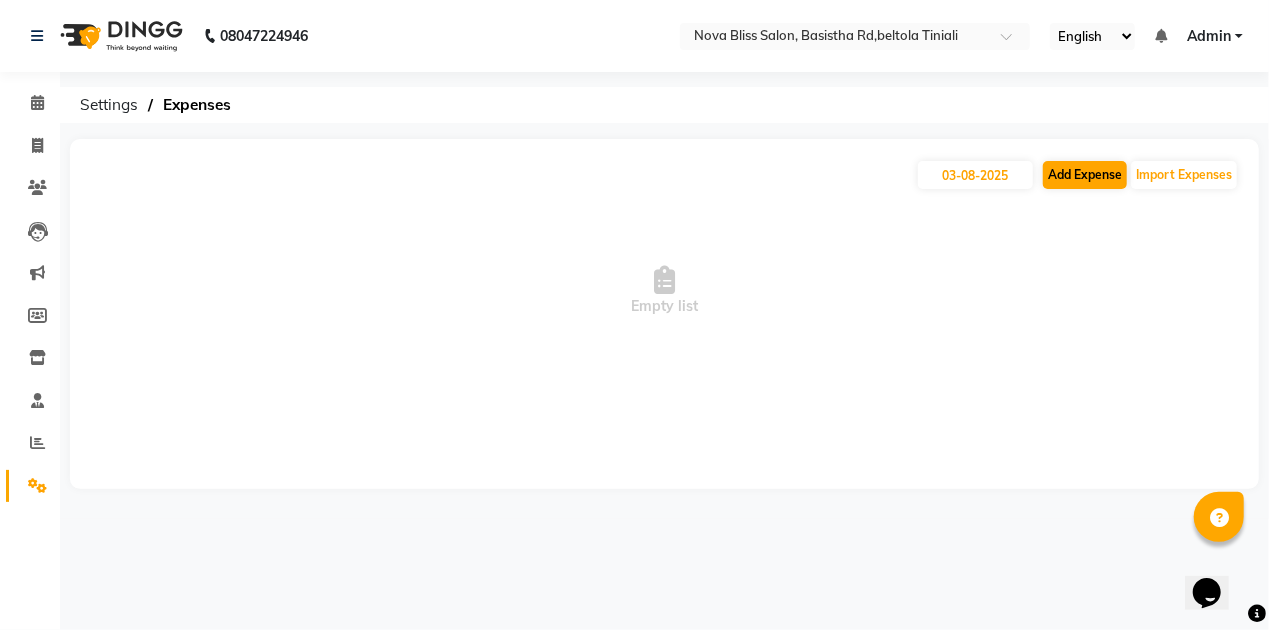 select on "1" 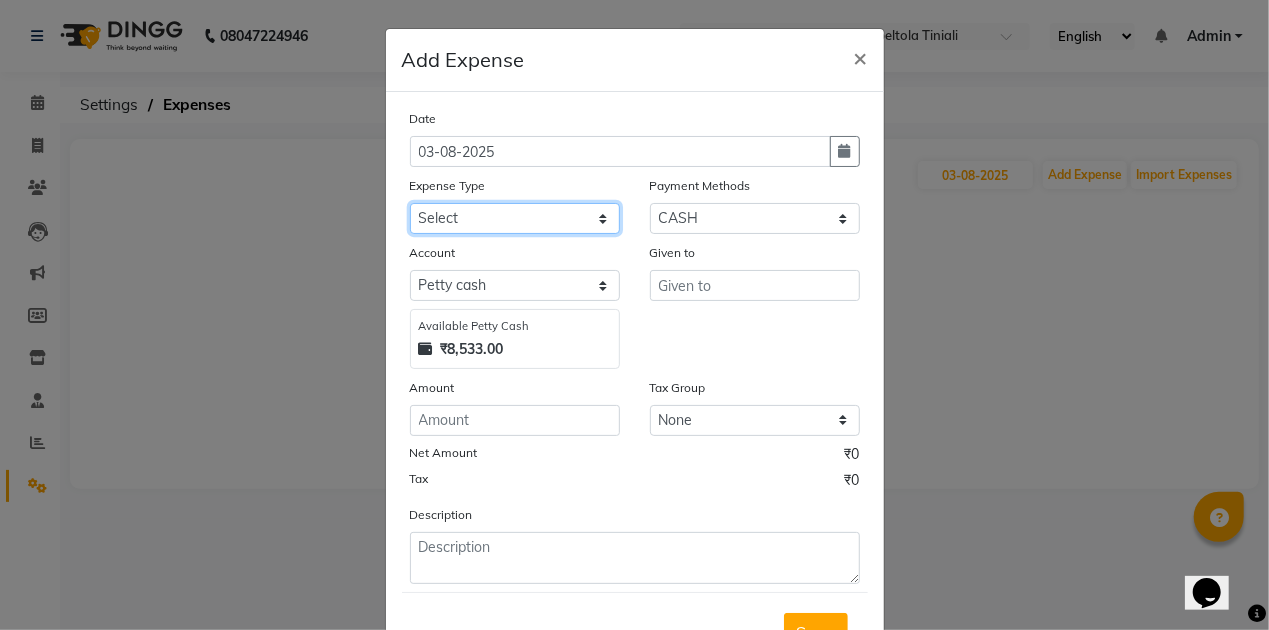click on "Select AC repeair Advance Salary BEAUY ZONE biolume product cash return to client Client Snacks consumables prodcut Daan Dg servicing drinking water Dustbin dustbin bag electriycity repair Equipment Face Mask Fuel gloves HOME Home money Illuvia product kanpeki product krone product laundry loreal product Maintenance Marketing medicine milk Miscellaneous MOBILE RECHAGE MORROCCAN PRODUCT MRA Neoplex product Other OVERTIME Pandit ji Pani Pantry PAY TO Product puspak traders QOD PRODUCT Rent Retail product Room Spray Sakoni Salary schwarzkopf product Staff Snacks STREX PRODUCT Tea & Refreshment Utilities vega product VEGA PRODUCT Wahl product water Wella Product" 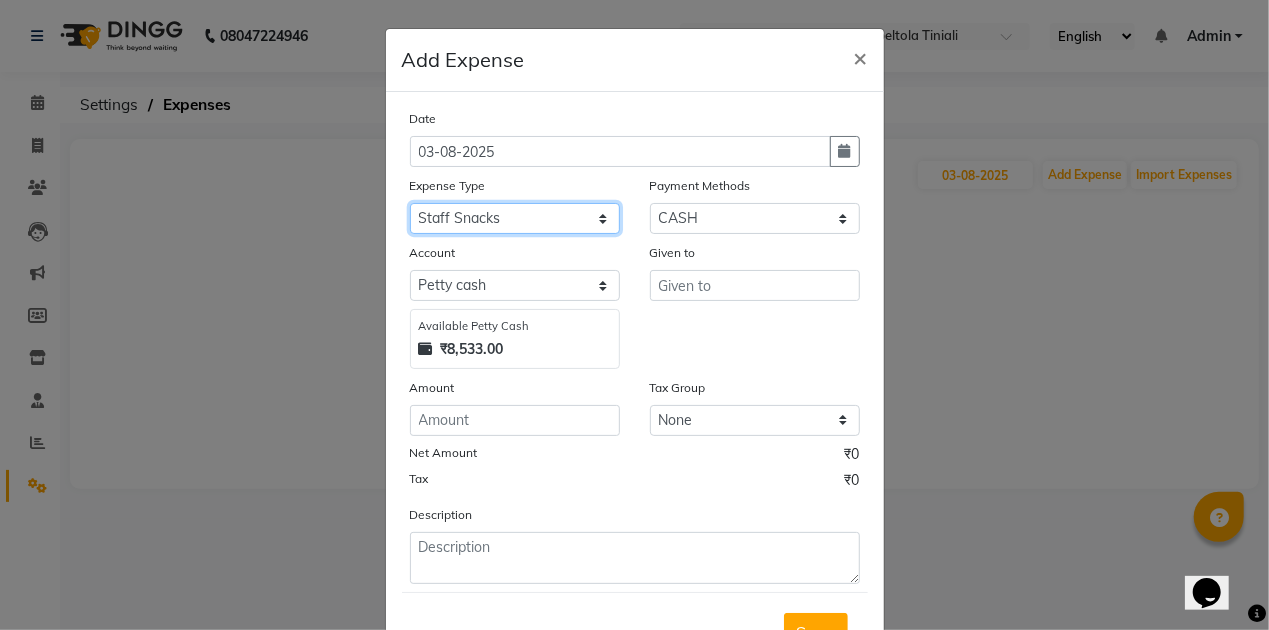 click on "Select AC repeair Advance Salary BEAUY ZONE biolume product cash return to client Client Snacks consumables prodcut Daan Dg servicing drinking water Dustbin dustbin bag electriycity repair Equipment Face Mask Fuel gloves HOME Home money Illuvia product kanpeki product krone product laundry loreal product Maintenance Marketing medicine milk Miscellaneous MOBILE RECHAGE MORROCCAN PRODUCT MRA Neoplex product Other OVERTIME Pandit ji Pani Pantry PAY TO Product puspak traders QOD PRODUCT Rent Retail product Room Spray Sakoni Salary schwarzkopf product Staff Snacks STREX PRODUCT Tea & Refreshment Utilities vega product VEGA PRODUCT Wahl product water Wella Product" 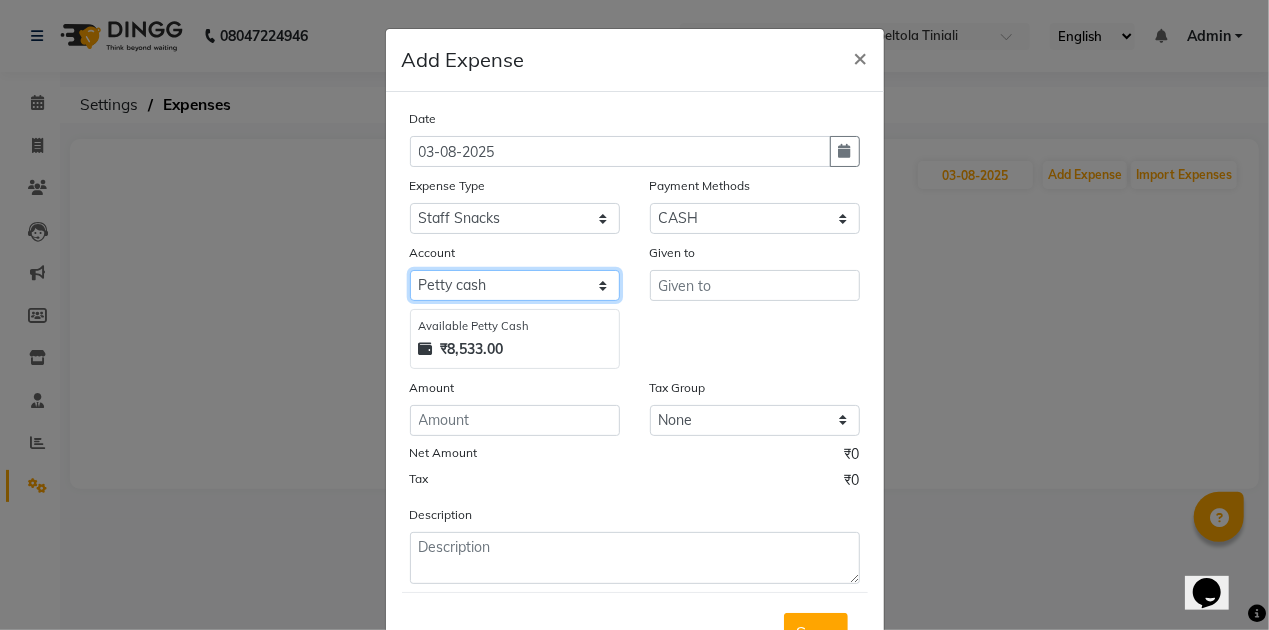 click on "Select Petty cash Default account" 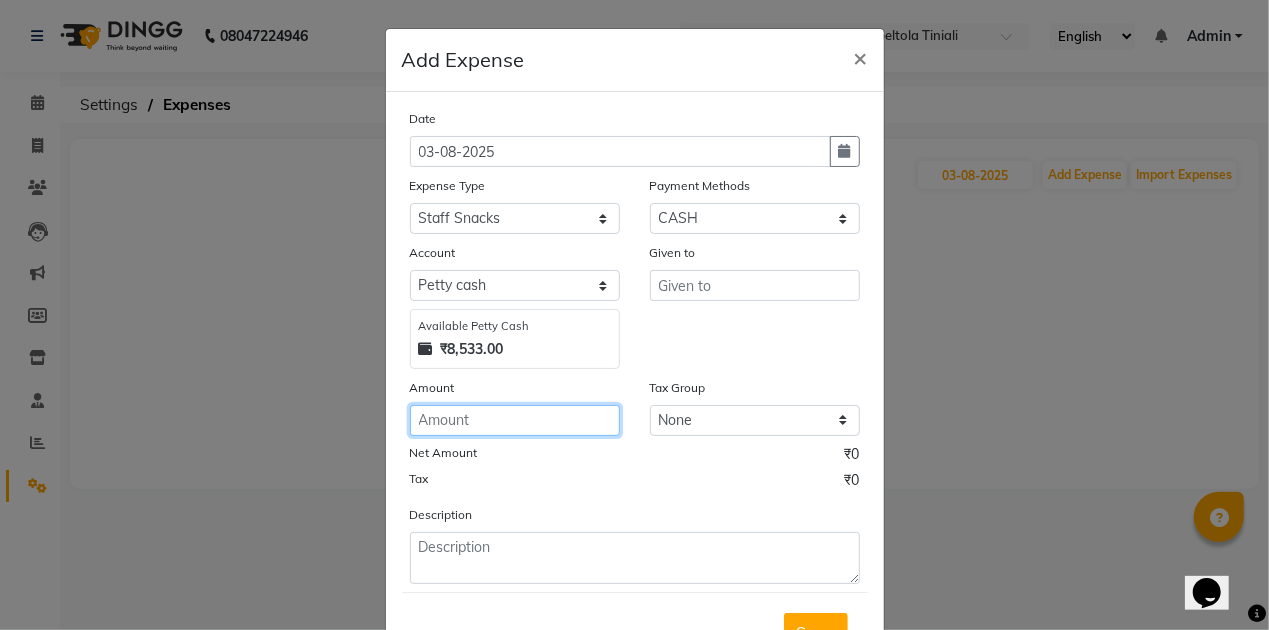 click 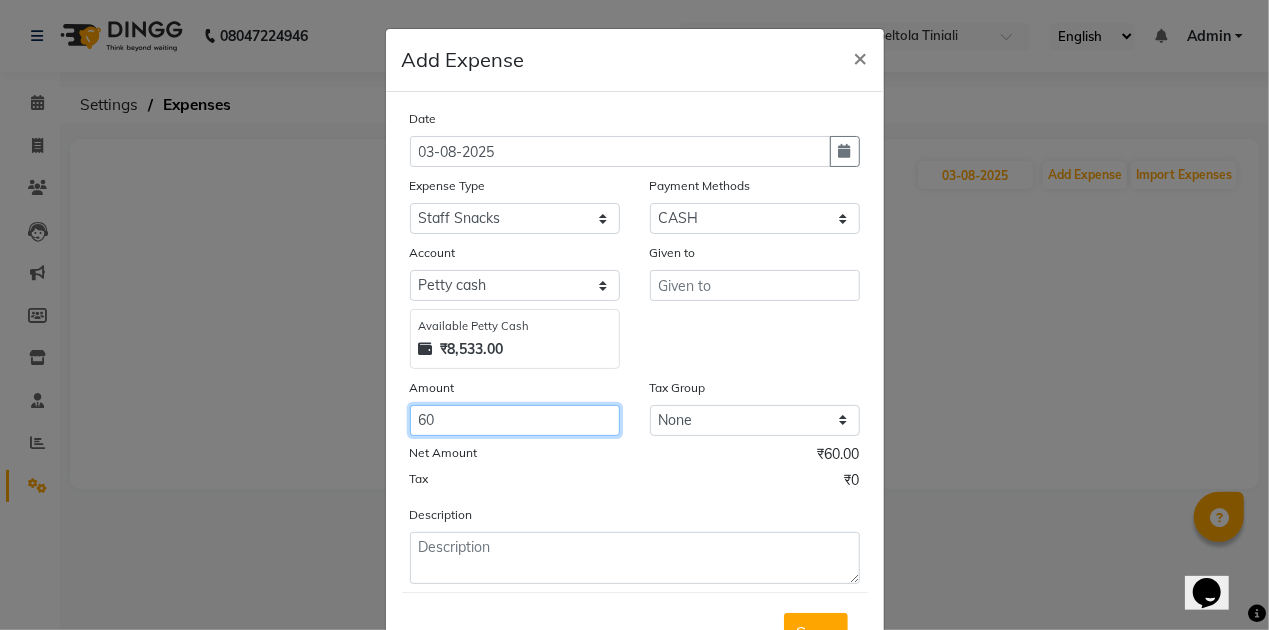 type on "60" 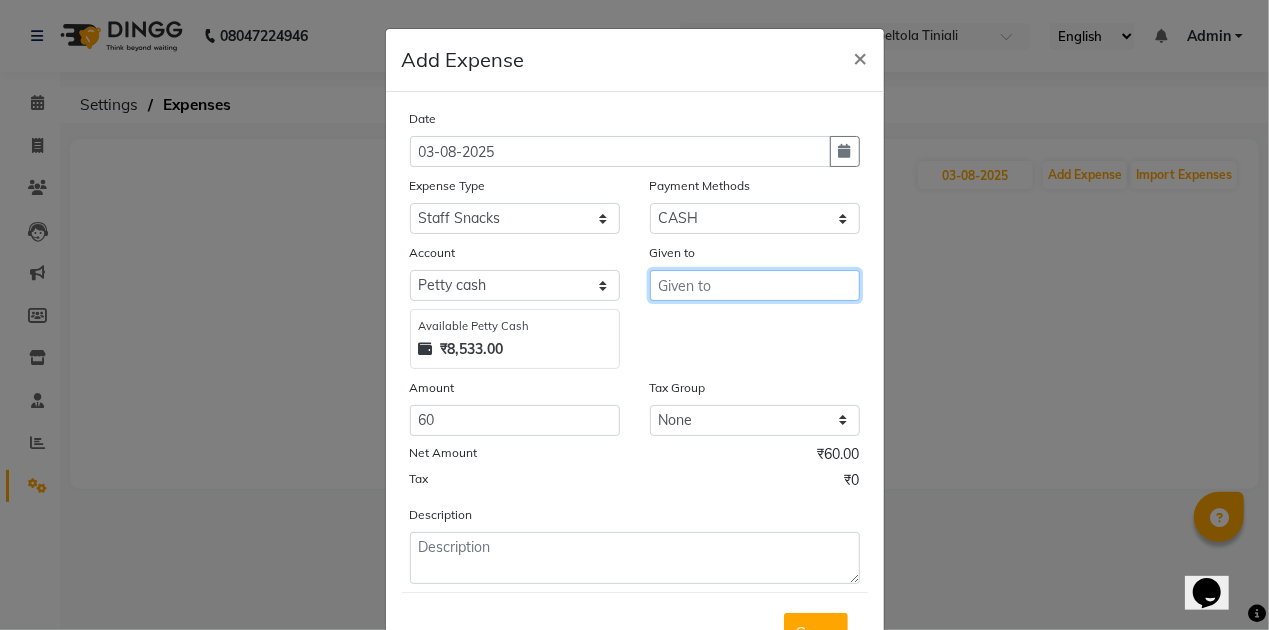 click at bounding box center [755, 285] 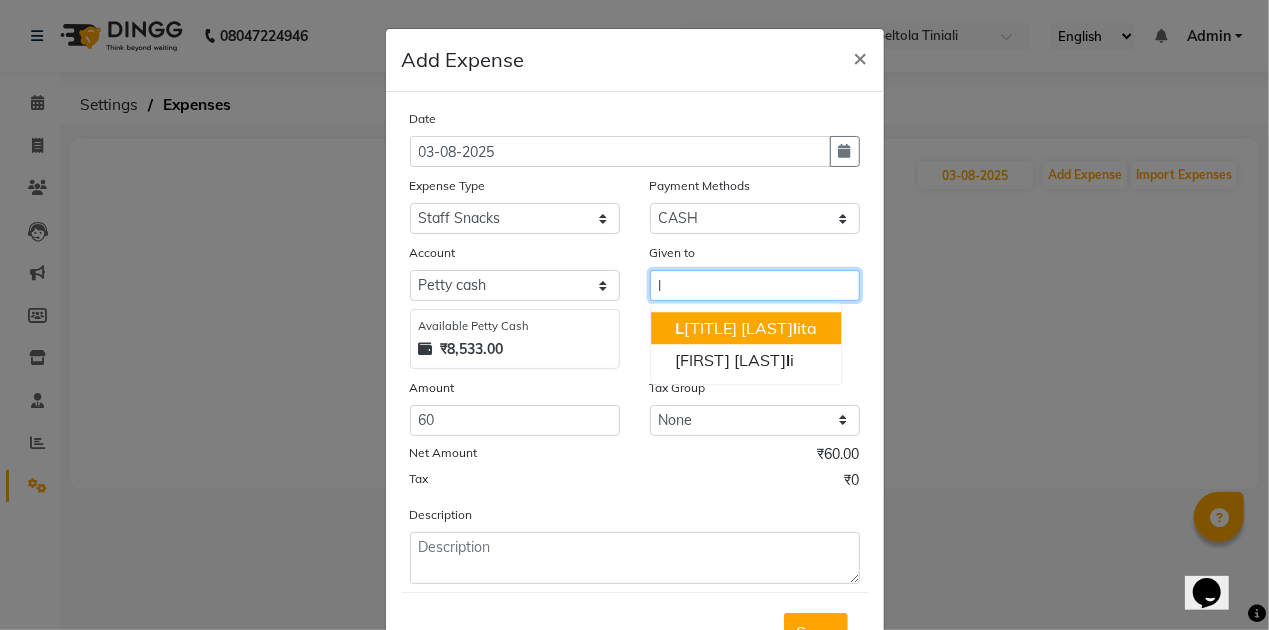 click on "L" 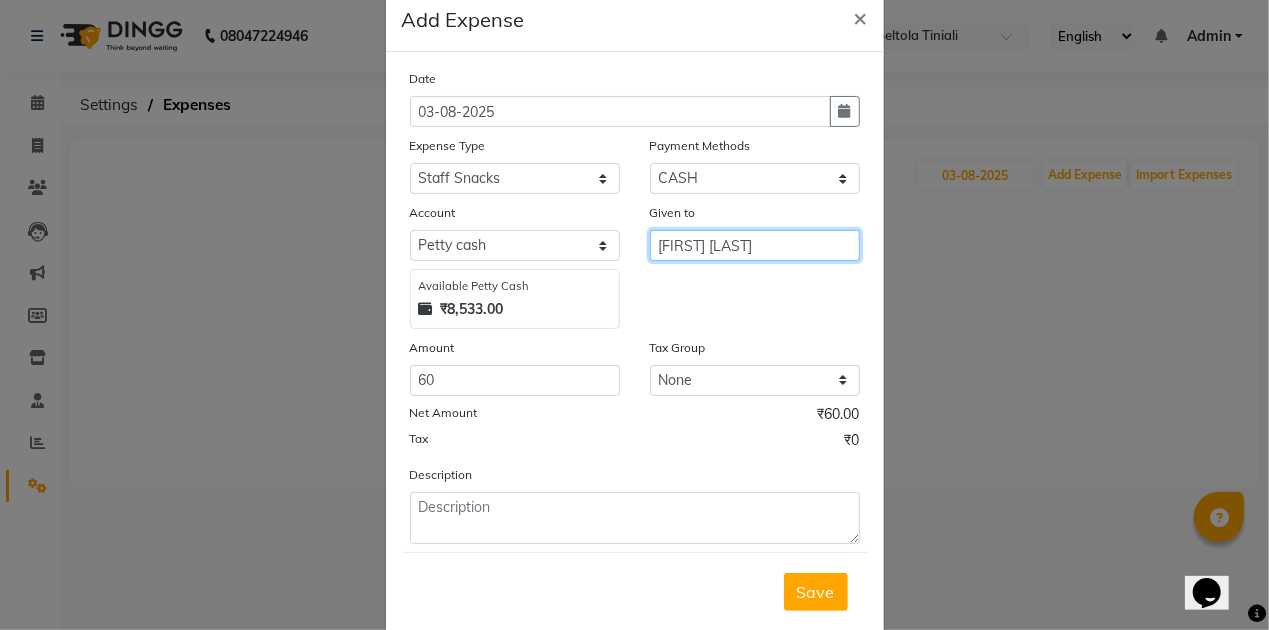 scroll, scrollTop: 82, scrollLeft: 0, axis: vertical 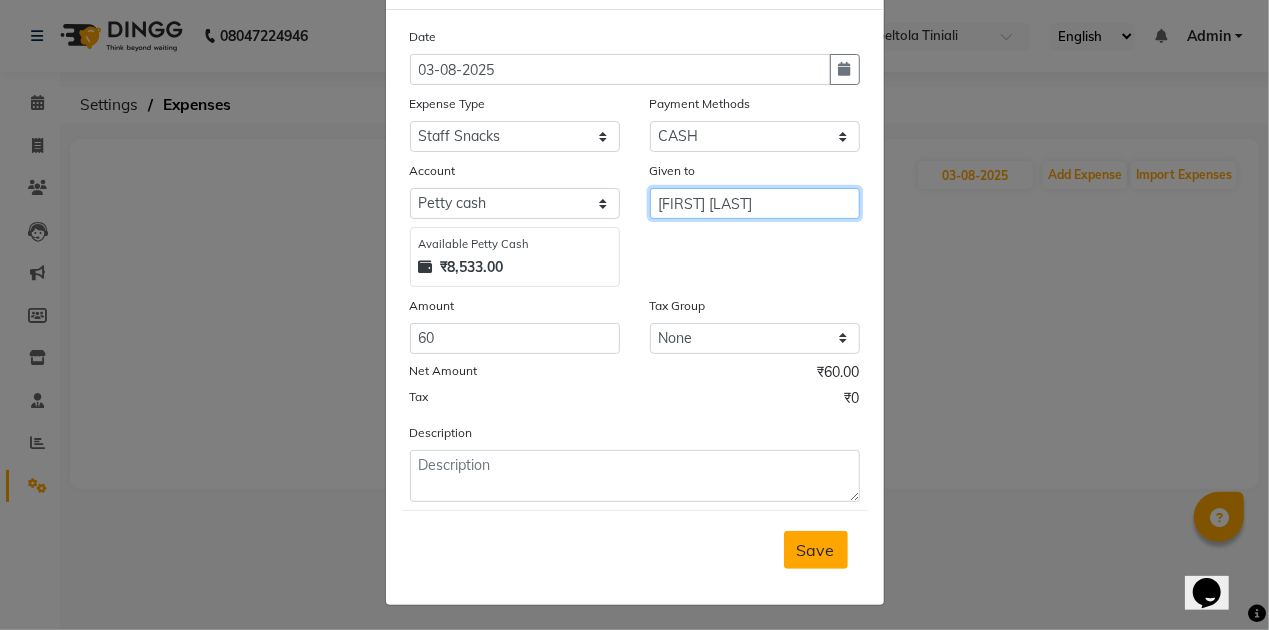 type on "[FIRST] [LAST]" 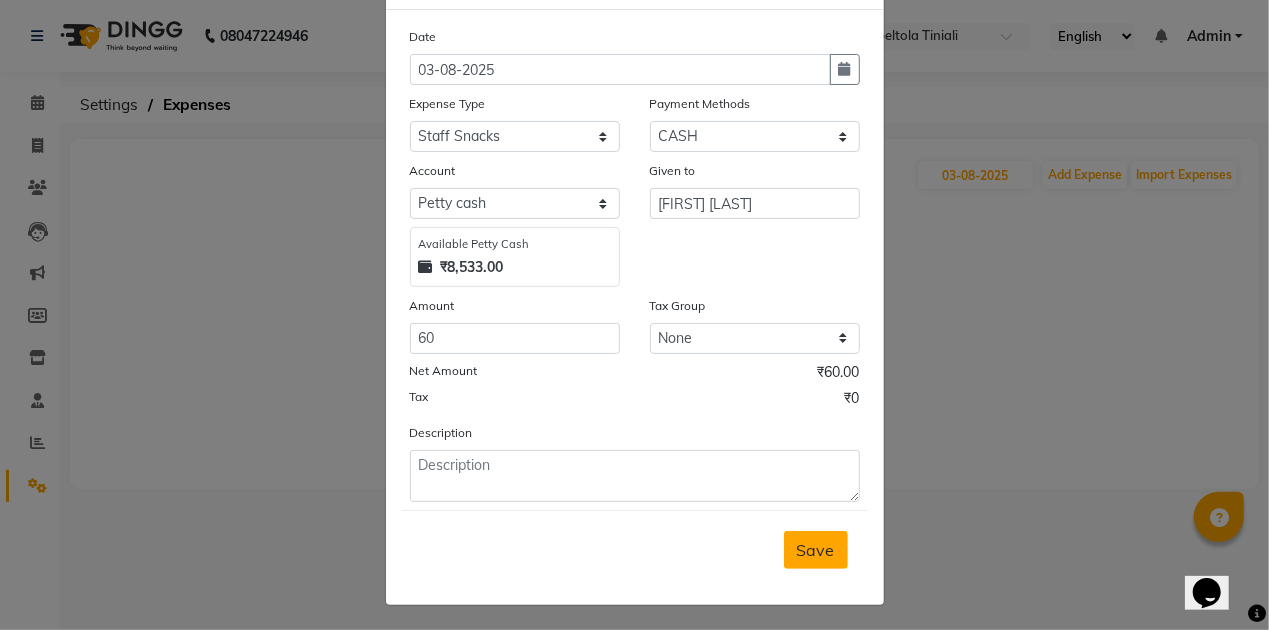 click on "Save" at bounding box center [816, 550] 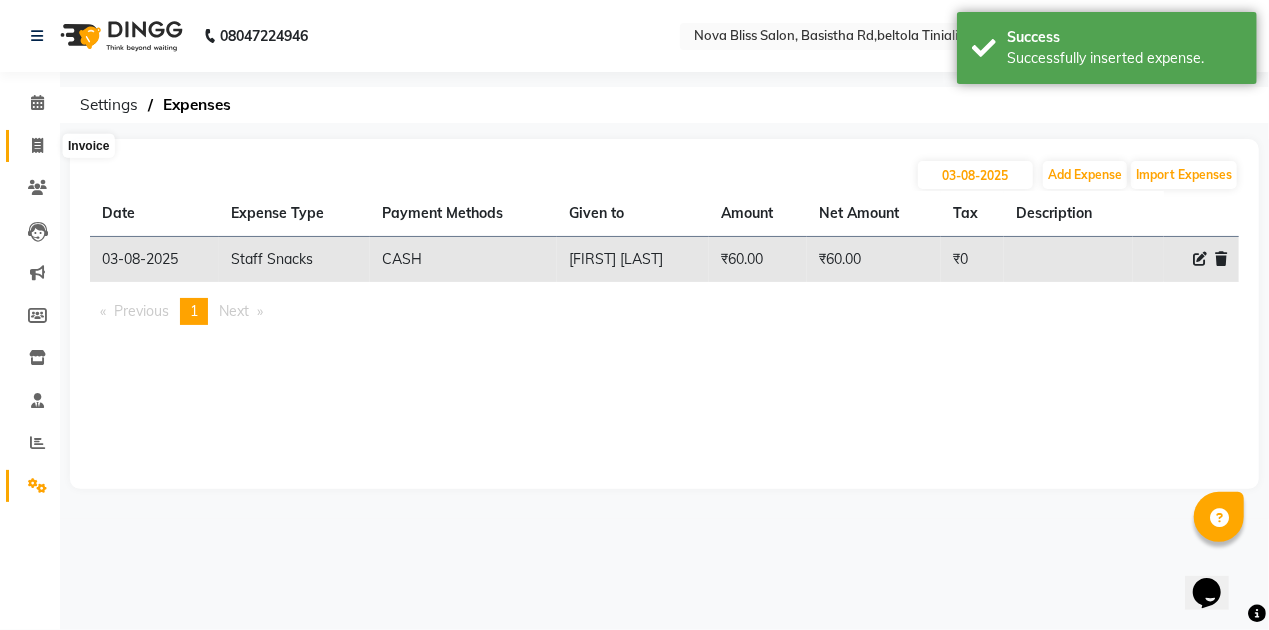 click 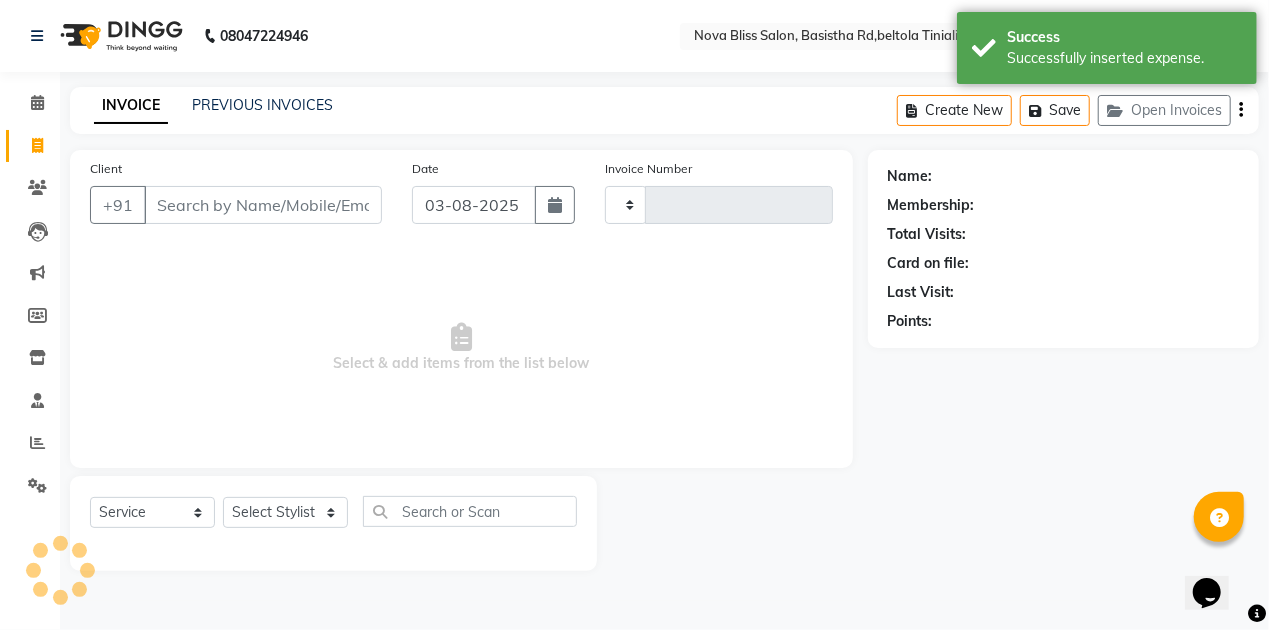 type on "0649" 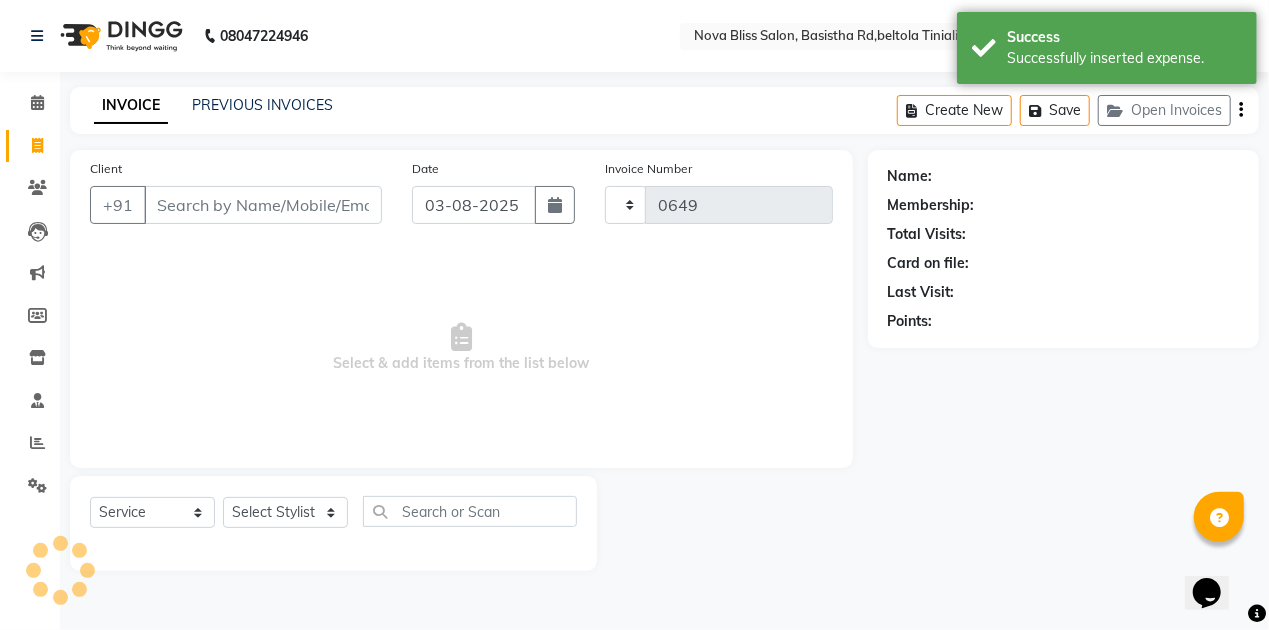 select on "6211" 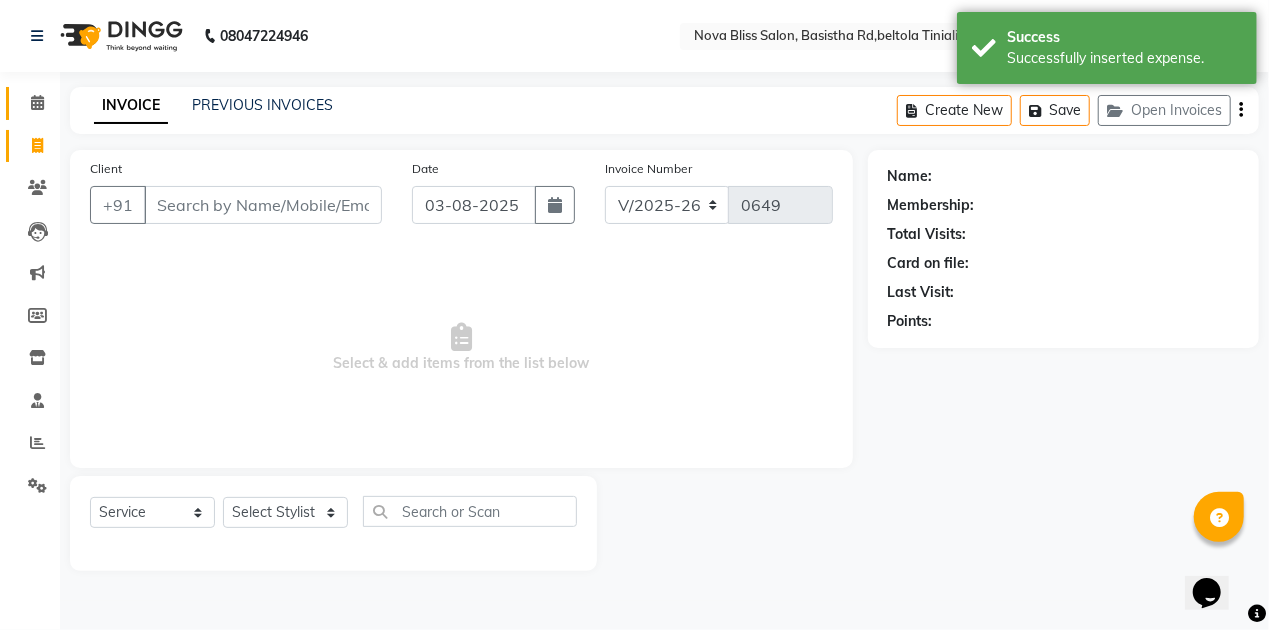 click 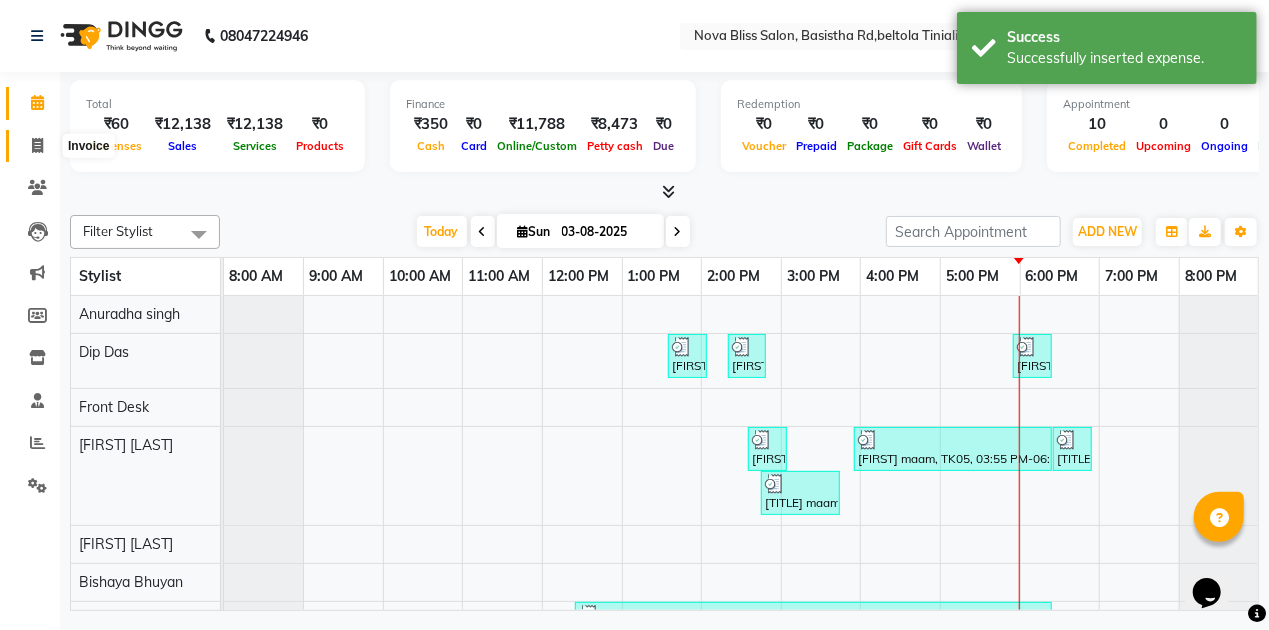 click 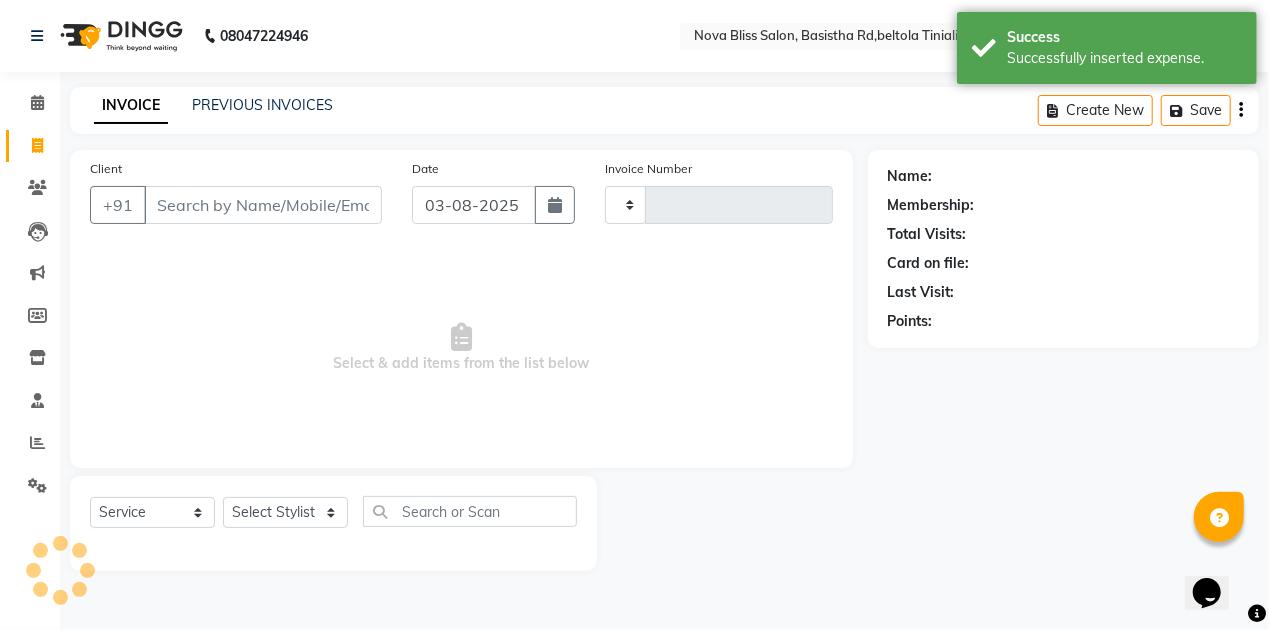 type on "0649" 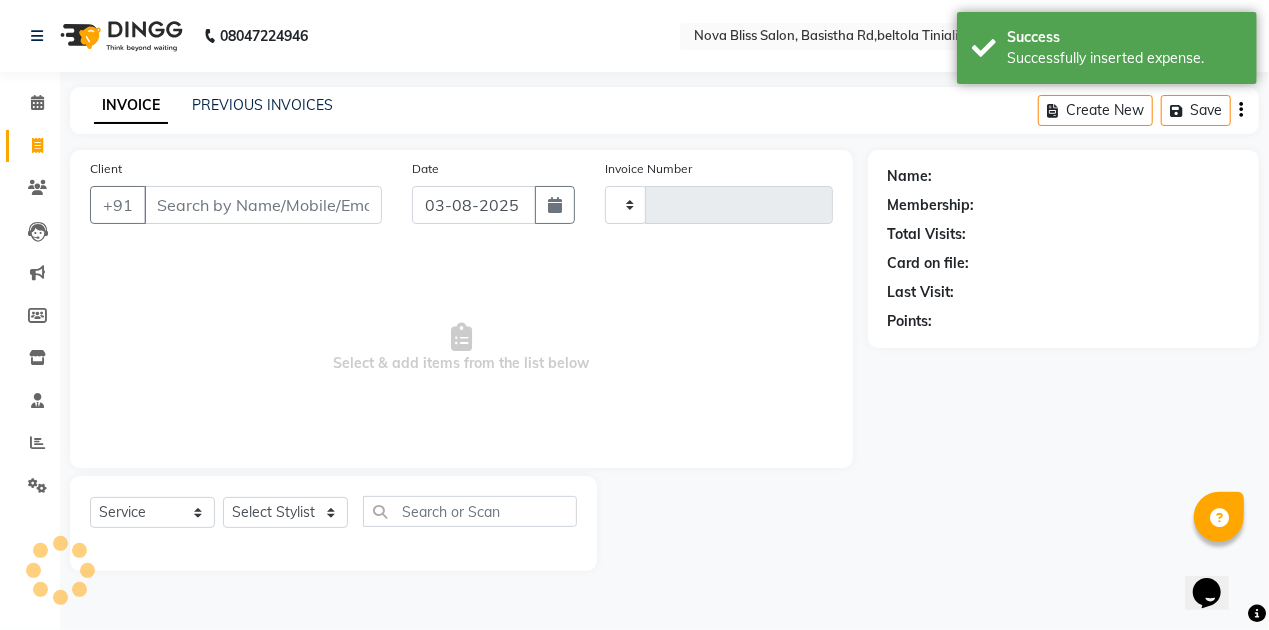 select on "6211" 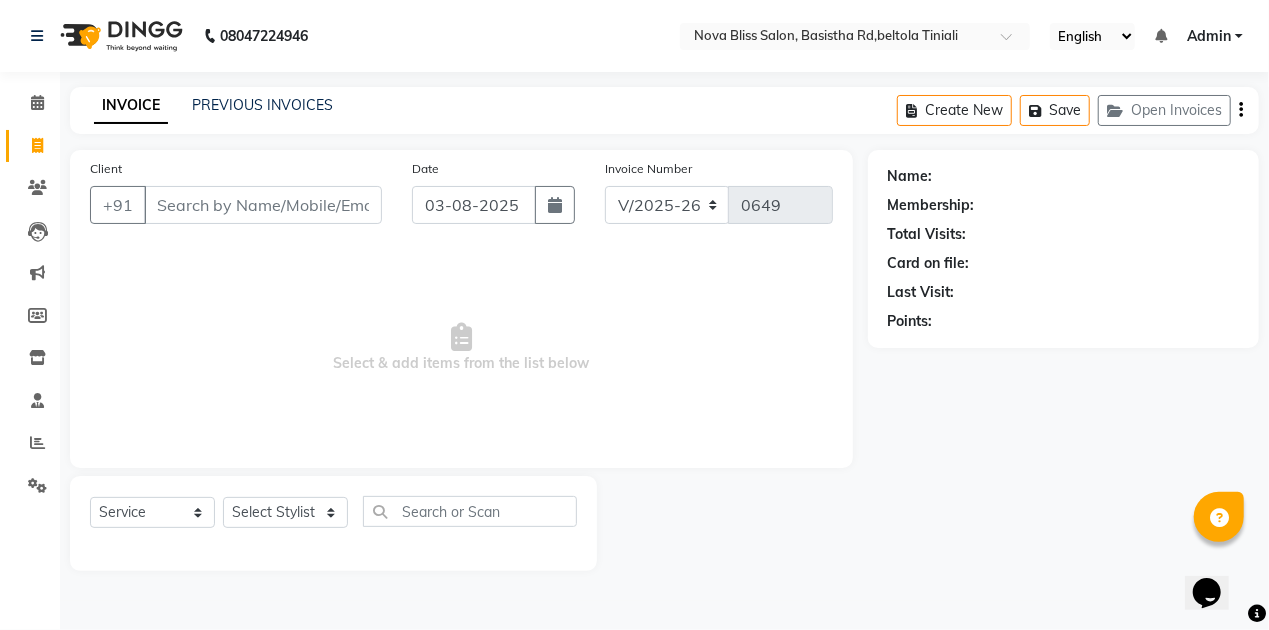 click on "Client" at bounding box center [263, 205] 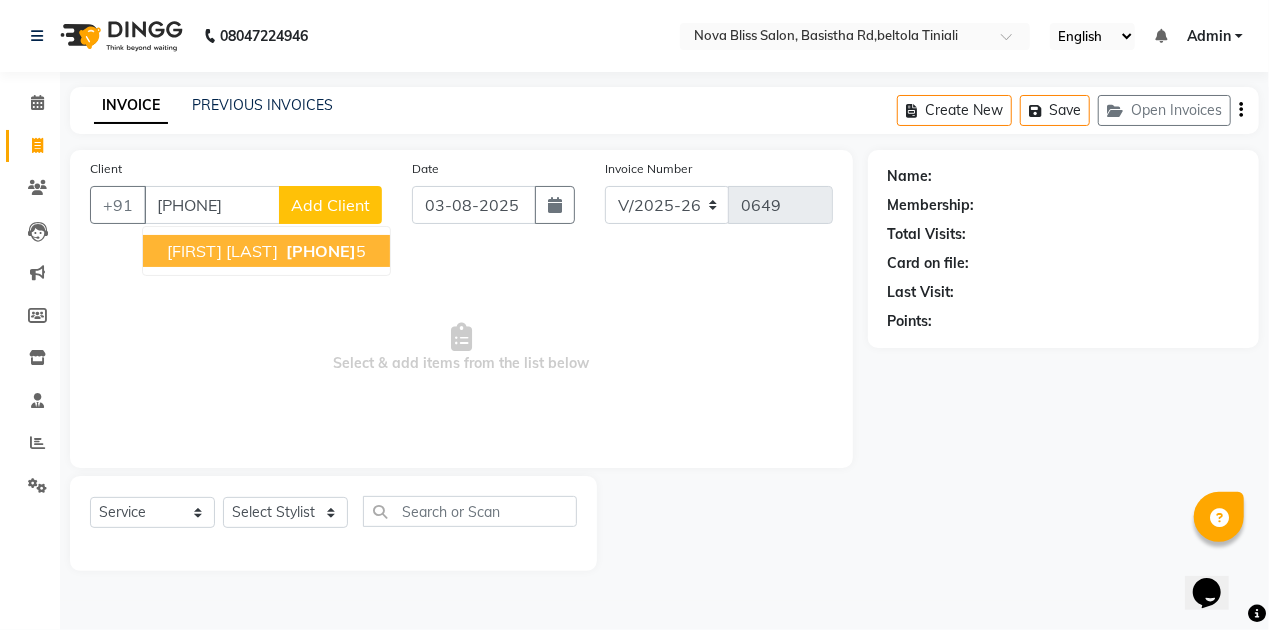 type on "[PHONE]" 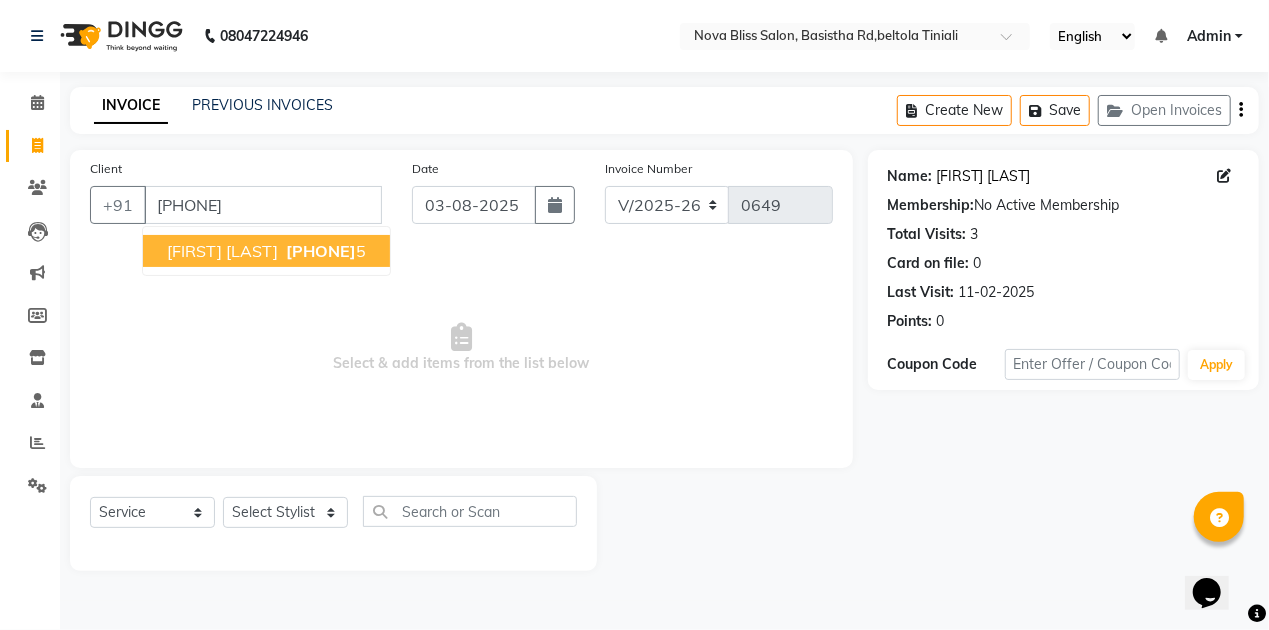 click on "[FIRST] [LAST]" 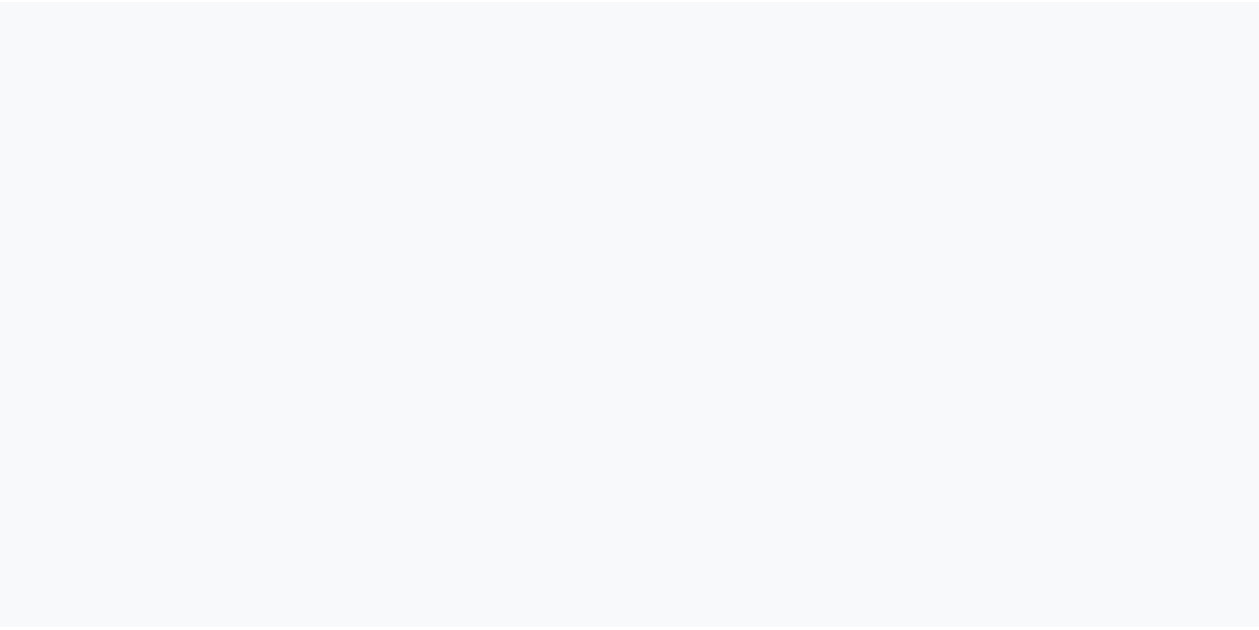 scroll, scrollTop: 0, scrollLeft: 0, axis: both 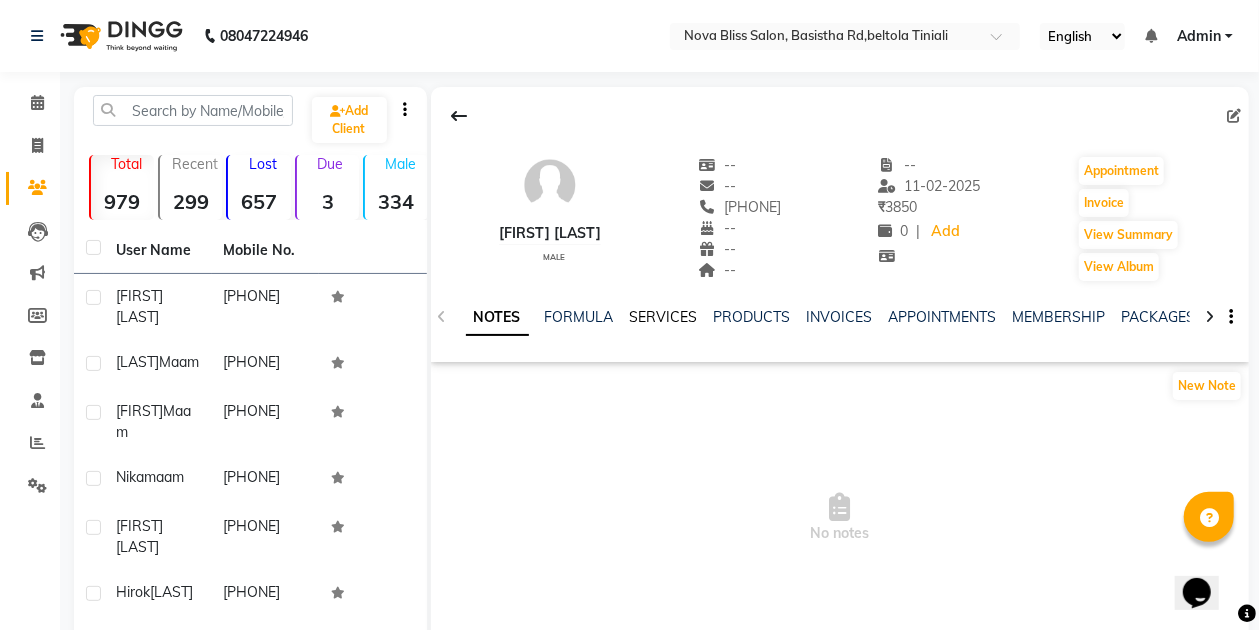 click on "SERVICES" 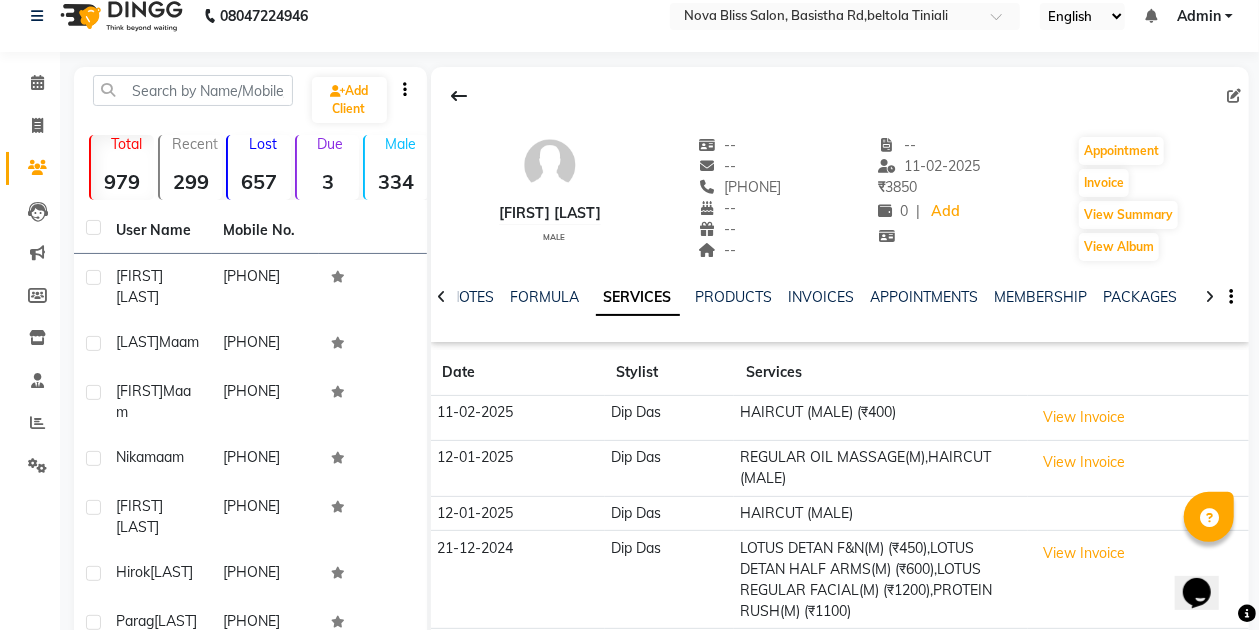 scroll, scrollTop: 0, scrollLeft: 0, axis: both 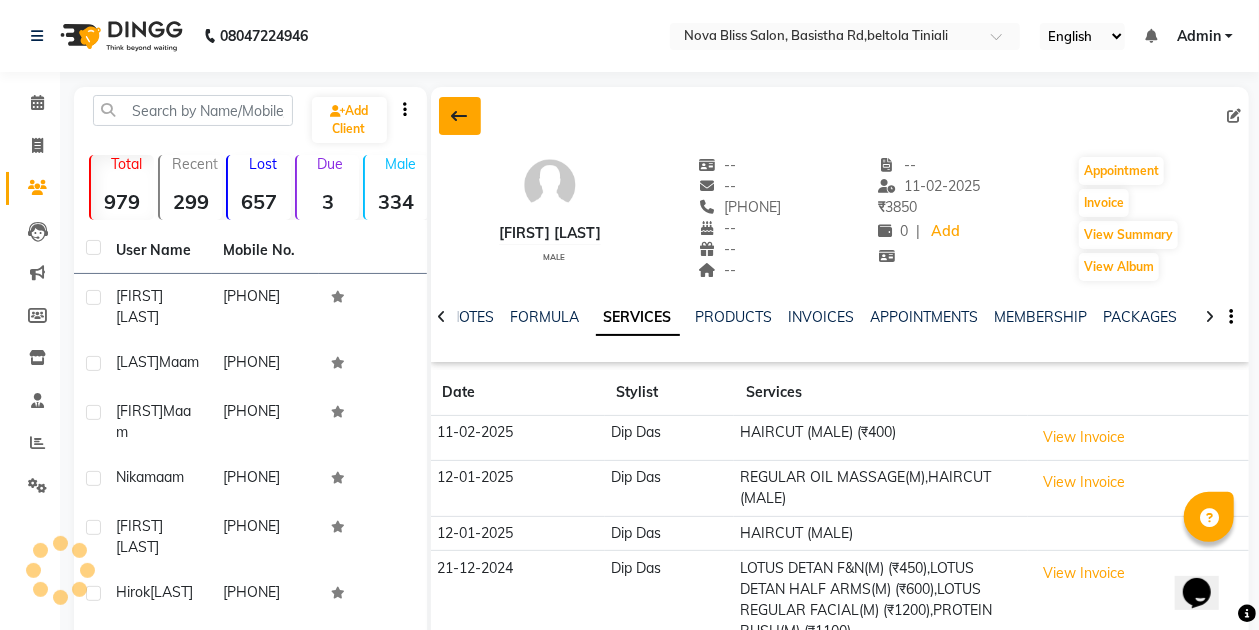 click 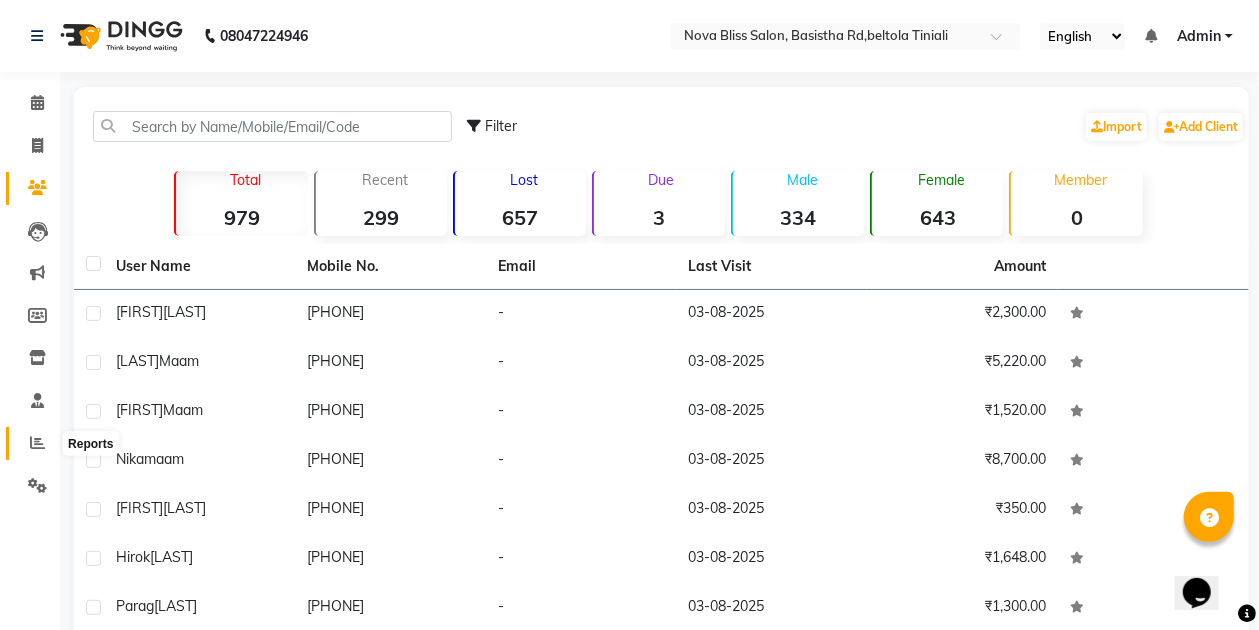 click 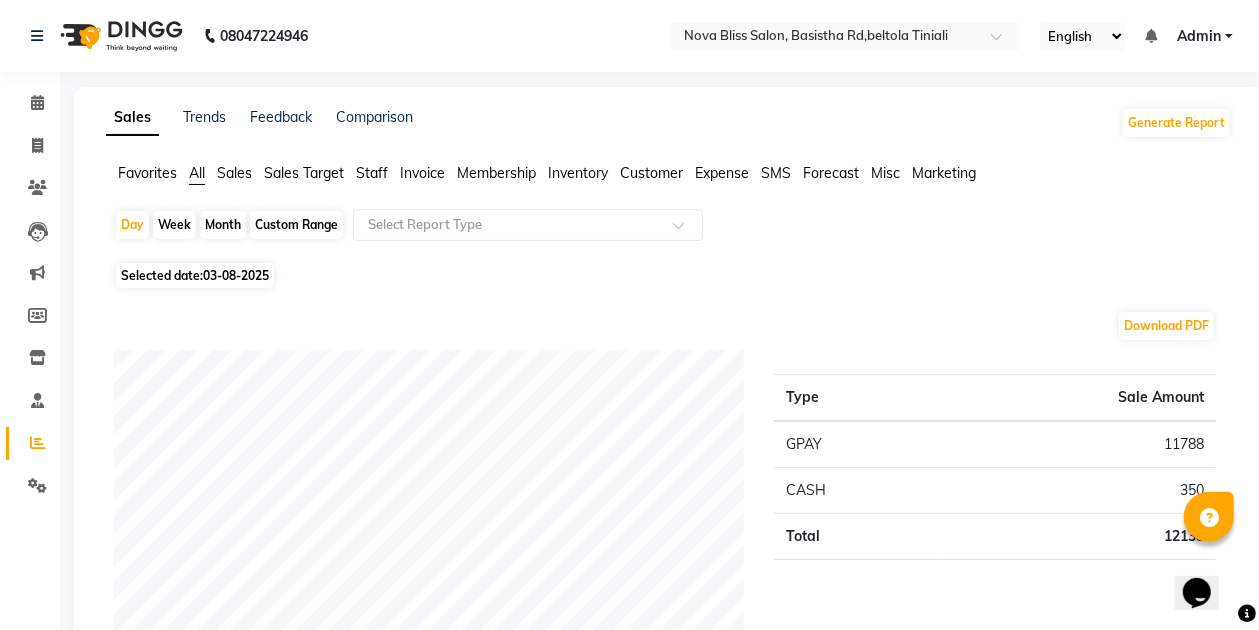 click on "Month" 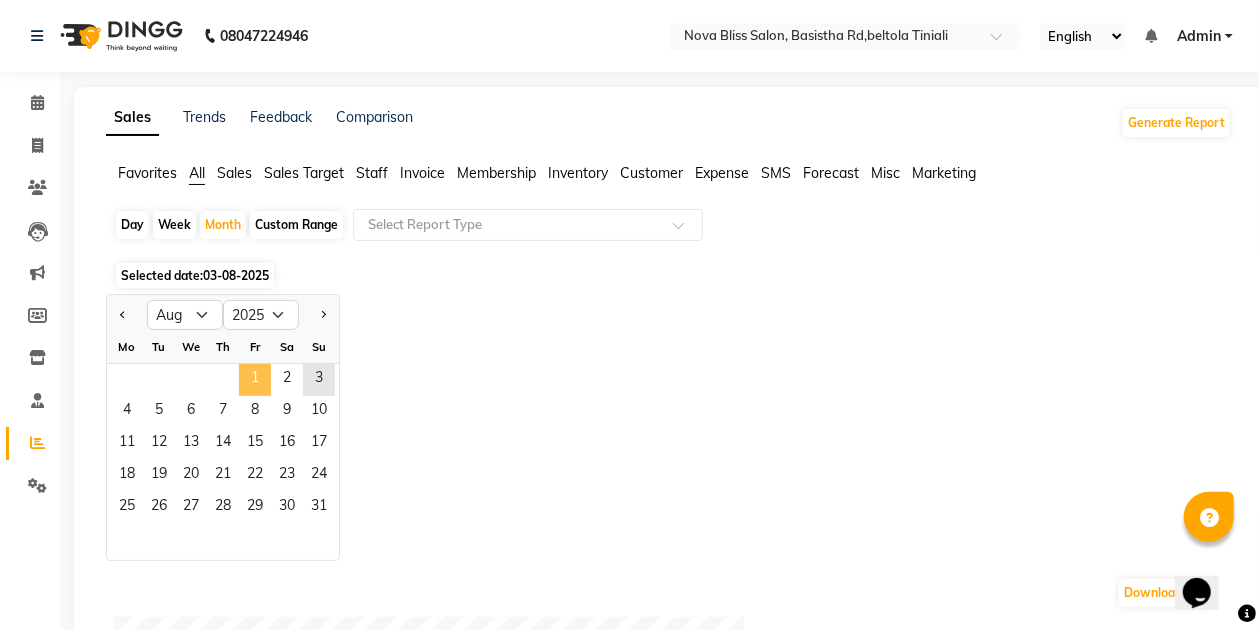 click on "1" 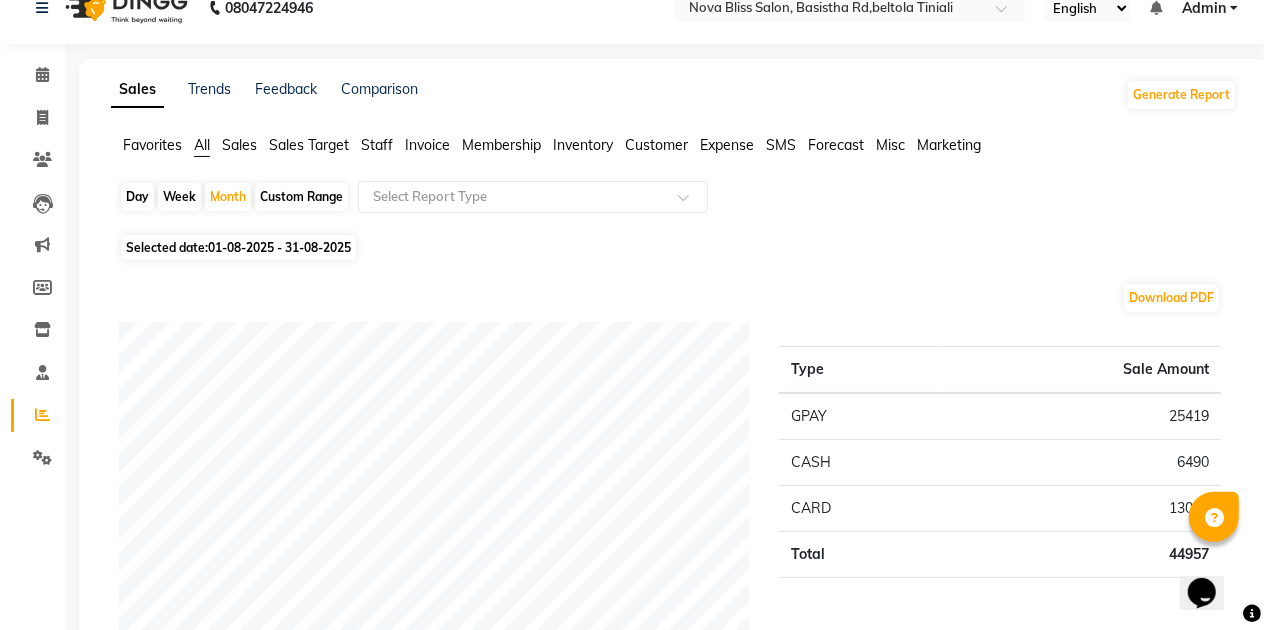scroll, scrollTop: 0, scrollLeft: 0, axis: both 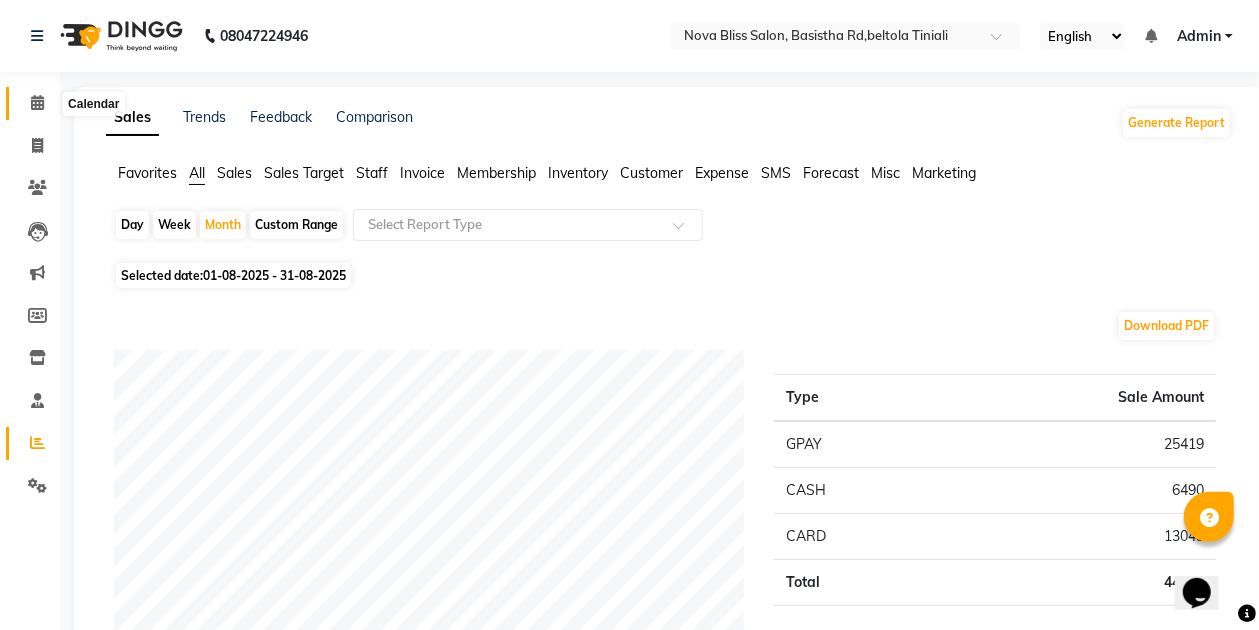 click 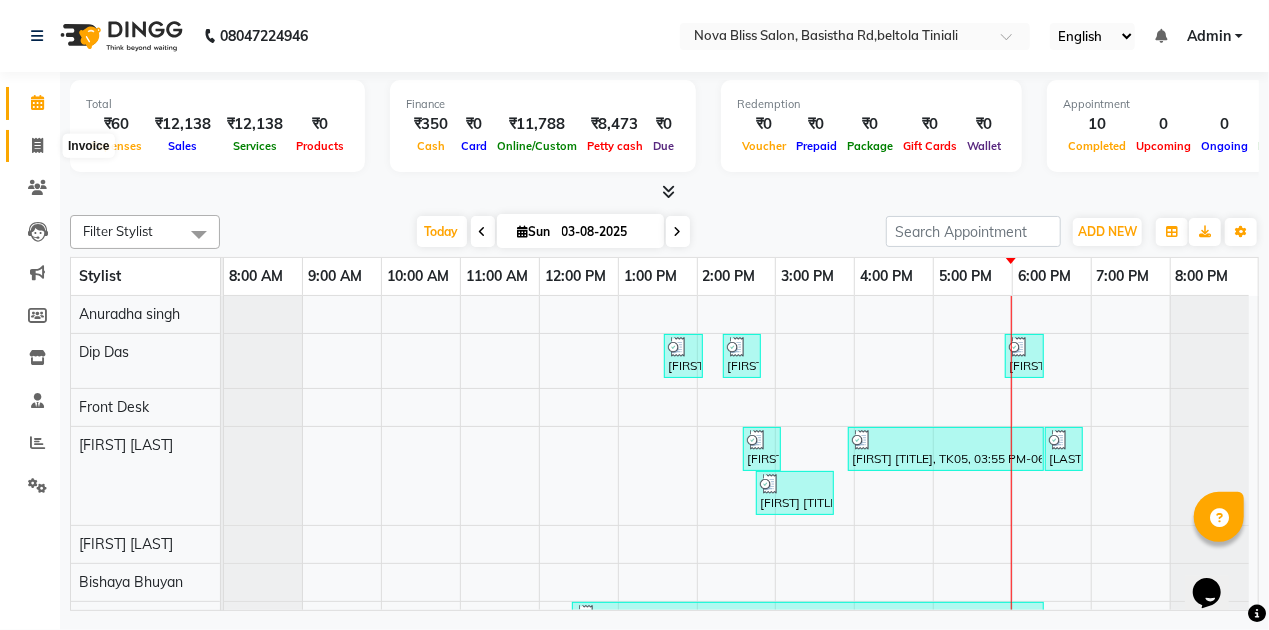 click 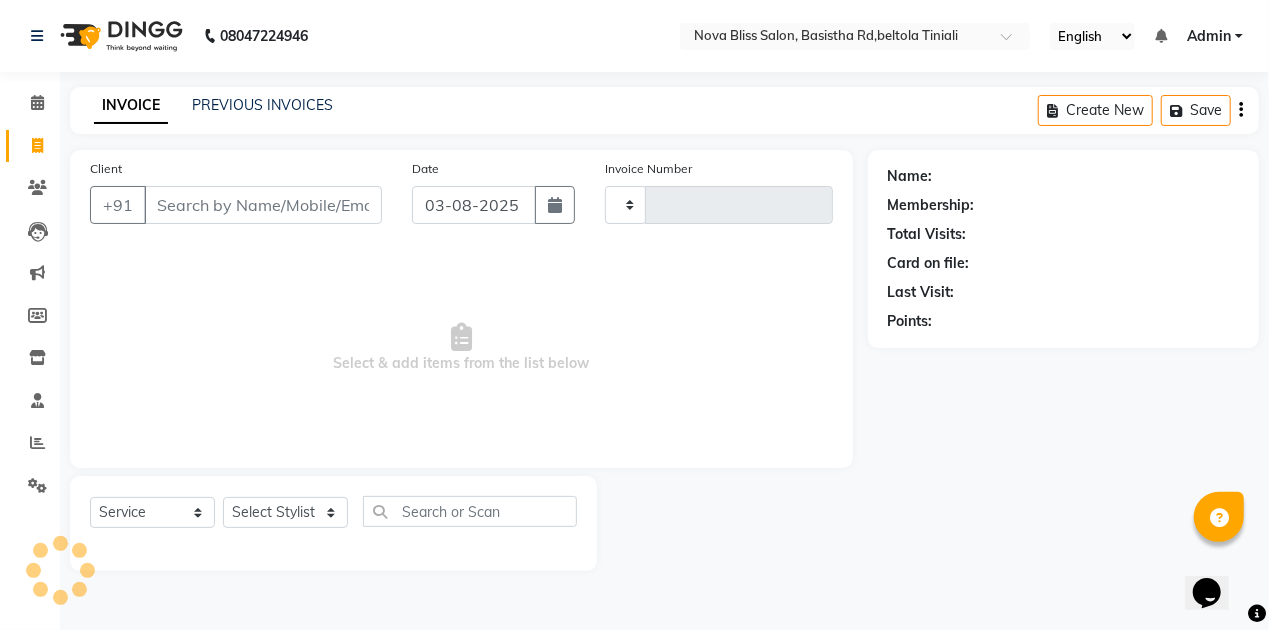 type on "0649" 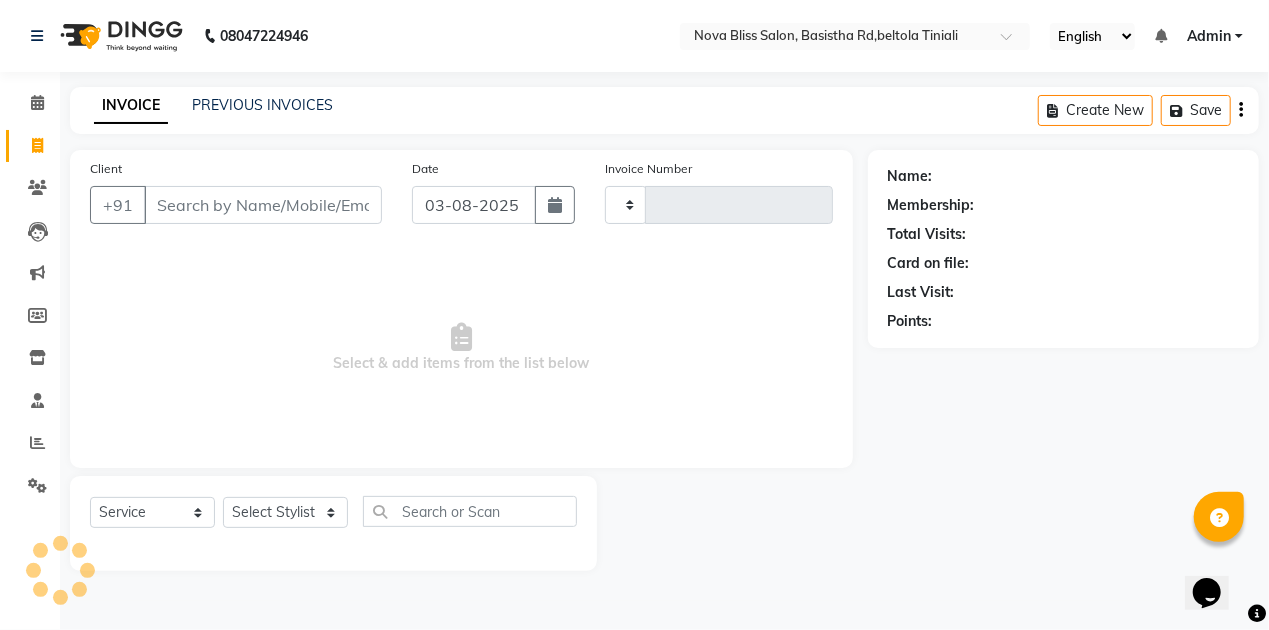 select on "6211" 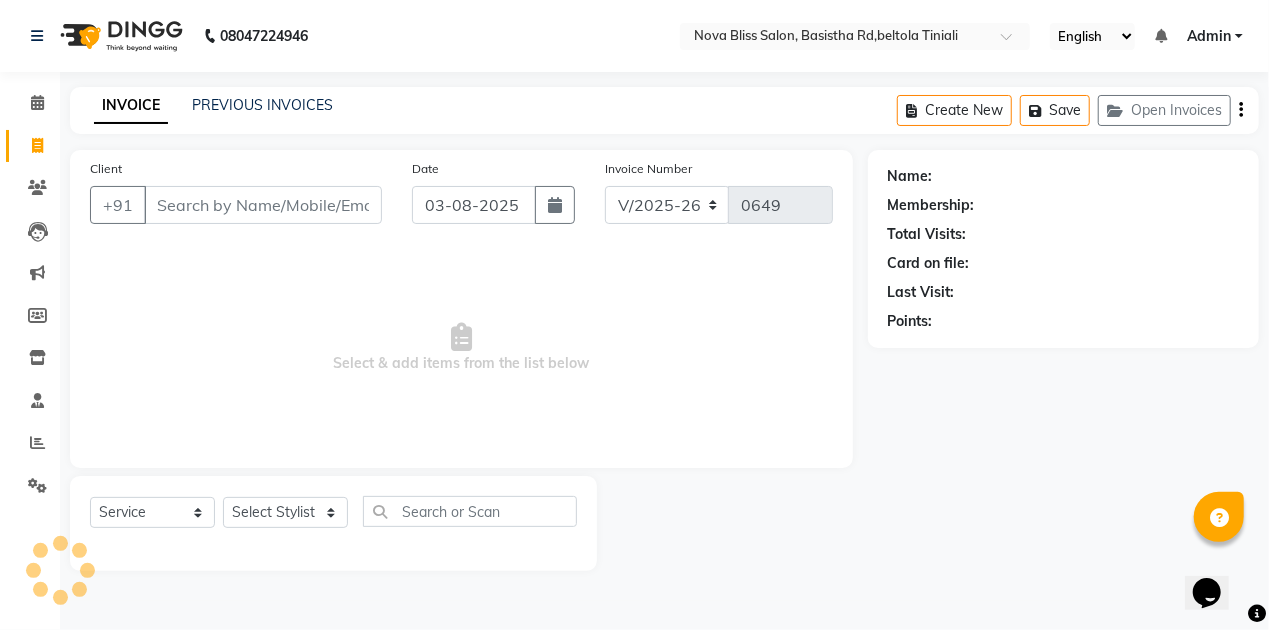 click on "Select & add items from the list below" at bounding box center [461, 348] 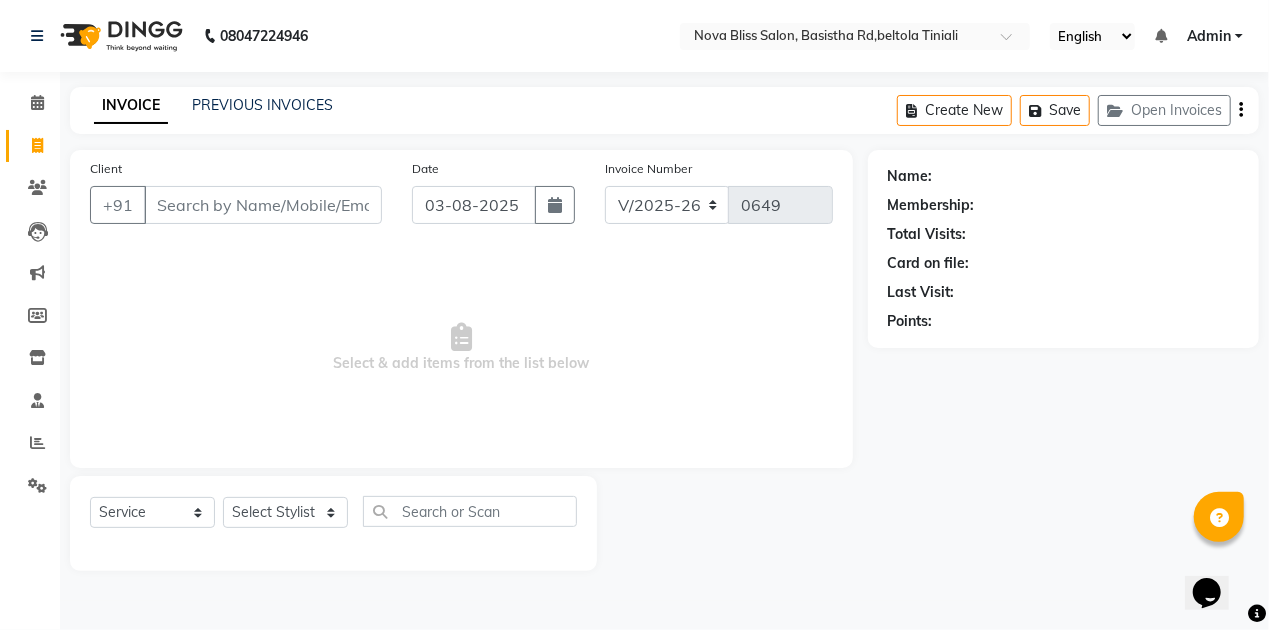 click on "Name: Membership: Total Visits: Card on file: Last Visit:  Points:" 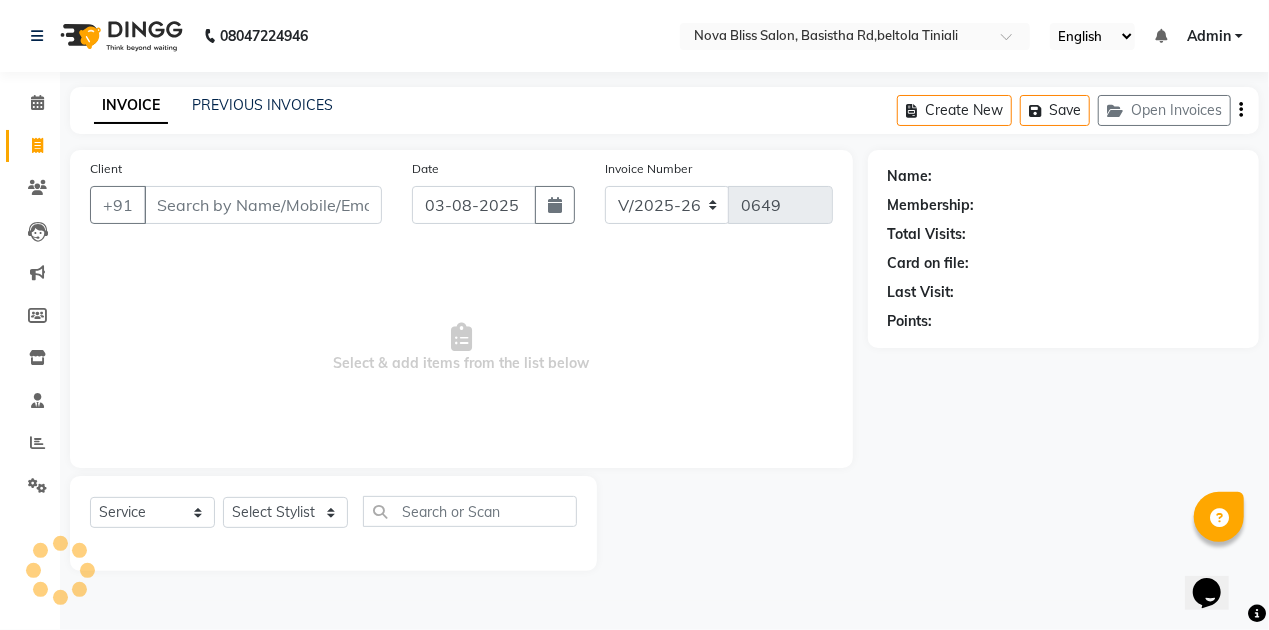 drag, startPoint x: 868, startPoint y: 426, endPoint x: 874, endPoint y: 446, distance: 20.880613 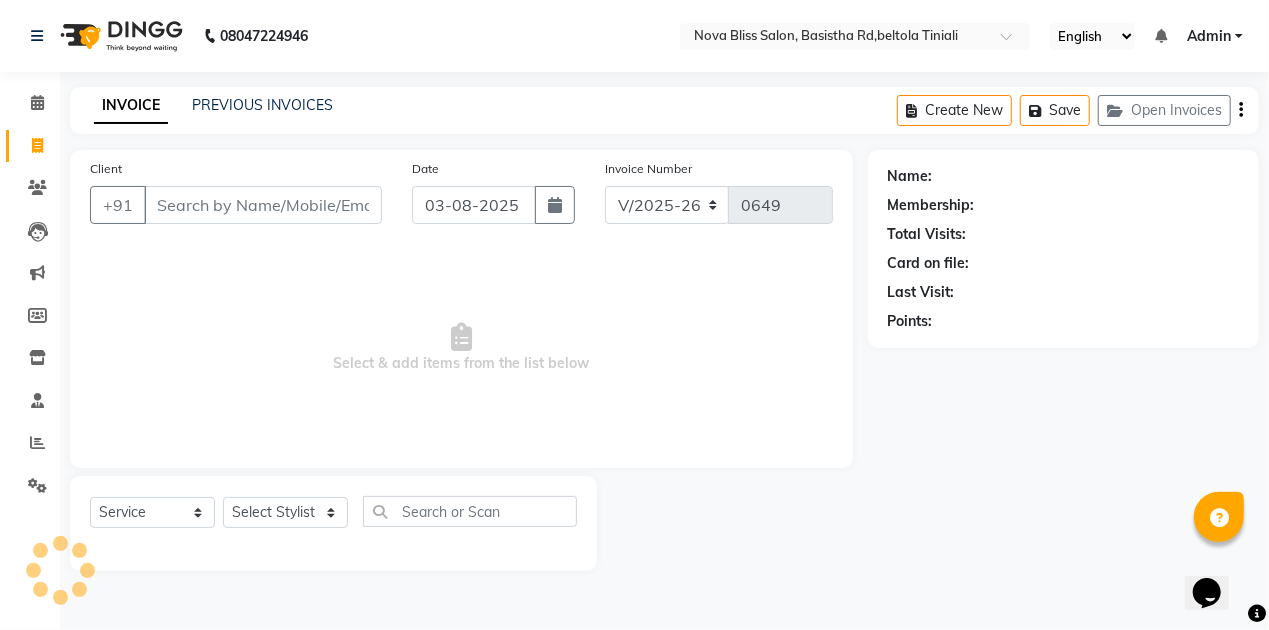 click on "Client +91 Date 03-08-2025 Invoice Number V/2025 V/2025-26 0649 Select & add items from the list below Select Service Product Membership Package Voucher Prepaid Gift Card Select Stylist [FIRST] [LAST] [FIRST] [LAST] [FIRST] [LAST] [FIRST] [LAST] Front Desk [FIRST] [LAST] [FIRST] [LAST] [FIRST] [LAST] [FIRST] [LAST] Name: Membership: Total Visits: Card on file: Last Visit: Points:" 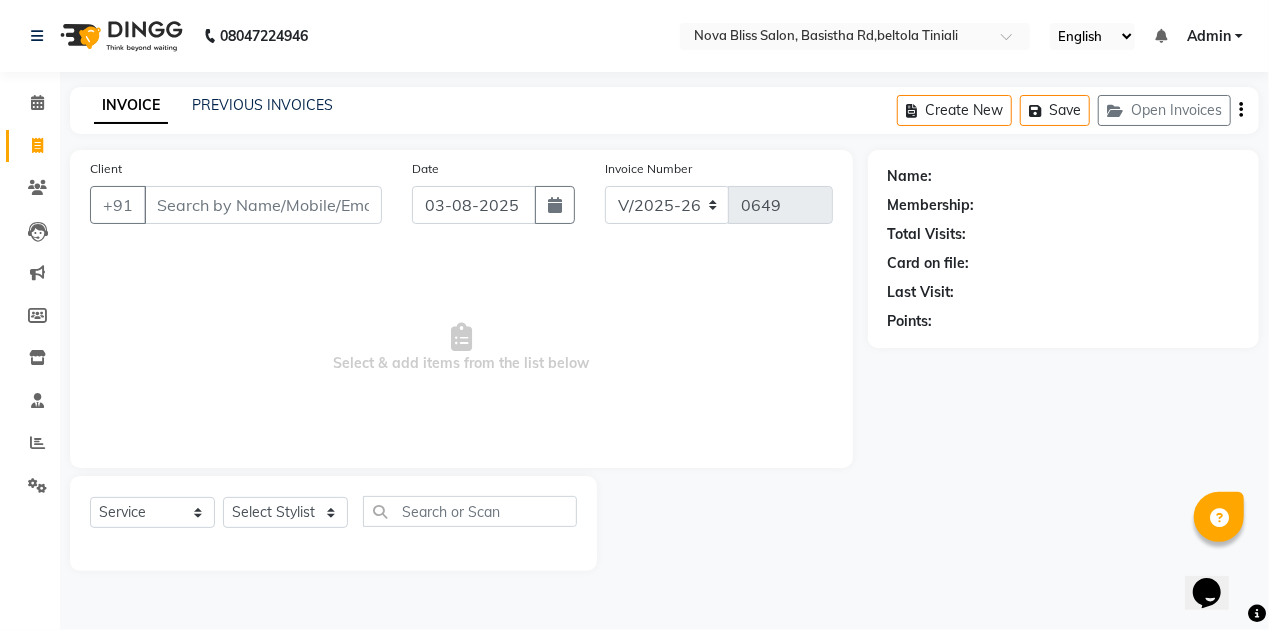 click 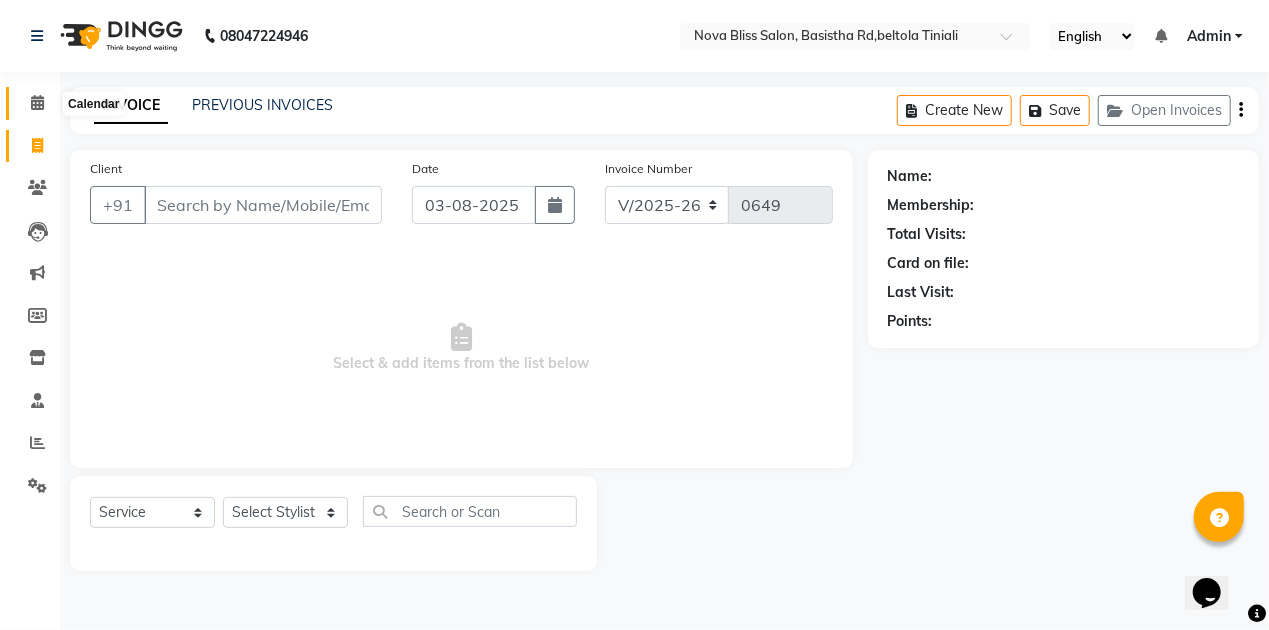 click 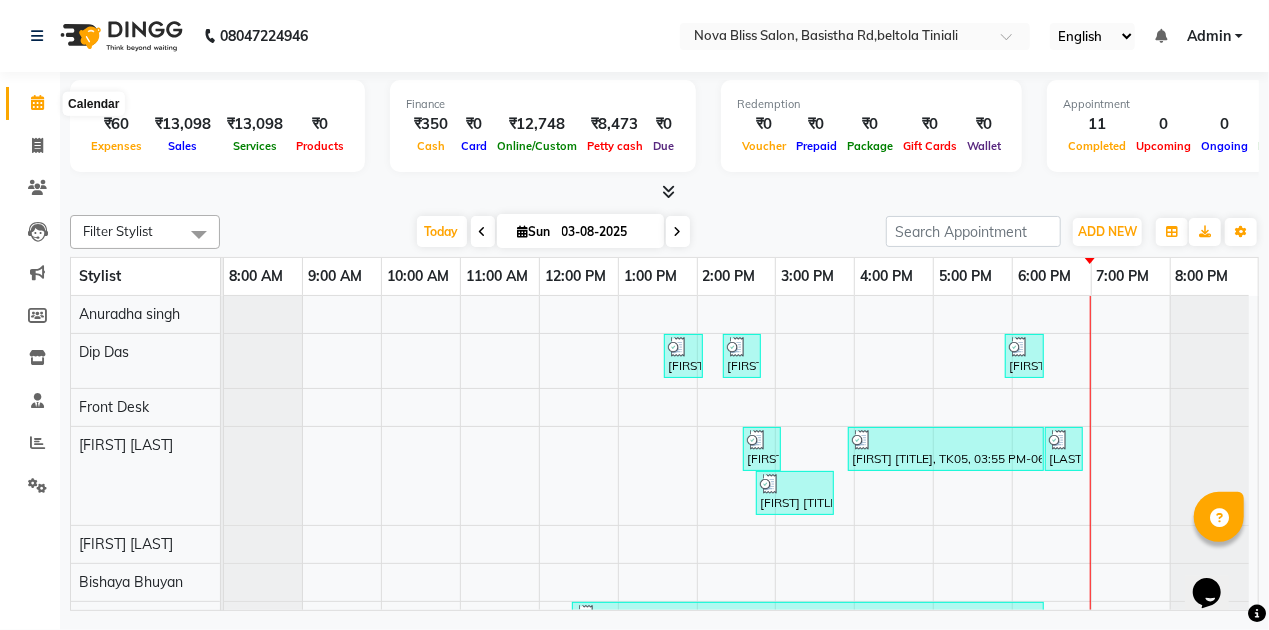 click 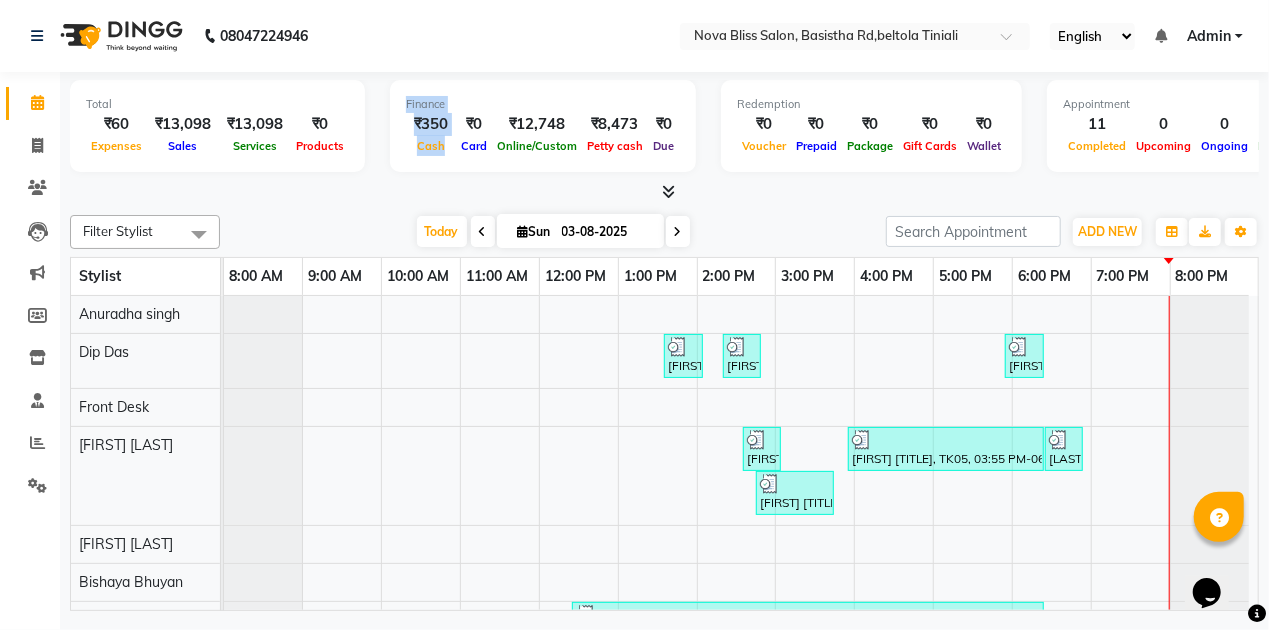 drag, startPoint x: 396, startPoint y: 168, endPoint x: 350, endPoint y: 197, distance: 54.378304 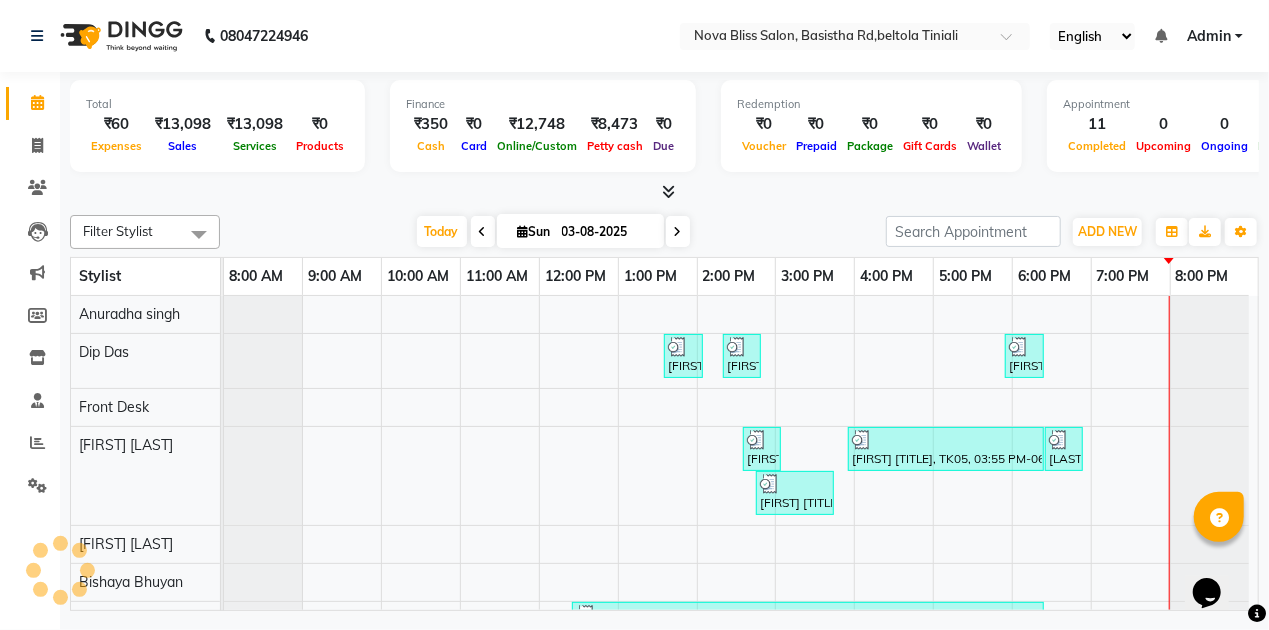 click on "Total ₹60 Expenses ₹13,098 Sales ₹13,098 Services ₹0 Products Finance ₹350 Cash ₹0 Card ₹12,748 Online/Custom ₹8,473 Petty cash ₹0 Due Redemption ₹0 Voucher ₹0 Prepaid ₹0 Package ₹0 Gift Cards ₹0 Wallet Appointment 11 Completed 0 Upcoming 0 Ongoing 0 No show Other sales ₹0 Packages ₹0 Memberships ₹0 Vouchers ₹0 Prepaids ₹0 Gift Cards Filter Stylist Select All [FIRST] [LAST] [FIRST] [LAST] [FIRST] [LAST] [FIRST] [LAST] Front Desk [FIRST] [LAST] [FIRST] [LAST] [FIRST] [LAST] [FIRST] [LAST] Today Sun 03-08-2025 Toggle Dropdown Add Appointment Add Invoice Add Expense Add Attendance Add Client Add Transaction Toggle Dropdown Add Appointment Add Invoice Add Expense Add Attendance Add Client ADD NEW Toggle Dropdown Add Appointment Add Invoice Add Expense Add Attendance Add Client Add Transaction Filter Stylist Select All [FIRST] [LAST] [FIRST] [LAST] [FIRST] [LAST] [FIRST] [LAST] Front Desk [FIRST] [LAST] [FIRST] [LAST] [FIRST] [LAST] [FIRST] [LAST] Group By Staff View Room View View as Vertical Horizontal Zoom" 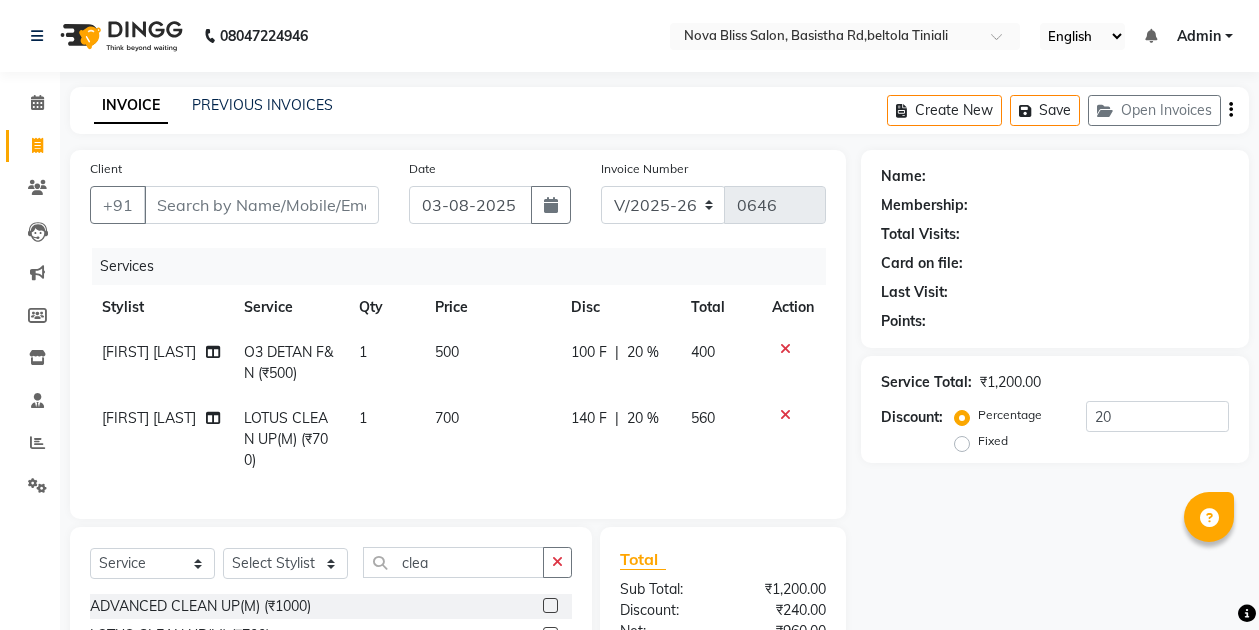 select on "6211" 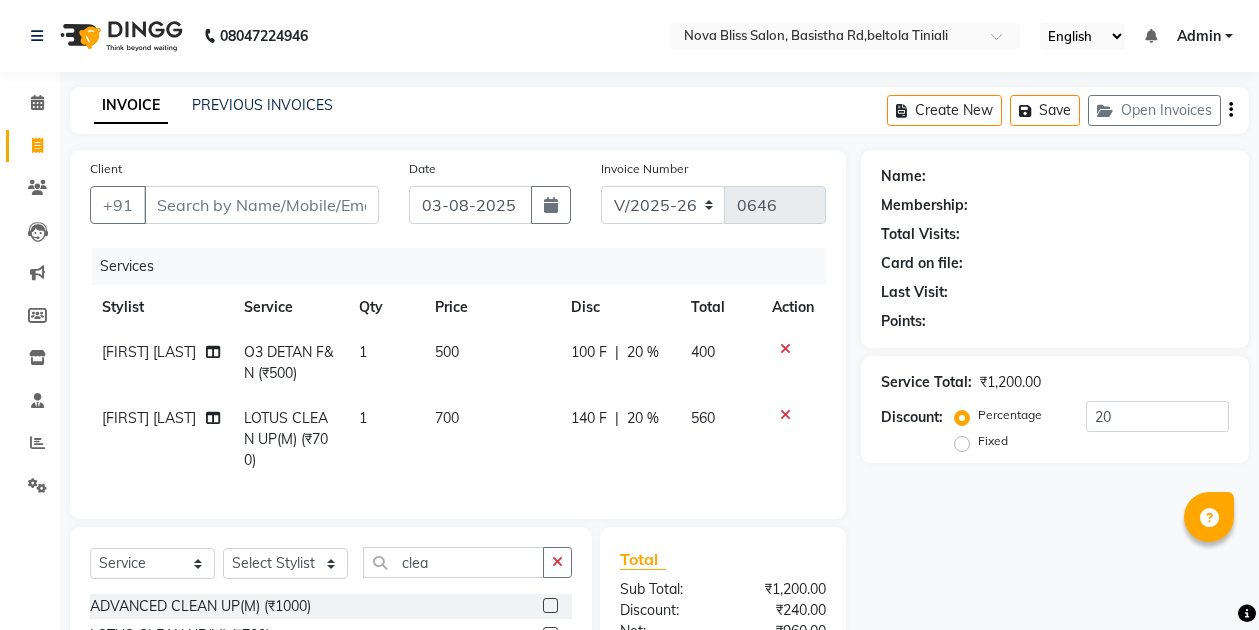 scroll, scrollTop: 0, scrollLeft: 0, axis: both 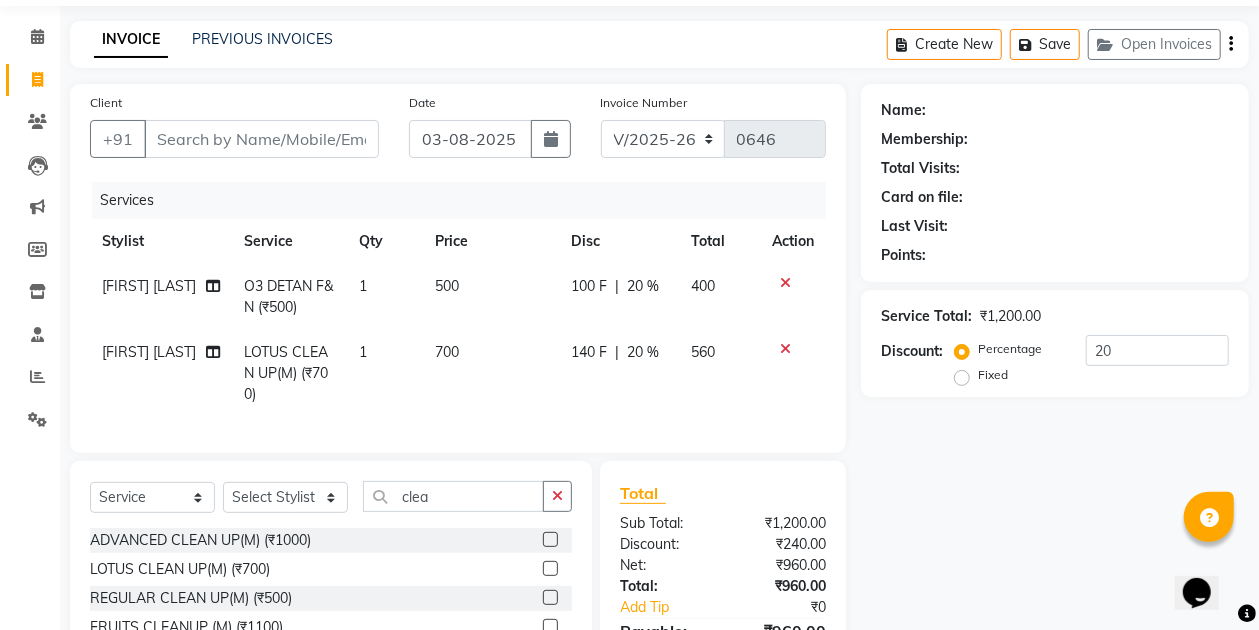 click on "Client" at bounding box center [261, 139] 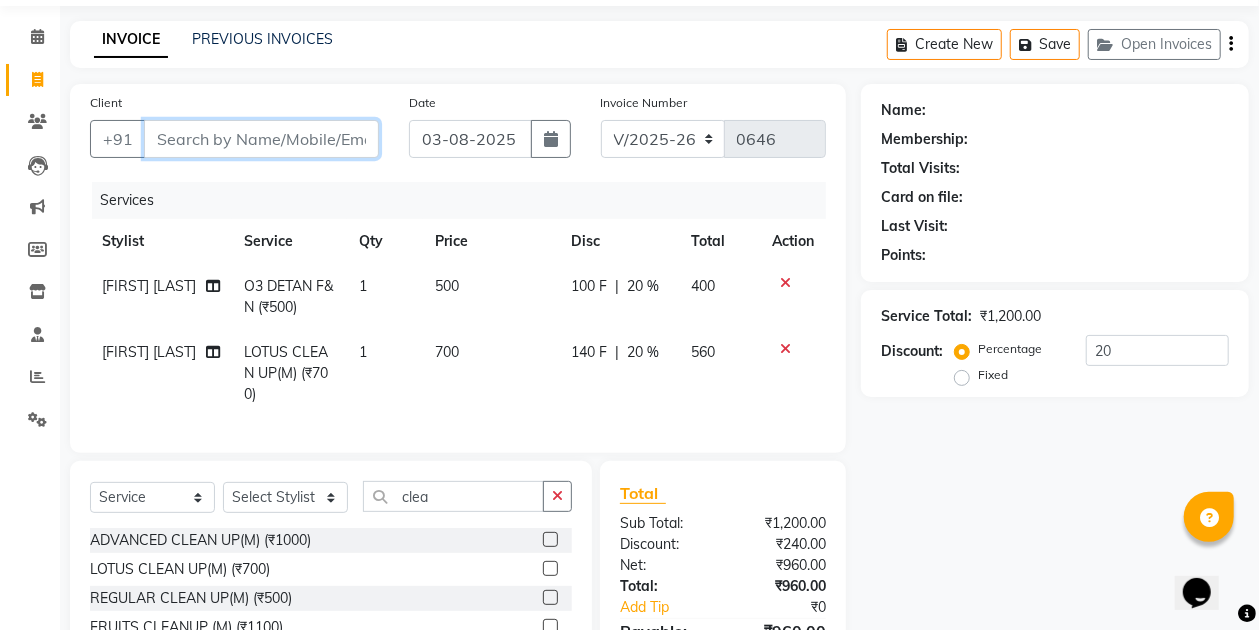 click on "Client" at bounding box center [261, 139] 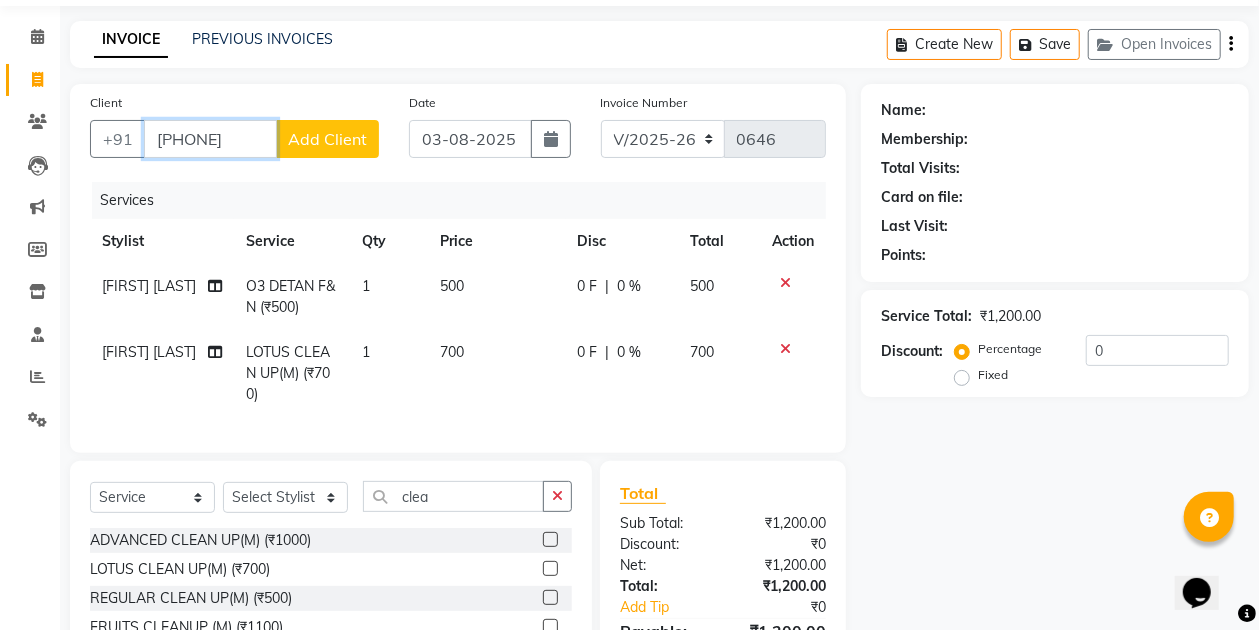 type on "[PHONE]" 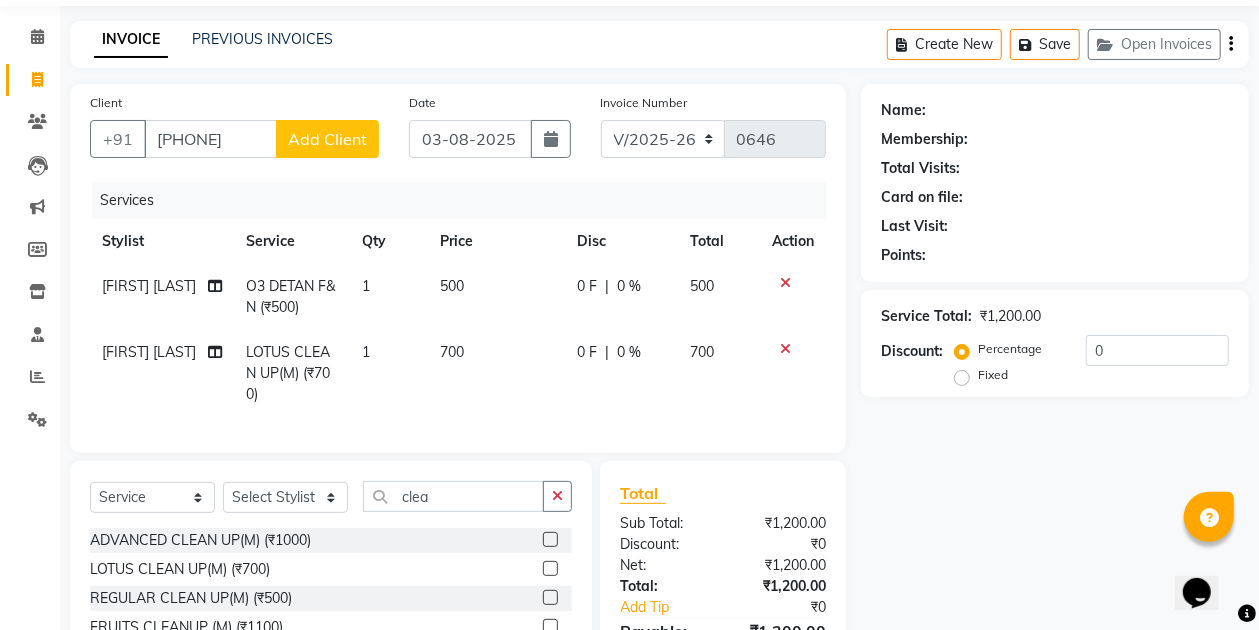 click on "Add Client" 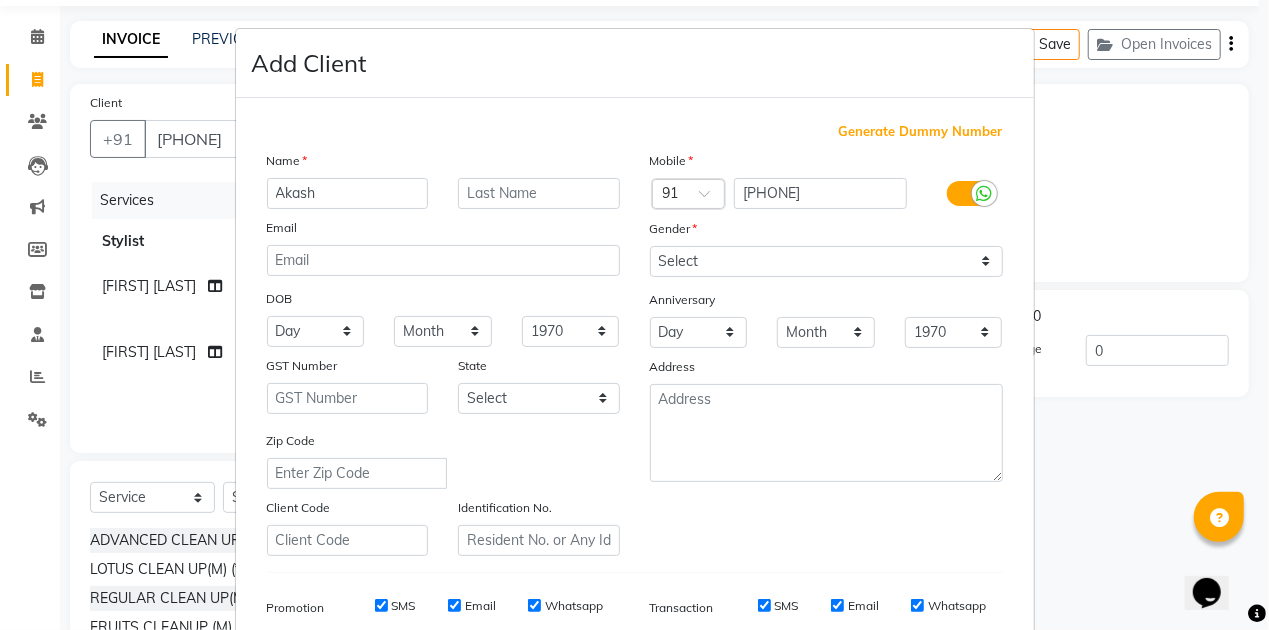 type on "Akash" 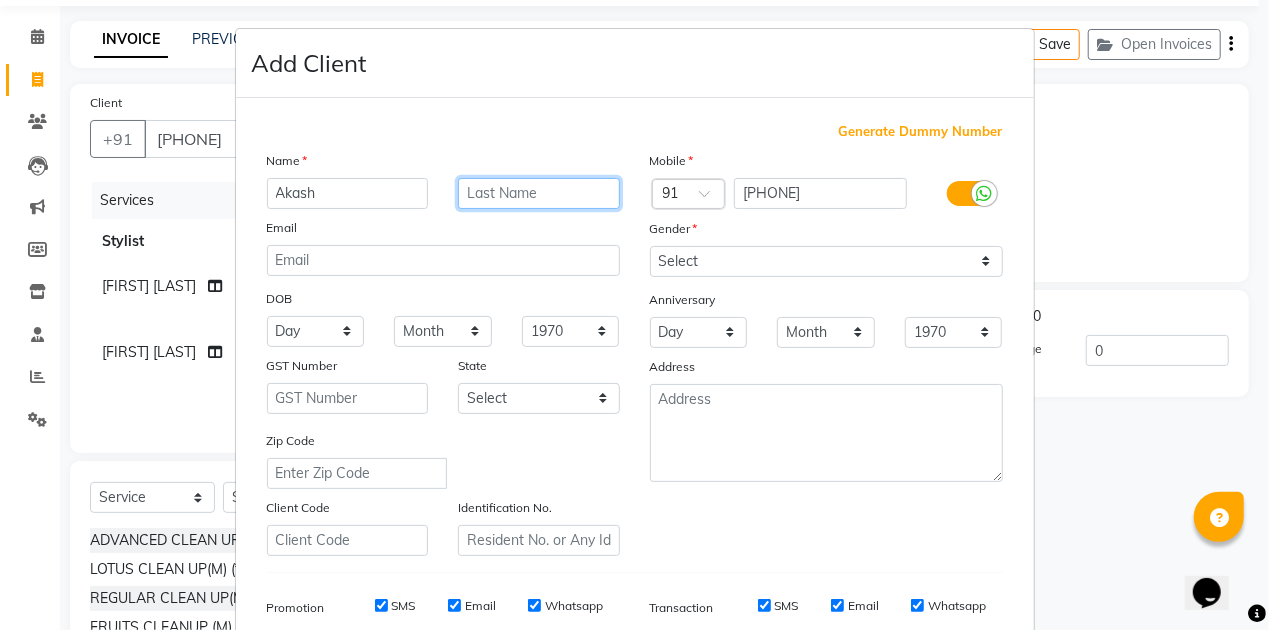 click at bounding box center (539, 193) 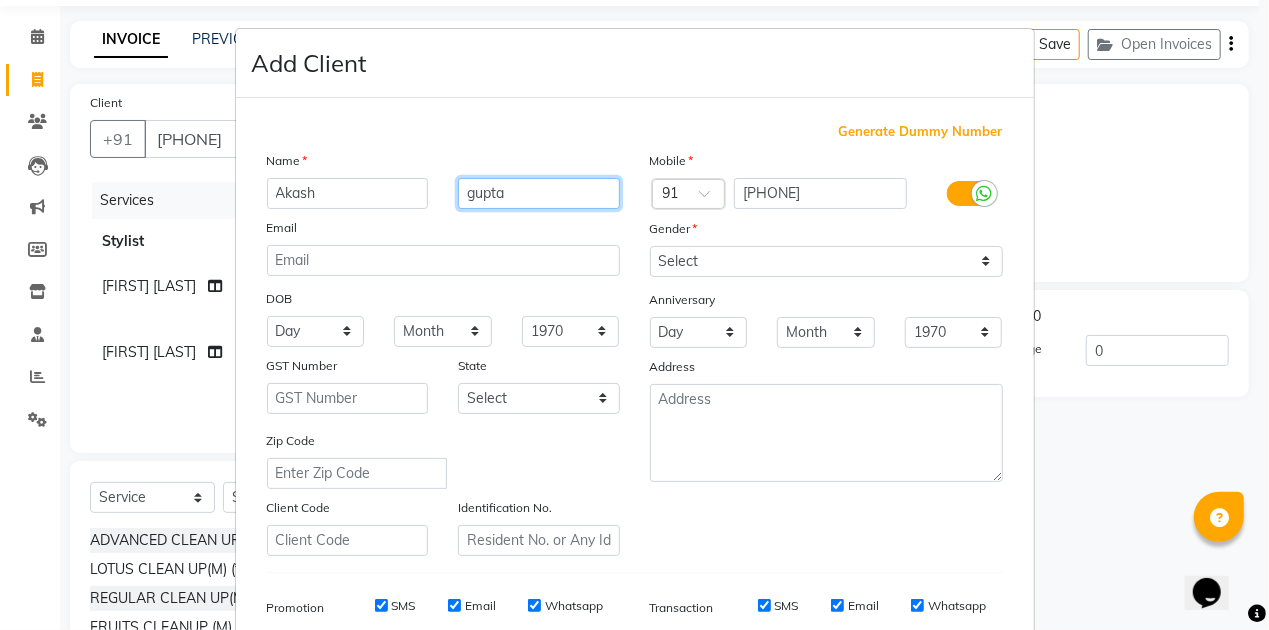 type on "gupta" 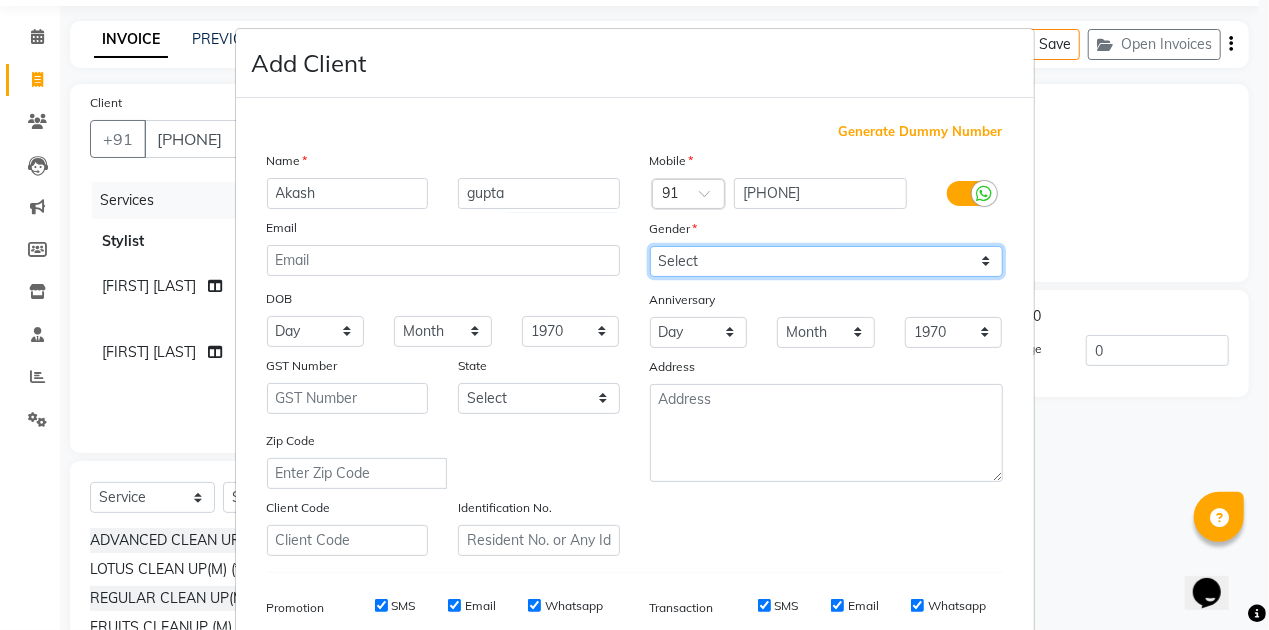 click on "Select Male Female Other Prefer Not To Say" at bounding box center [826, 261] 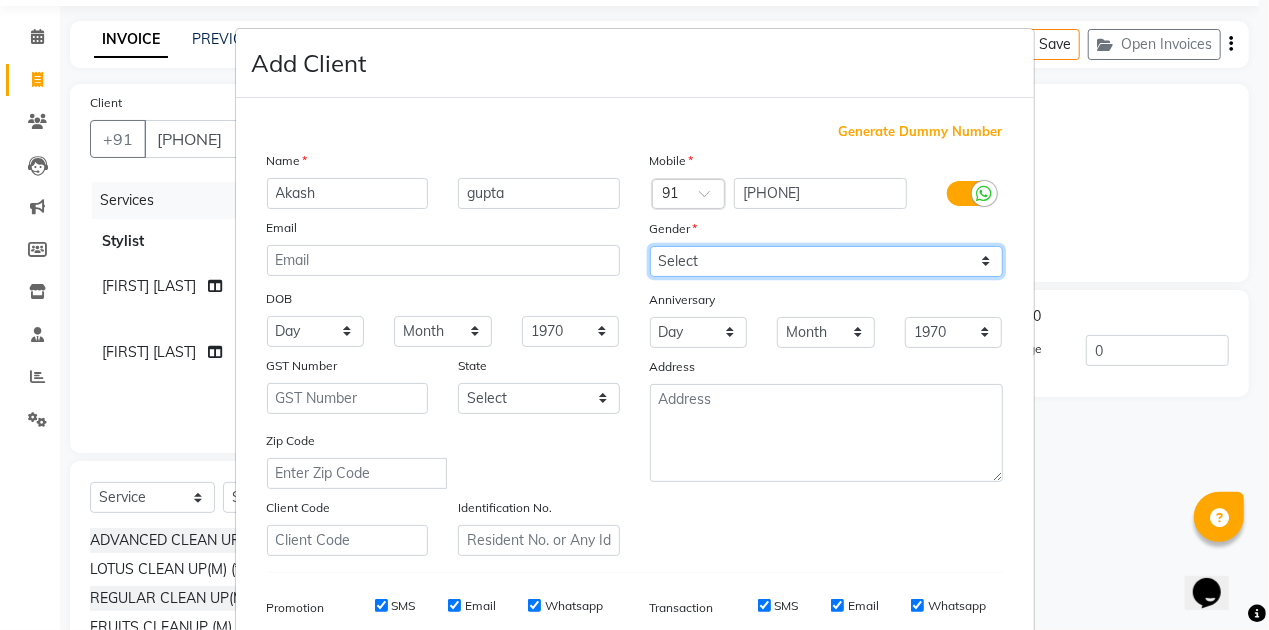 select on "male" 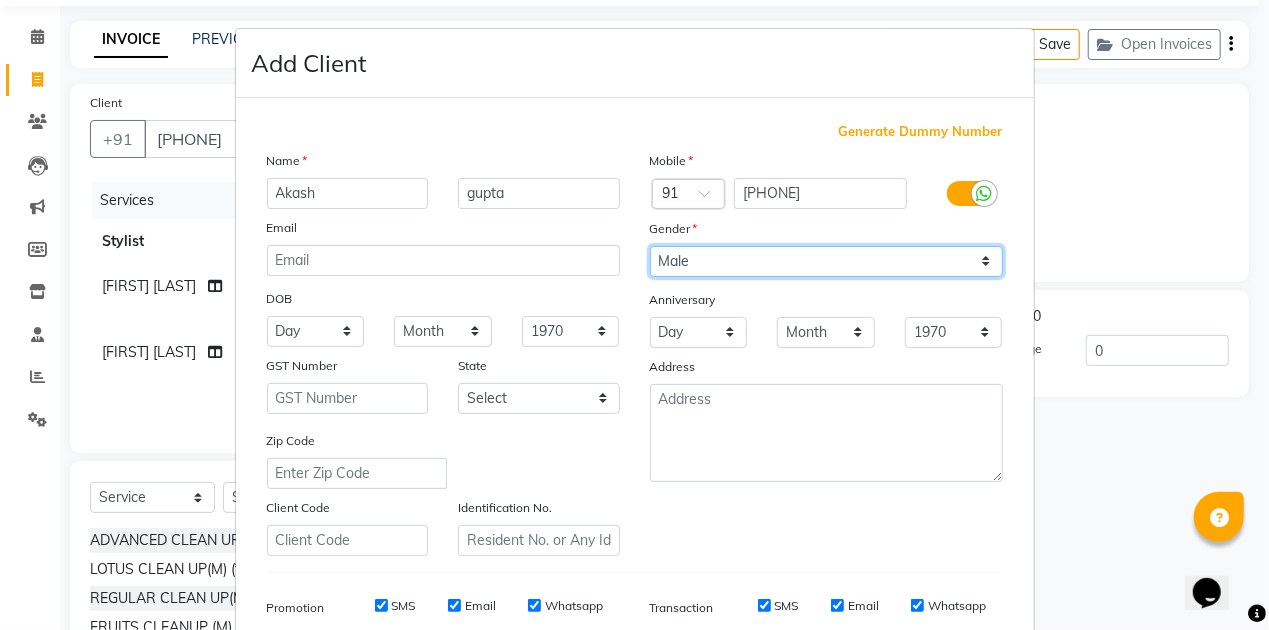 click on "Select Male Female Other Prefer Not To Say" at bounding box center (826, 261) 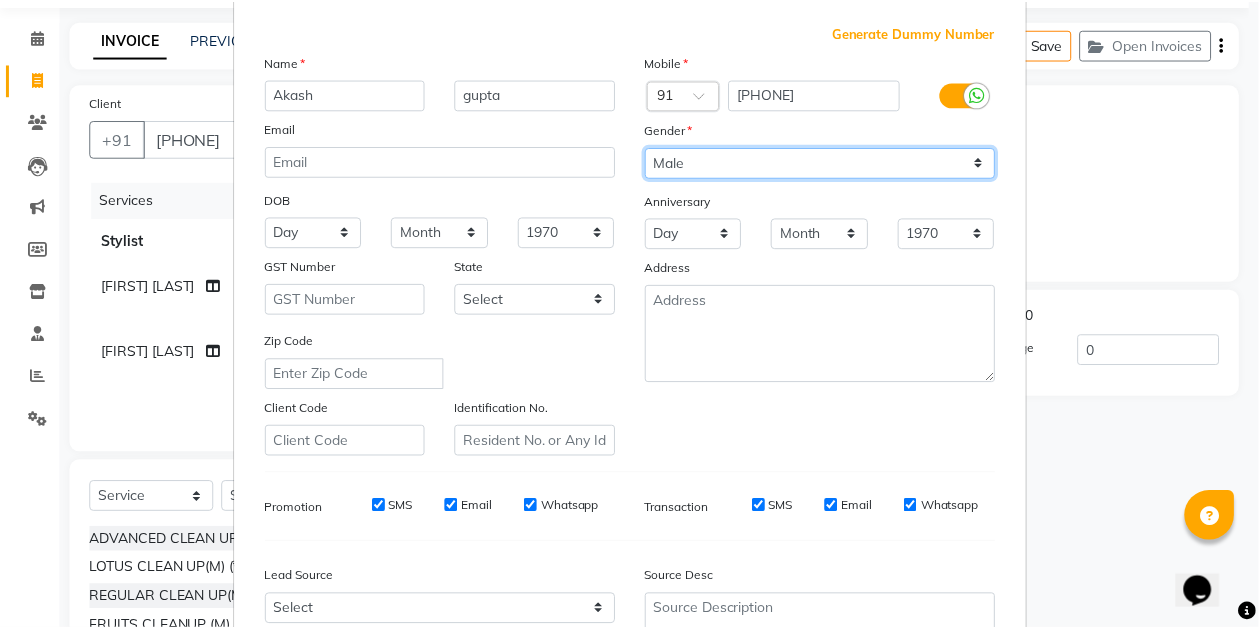 scroll, scrollTop: 290, scrollLeft: 0, axis: vertical 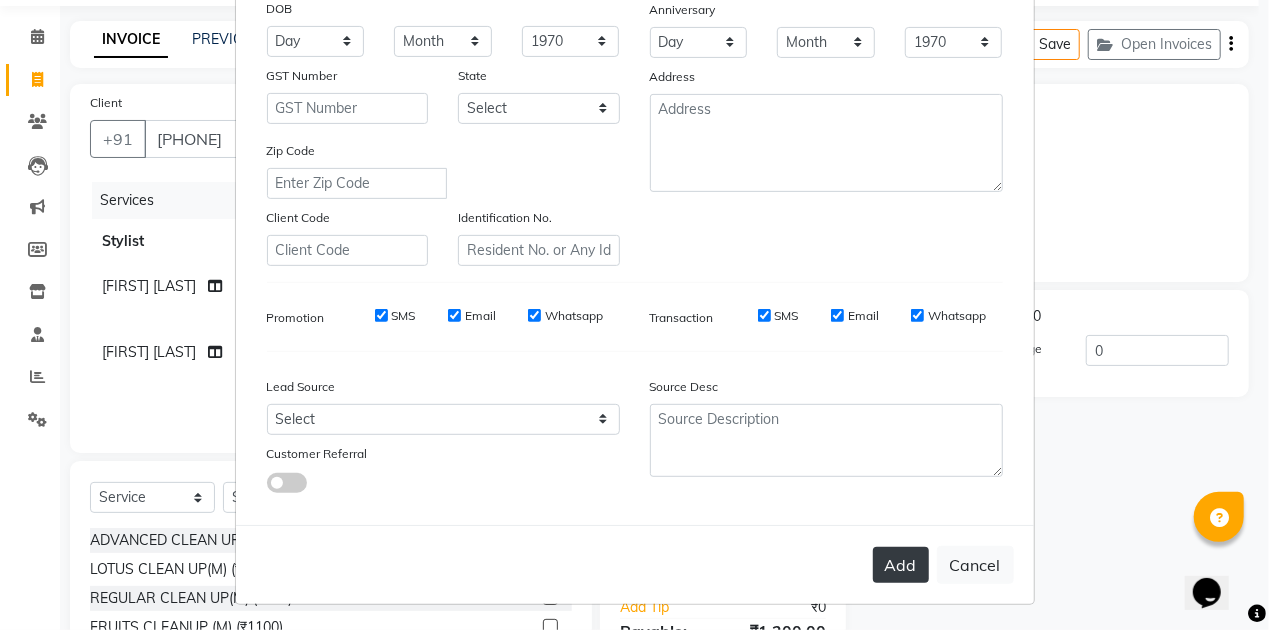 click on "Add" at bounding box center (901, 565) 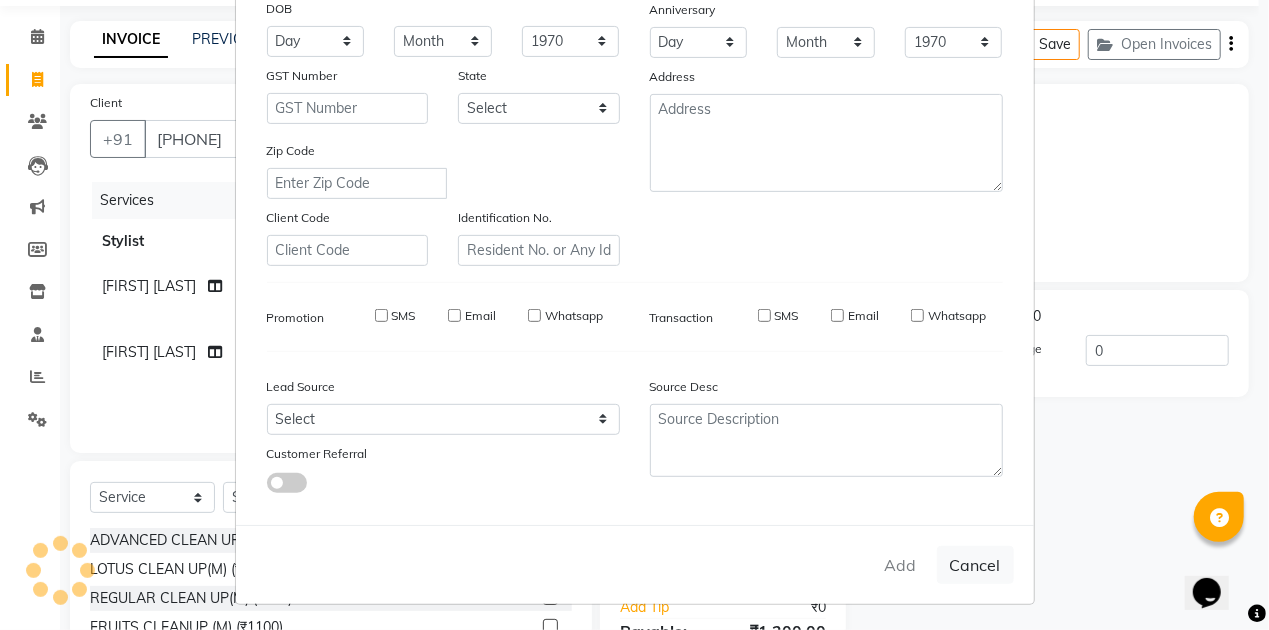 type 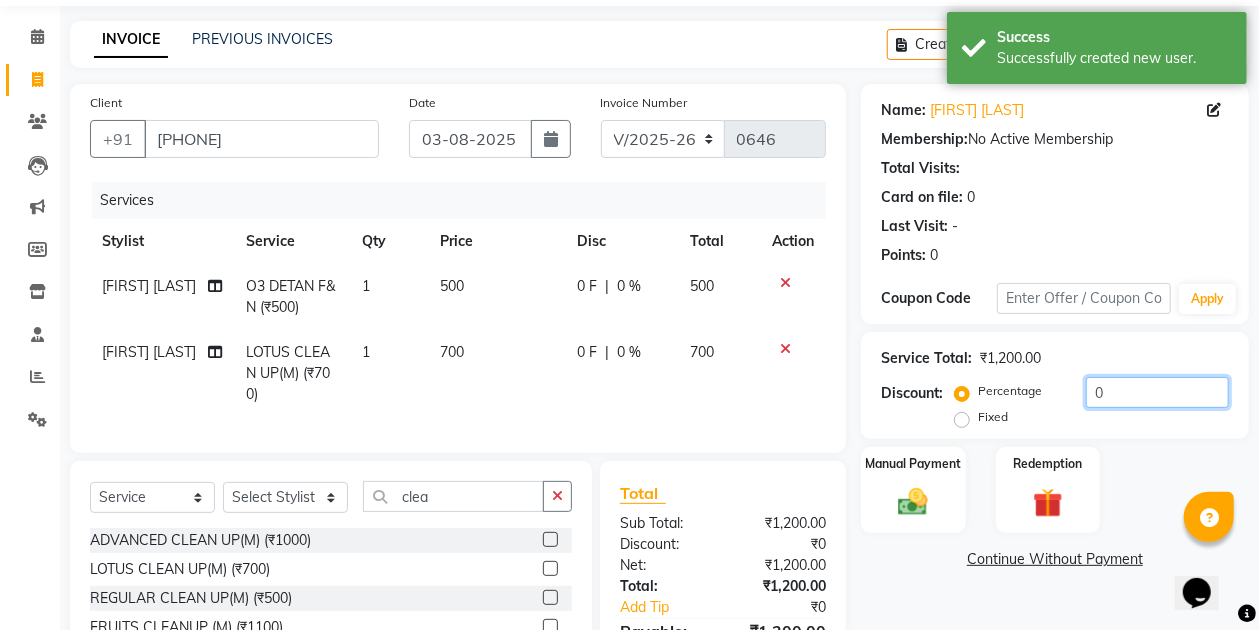 click on "0" 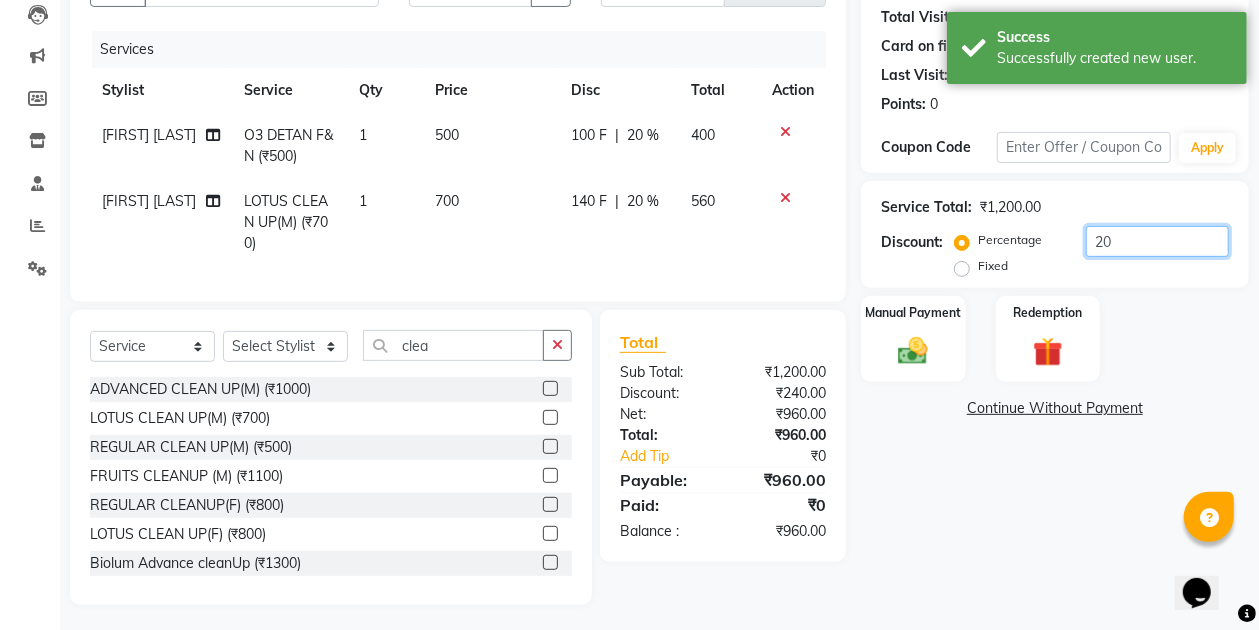 scroll, scrollTop: 231, scrollLeft: 0, axis: vertical 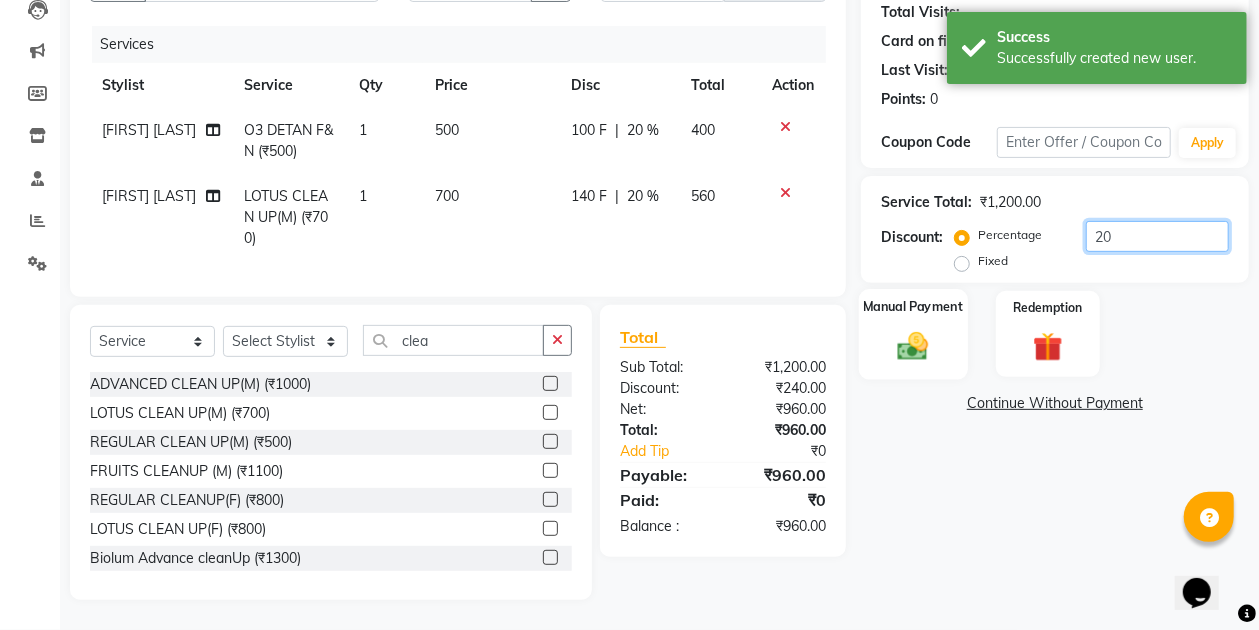 type on "20" 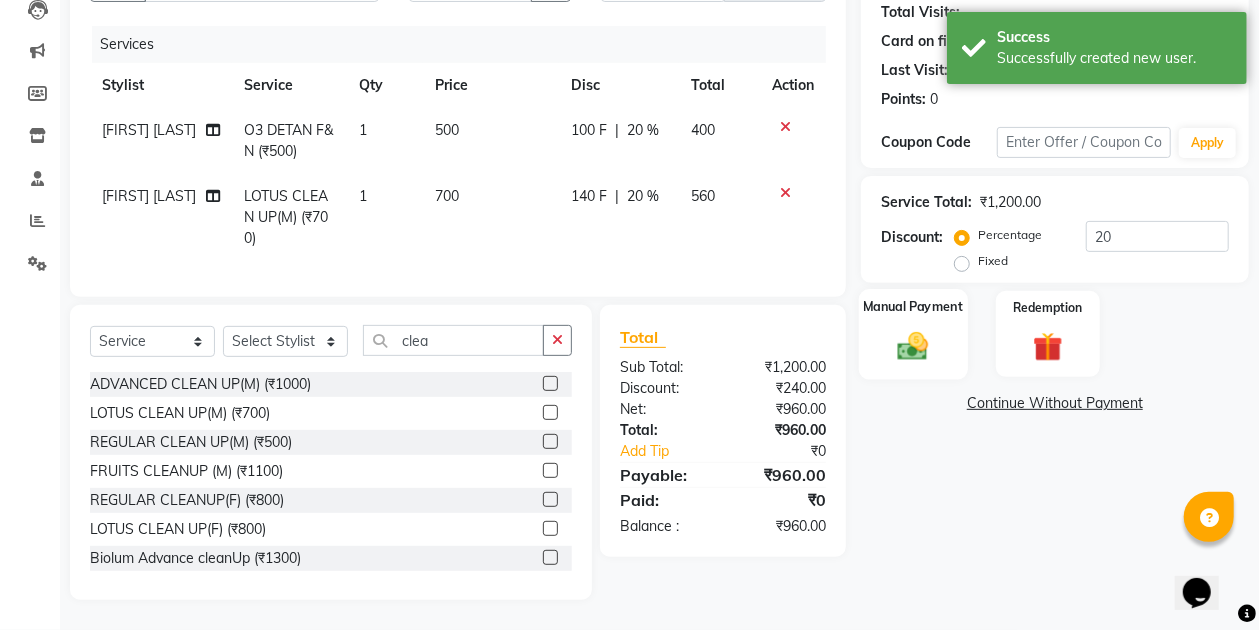 click on "Manual Payment" 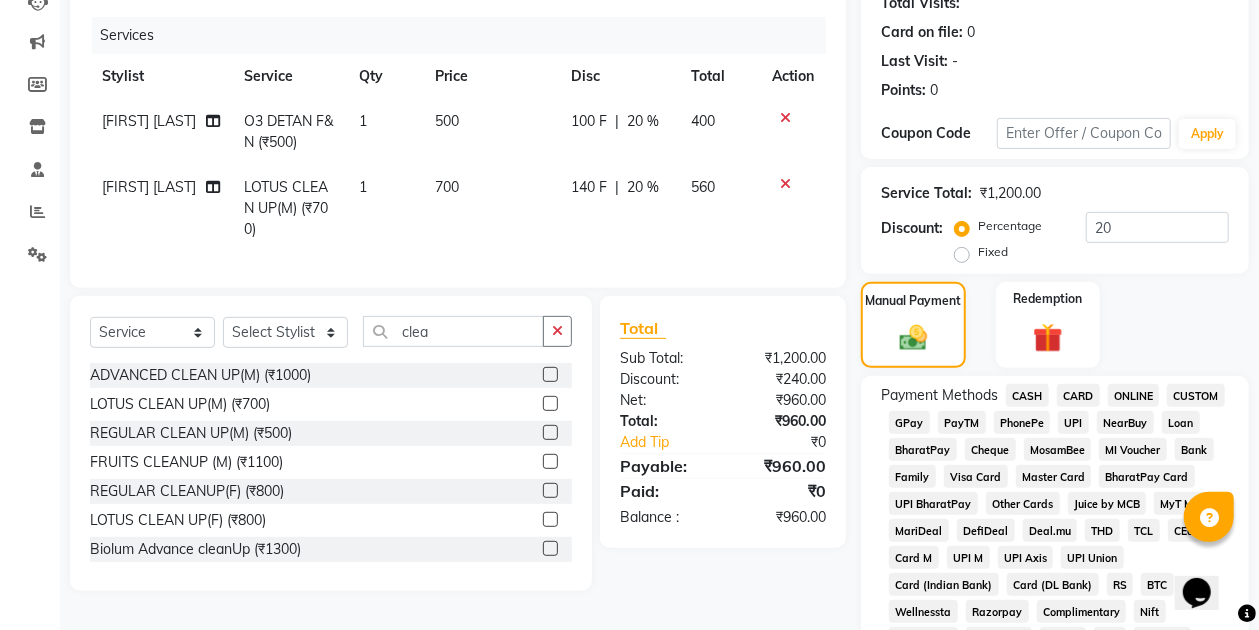 click on "GPay" 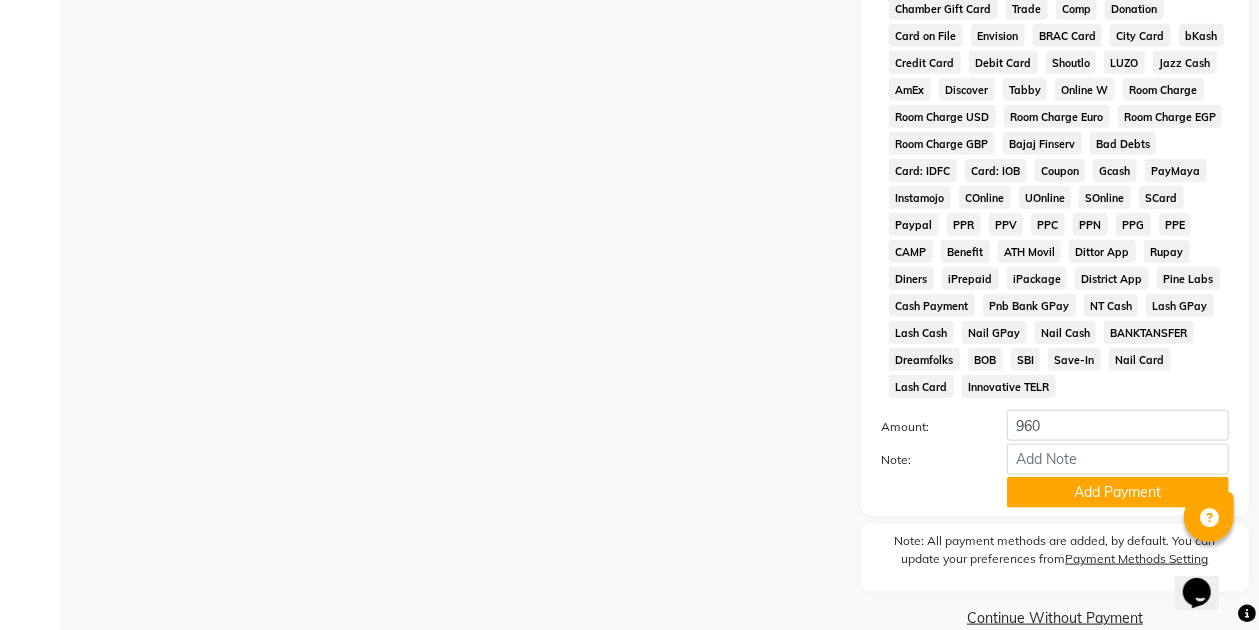 scroll, scrollTop: 954, scrollLeft: 0, axis: vertical 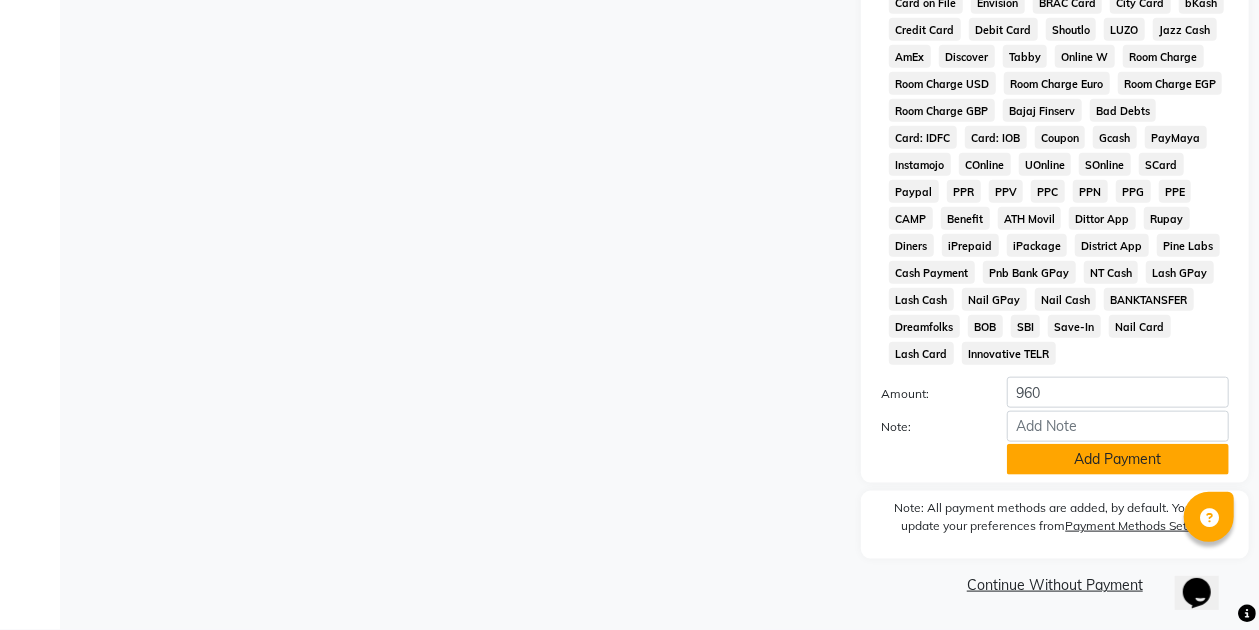 click on "Add Payment" 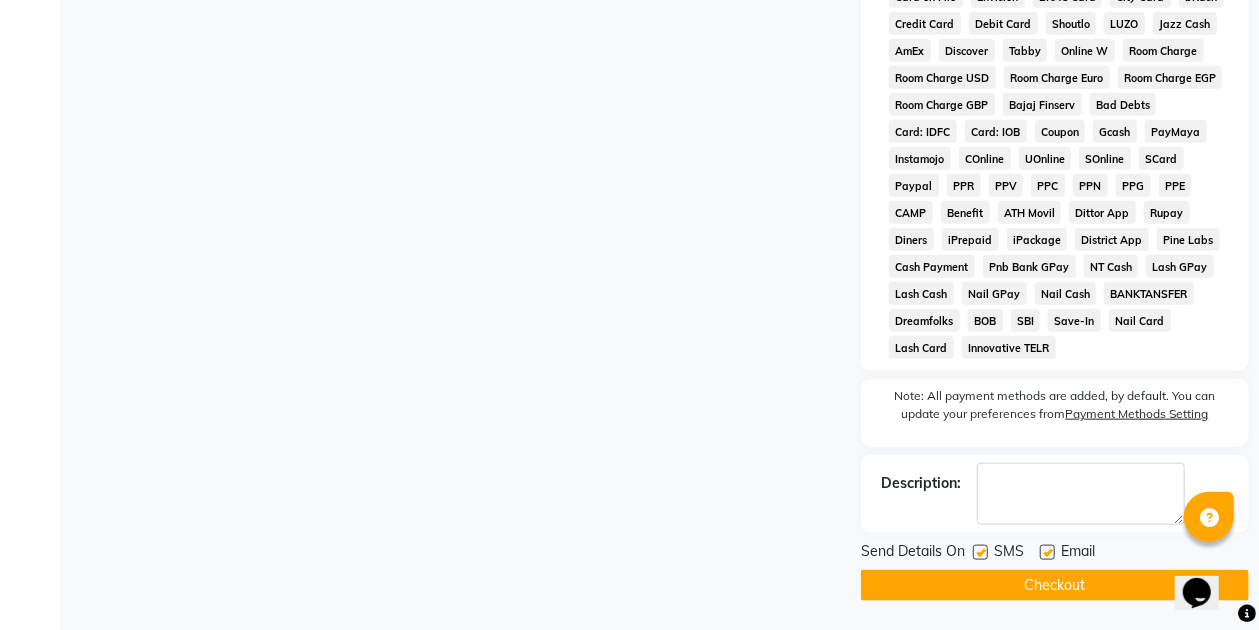 click on "Checkout" 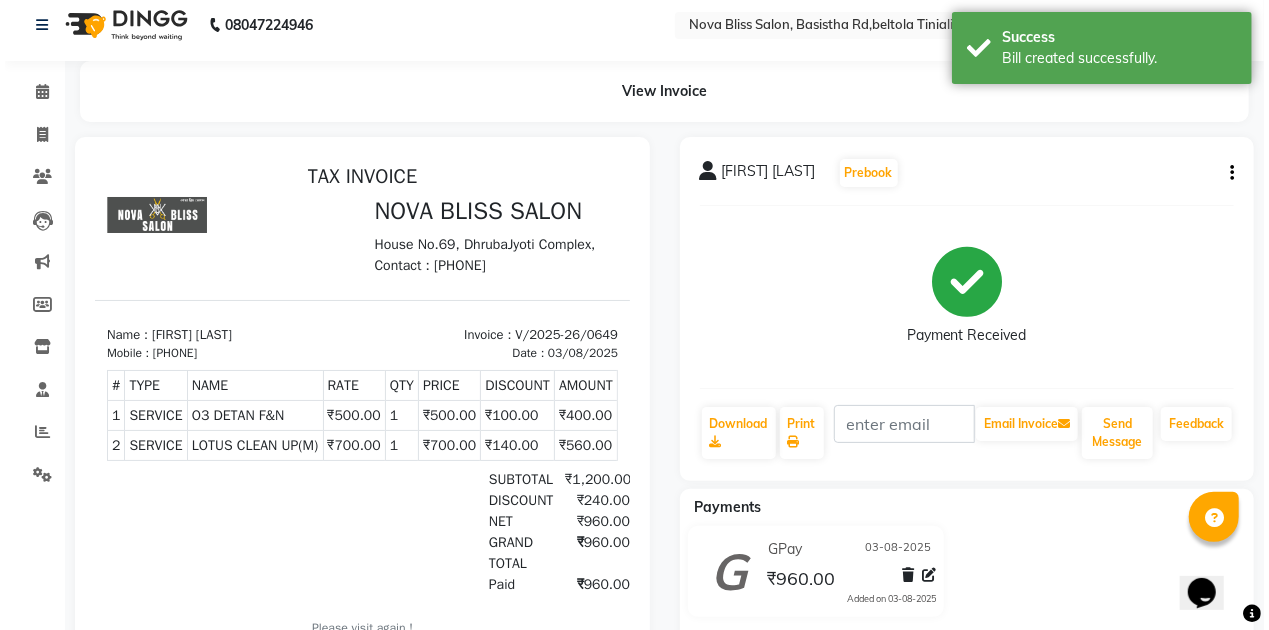 scroll, scrollTop: 0, scrollLeft: 0, axis: both 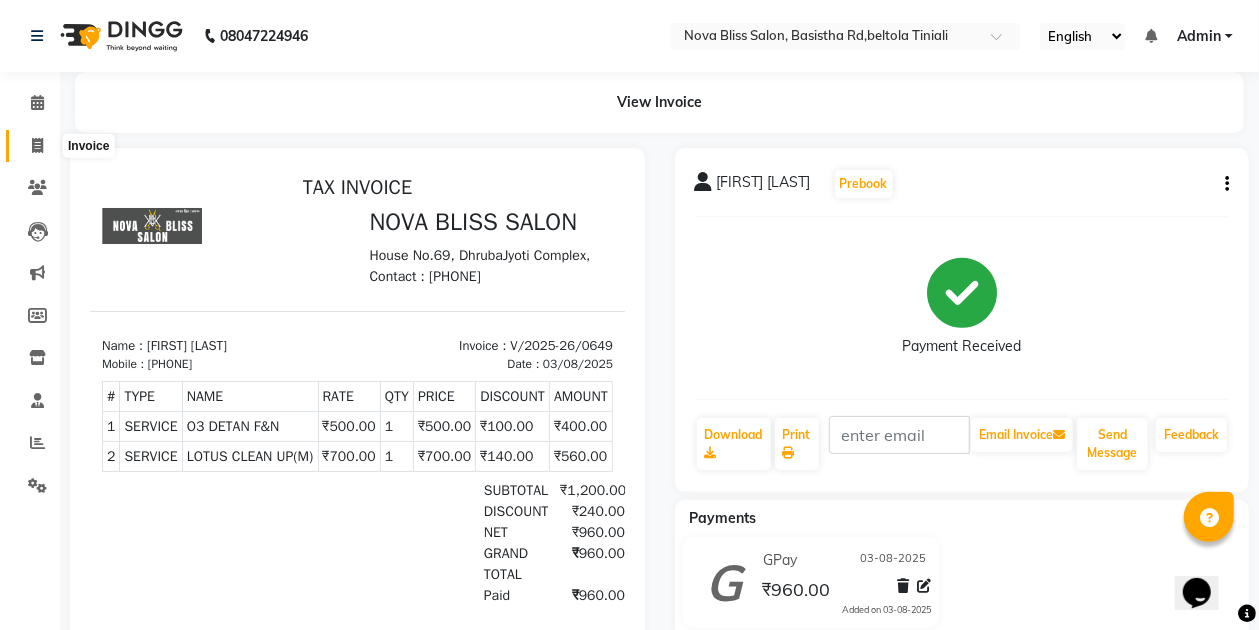 click 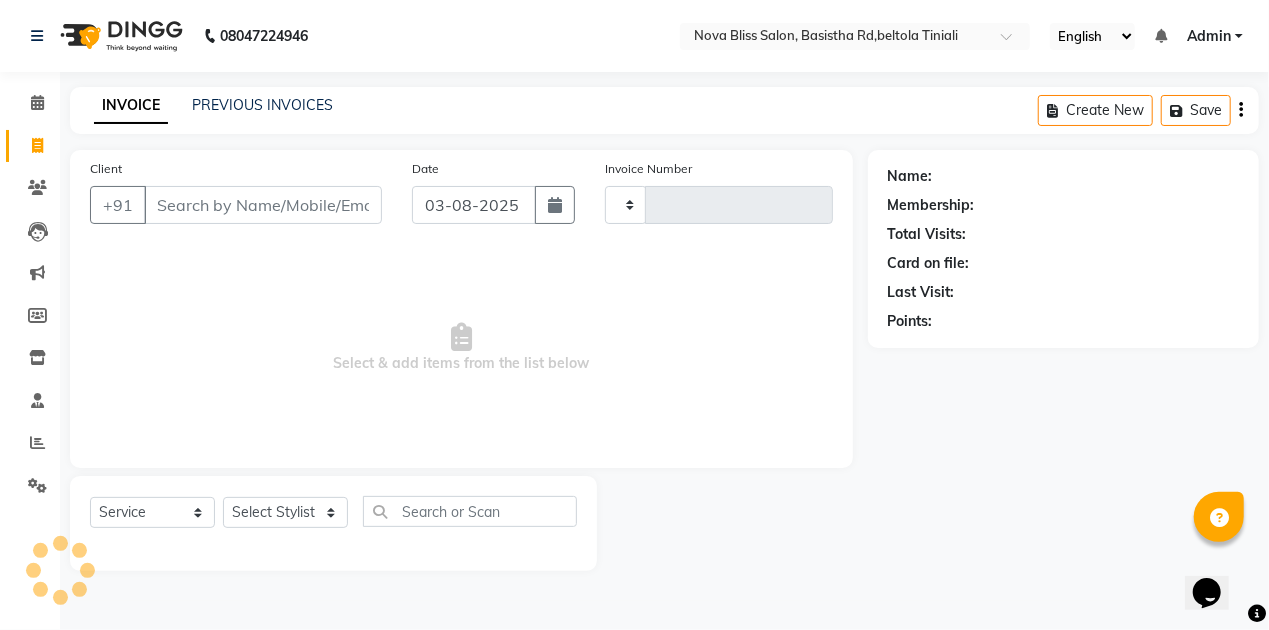 type on "0650" 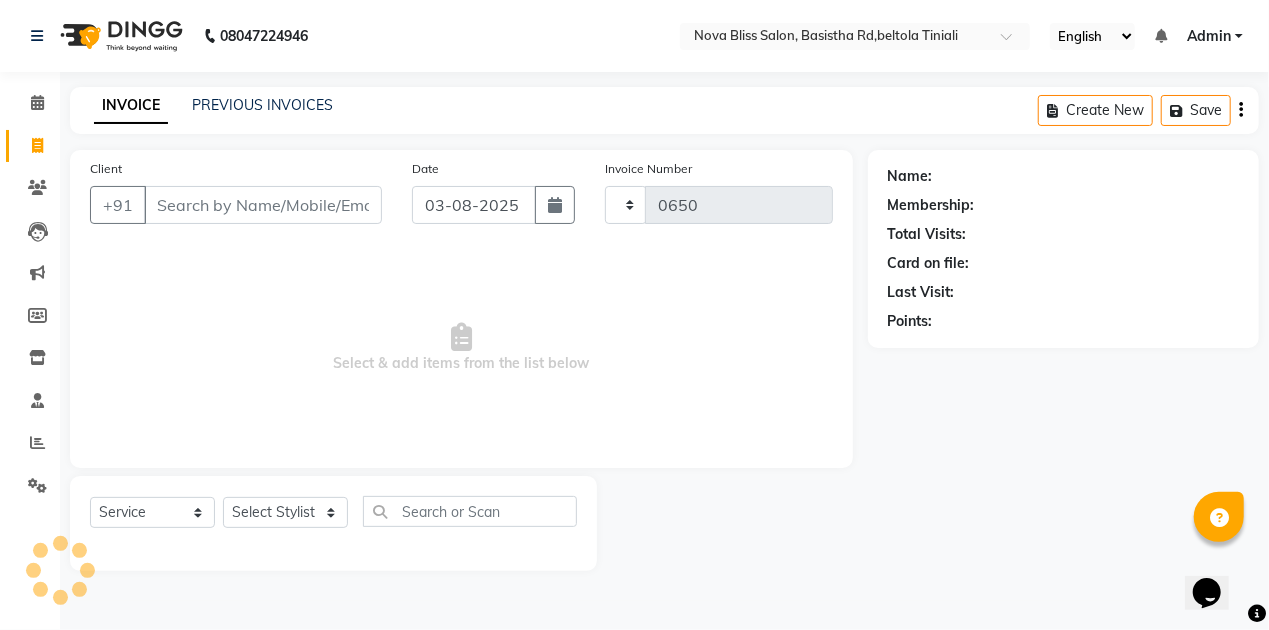 select on "6211" 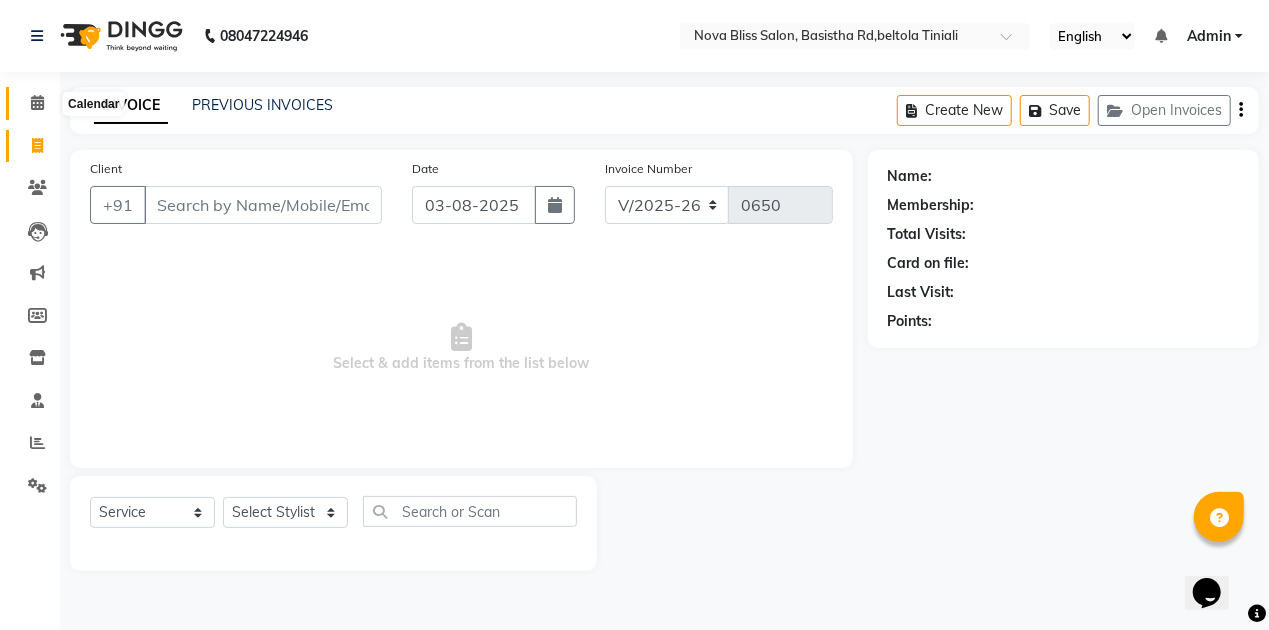 click 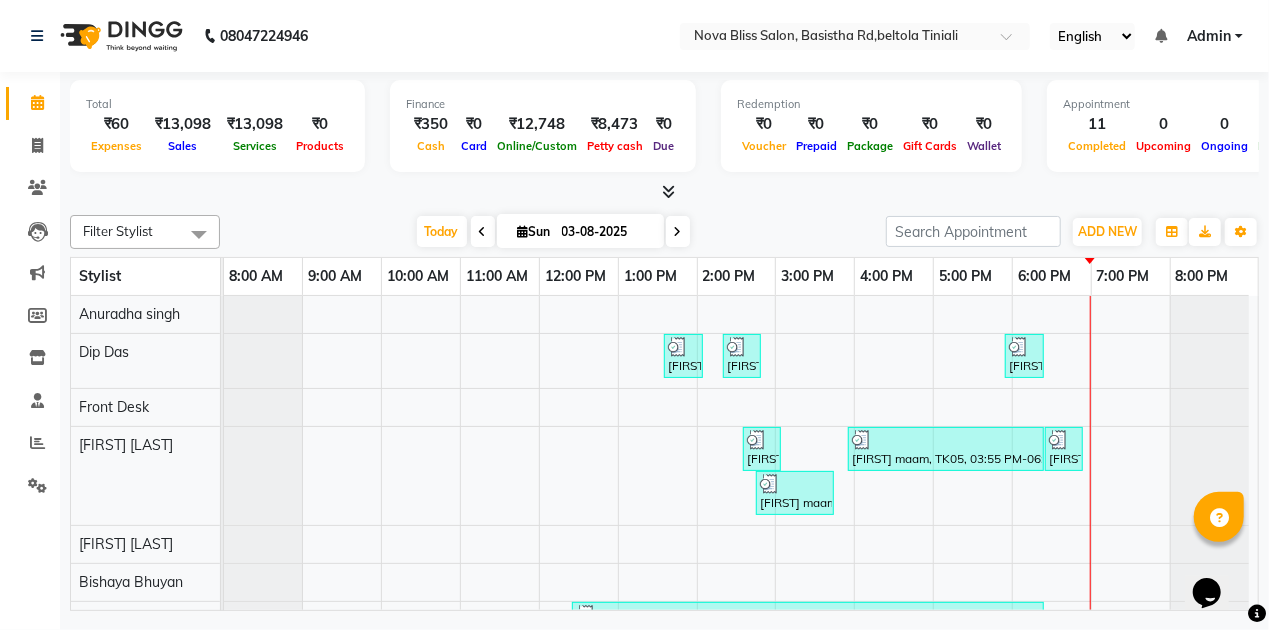 scroll, scrollTop: 141, scrollLeft: 0, axis: vertical 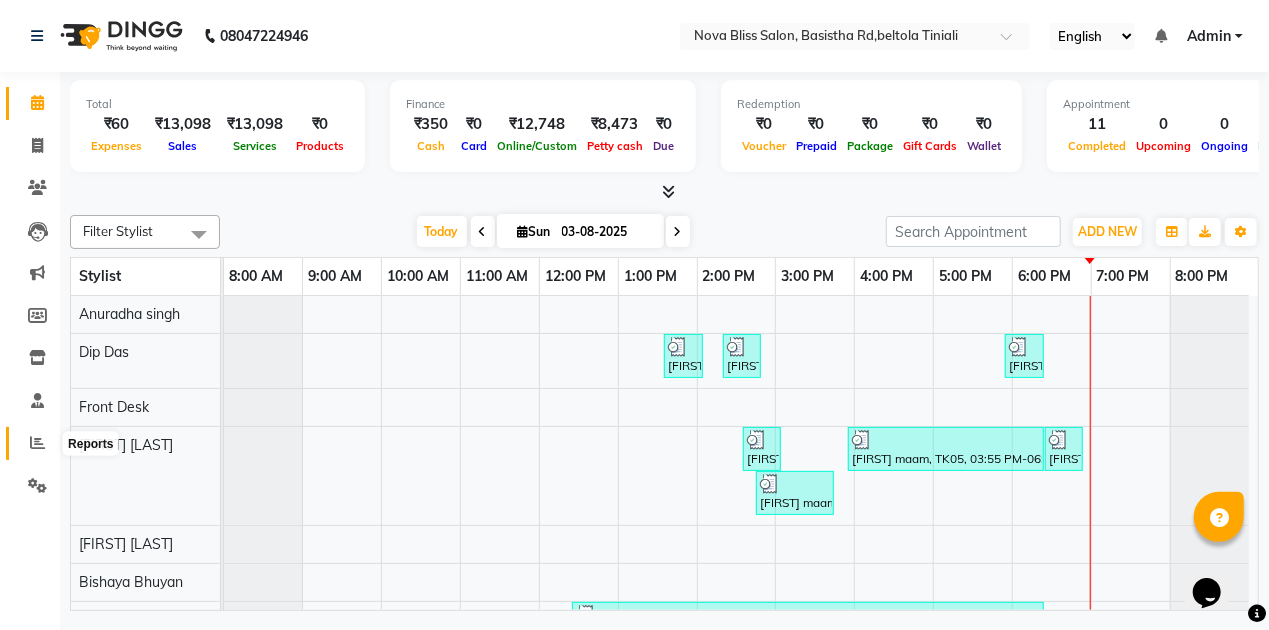 click 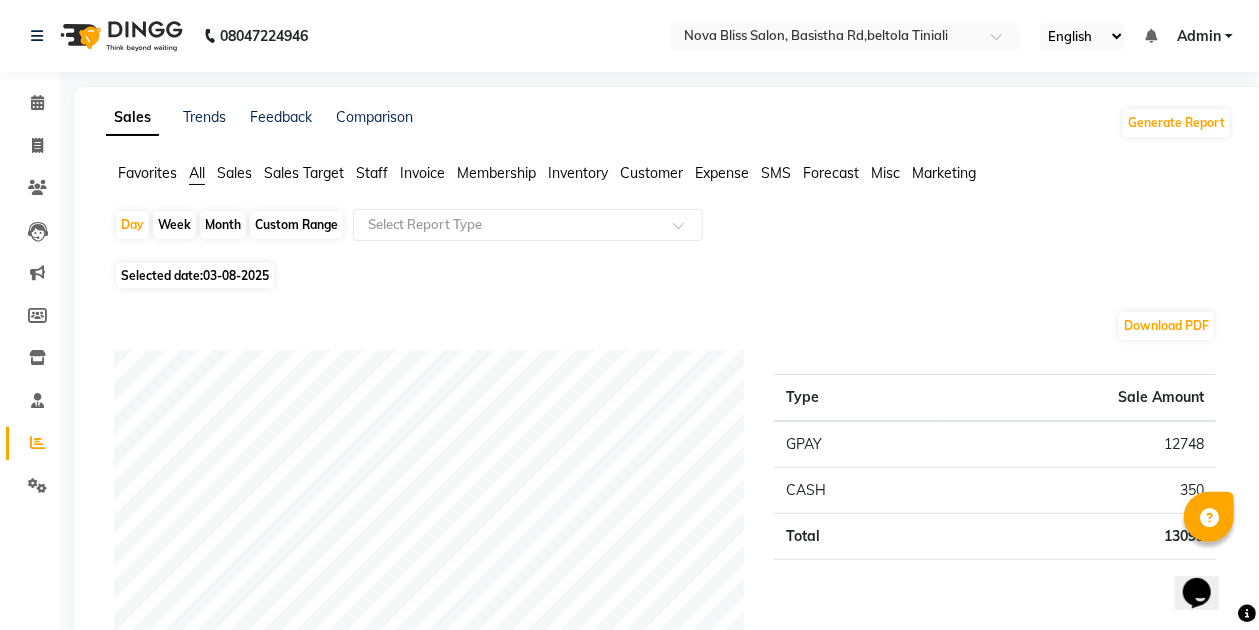 click on "Month" 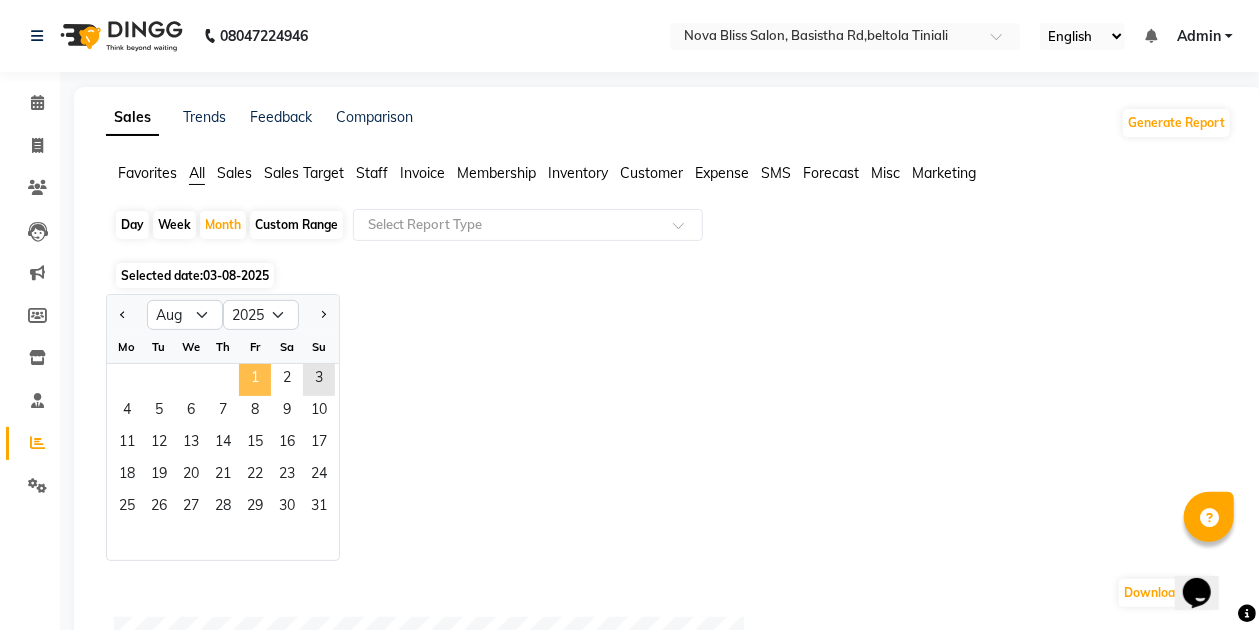 click on "1" 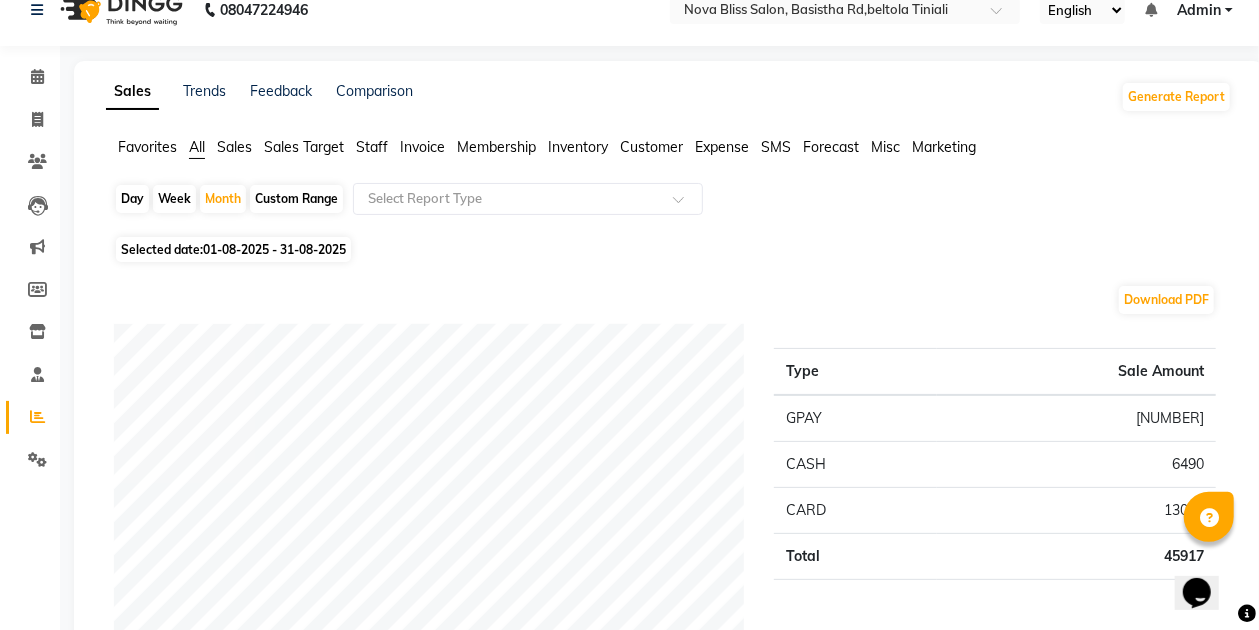 scroll, scrollTop: 0, scrollLeft: 0, axis: both 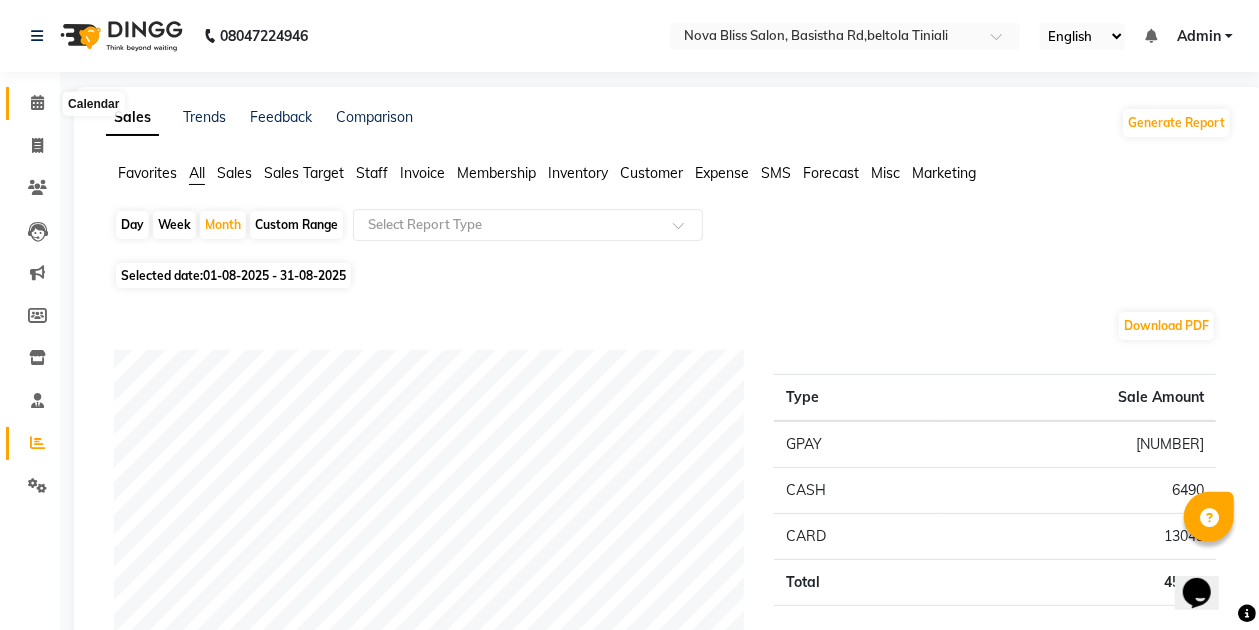 click 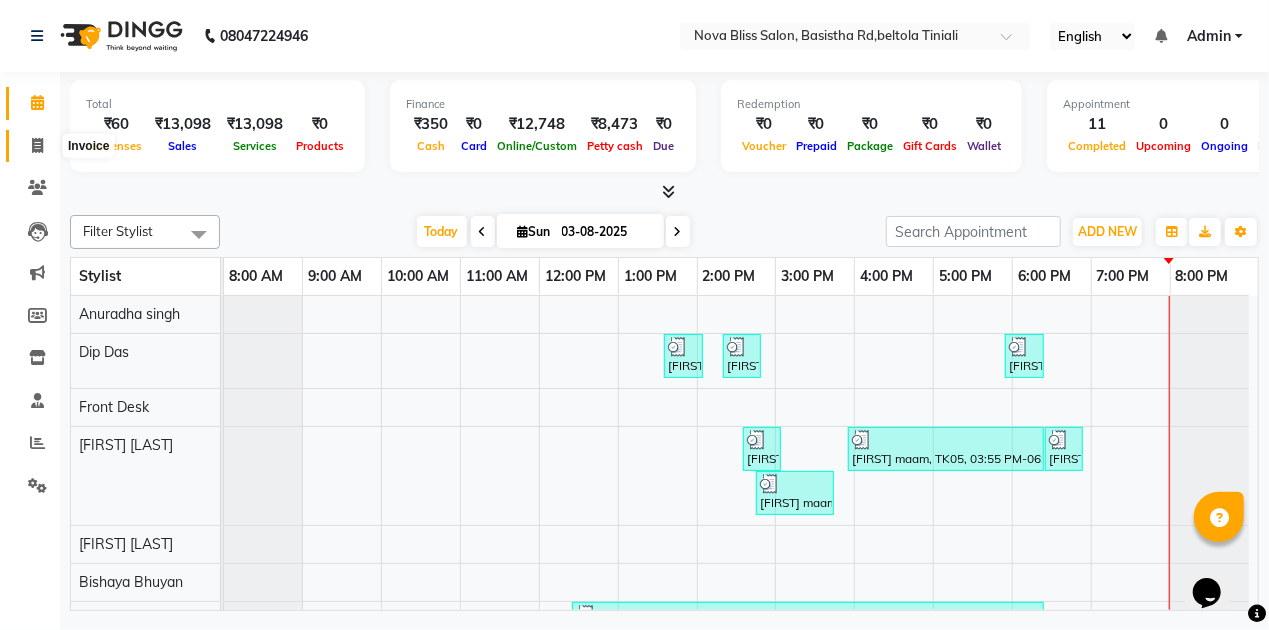 click 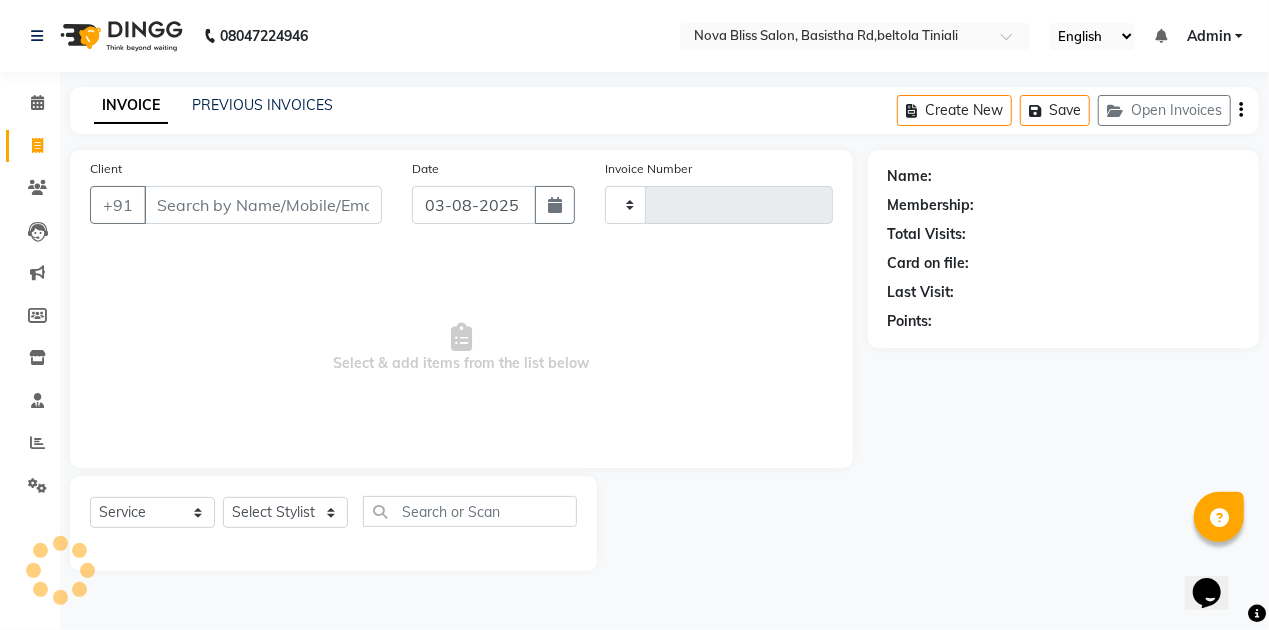 type on "0650" 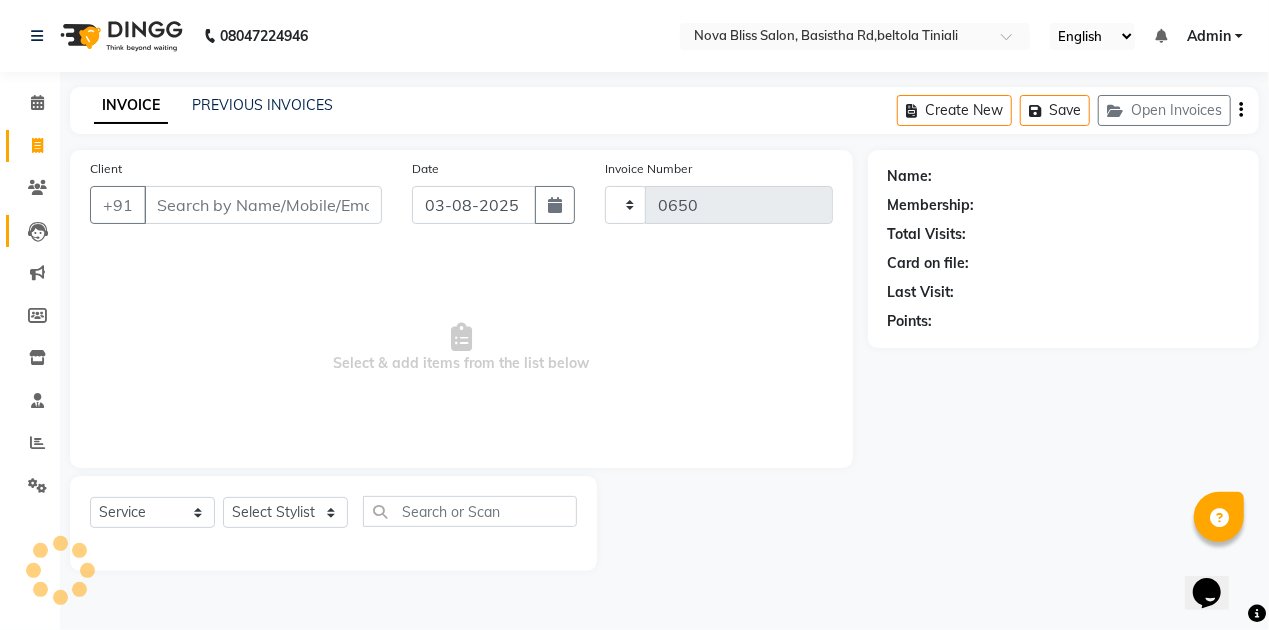 select on "6211" 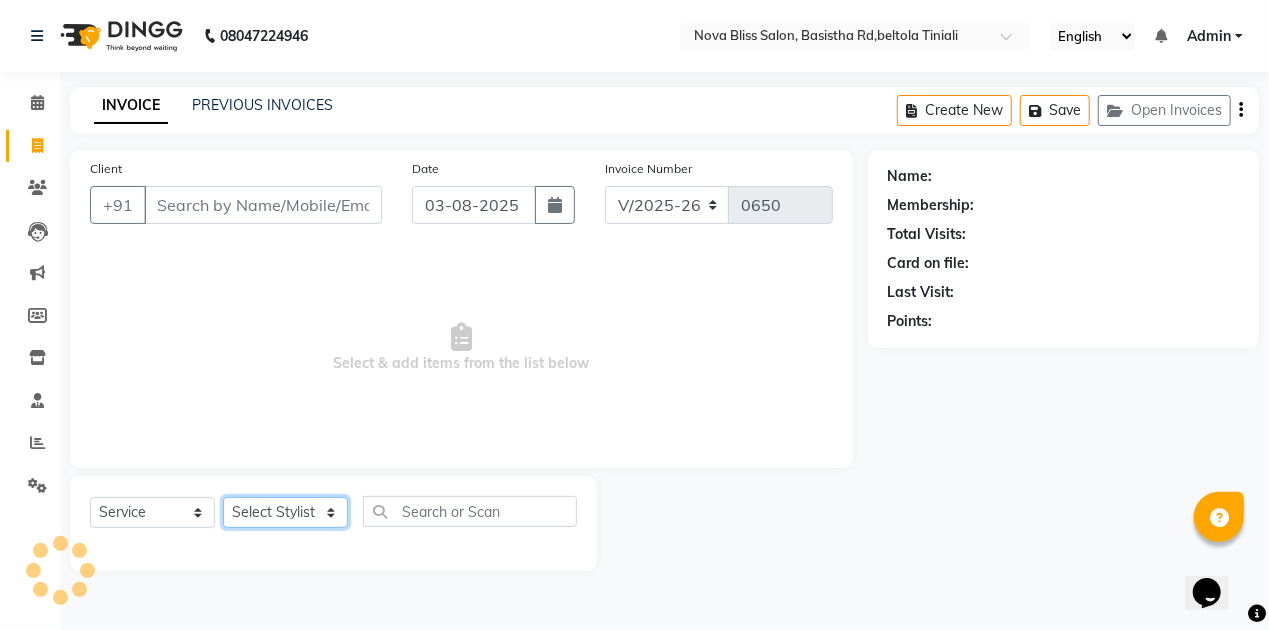 click on "Select Stylist" 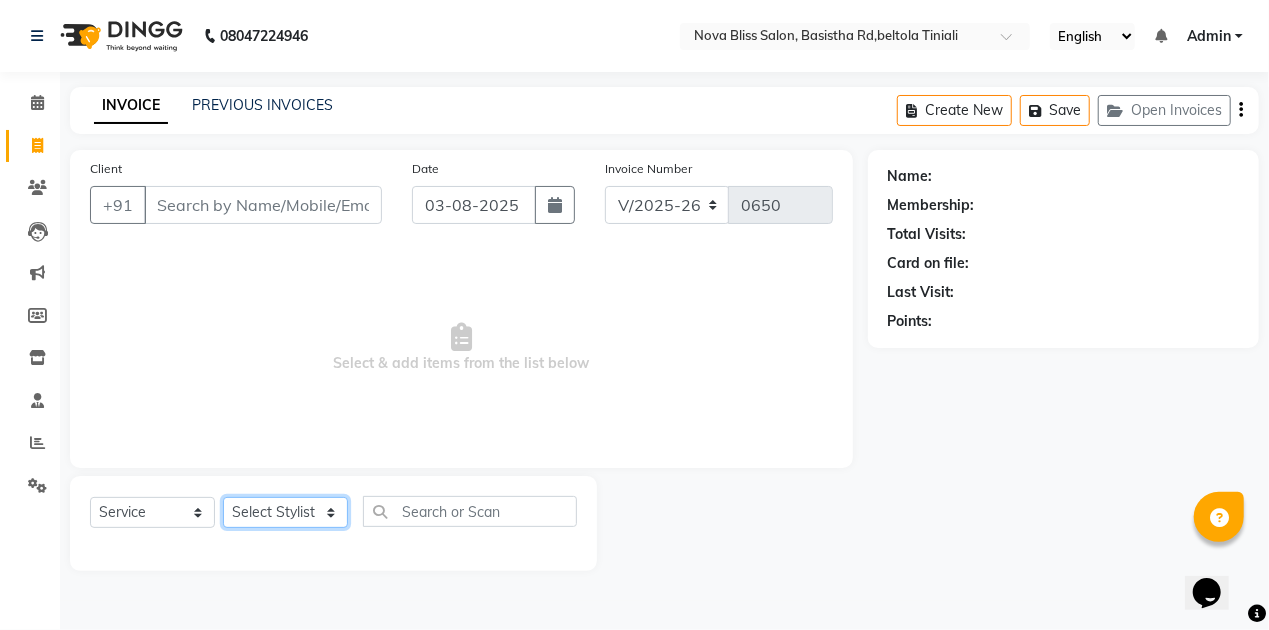 click on "Select Stylist" 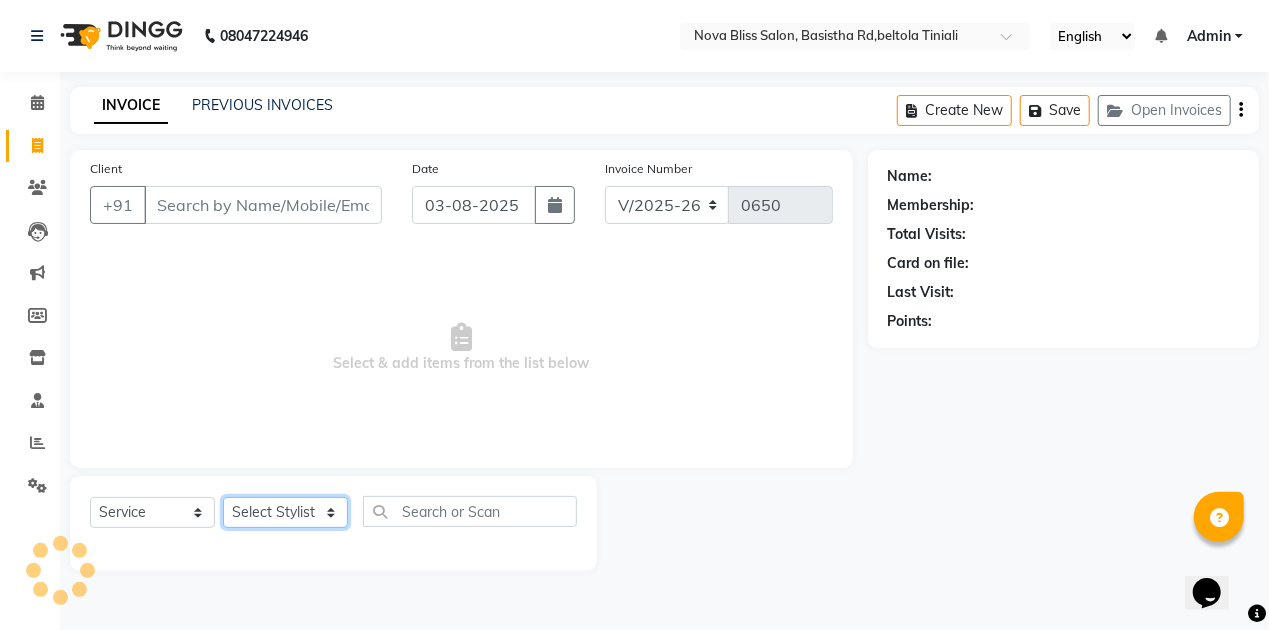 click on "Select Stylist" 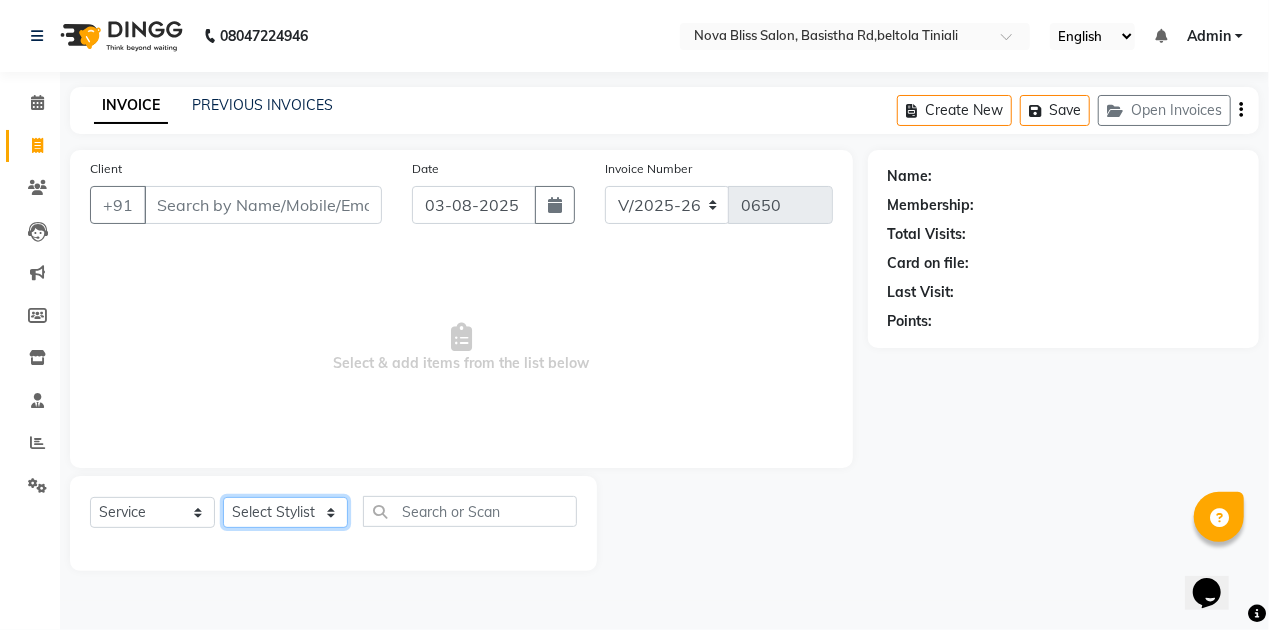 click on "Select Stylist Anuradha singh Bishaya Bhuyan Dip Das Ester jarain  Front Desk Luna kalita monisha mili Pintu Rajak" 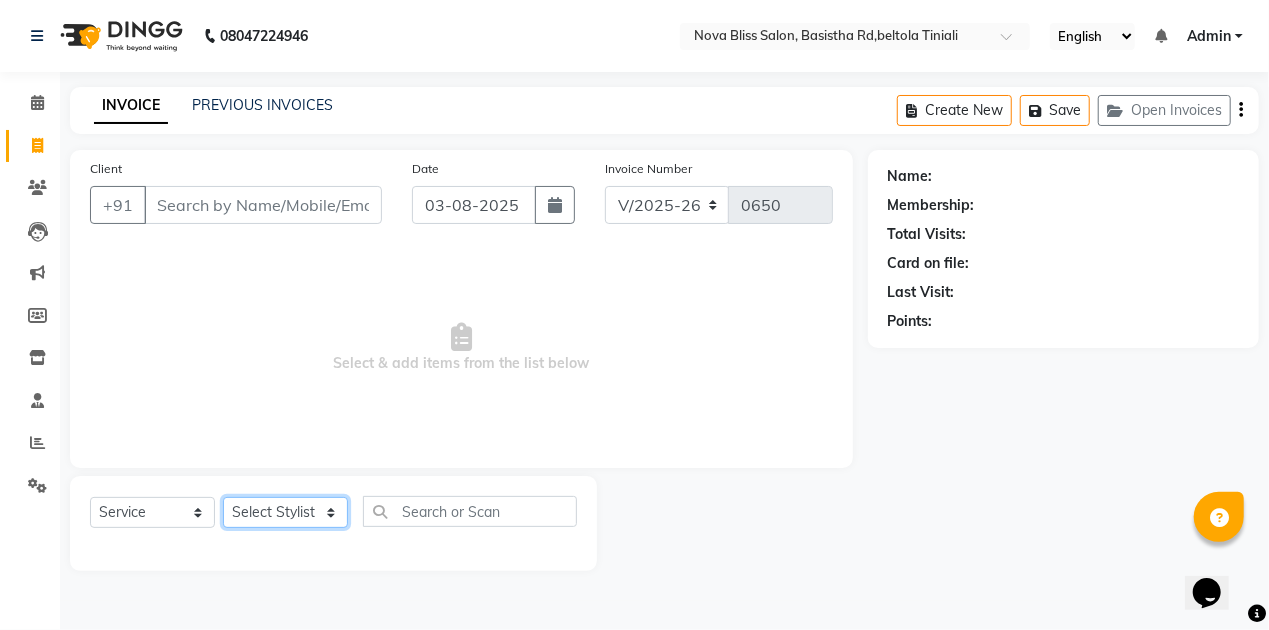 select on "45622" 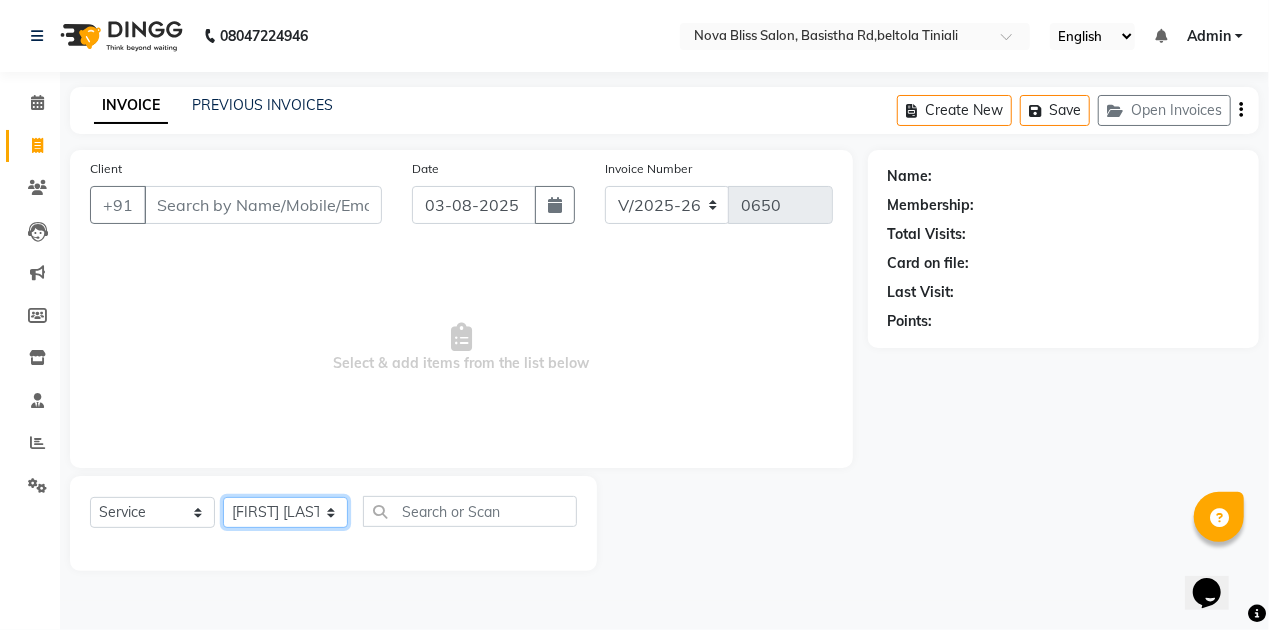 click on "Select Stylist Anuradha singh Bishaya Bhuyan Dip Das Ester jarain  Front Desk Luna kalita monisha mili Pintu Rajak" 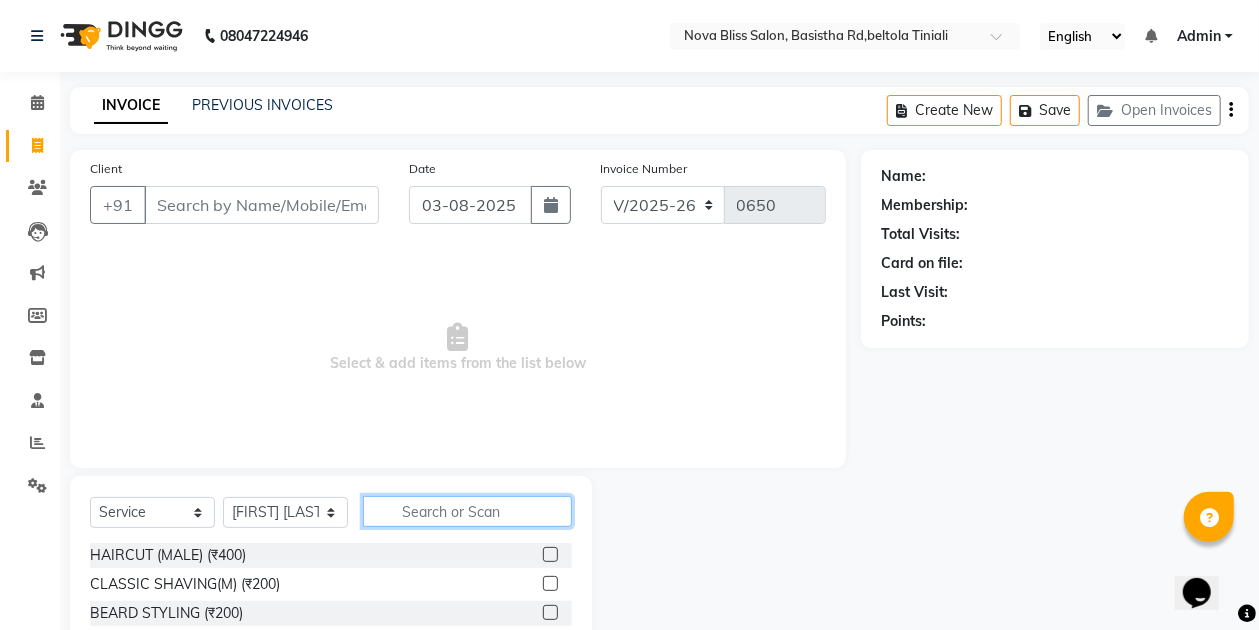 click 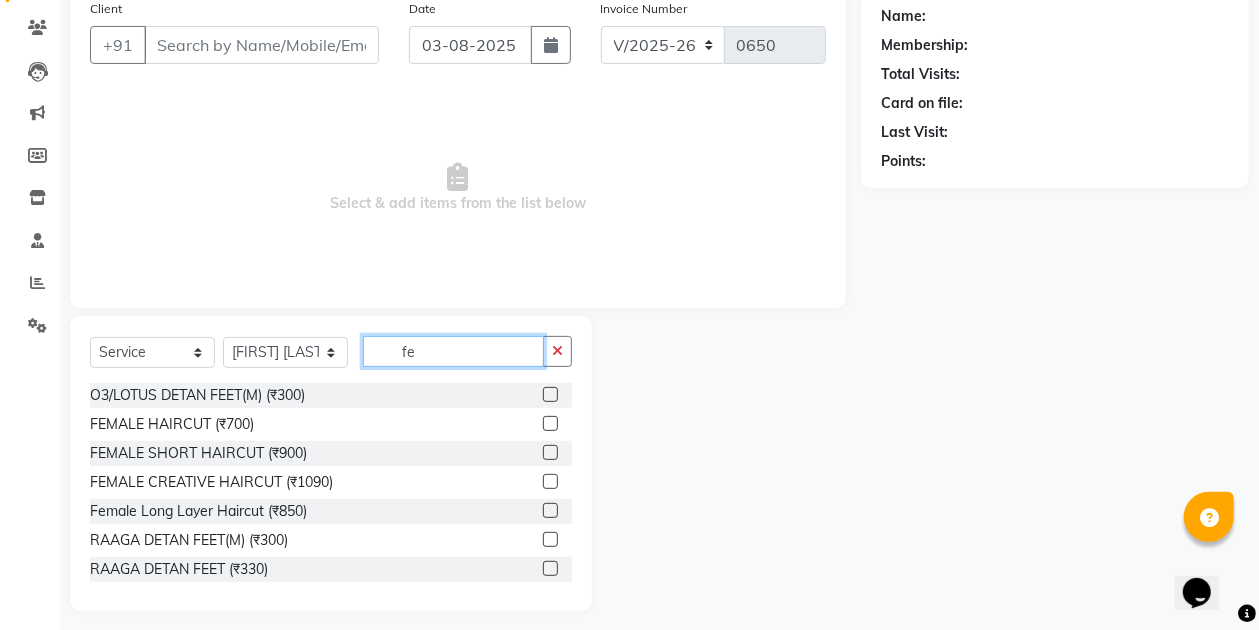 scroll, scrollTop: 170, scrollLeft: 0, axis: vertical 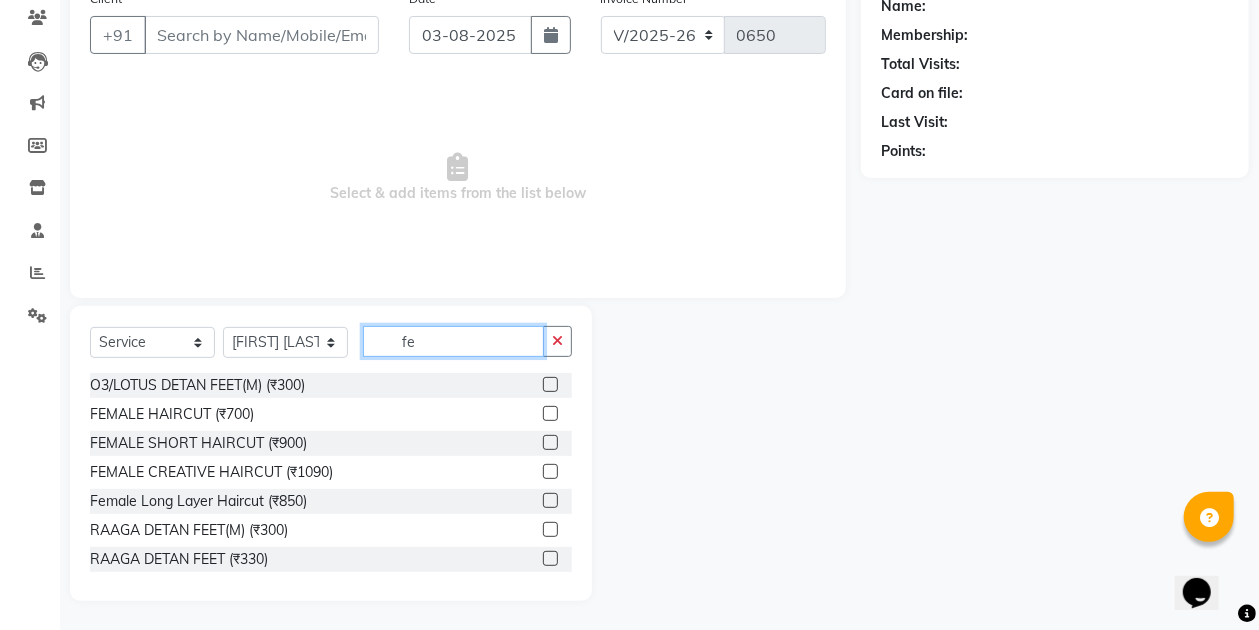 type on "fe" 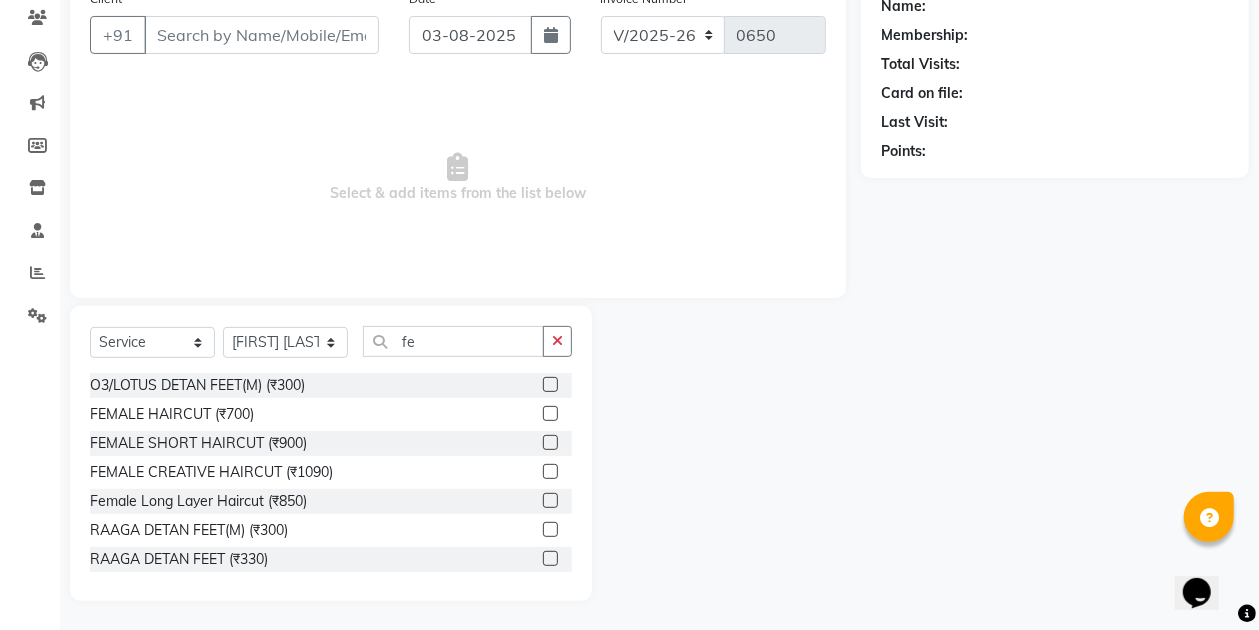click 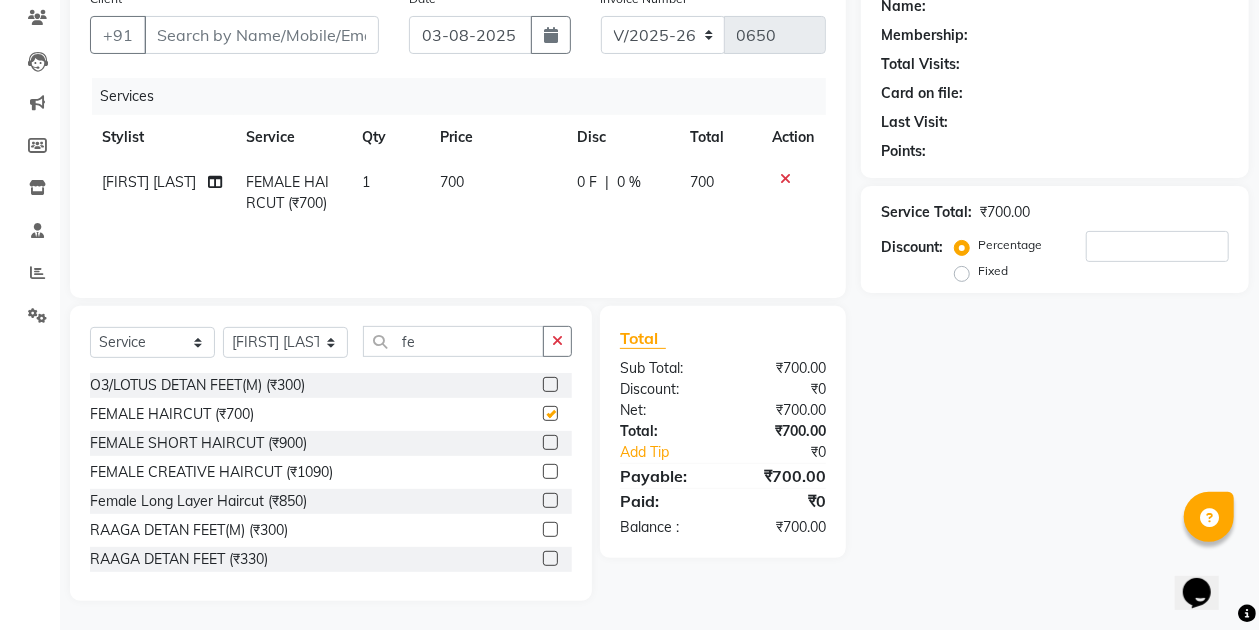 checkbox on "false" 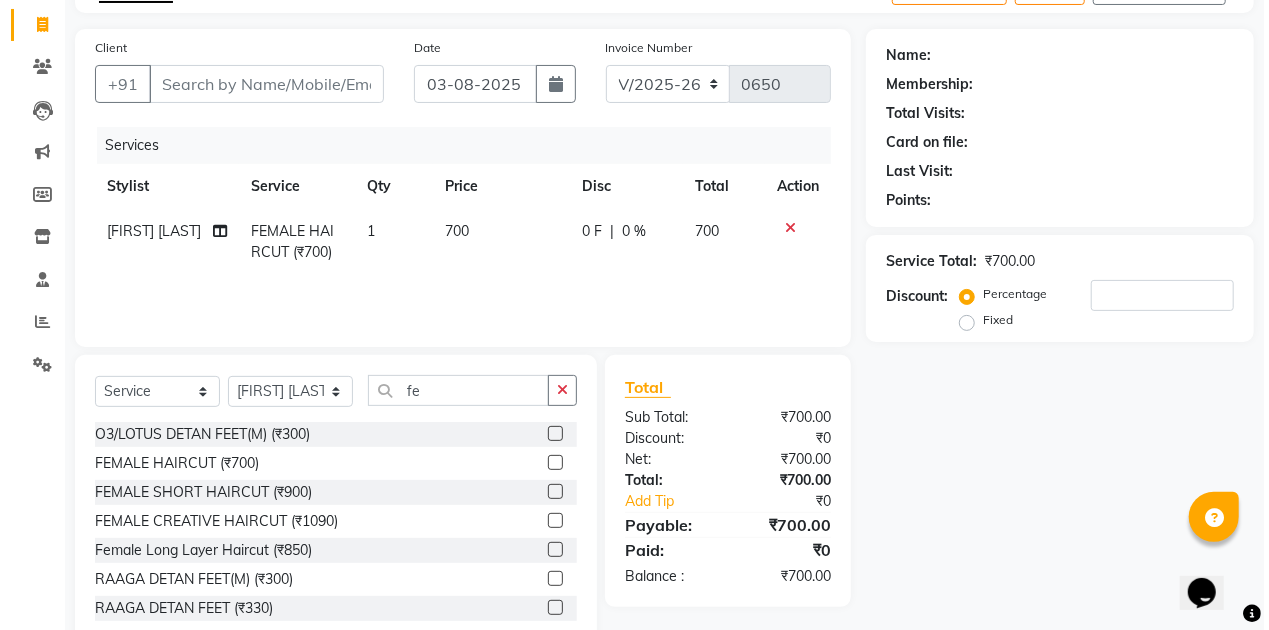 scroll, scrollTop: 37, scrollLeft: 0, axis: vertical 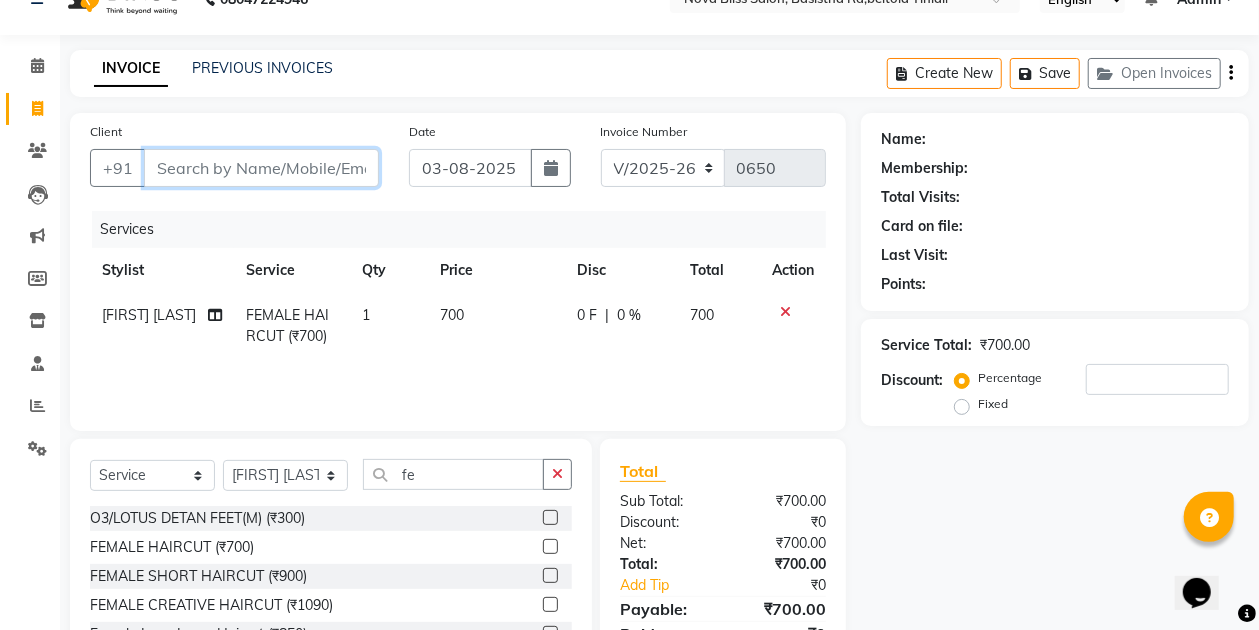 click on "Client" at bounding box center [261, 168] 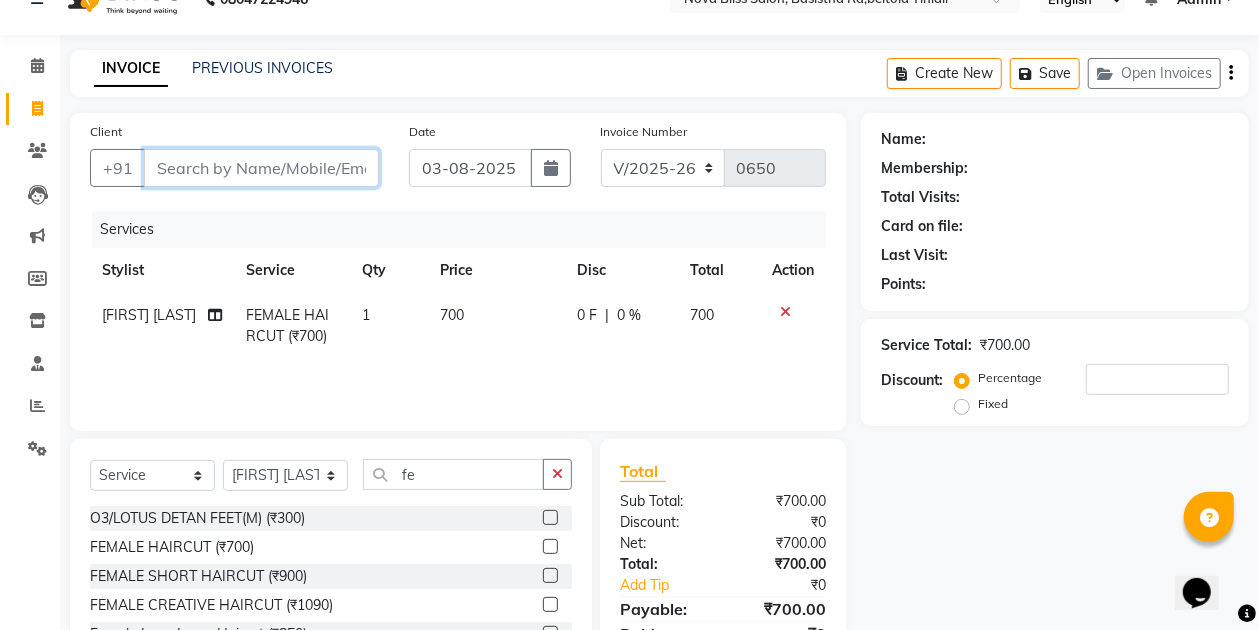 click on "Client" at bounding box center (261, 168) 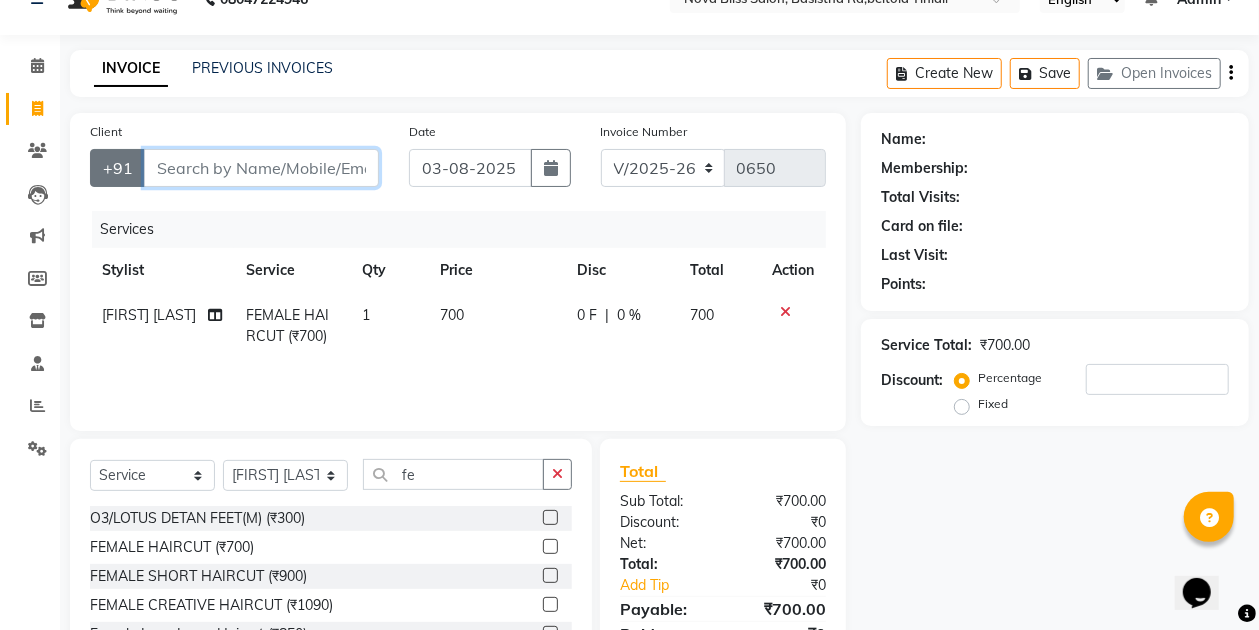 type on "9" 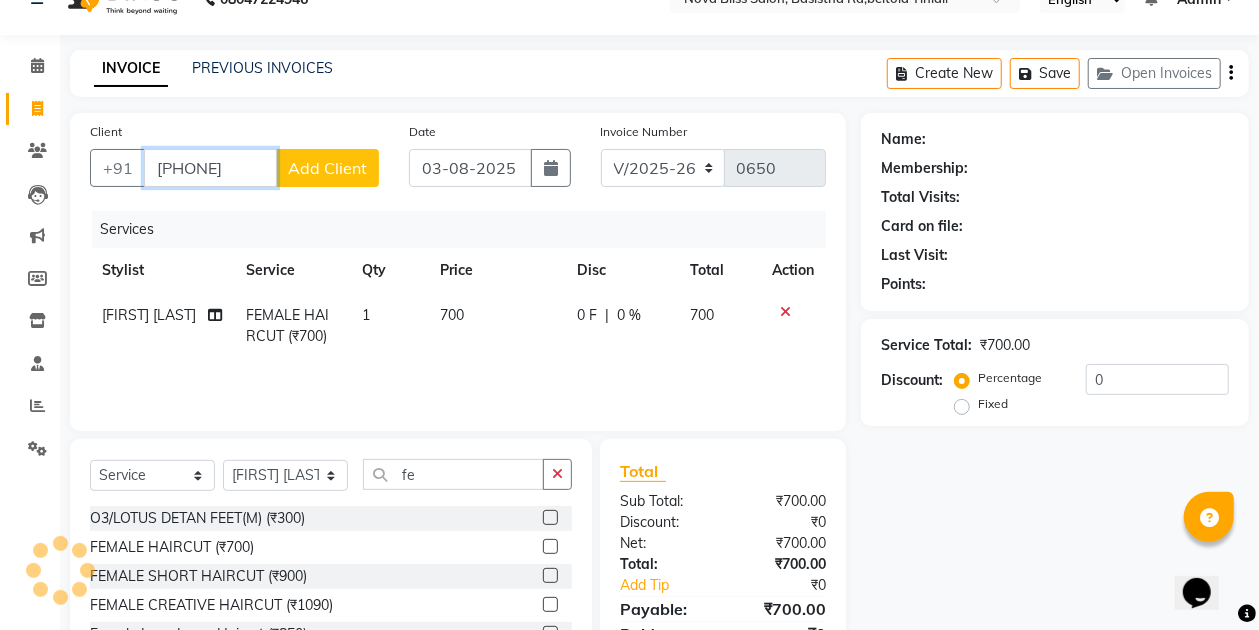 type on "[PHONE]" 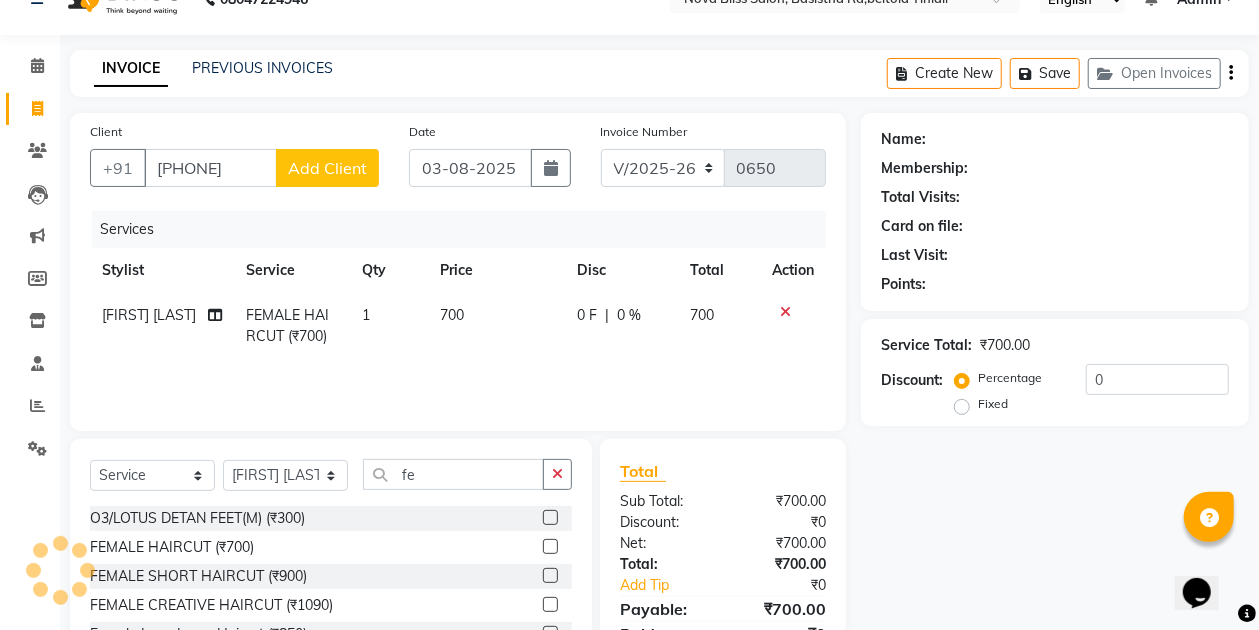 click on "Add Client" 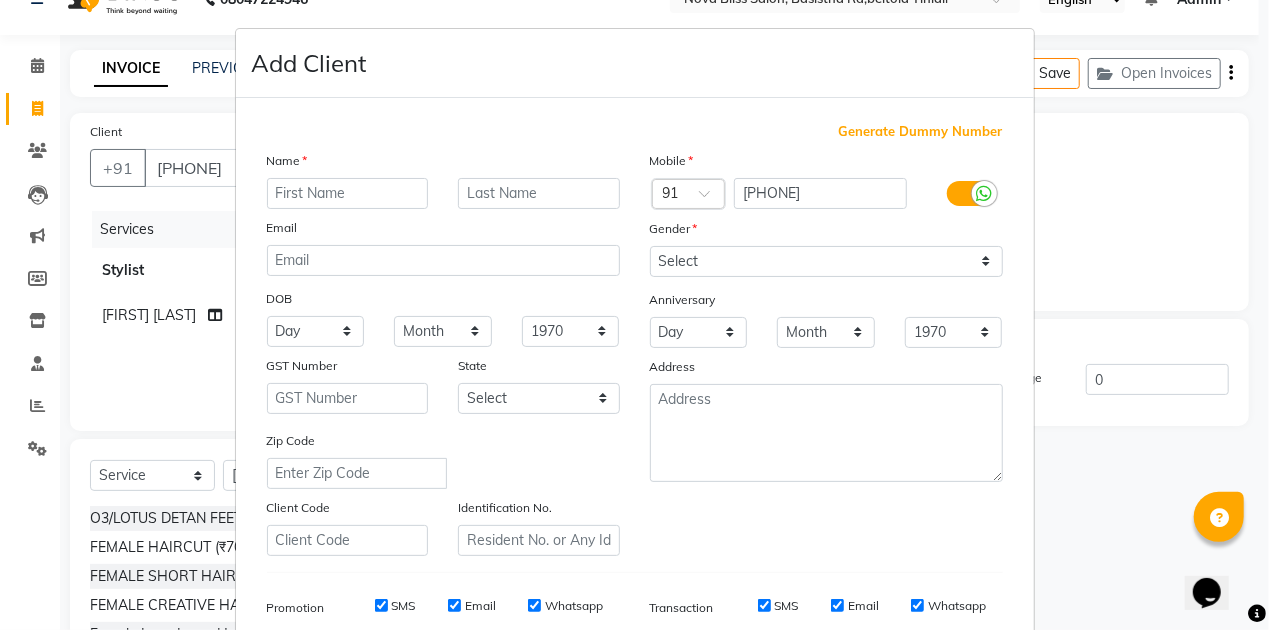 click at bounding box center (348, 193) 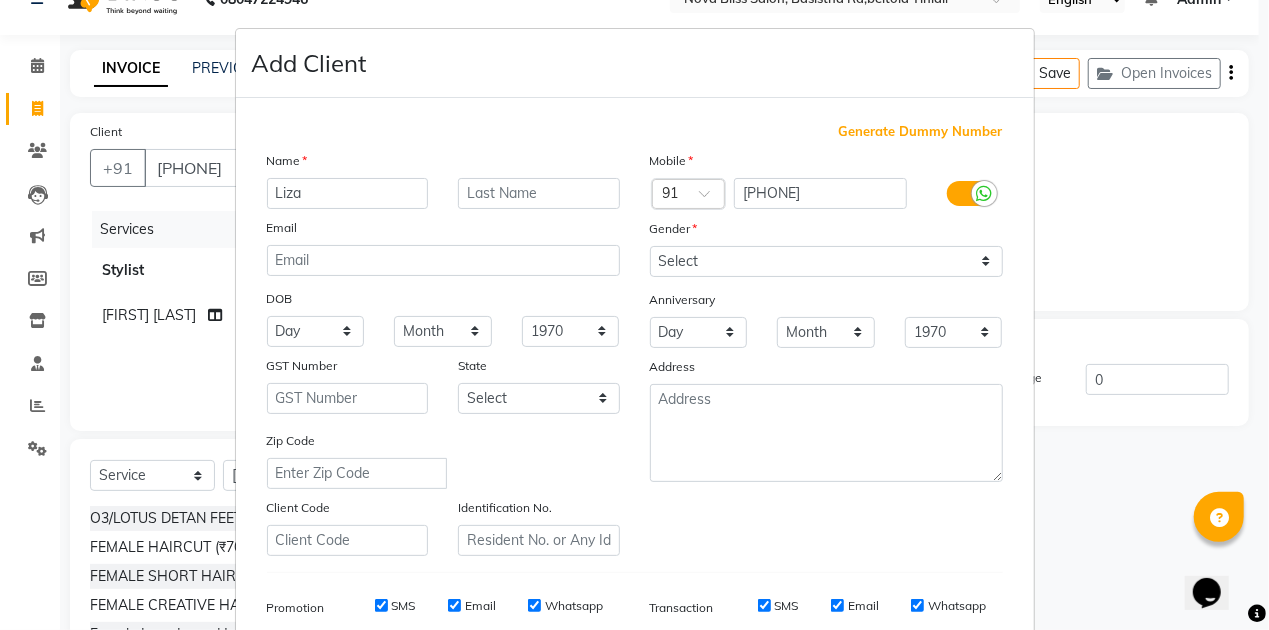 type on "Liza" 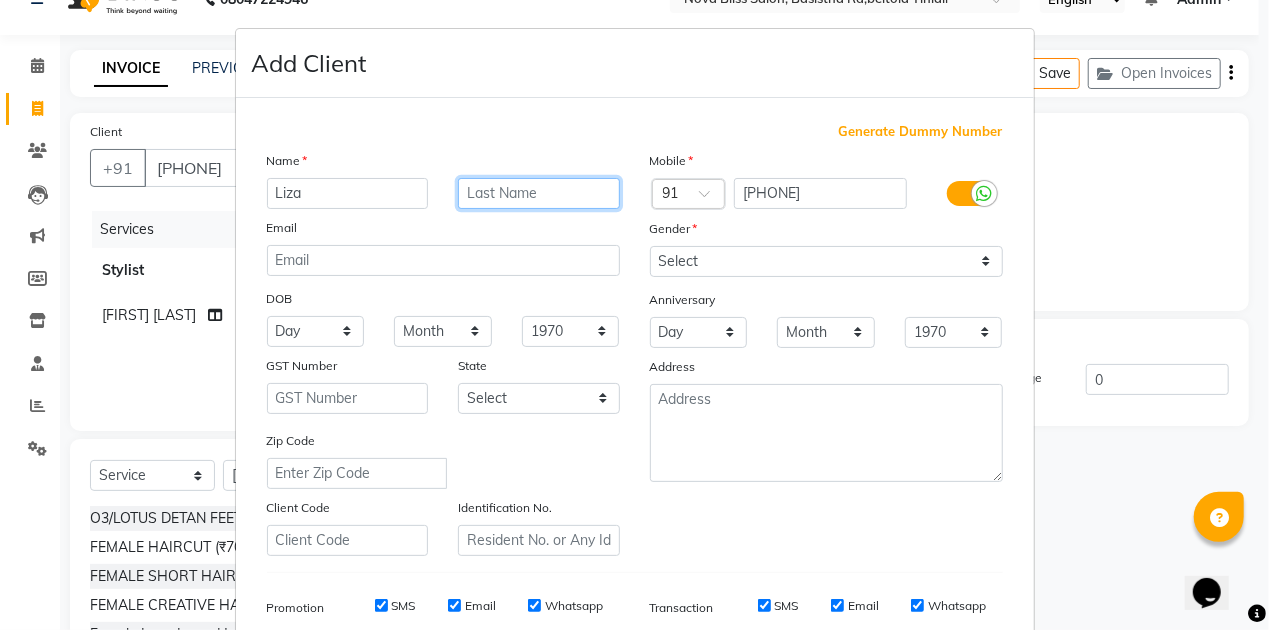 click at bounding box center [539, 193] 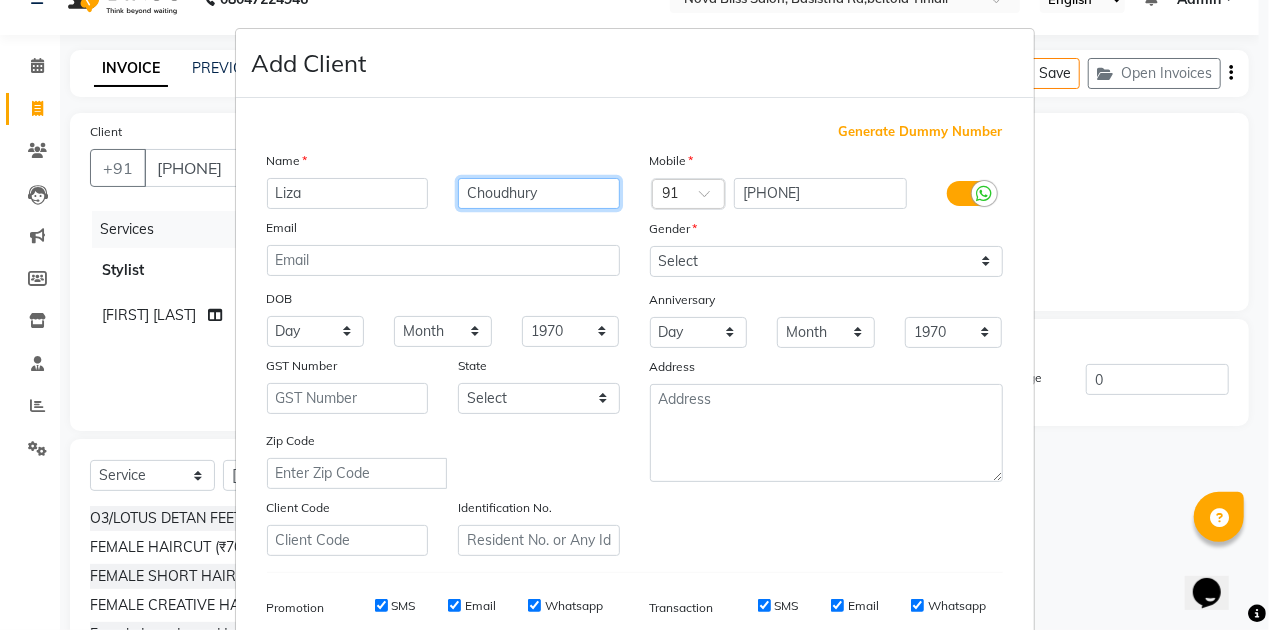type on "Choudhury" 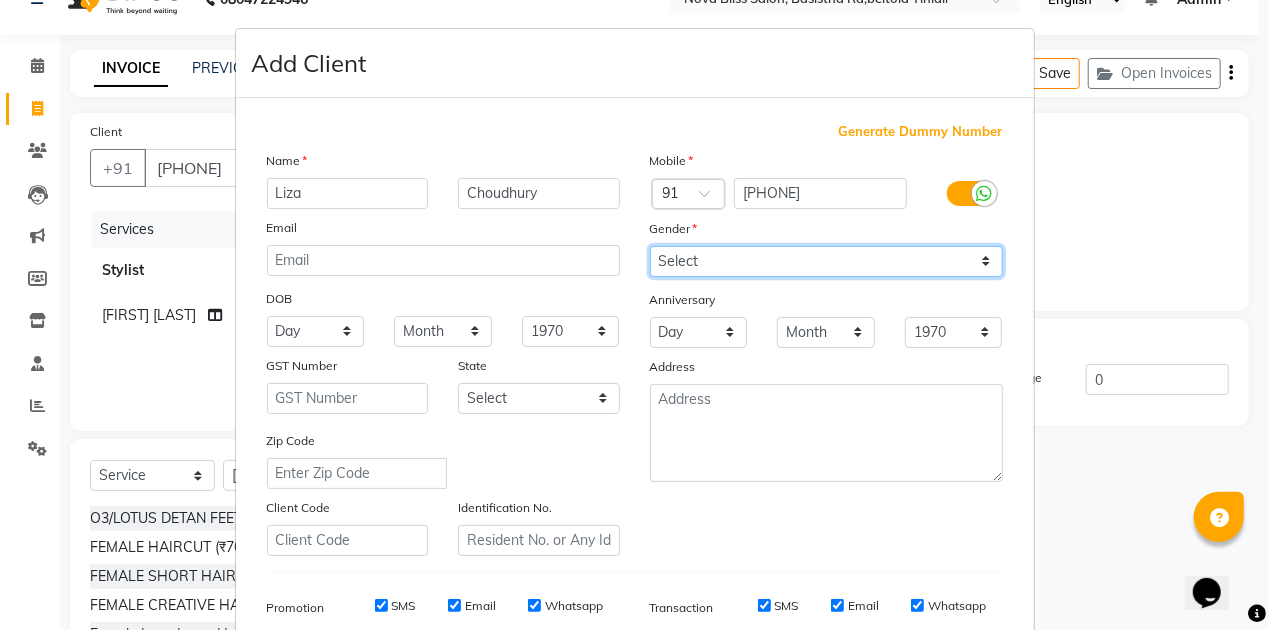 click on "Select Male Female Other Prefer Not To Say" at bounding box center [826, 261] 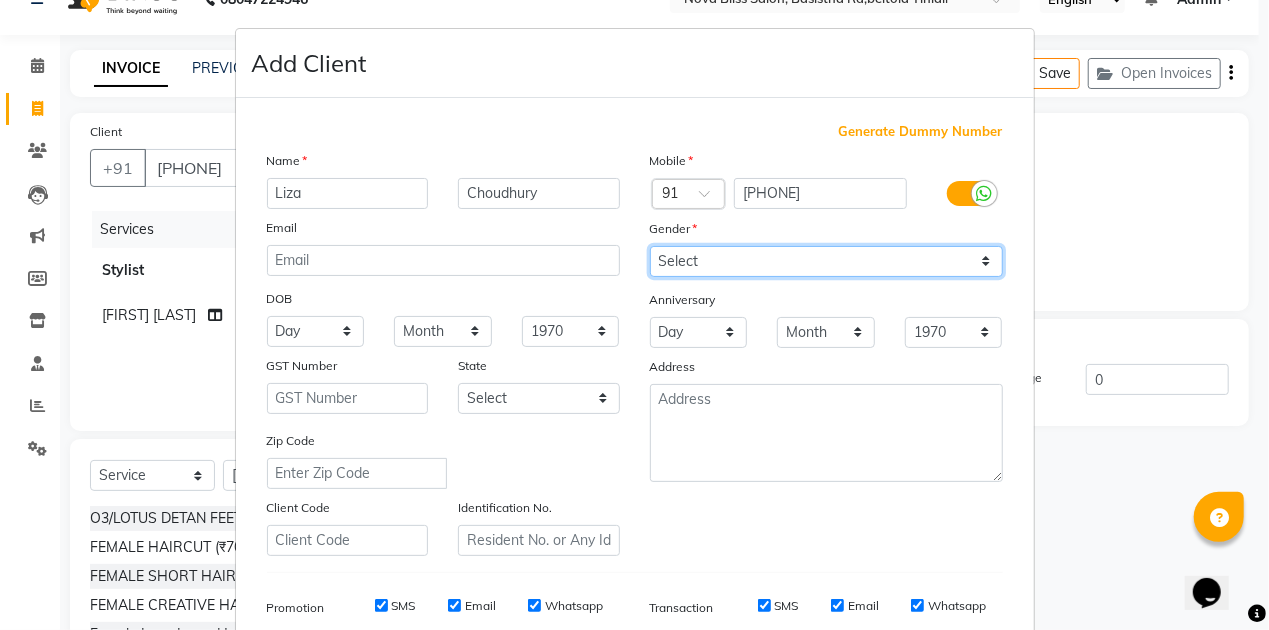 select on "female" 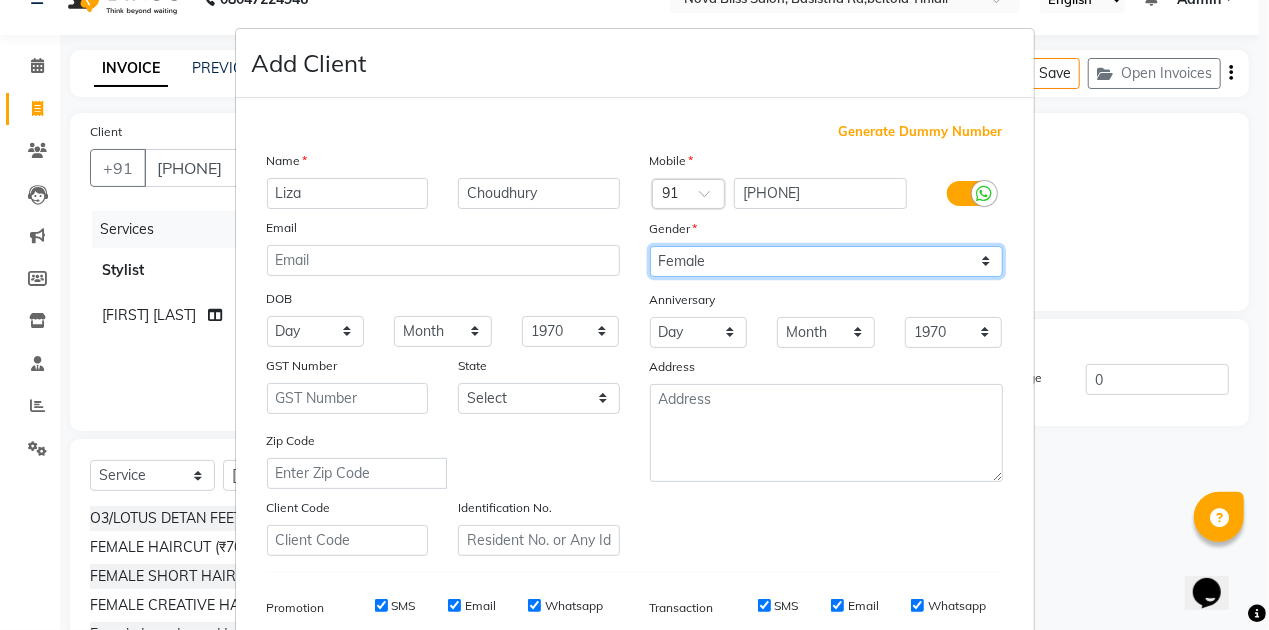click on "Select Male Female Other Prefer Not To Say" at bounding box center [826, 261] 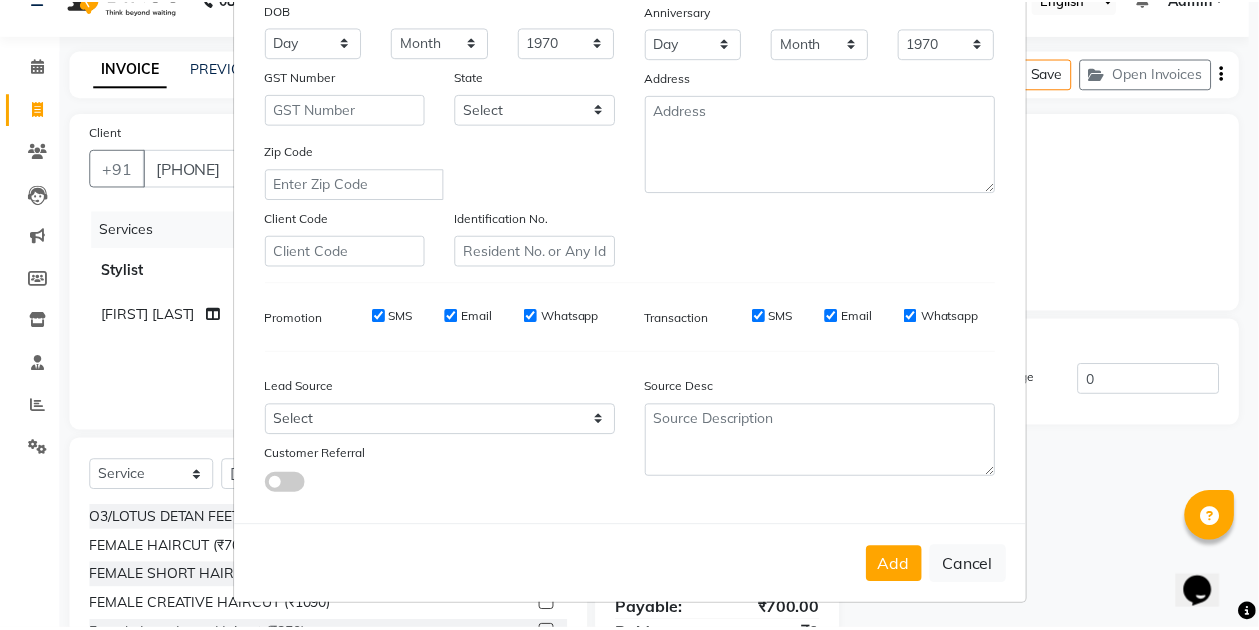 scroll, scrollTop: 290, scrollLeft: 0, axis: vertical 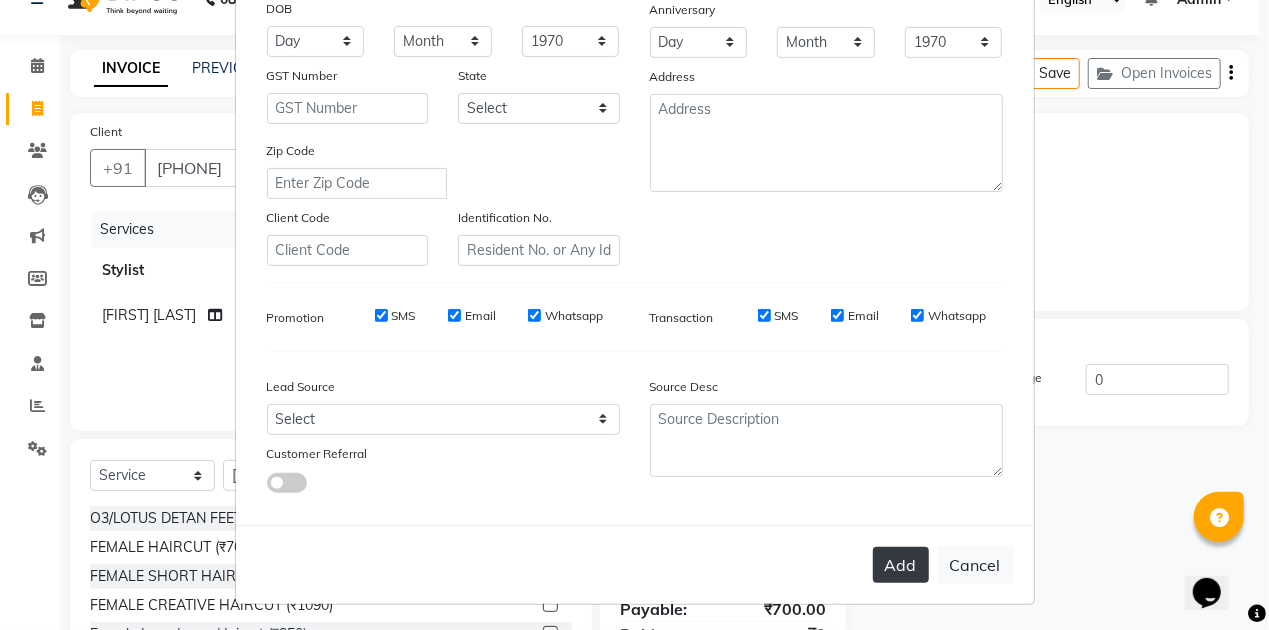 click on "Add" at bounding box center (901, 565) 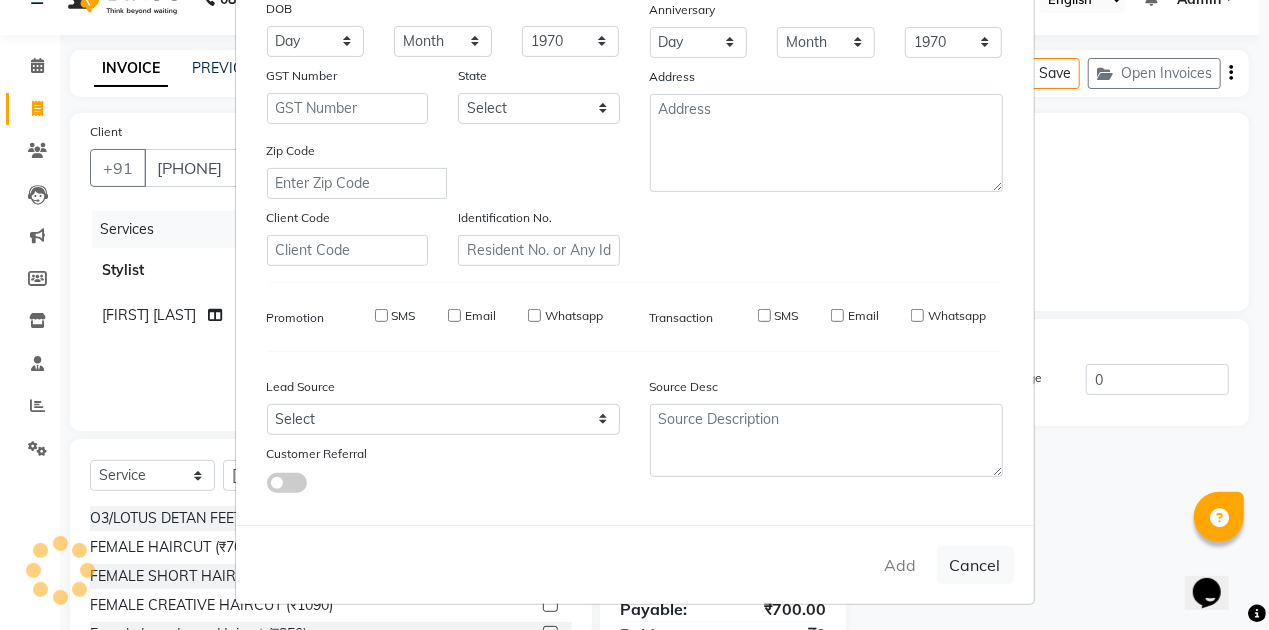 type 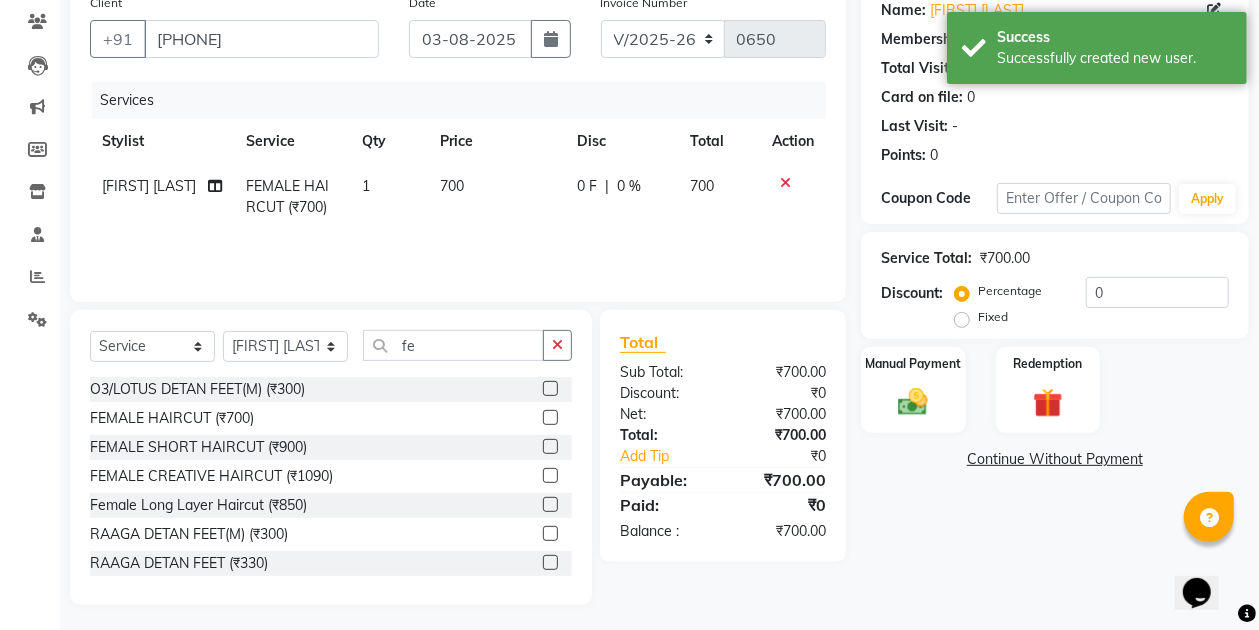 scroll, scrollTop: 170, scrollLeft: 0, axis: vertical 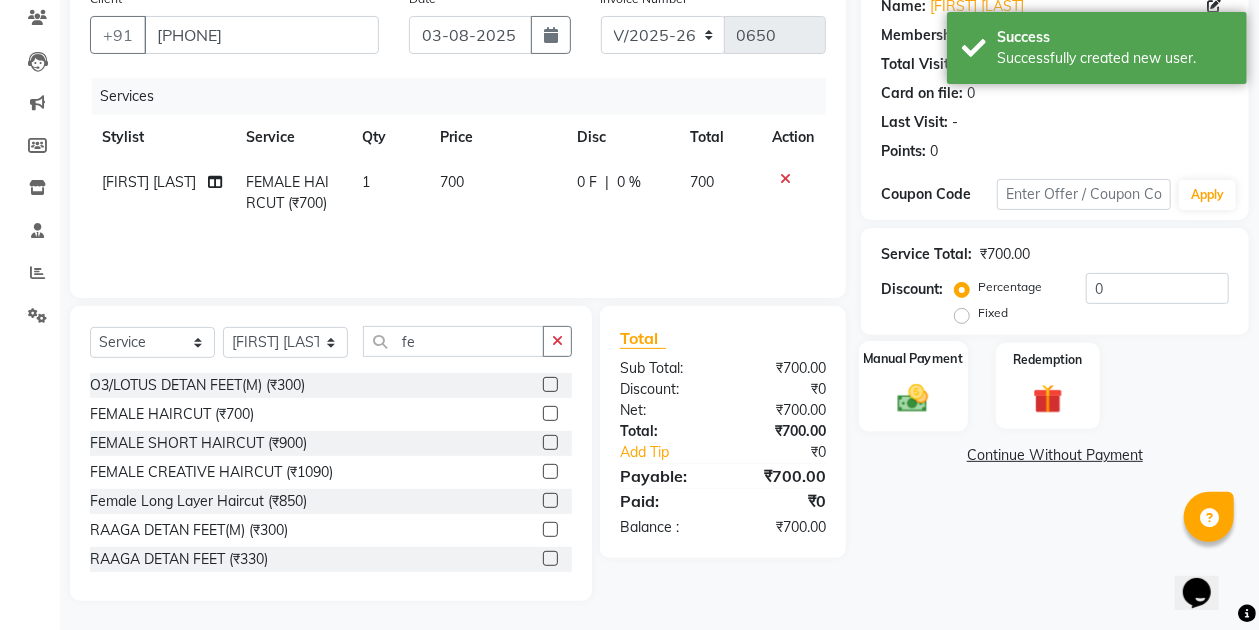 click 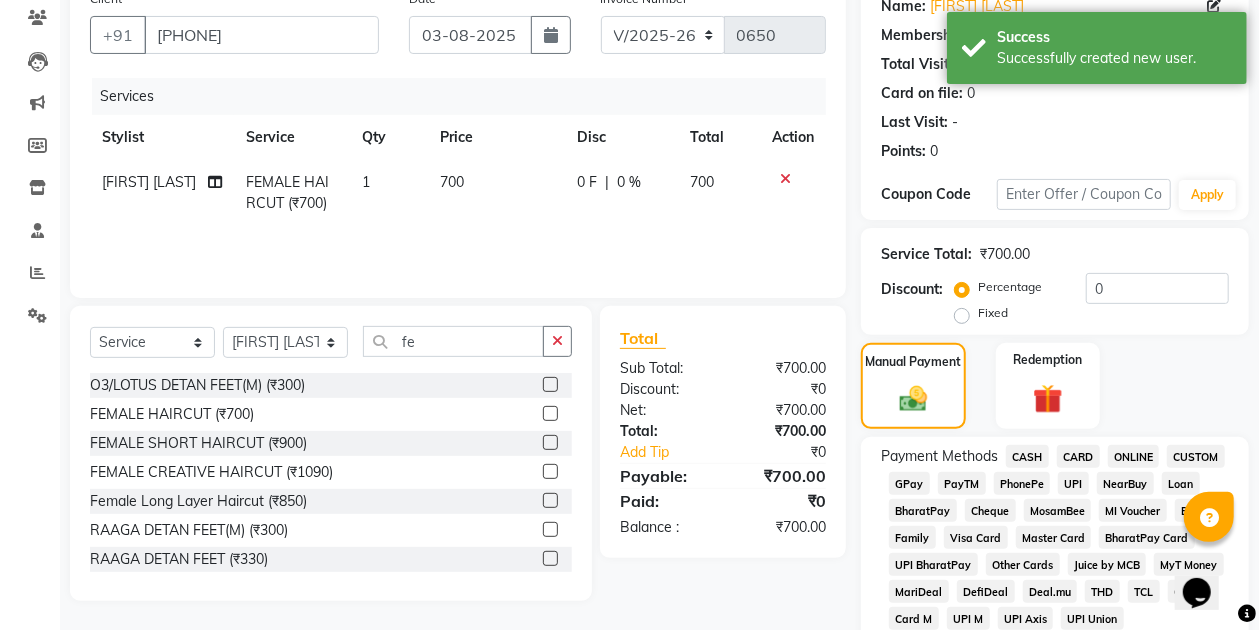 click on "GPay" 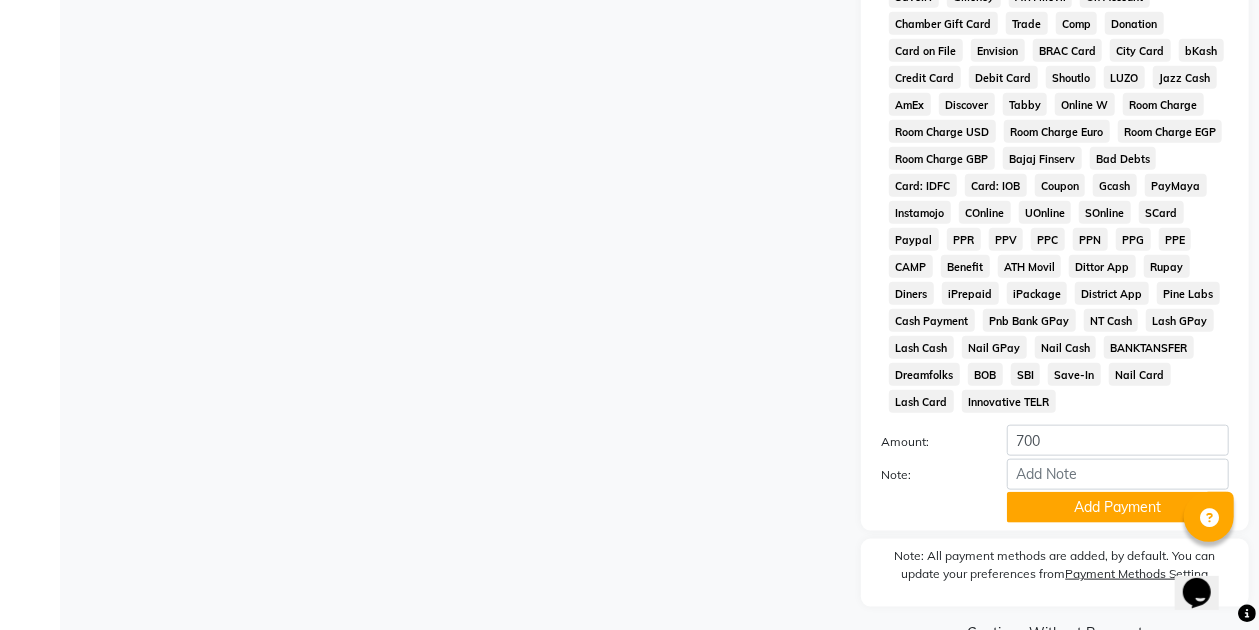scroll, scrollTop: 904, scrollLeft: 0, axis: vertical 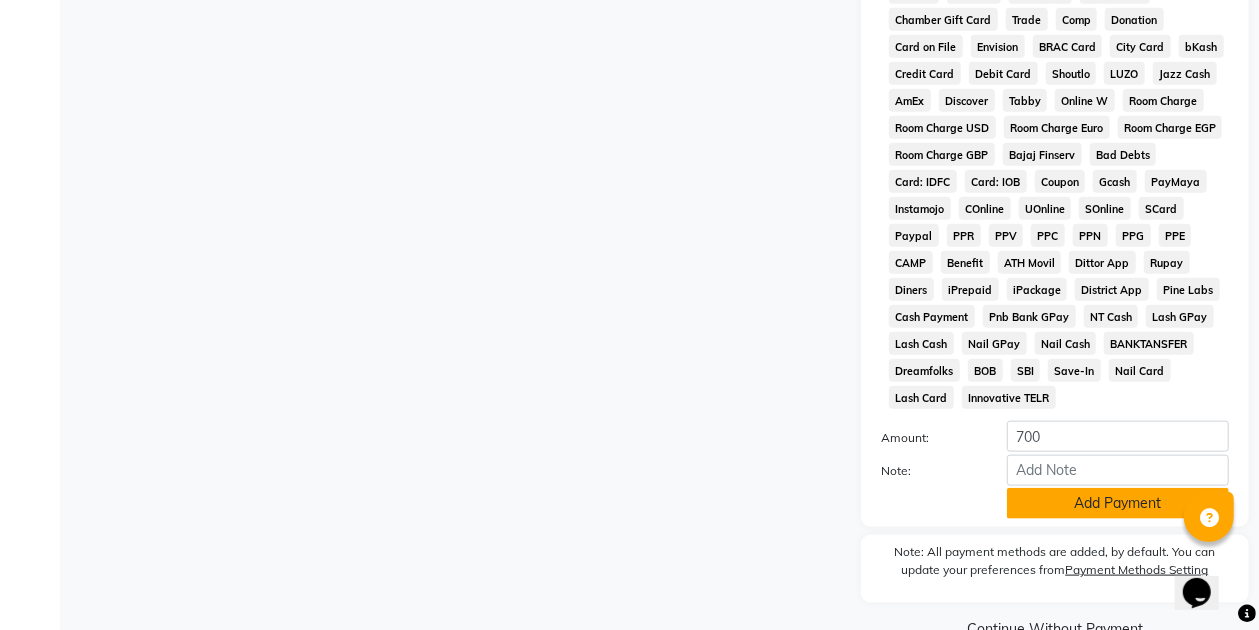 click on "Add Payment" 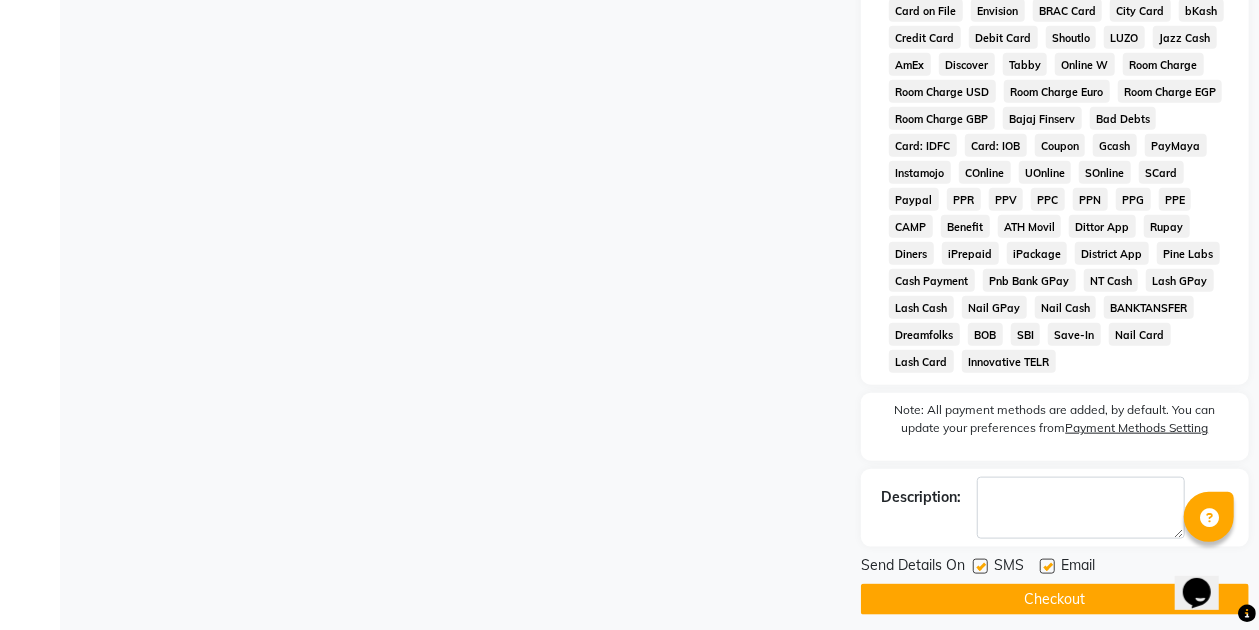scroll, scrollTop: 960, scrollLeft: 0, axis: vertical 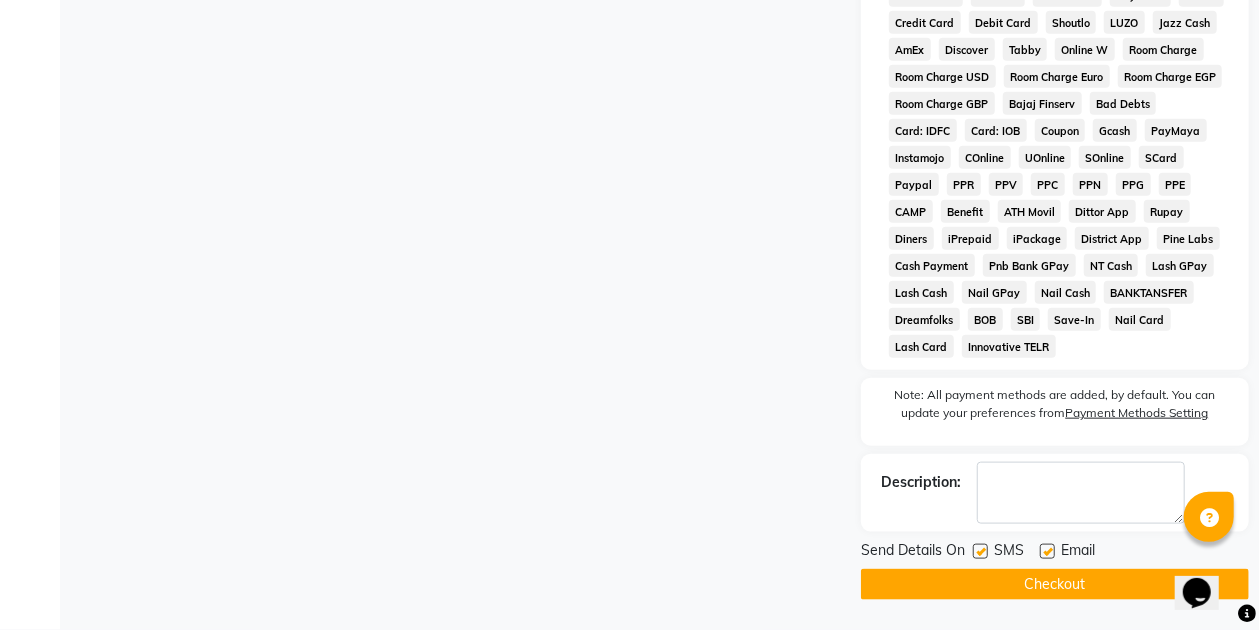 click on "Checkout" 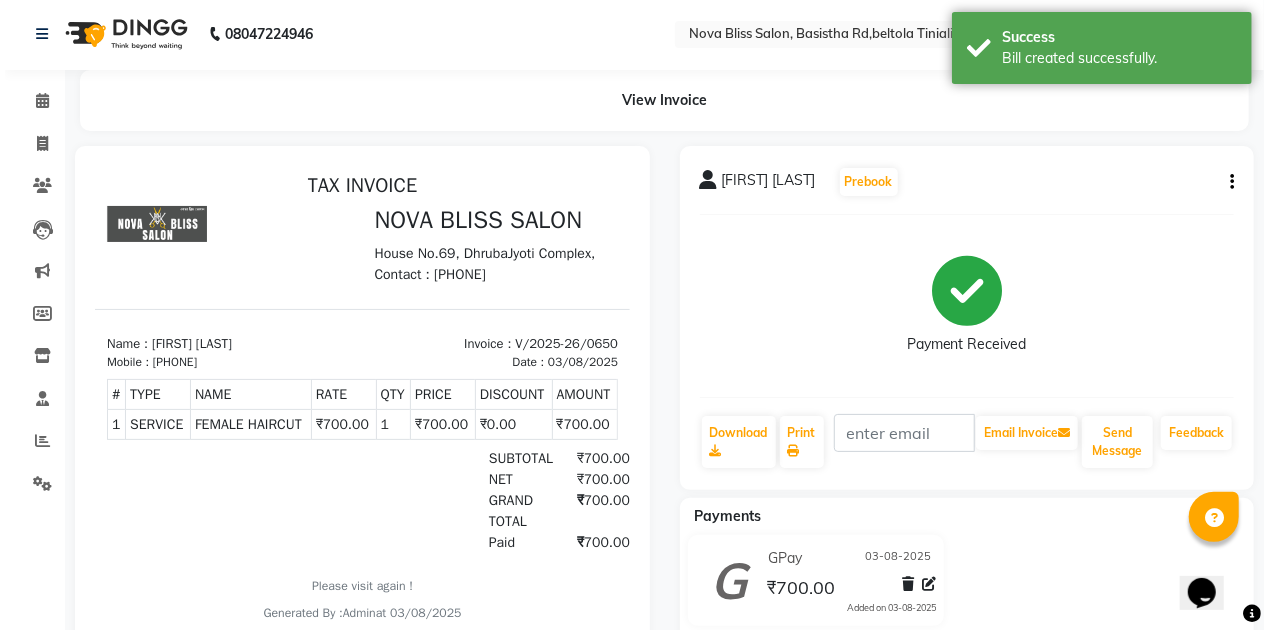 scroll, scrollTop: 0, scrollLeft: 0, axis: both 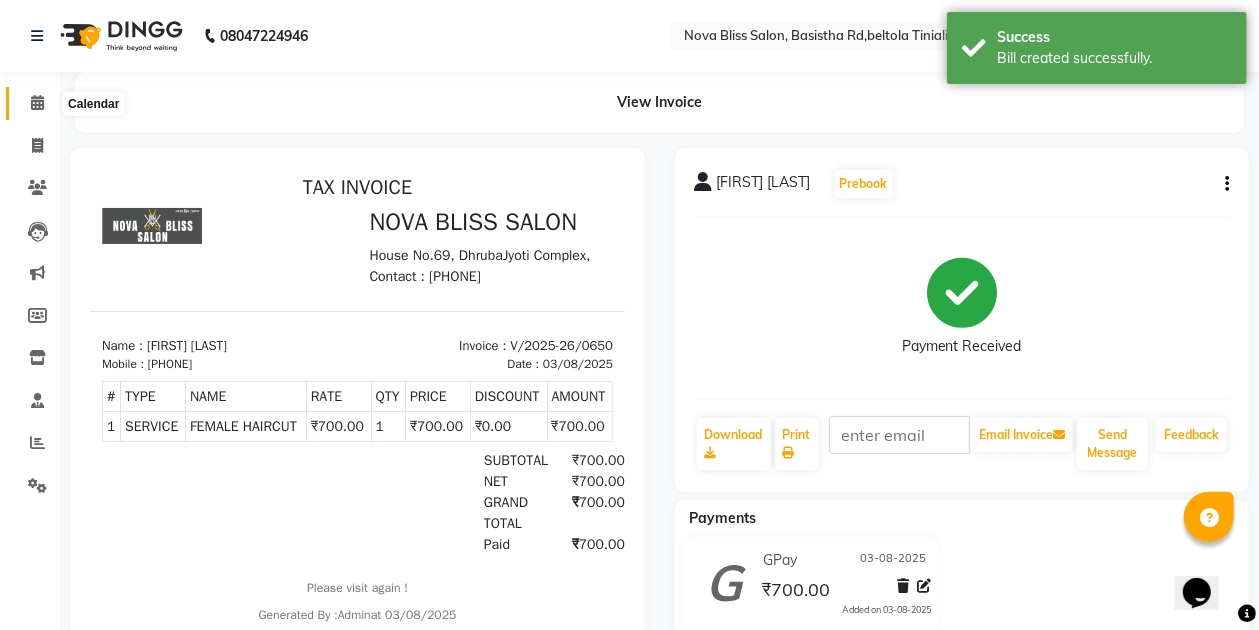 click 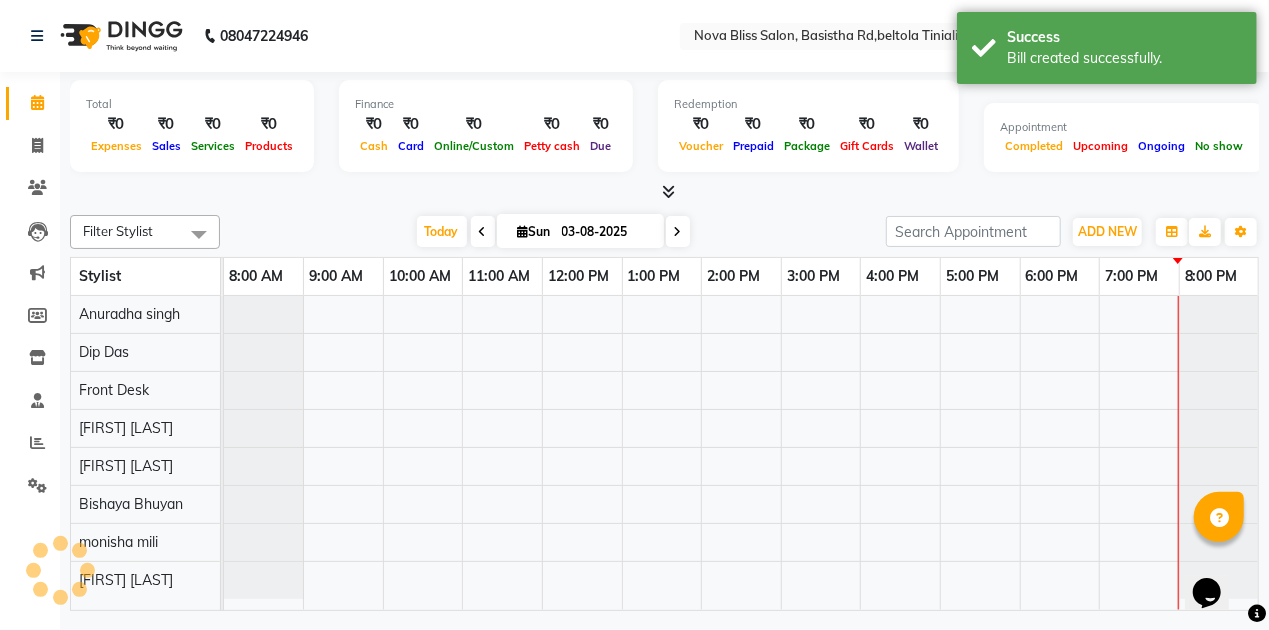 scroll, scrollTop: 0, scrollLeft: 0, axis: both 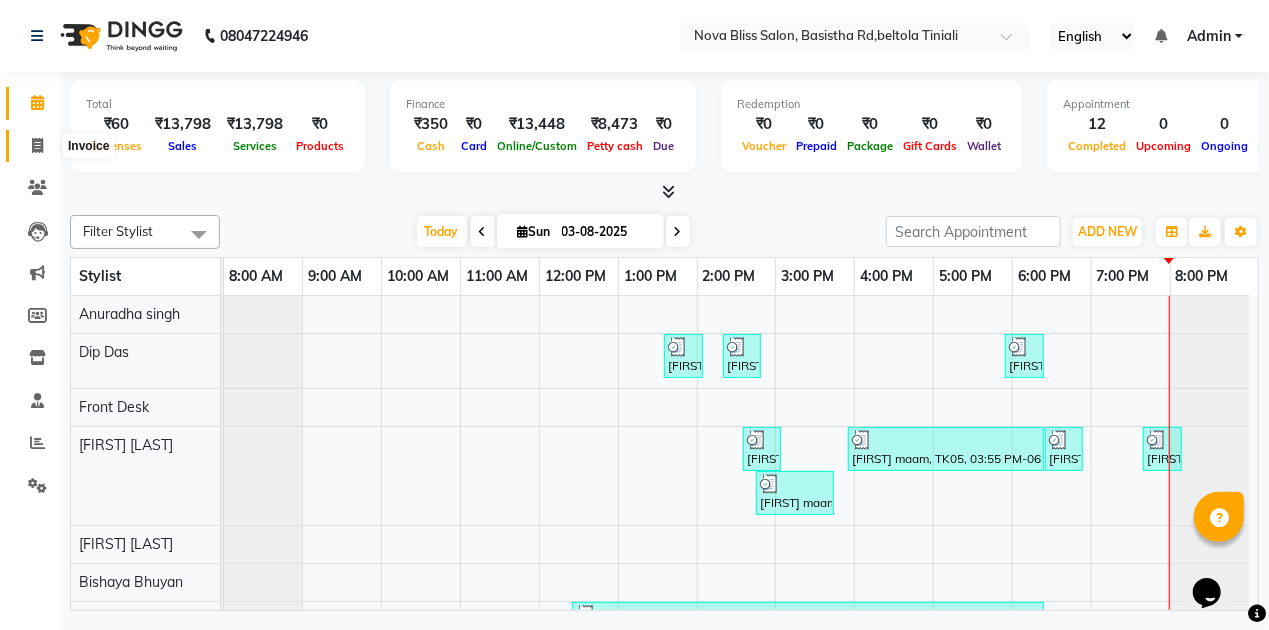 click 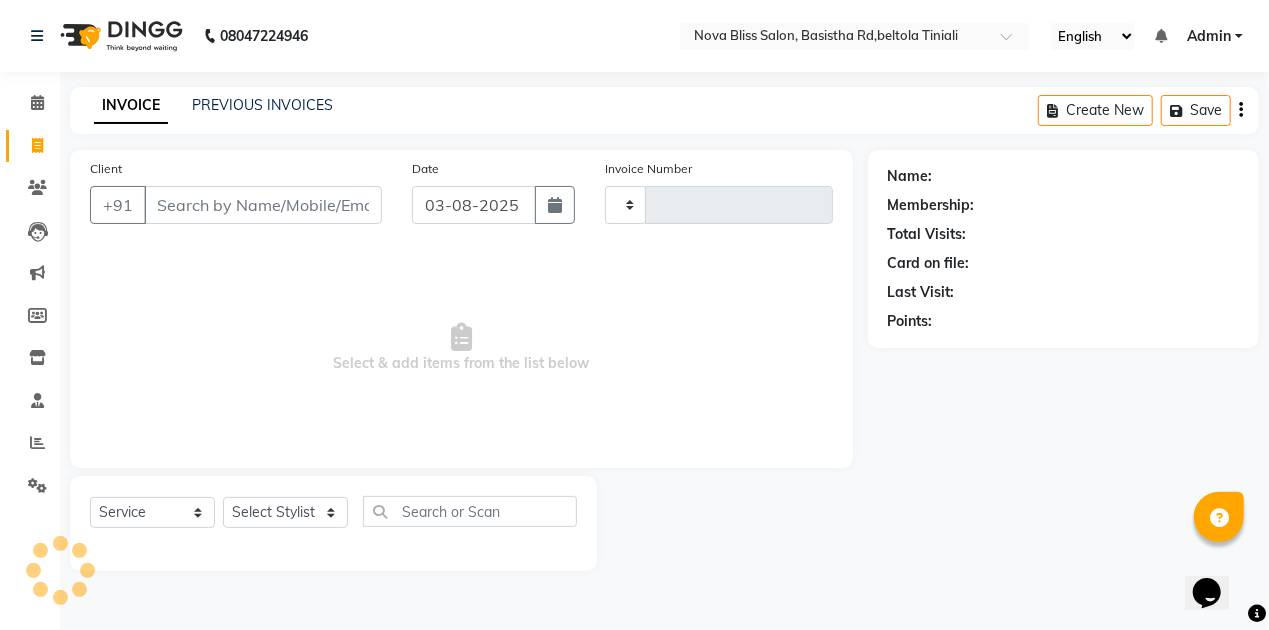 type on "0651" 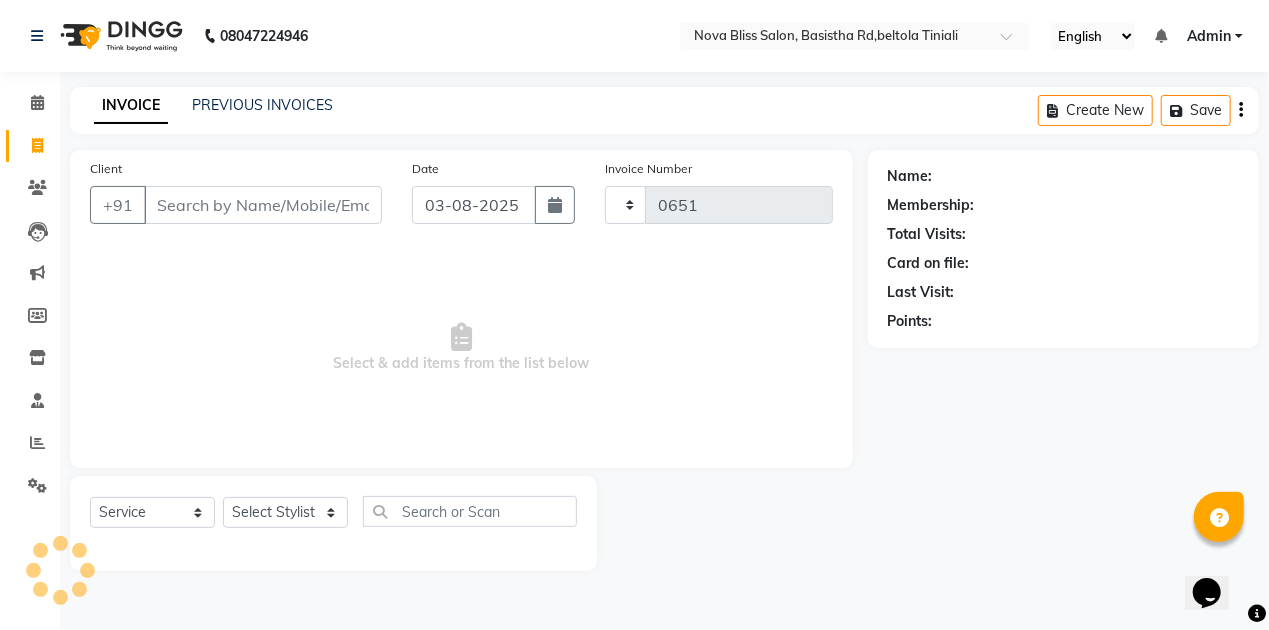 select on "6211" 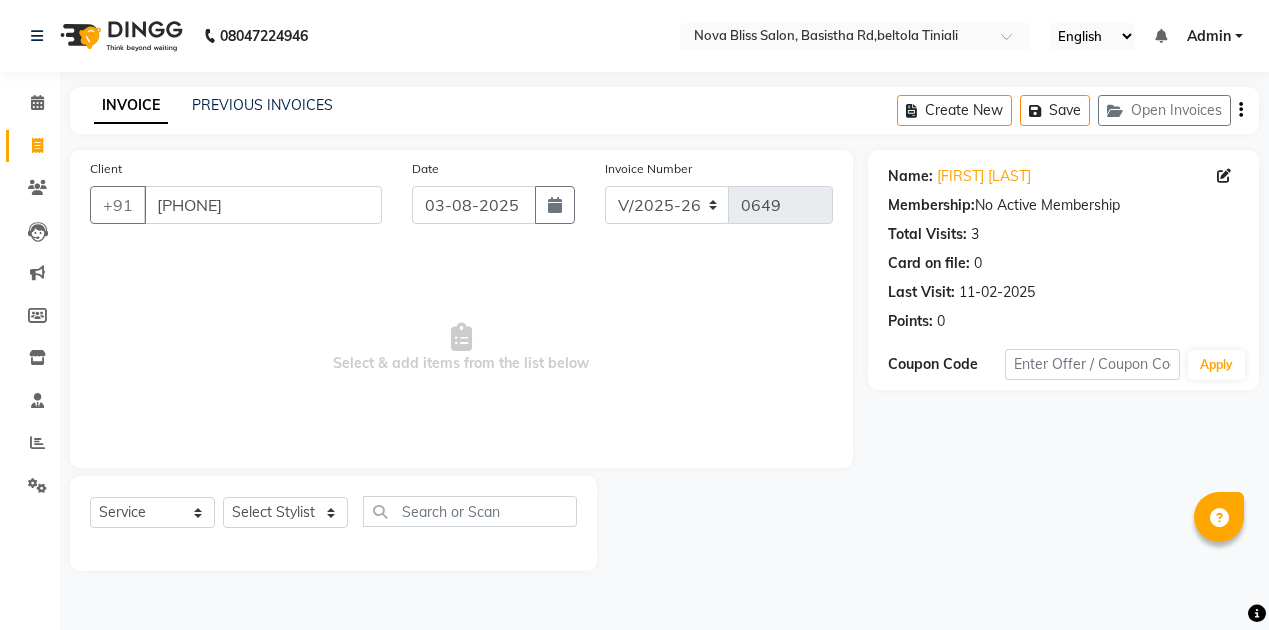 select on "6211" 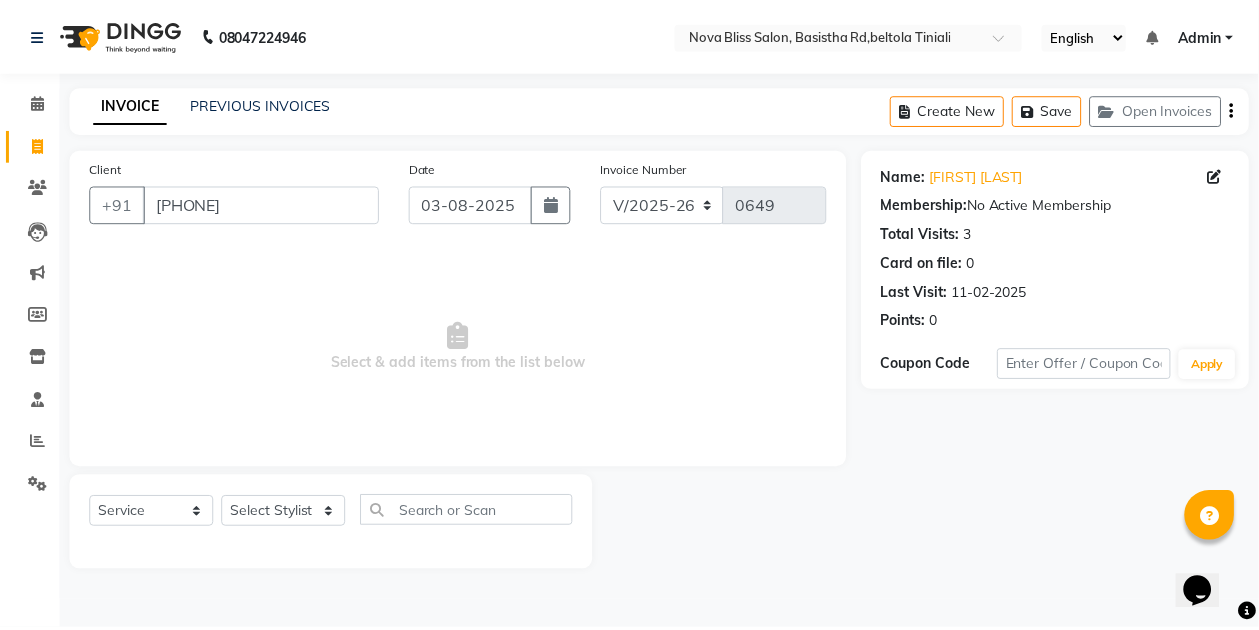 scroll, scrollTop: 0, scrollLeft: 0, axis: both 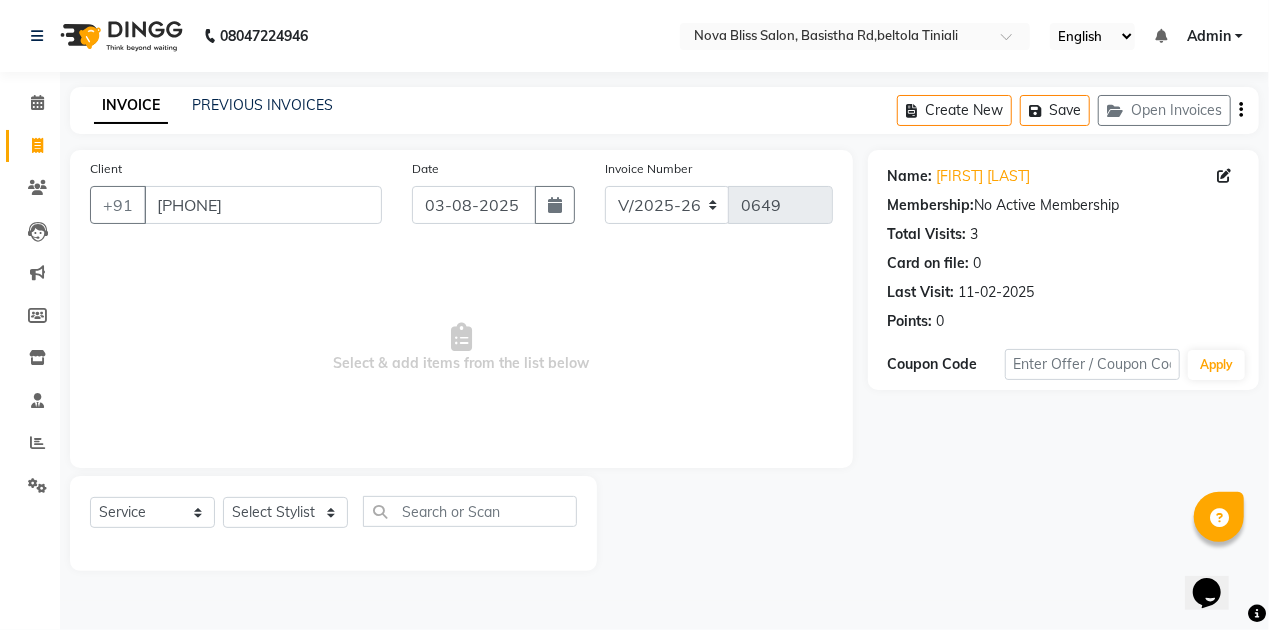 select on "70880" 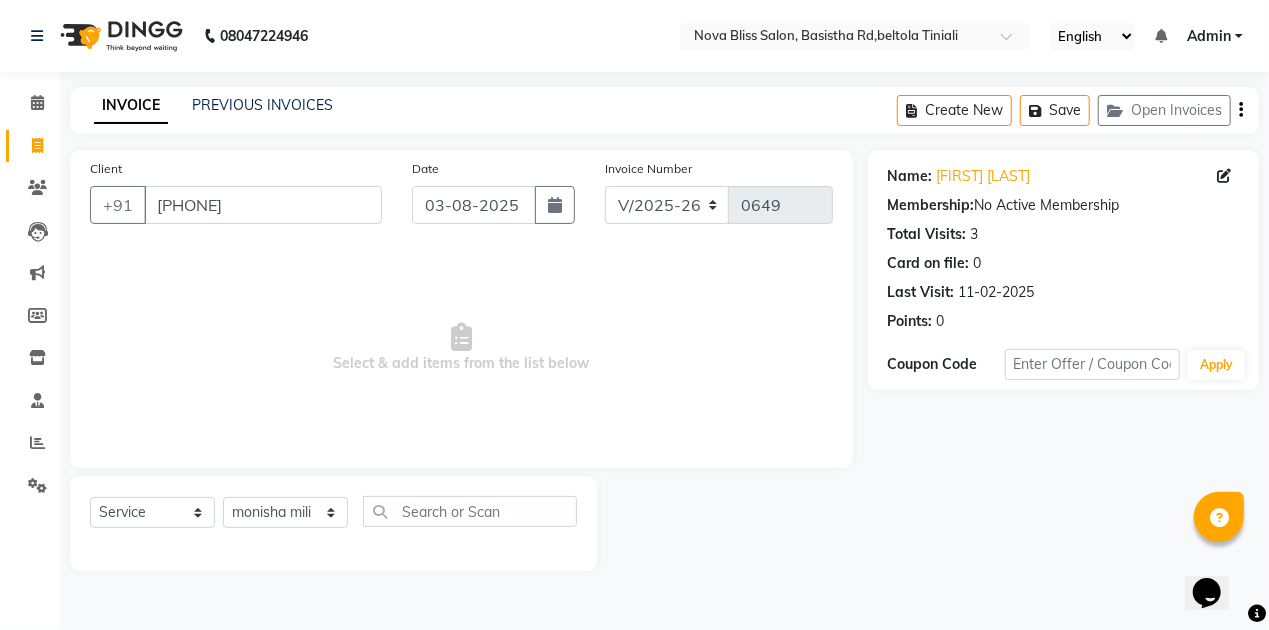 click on "Select Stylist Anuradha singh Bishaya Bhuyan Dip Das Ester jarain  Front Desk Luna kalita monisha mili Pintu Rajak" 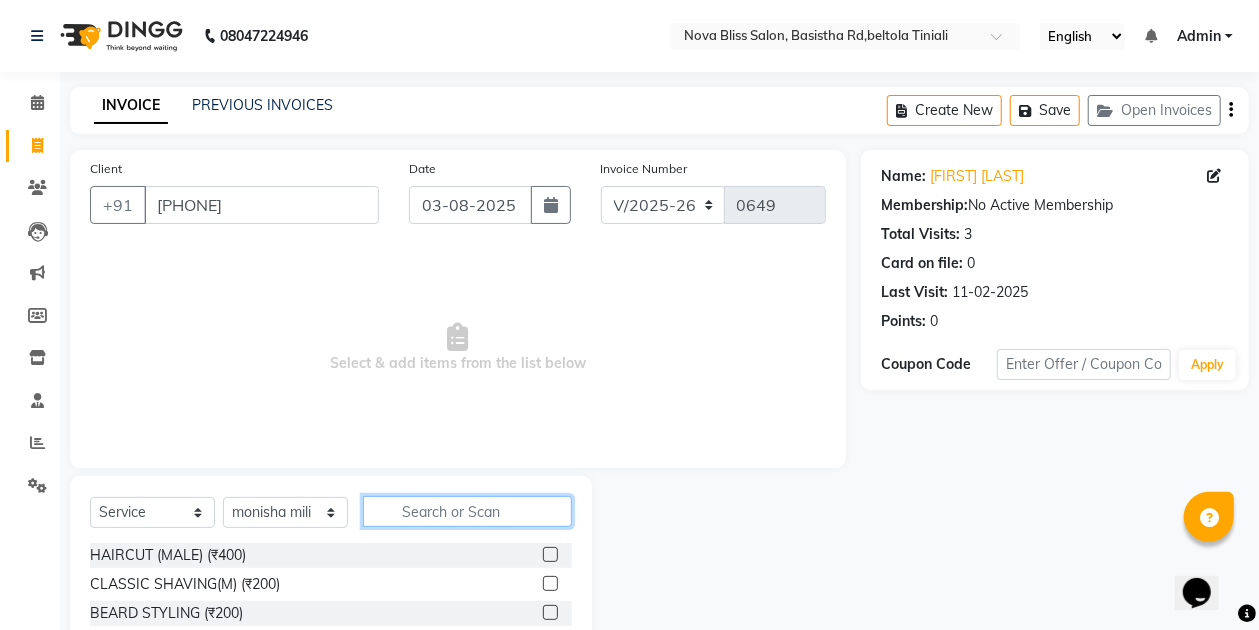 click 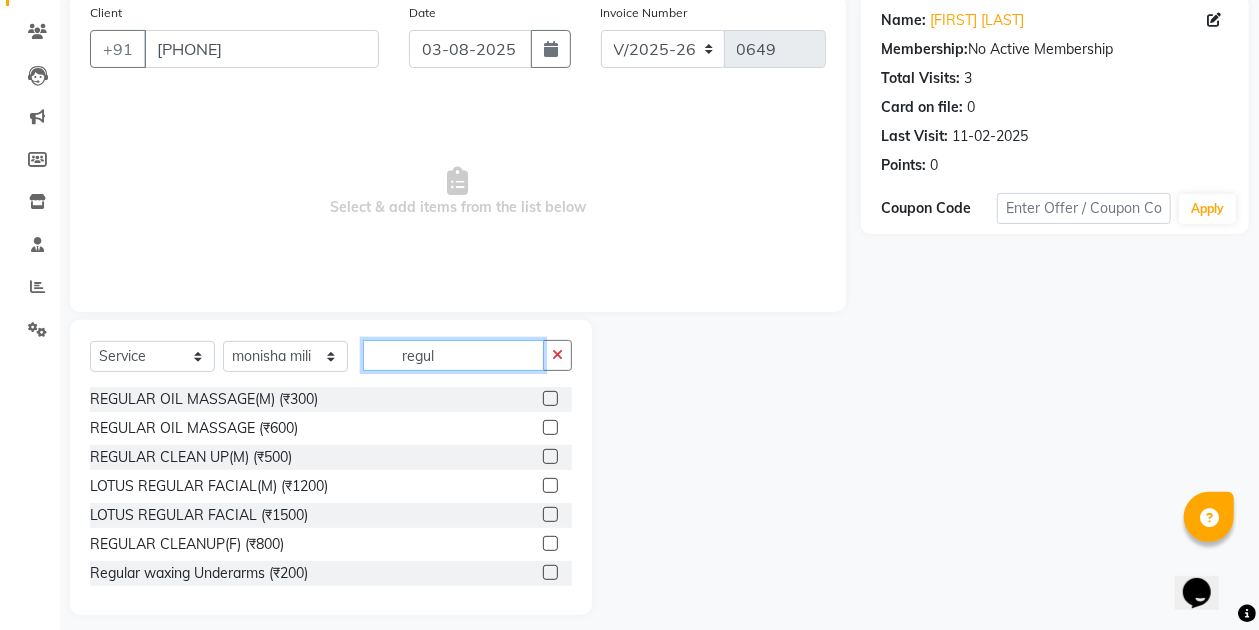 scroll, scrollTop: 170, scrollLeft: 0, axis: vertical 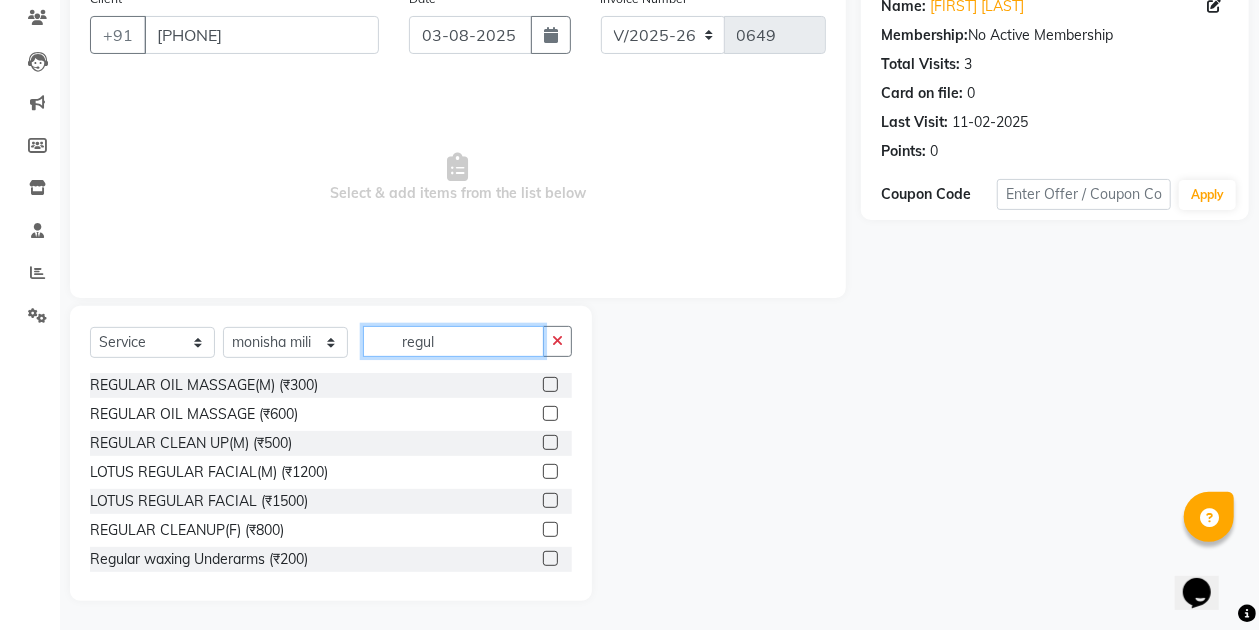 type on "regul" 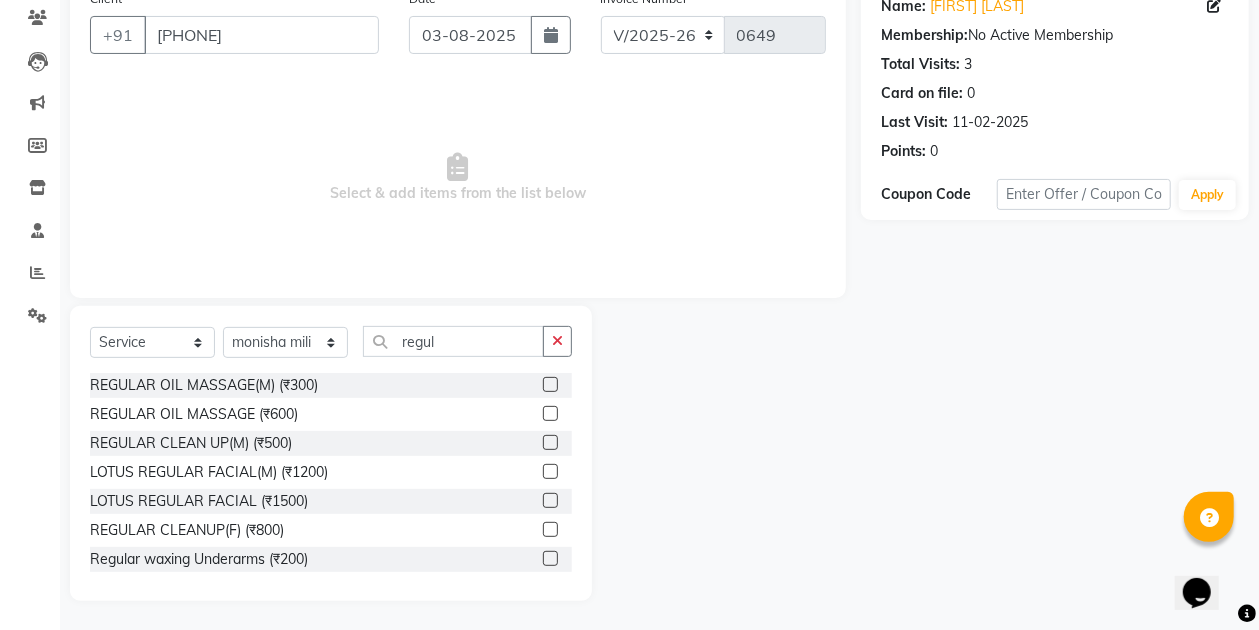 click 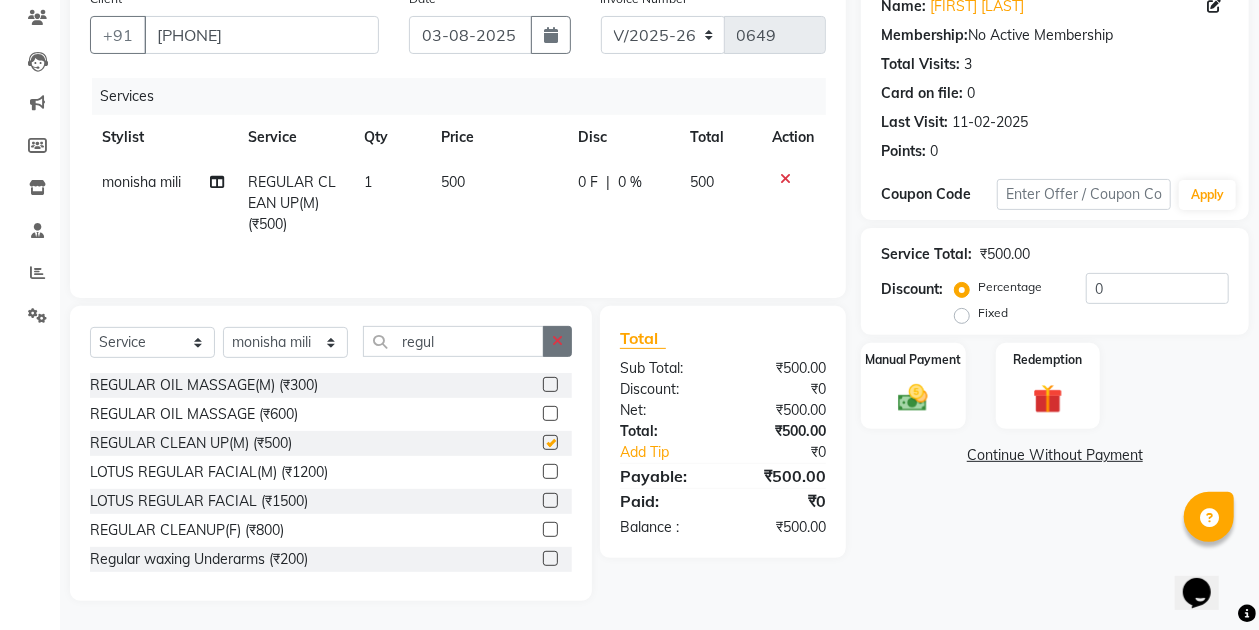 checkbox on "false" 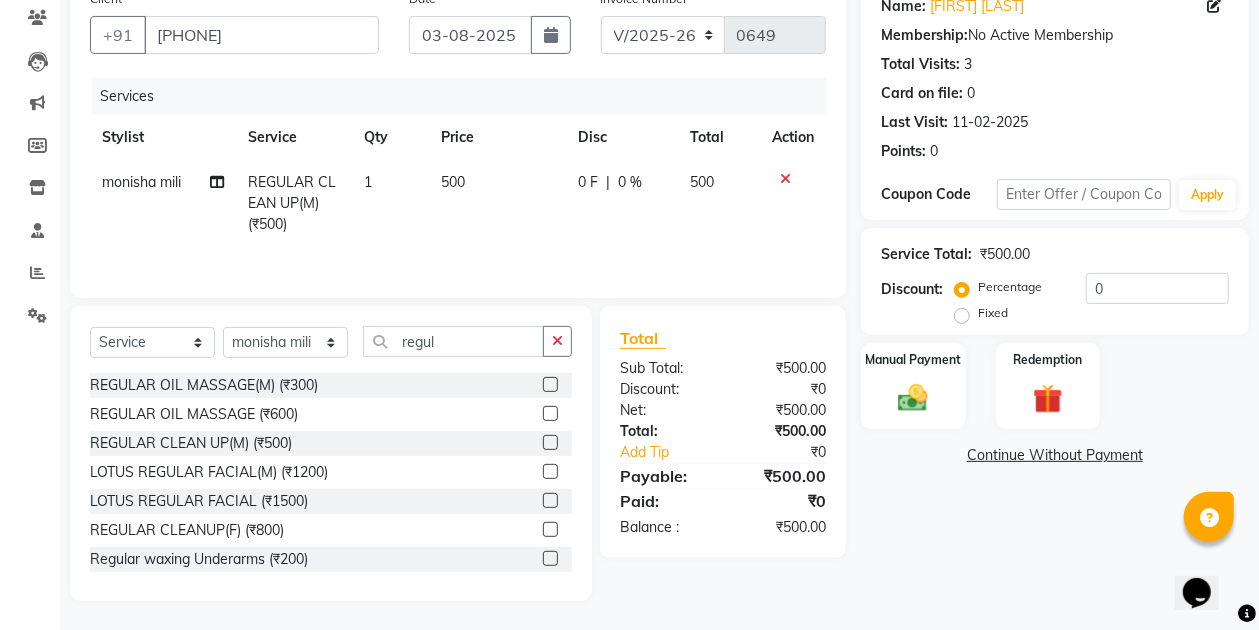 click 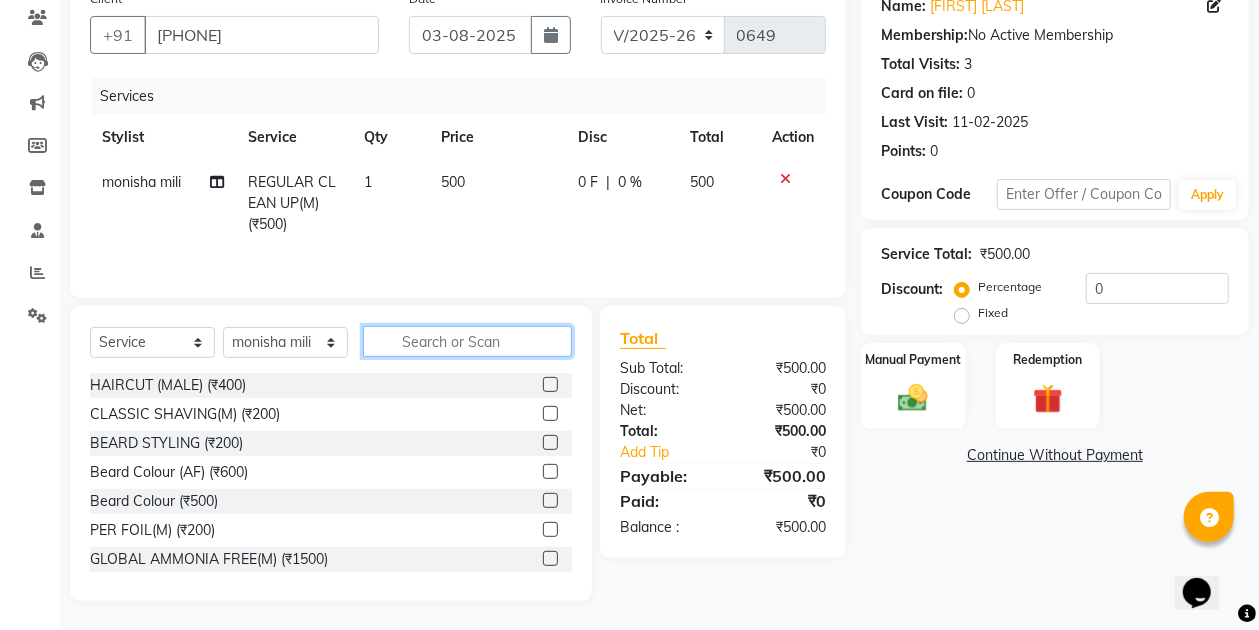click 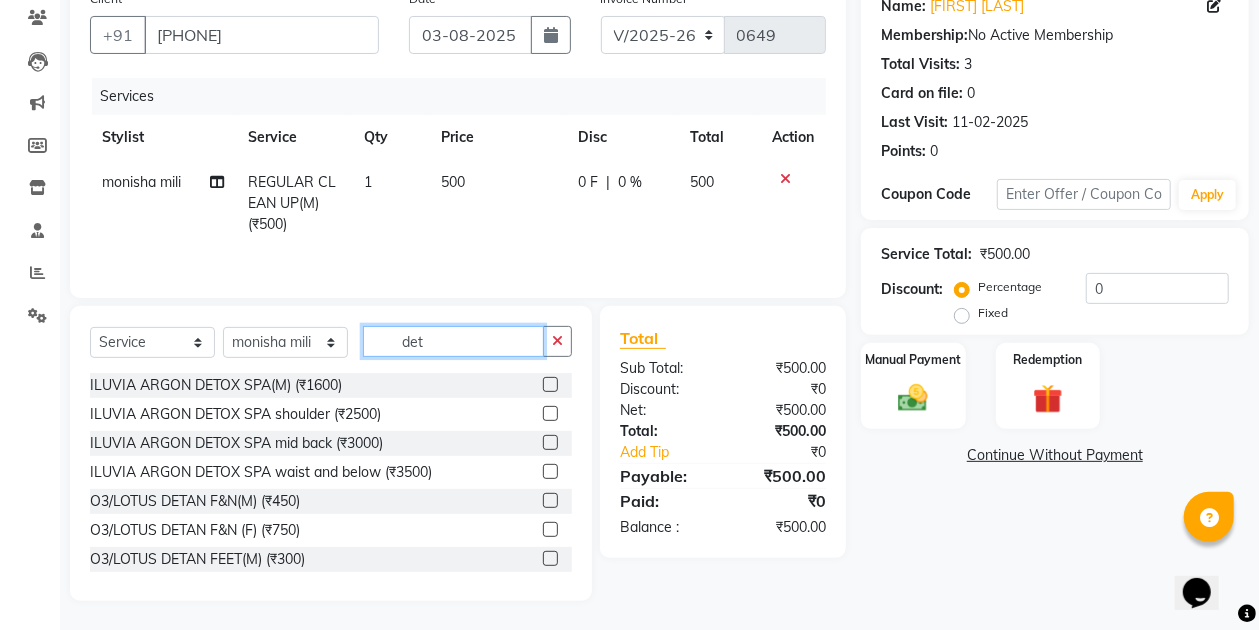 type on "det" 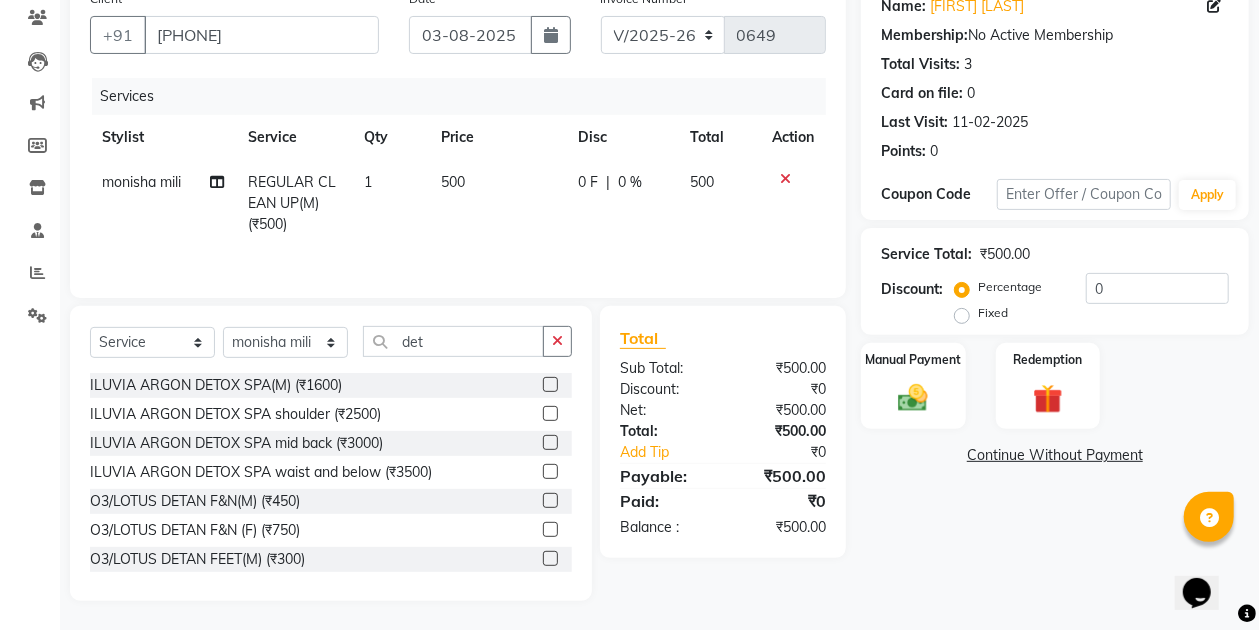 click 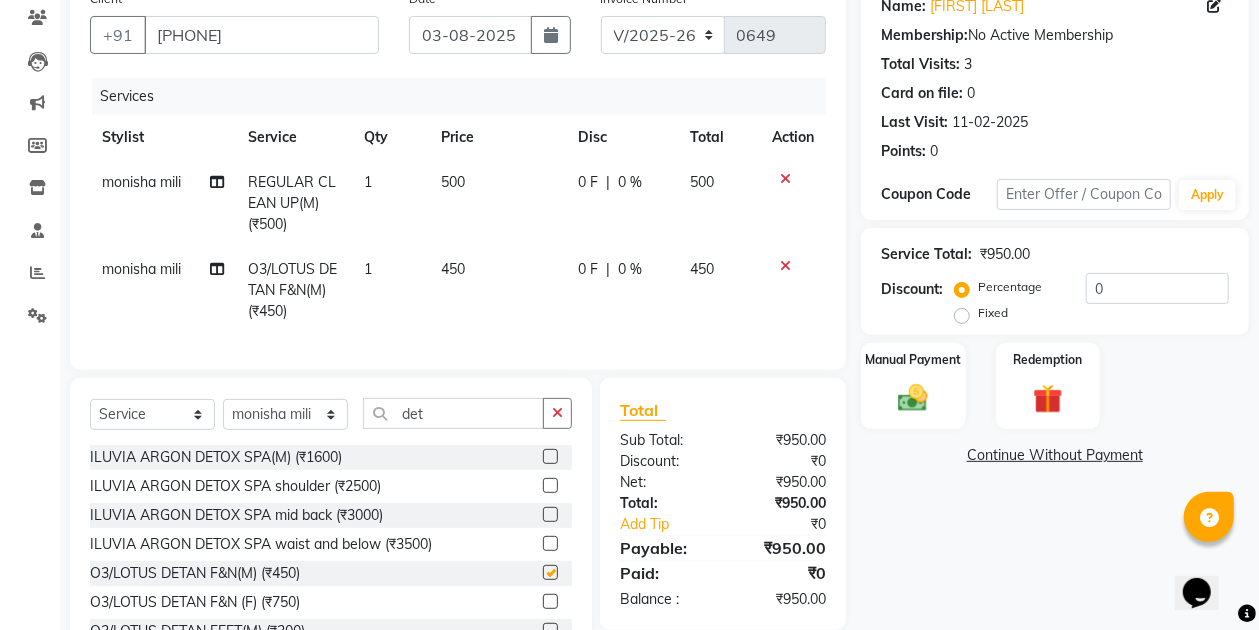 checkbox on "false" 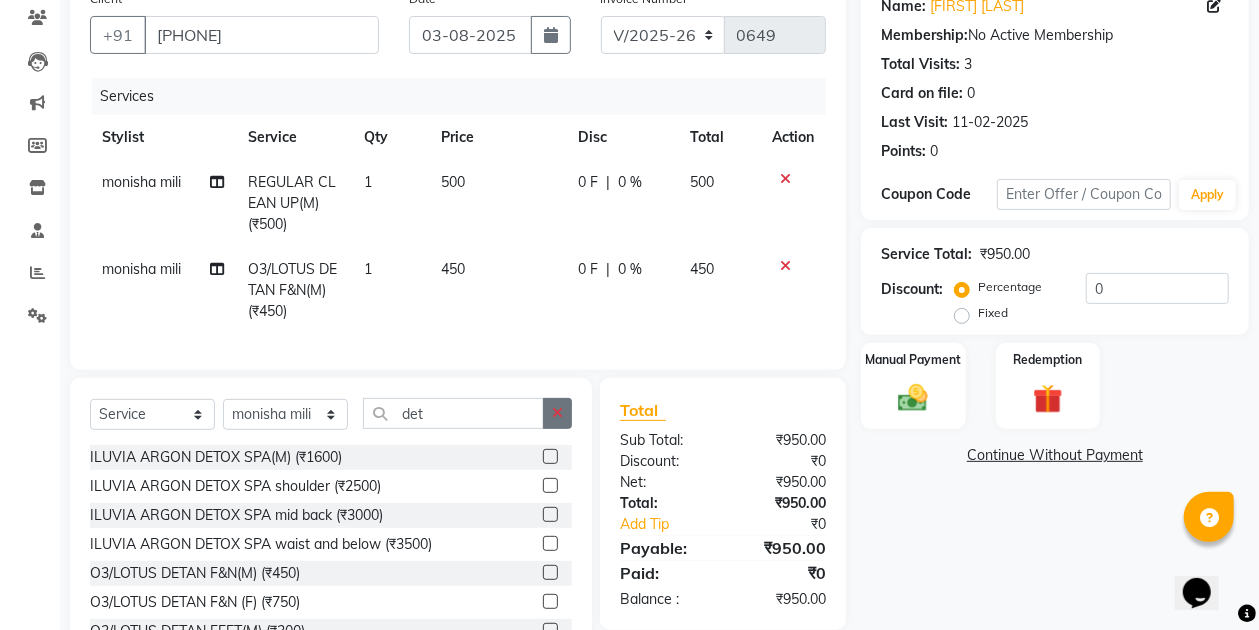 click 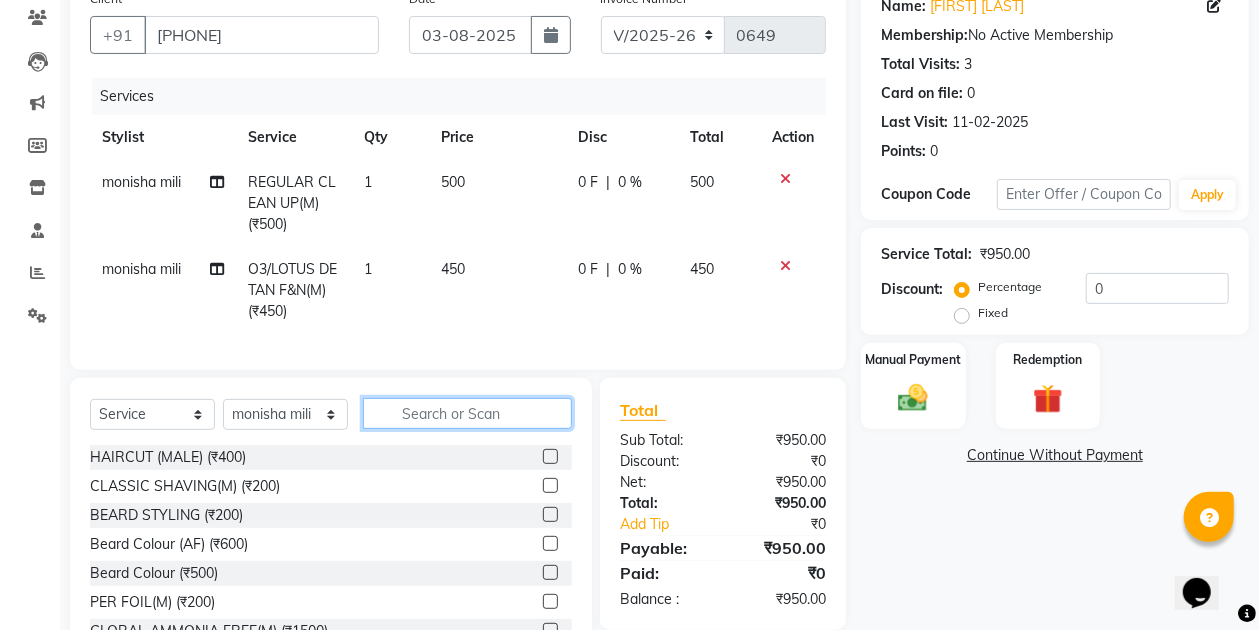 click 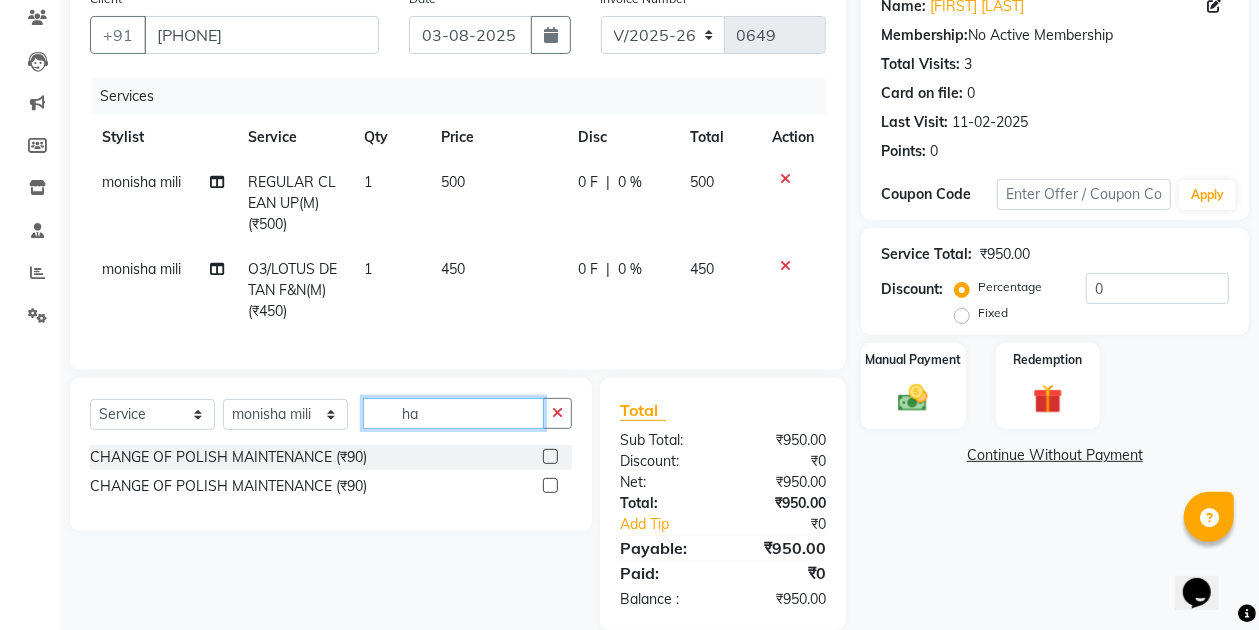 type on "h" 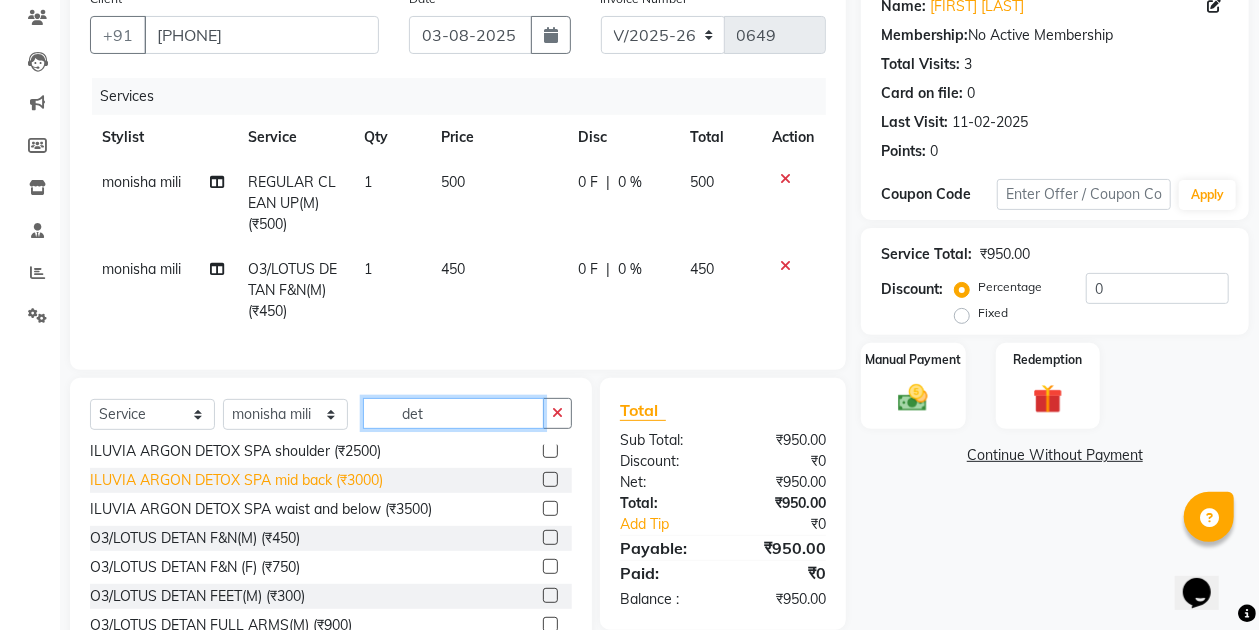 scroll, scrollTop: 133, scrollLeft: 0, axis: vertical 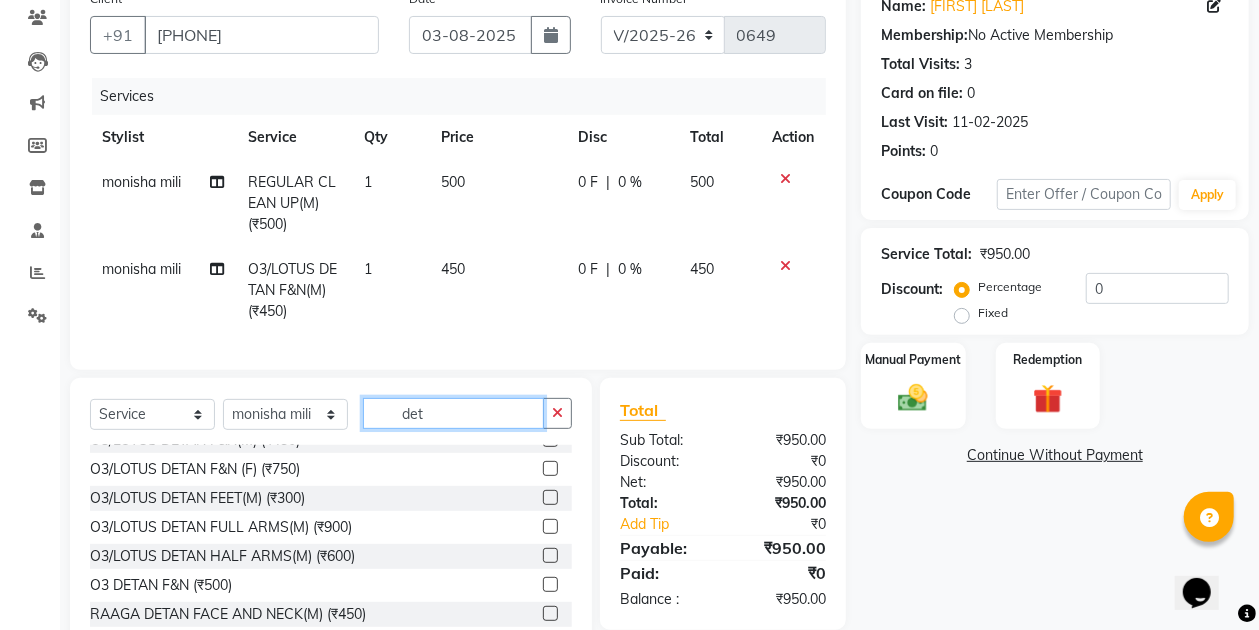 type on "det" 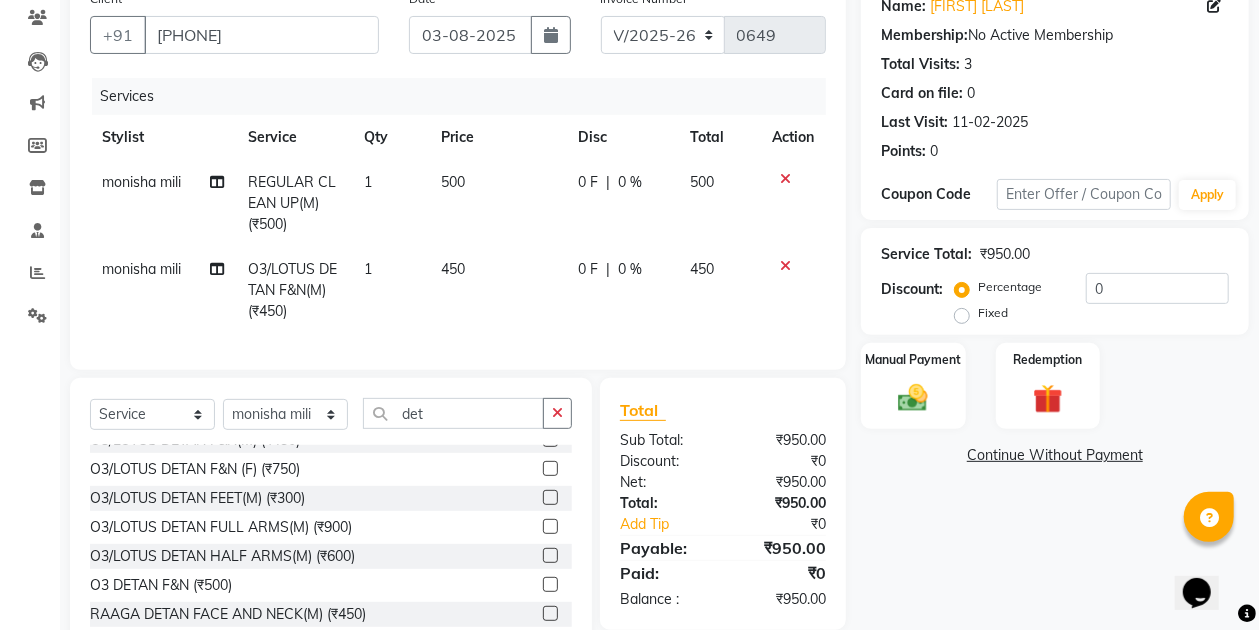 click 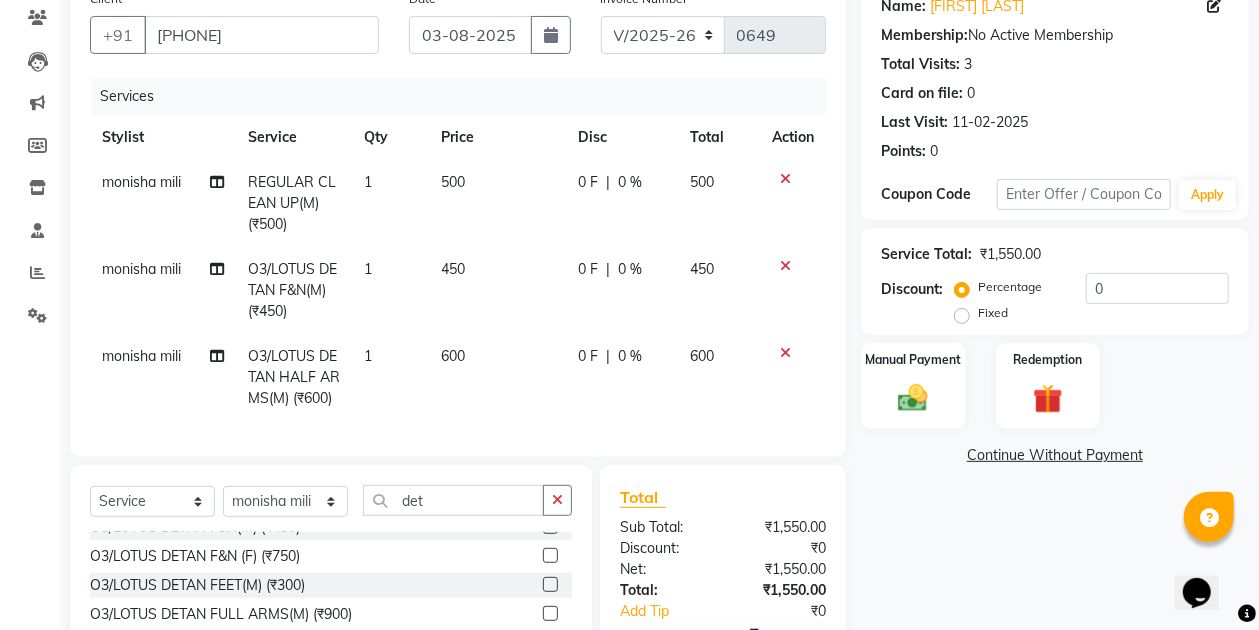 checkbox on "false" 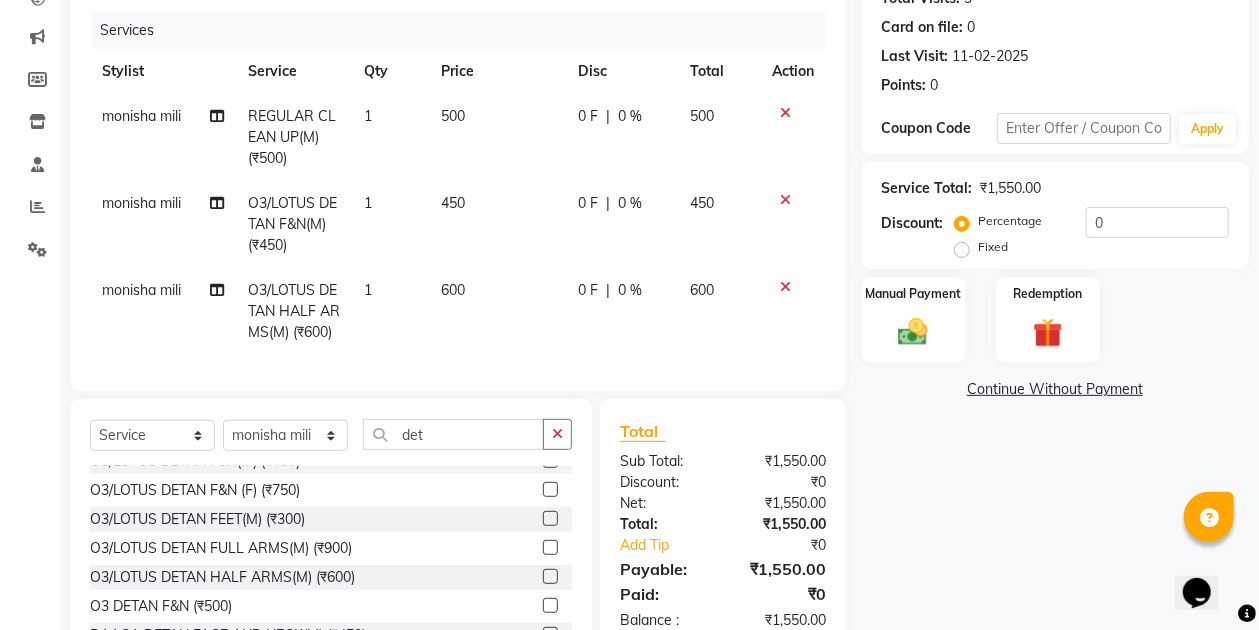 scroll, scrollTop: 304, scrollLeft: 0, axis: vertical 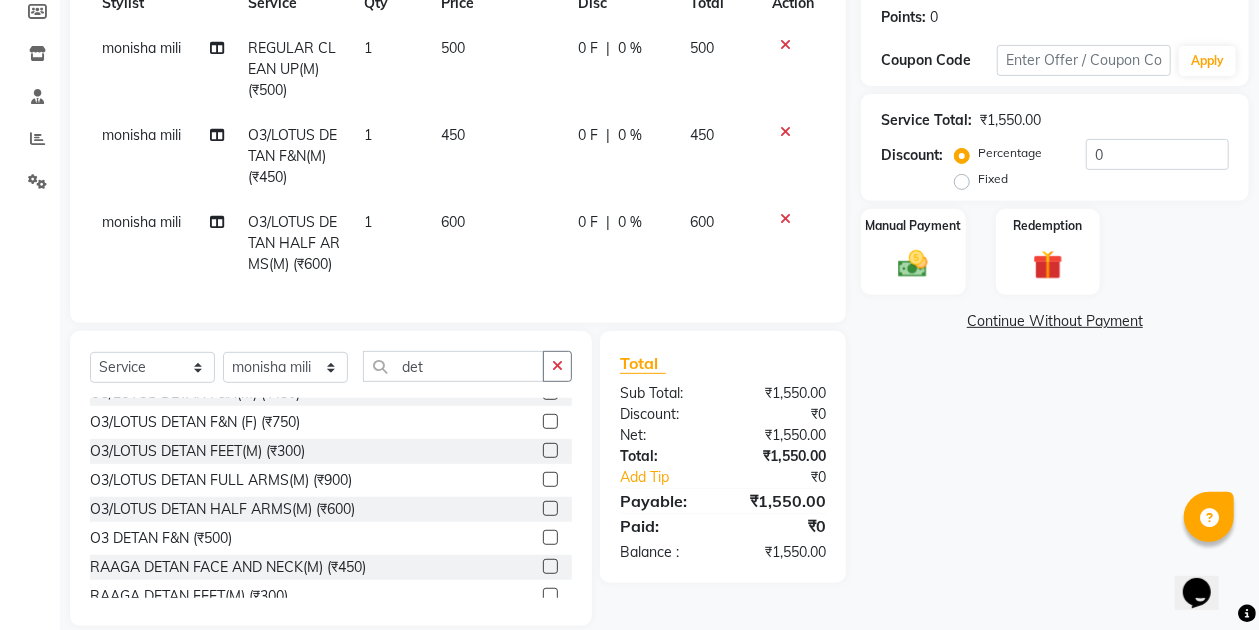 click 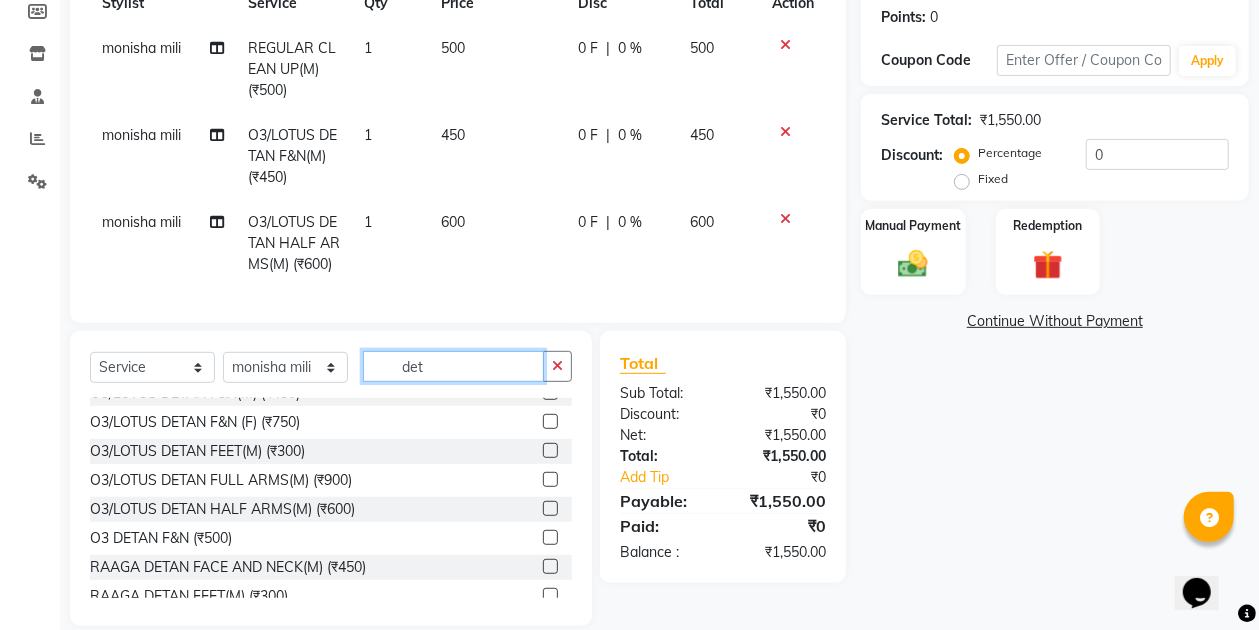 type 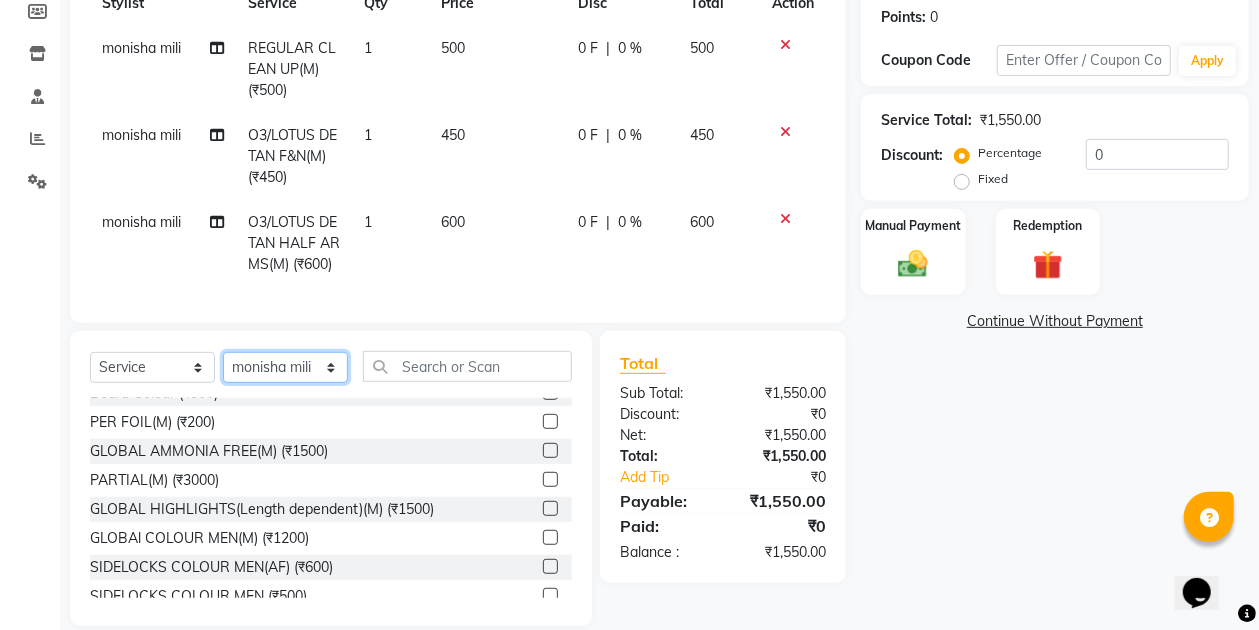 click on "Select Stylist Anuradha singh Bishaya Bhuyan Dip Das Ester jarain  Front Desk Luna kalita monisha mili Pintu Rajak" 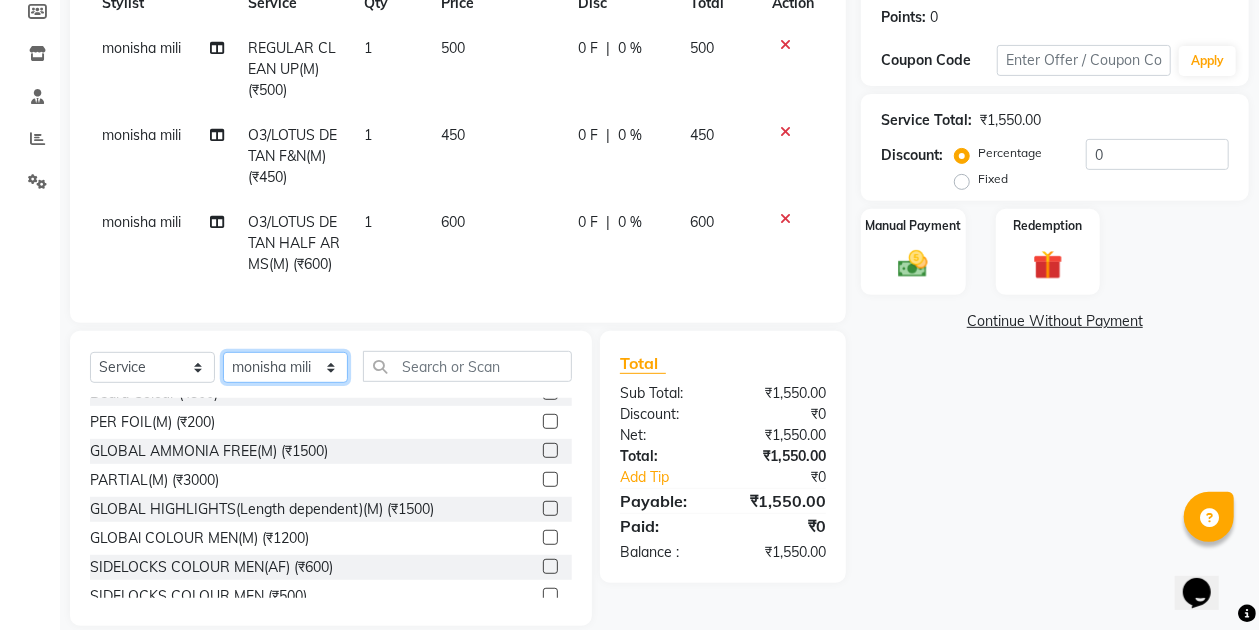 select on "45610" 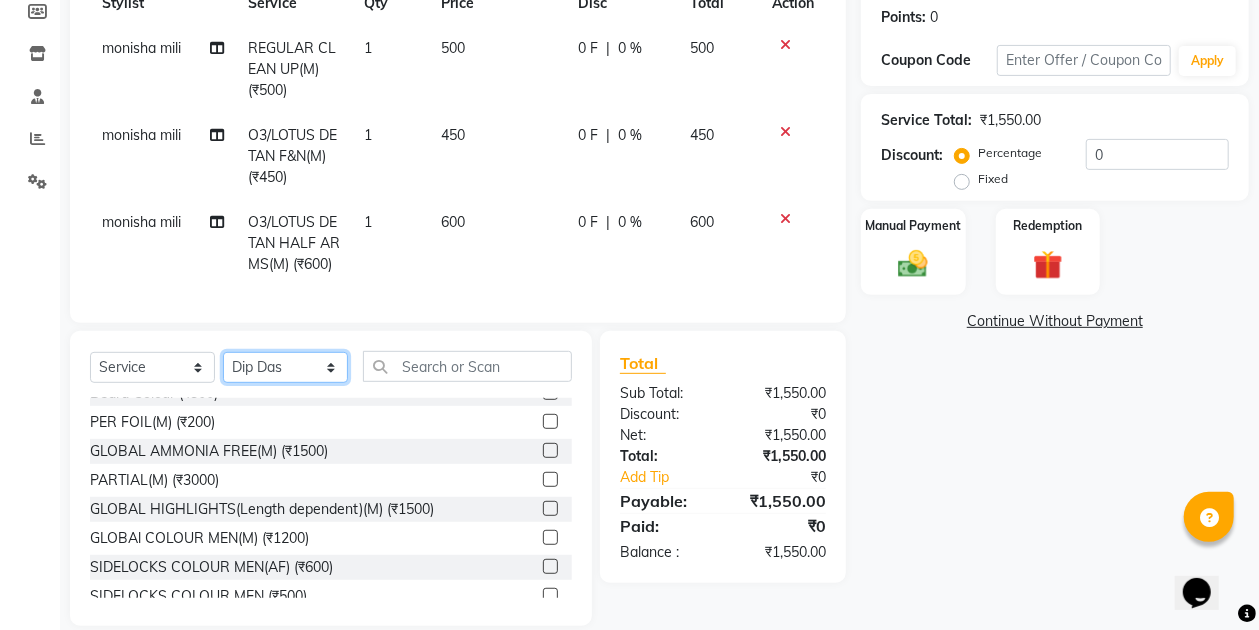 click on "Select Stylist Anuradha singh Bishaya Bhuyan Dip Das Ester jarain  Front Desk Luna kalita monisha mili Pintu Rajak" 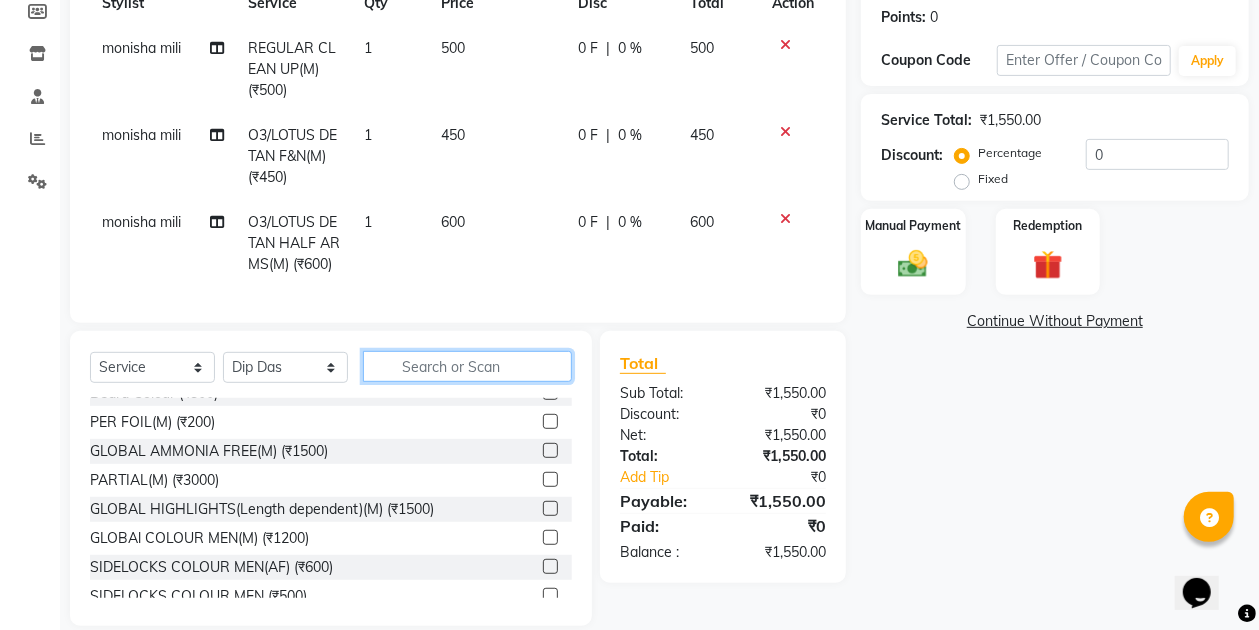 click 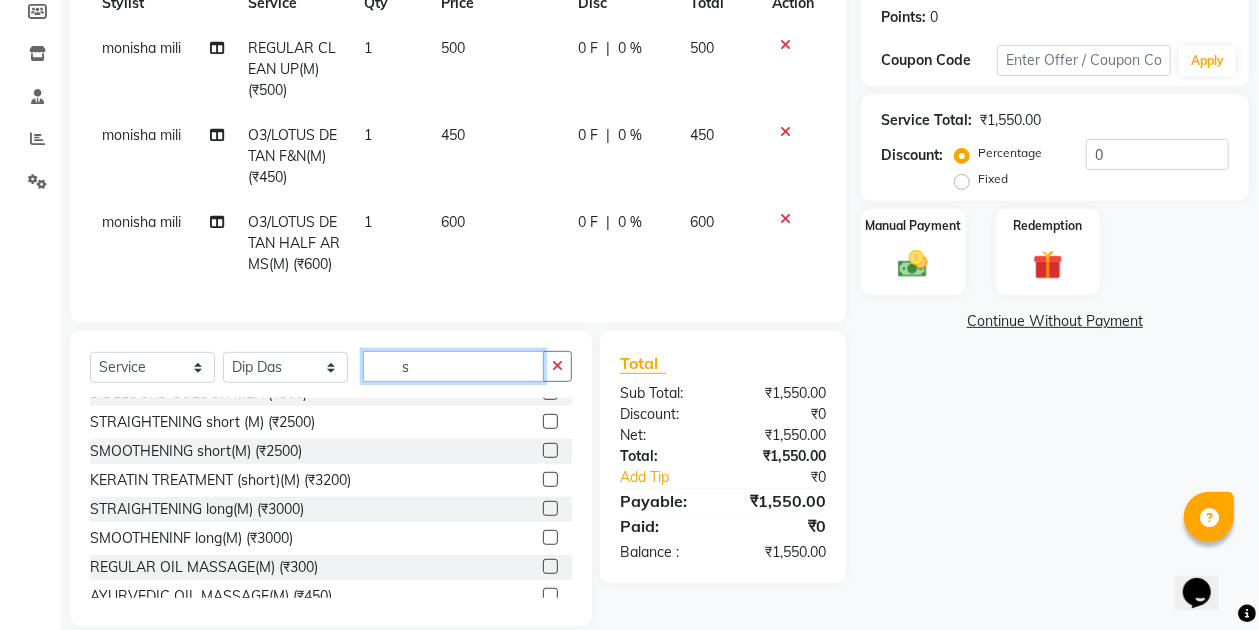 scroll, scrollTop: 0, scrollLeft: 0, axis: both 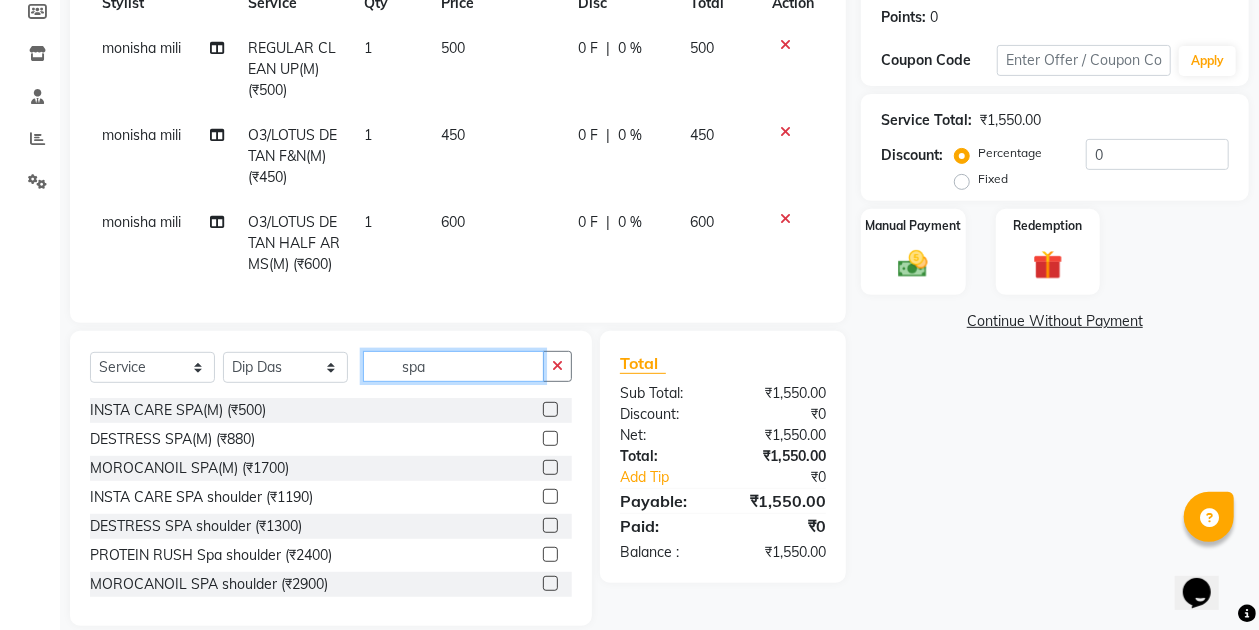 type on "spa" 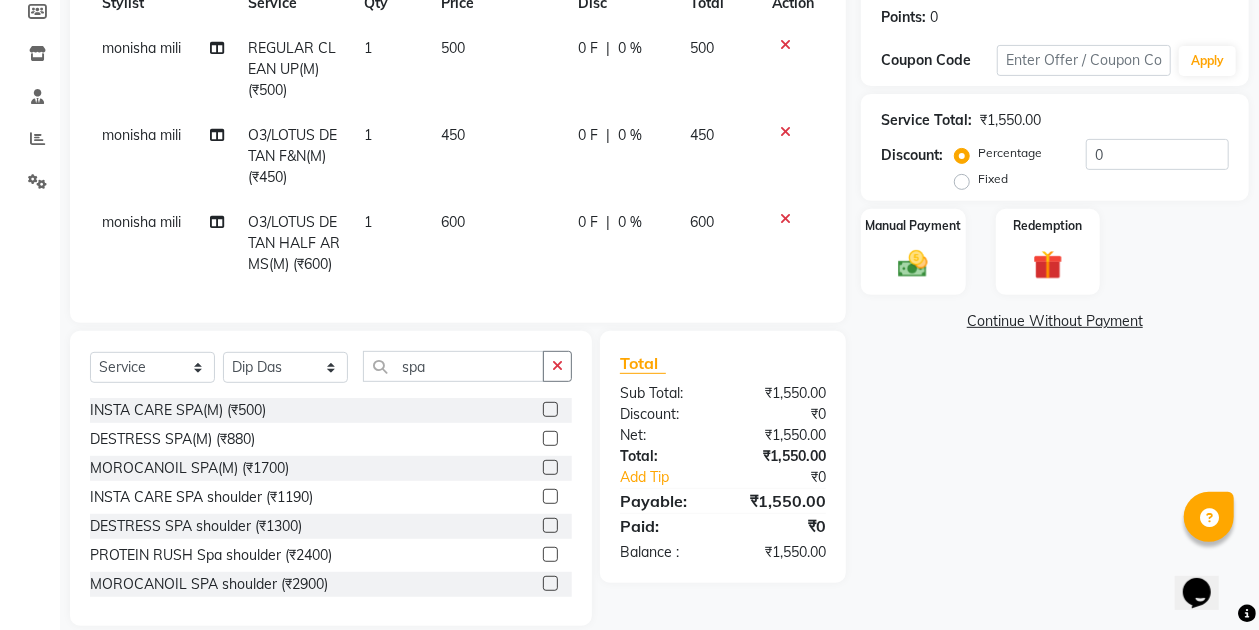 click 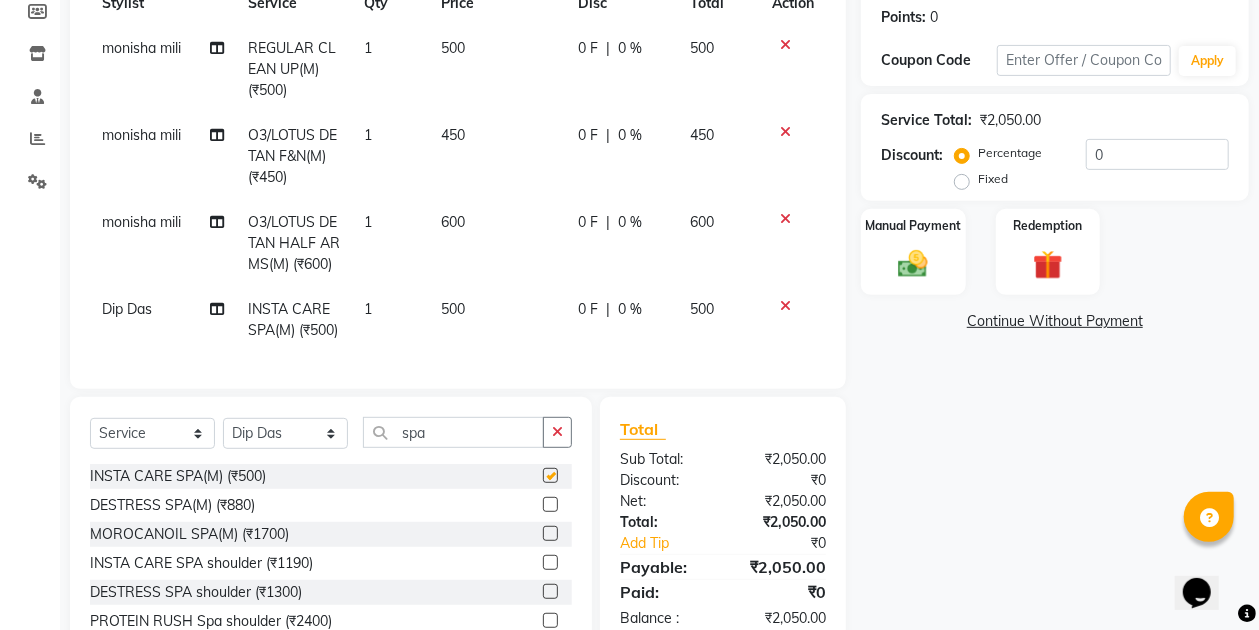 checkbox on "false" 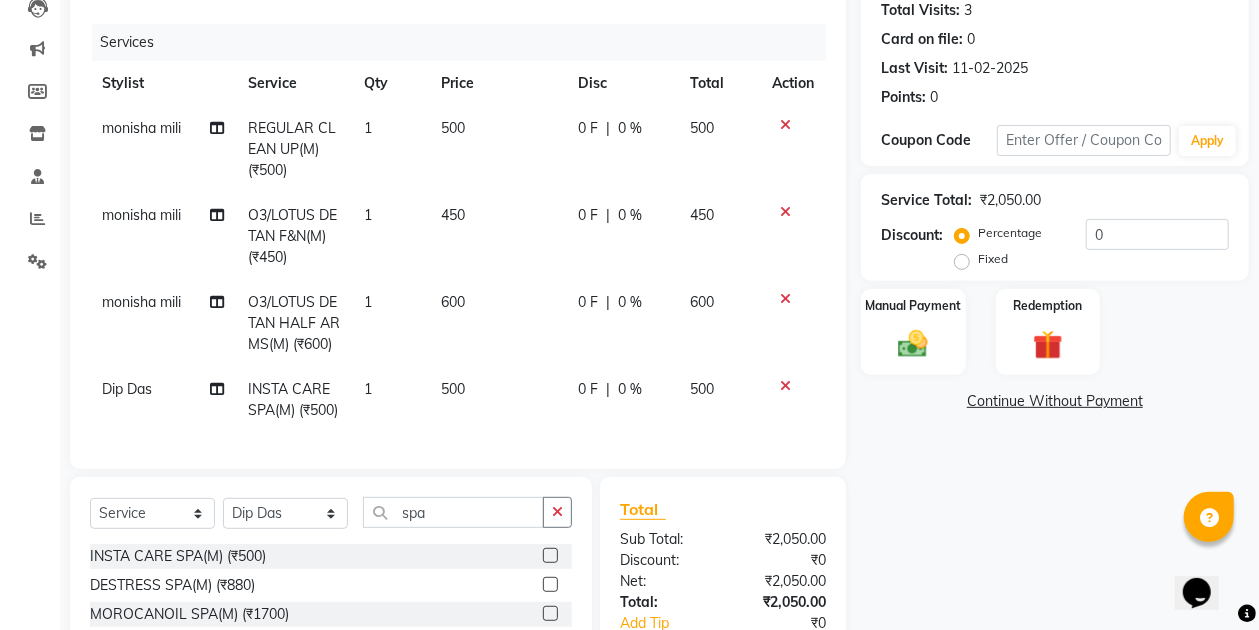 scroll, scrollTop: 247, scrollLeft: 0, axis: vertical 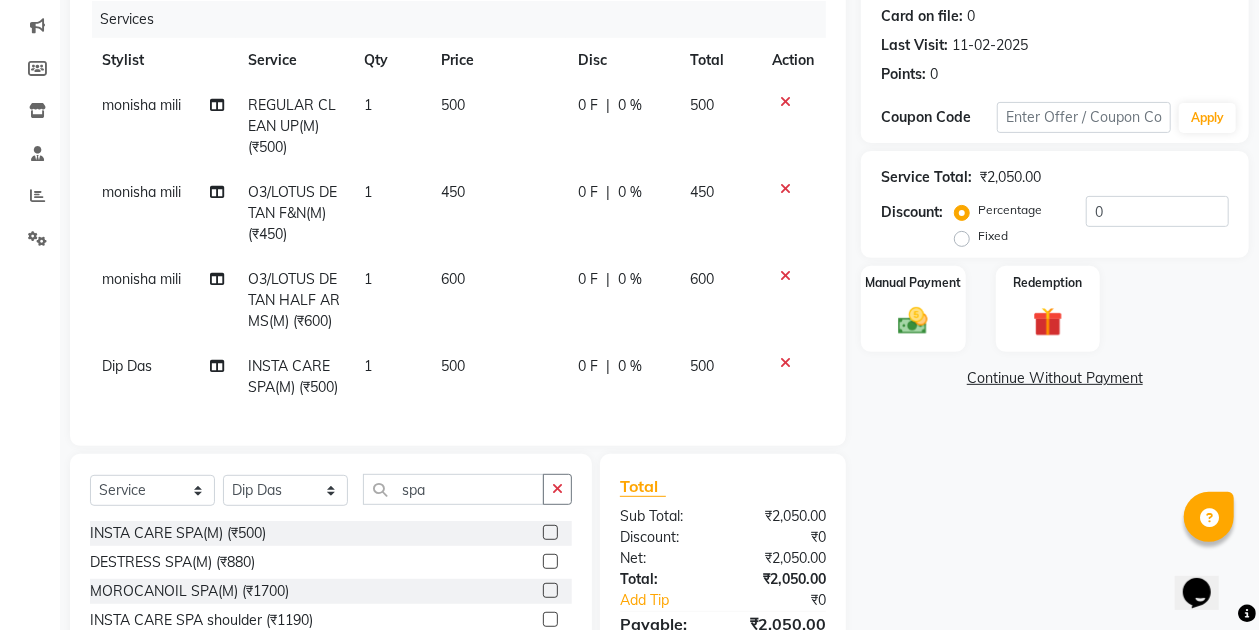 click on "0 F" 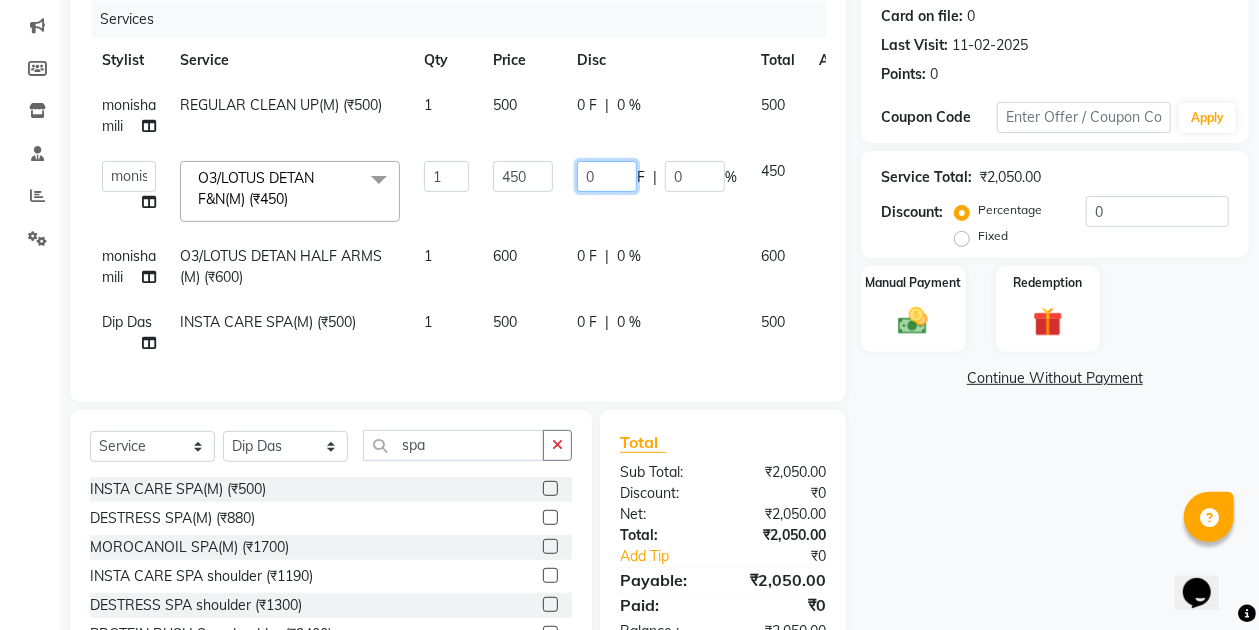 click on "0" 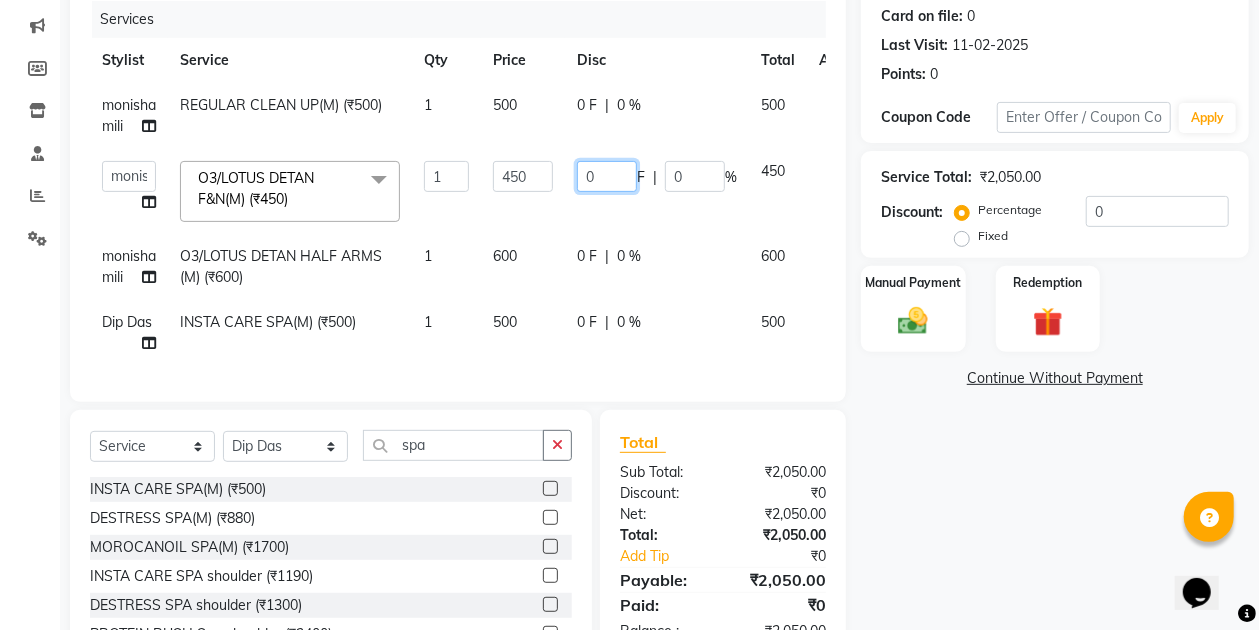 type on "50" 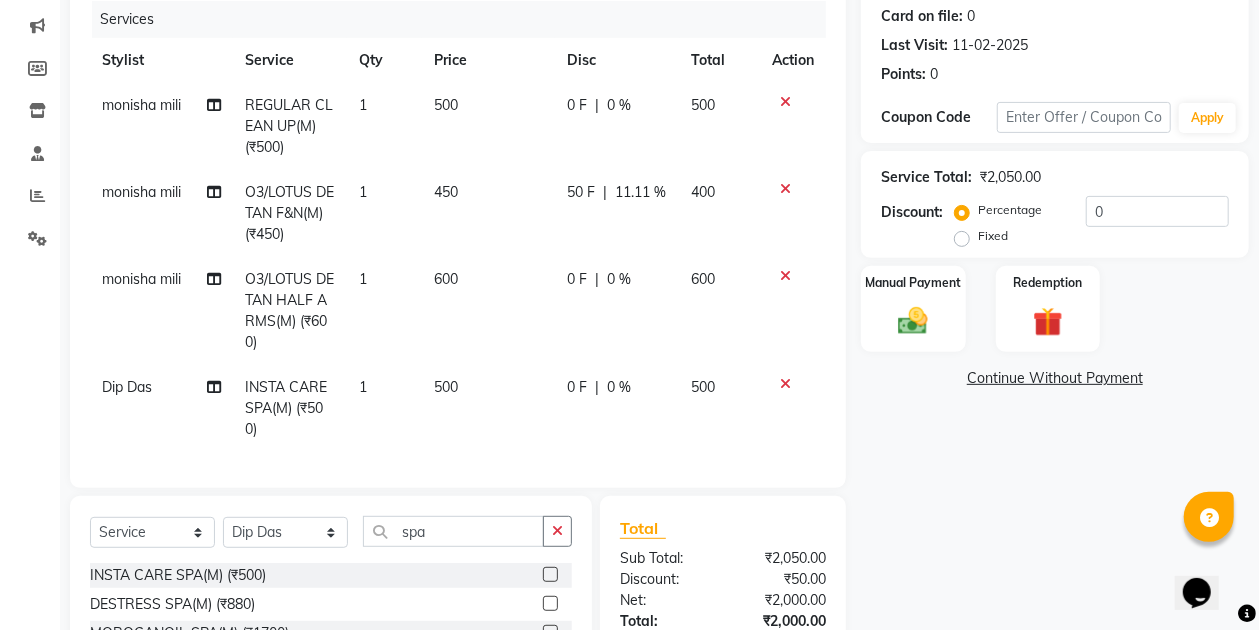 click on "50 F | 11.11 %" 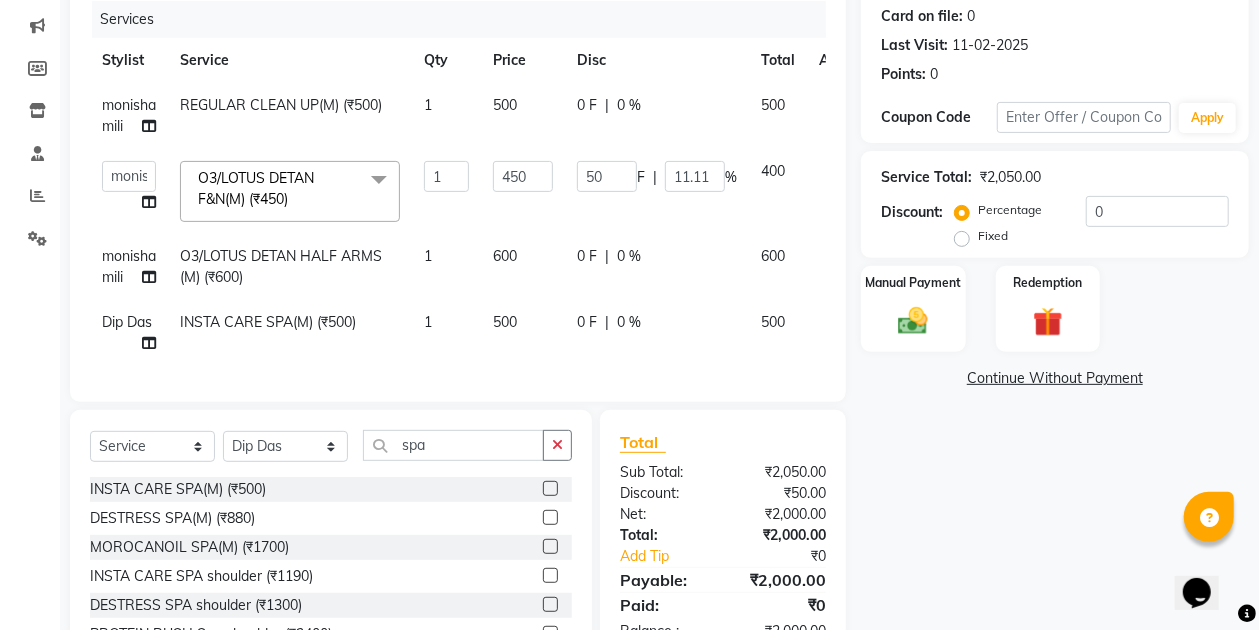 click on "0 F" 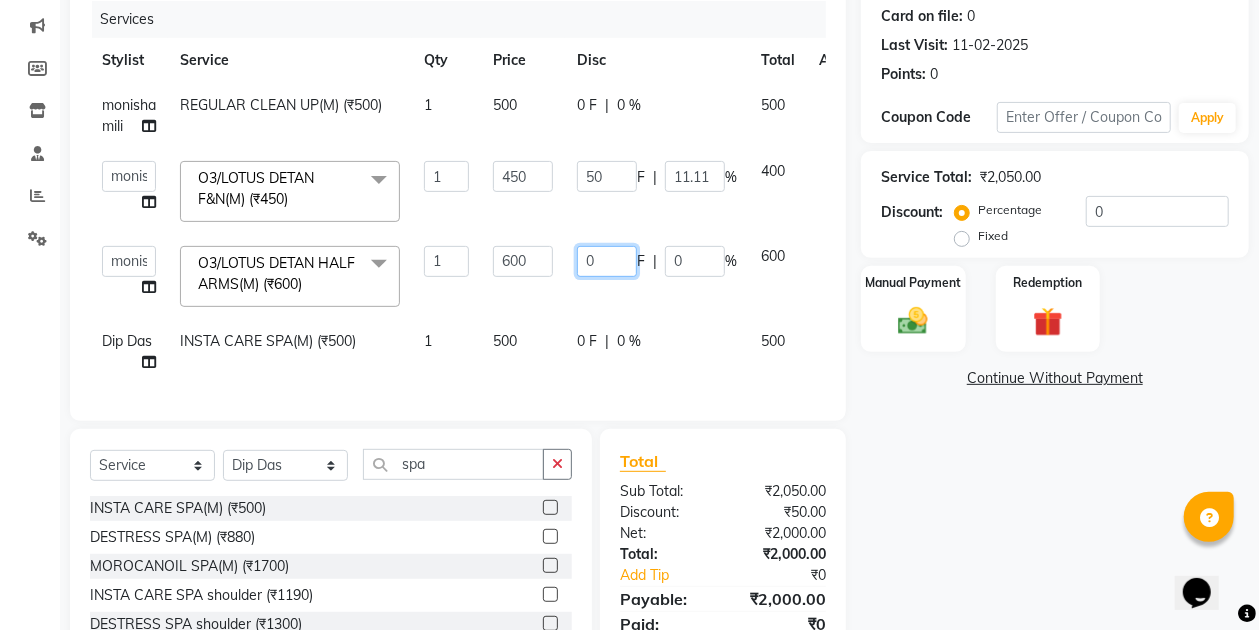 click on "0" 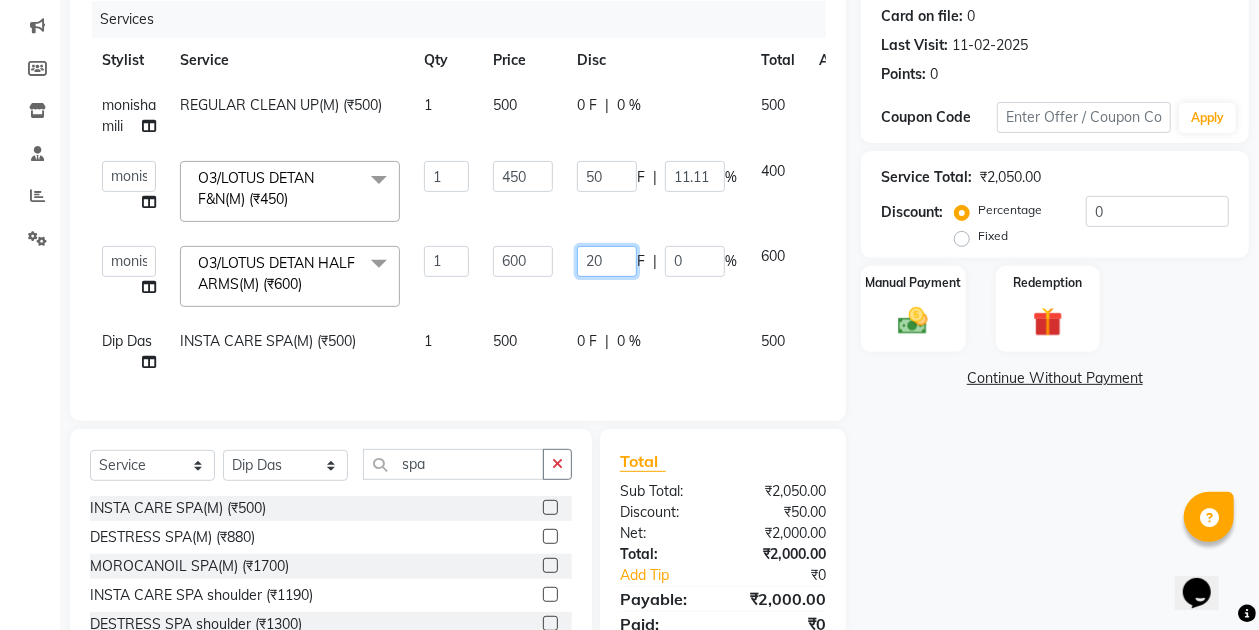 type on "200" 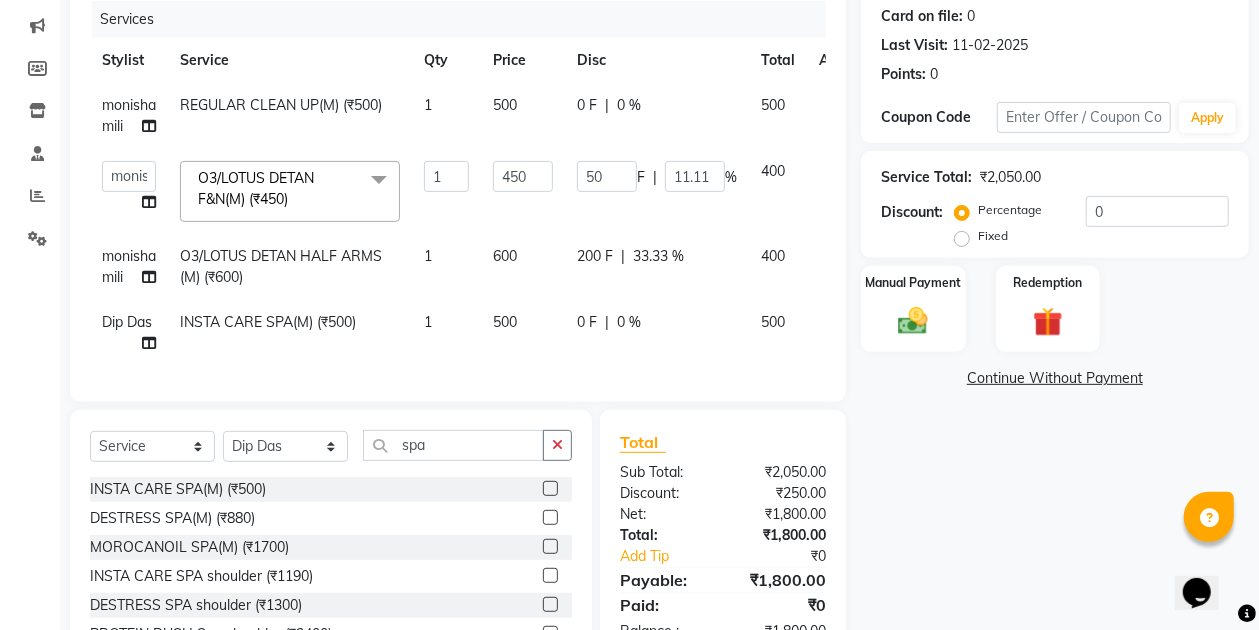 click on "200 F | 33.33 %" 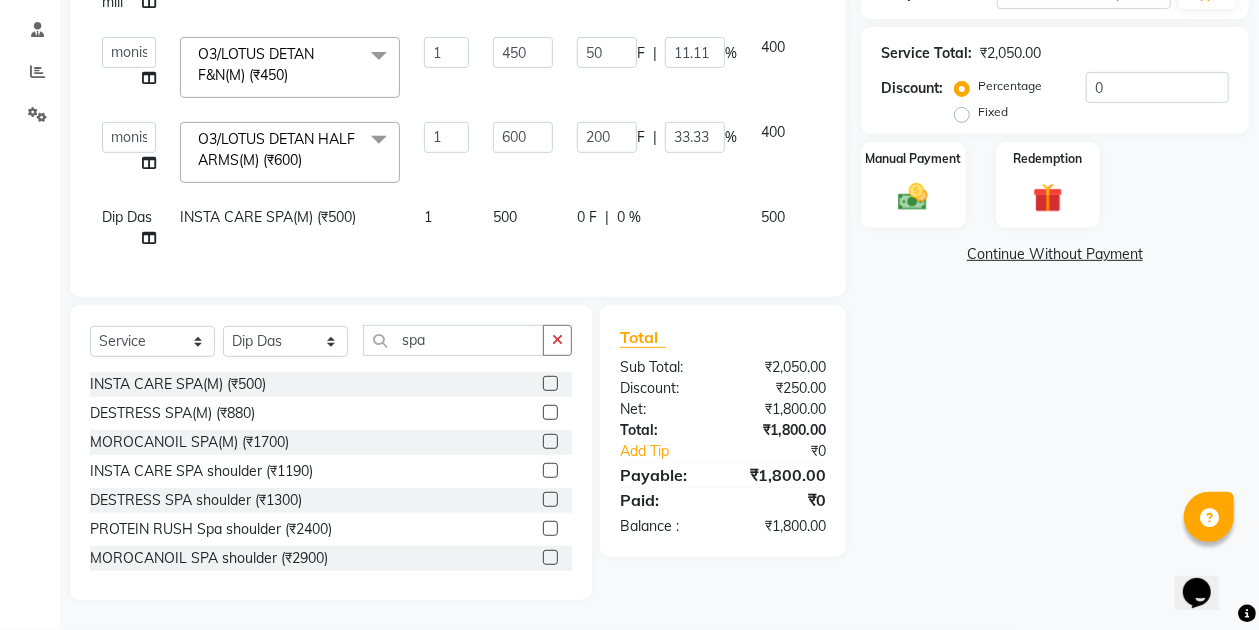 scroll, scrollTop: 312, scrollLeft: 0, axis: vertical 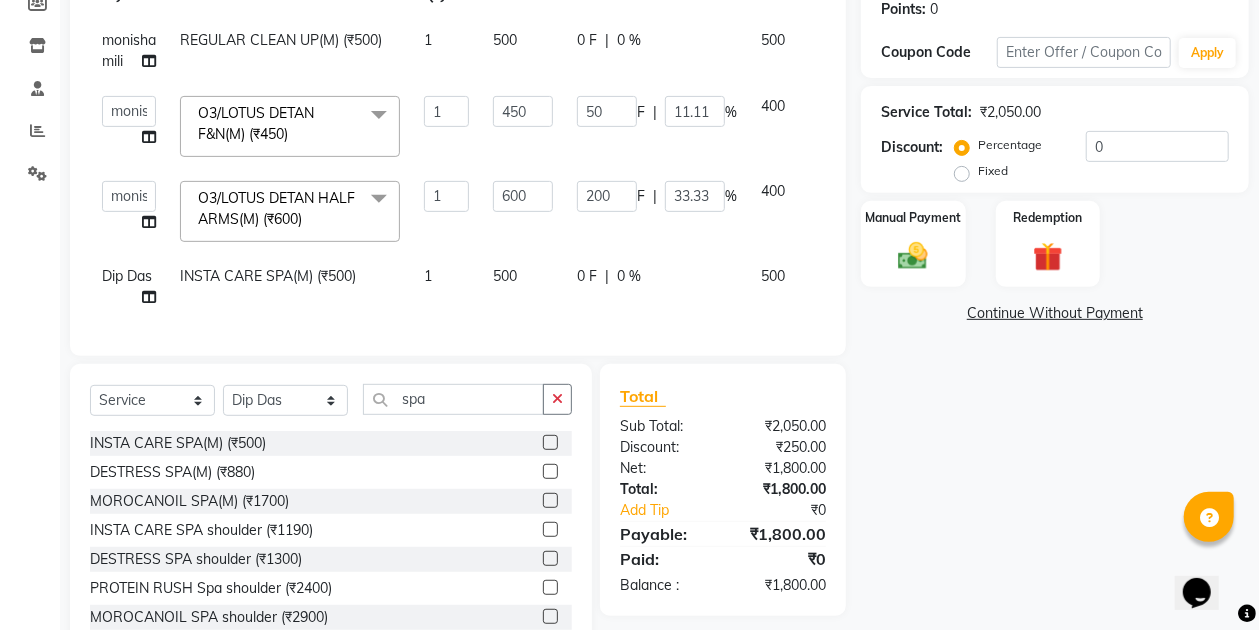 click on "0 F" 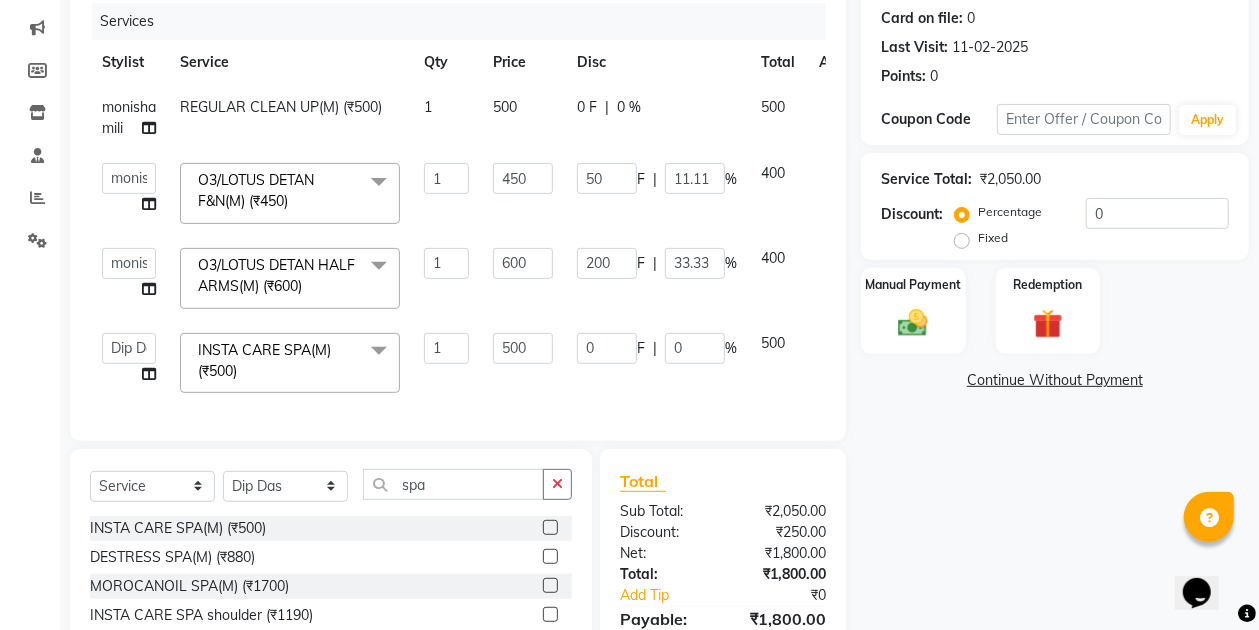scroll, scrollTop: 178, scrollLeft: 0, axis: vertical 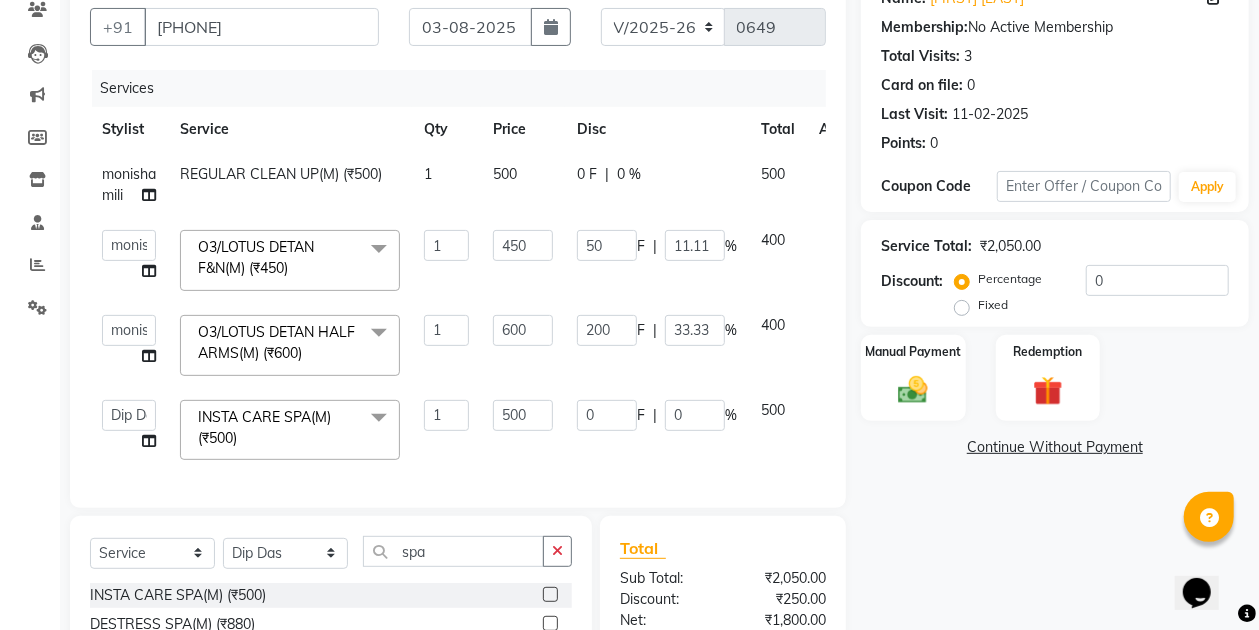click on "0 F" 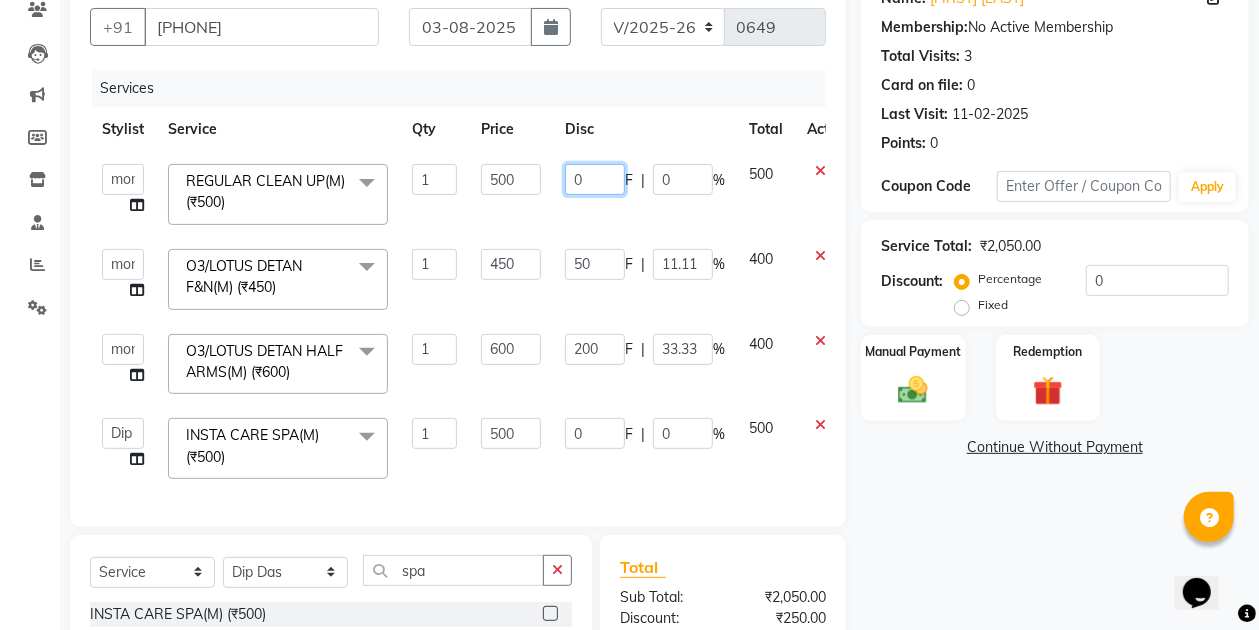 click on "0" 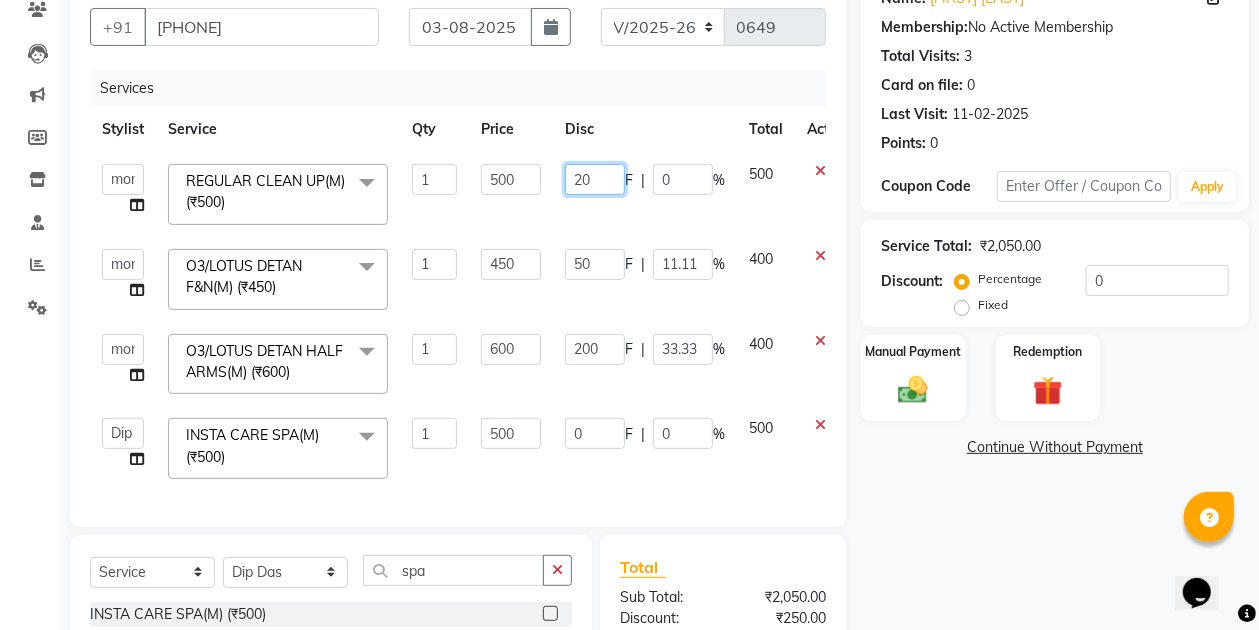 type on "200" 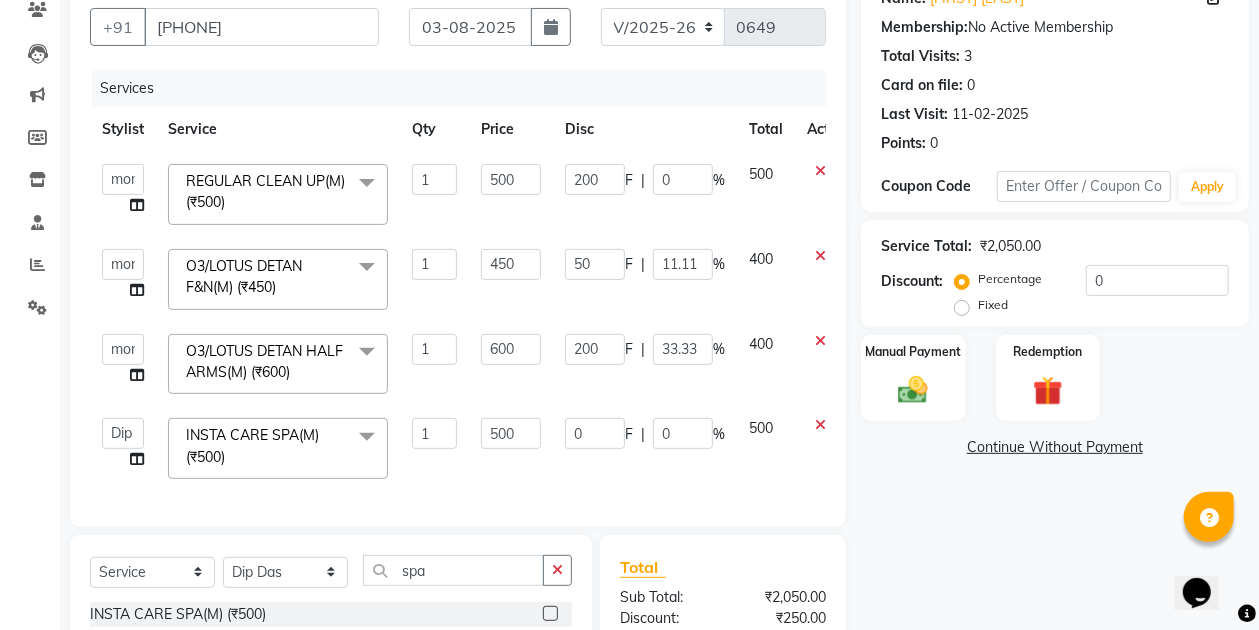 click on "200 F | 0 %" 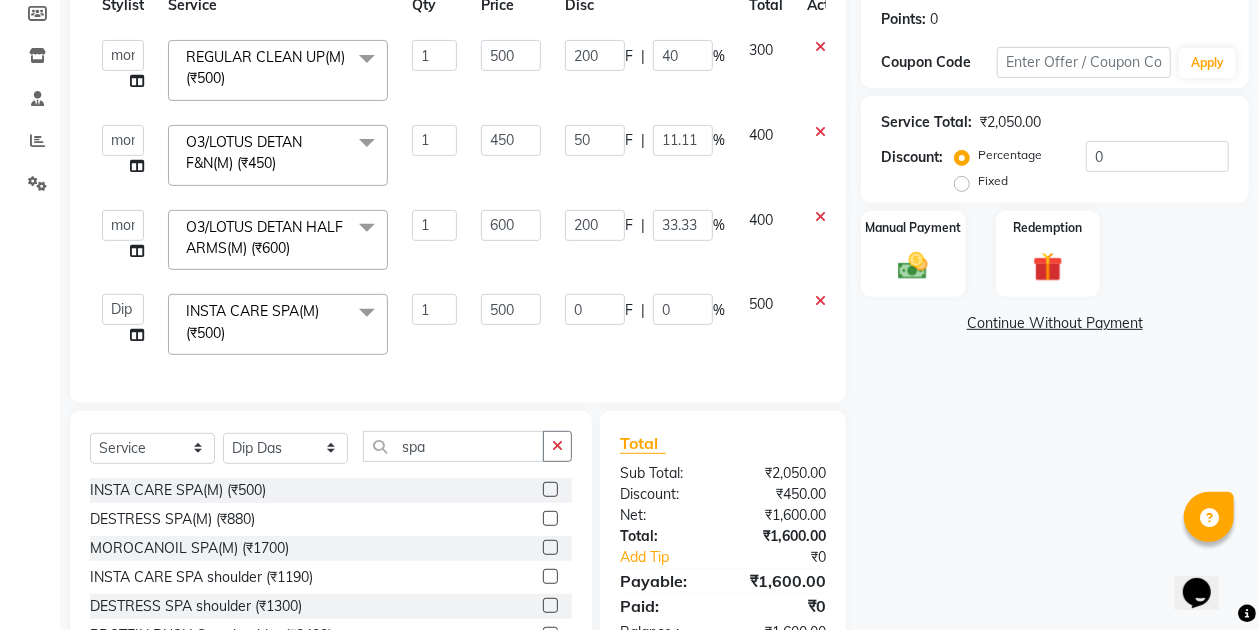 scroll, scrollTop: 312, scrollLeft: 0, axis: vertical 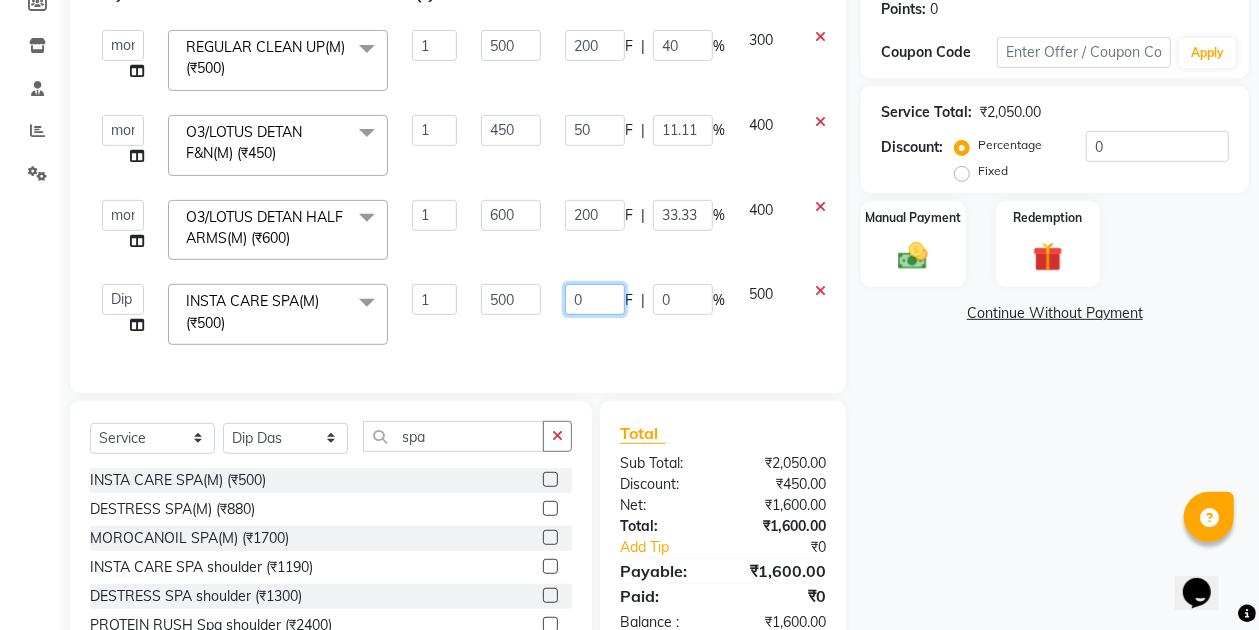 click on "0" 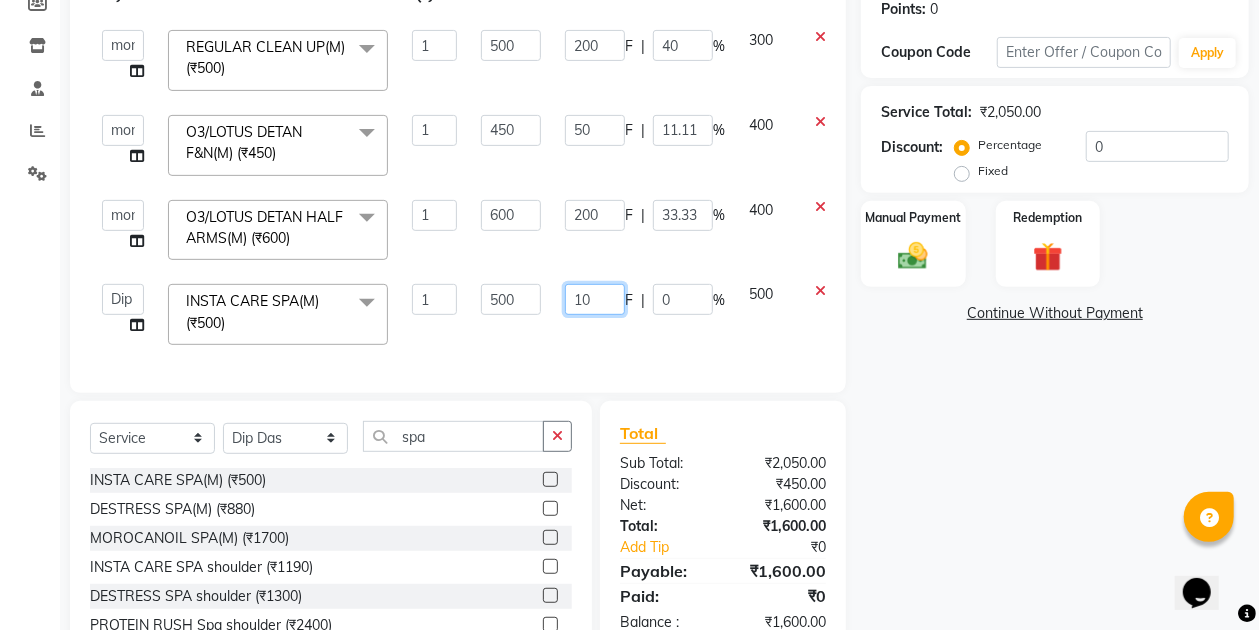 type on "100" 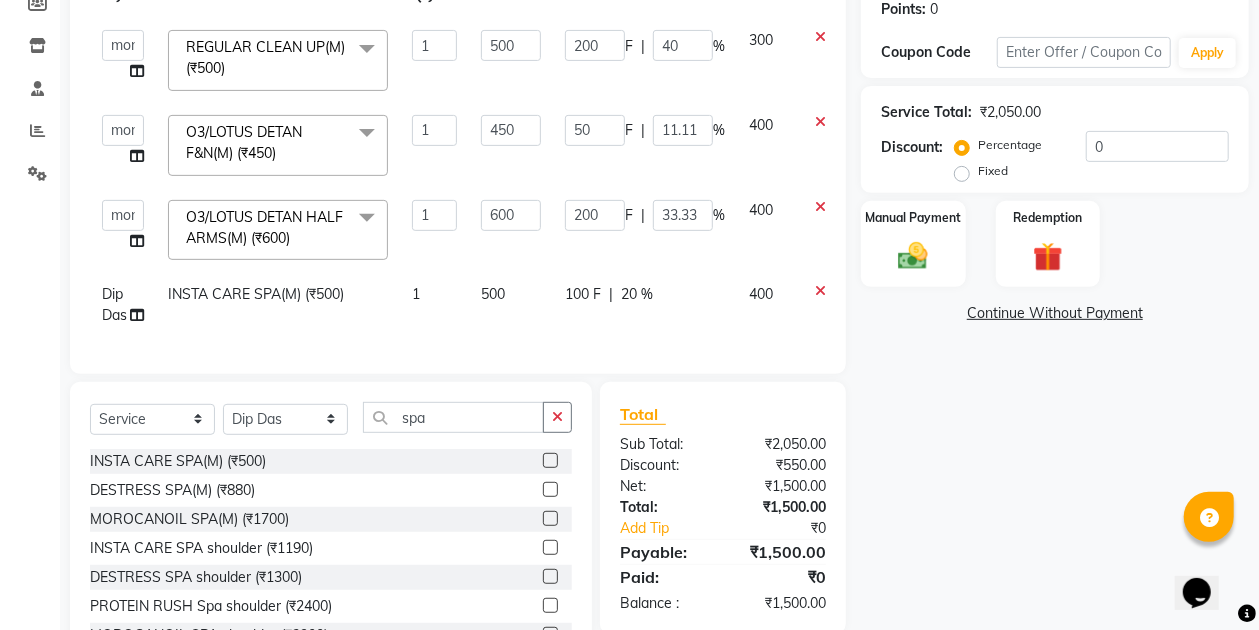click on "100 F | 20 %" 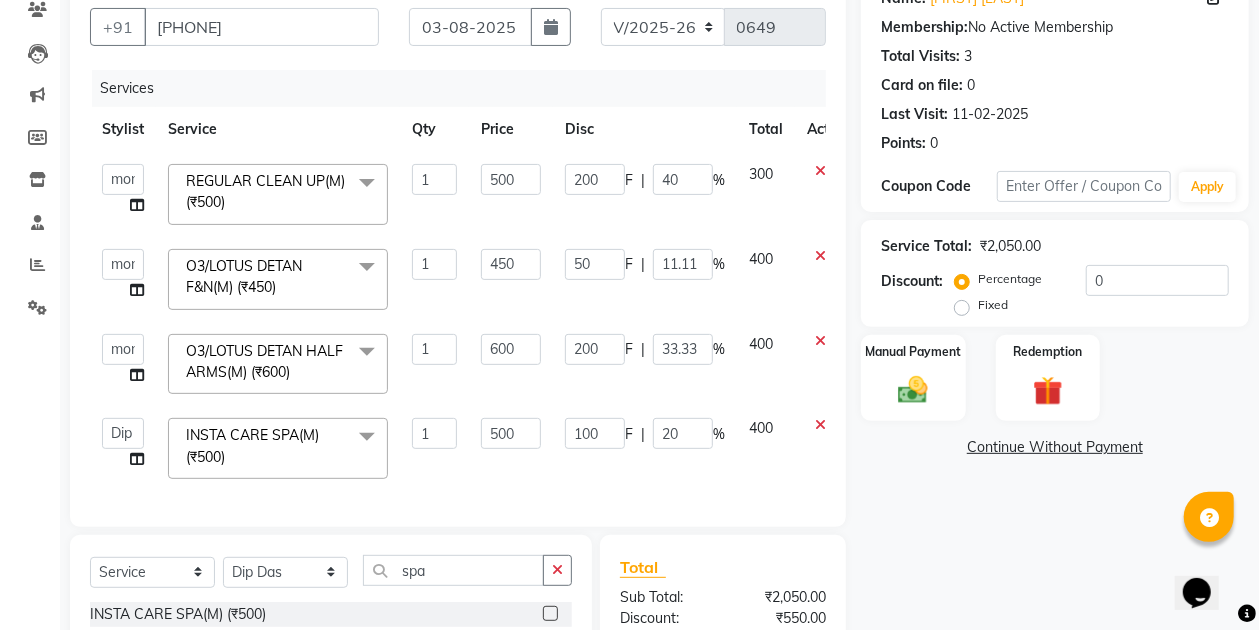 scroll, scrollTop: 245, scrollLeft: 0, axis: vertical 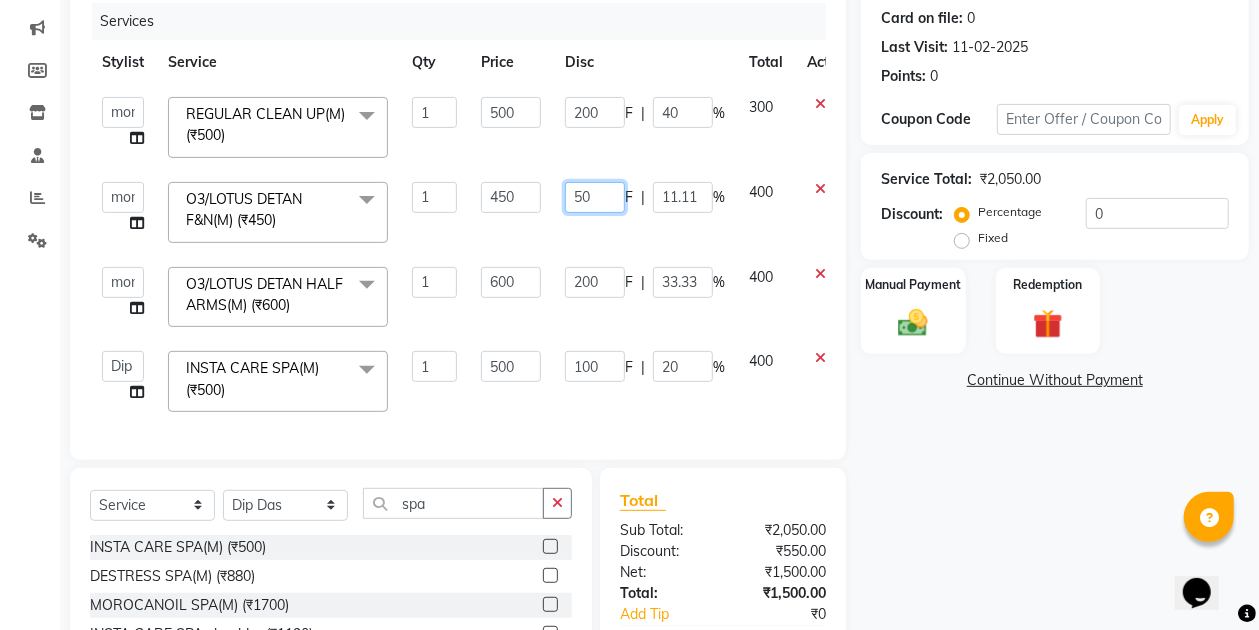 click on "50" 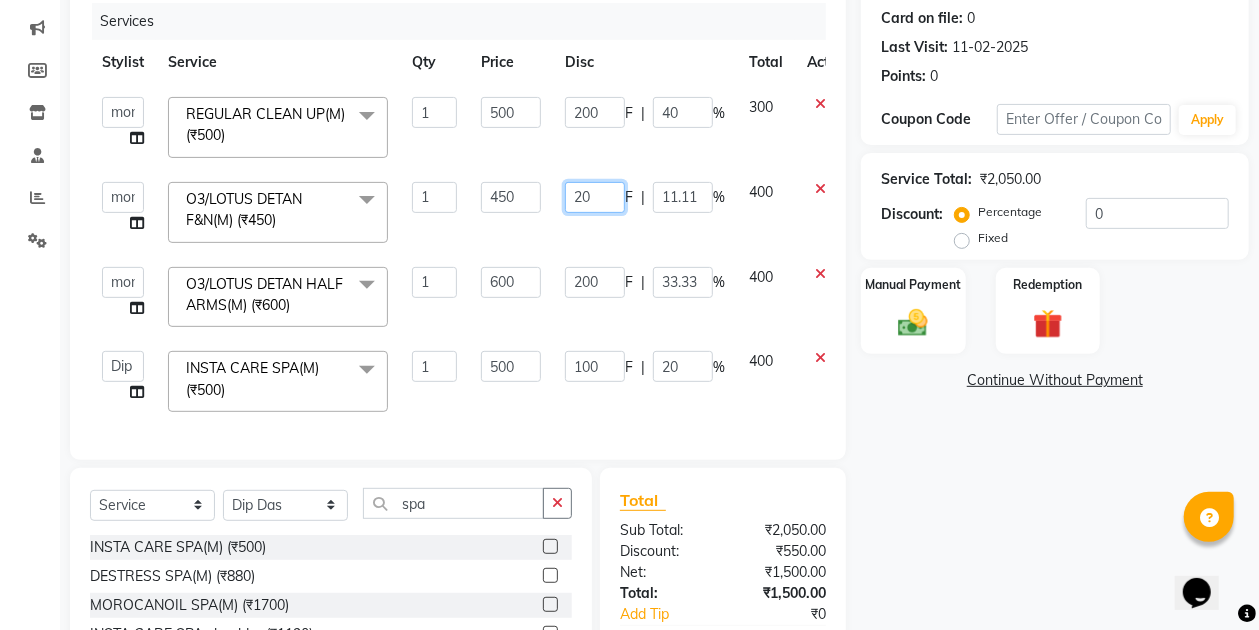 type on "200" 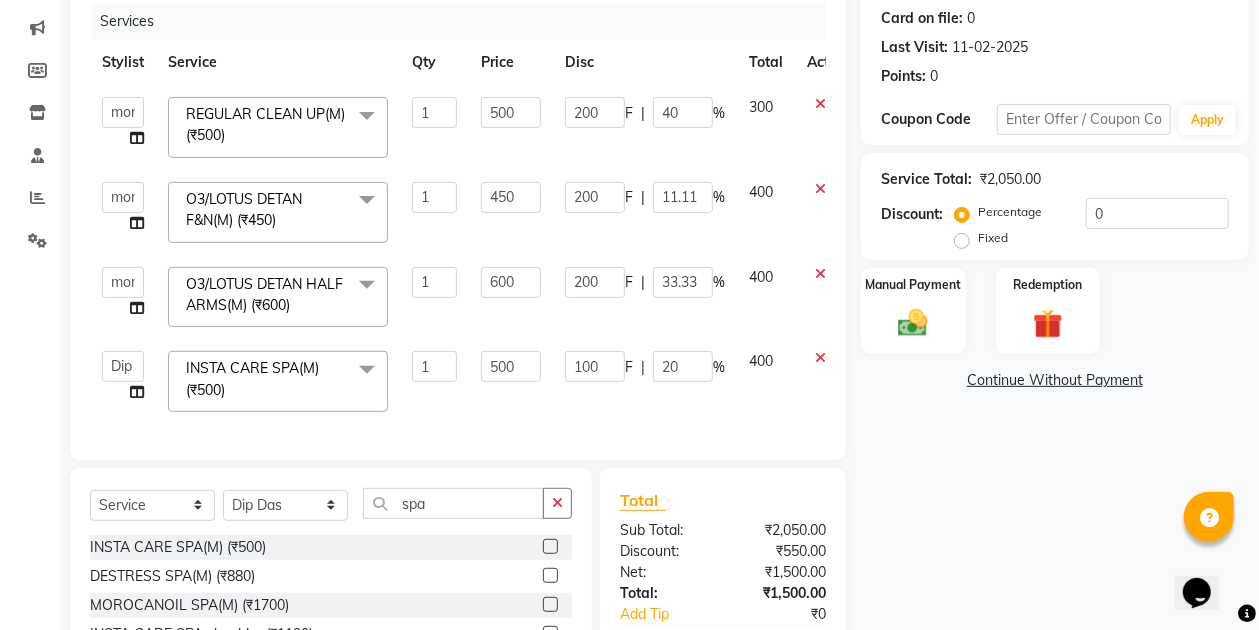 click on "200 F | 11.11 %" 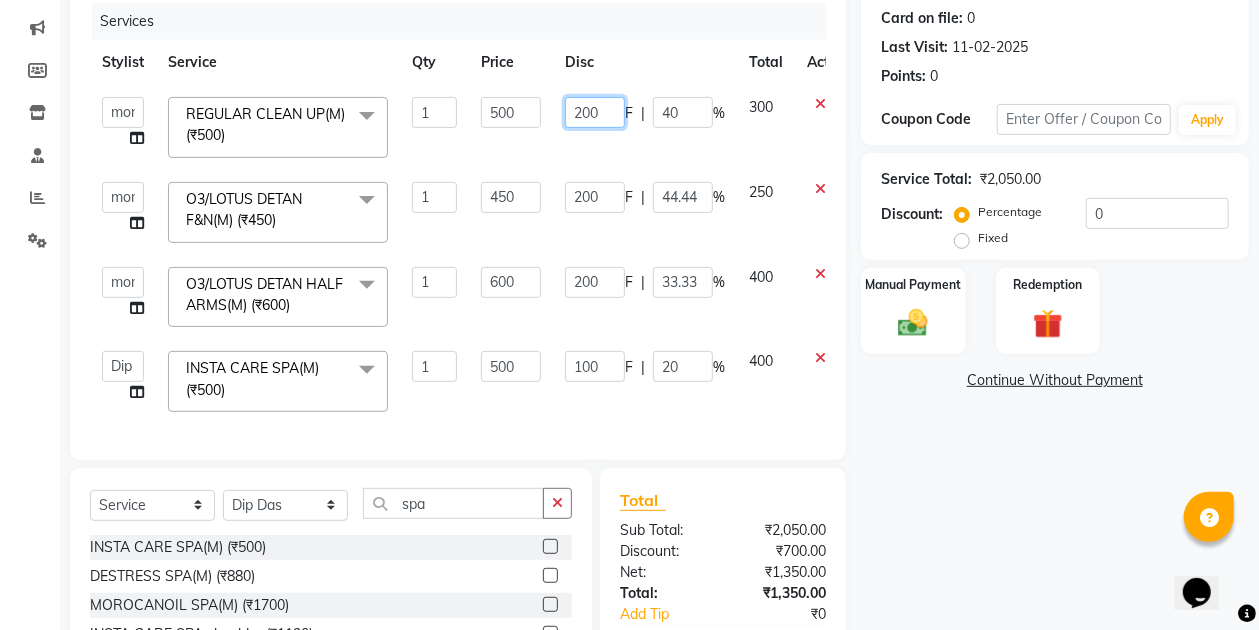 click on "200" 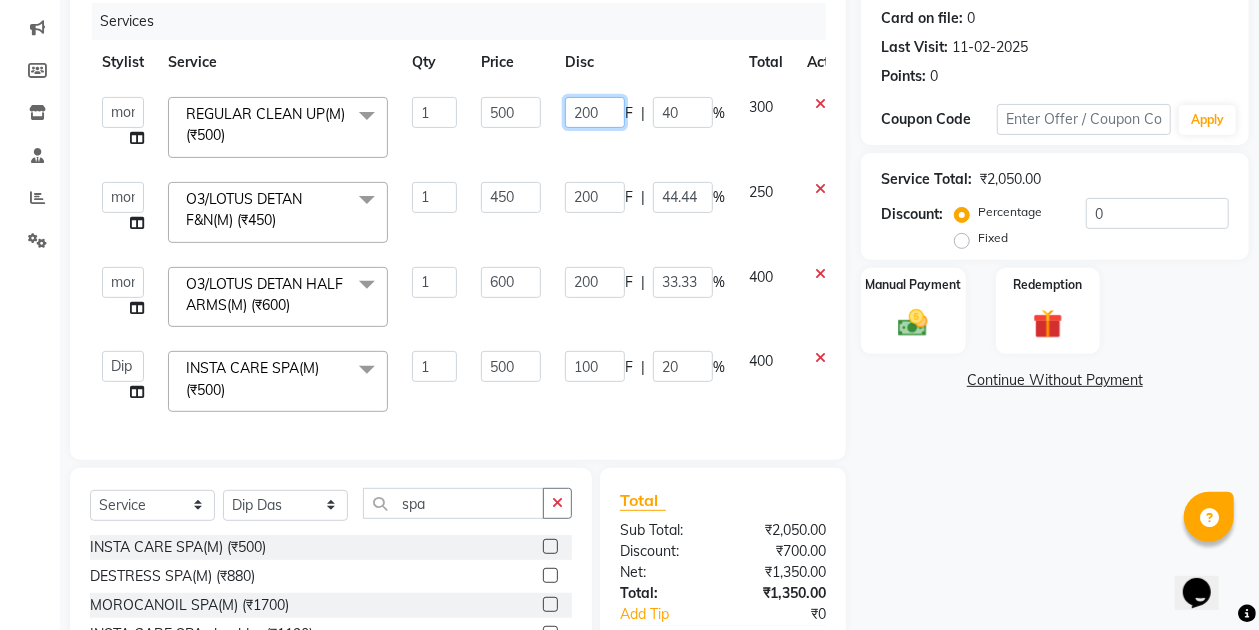 click on "200" 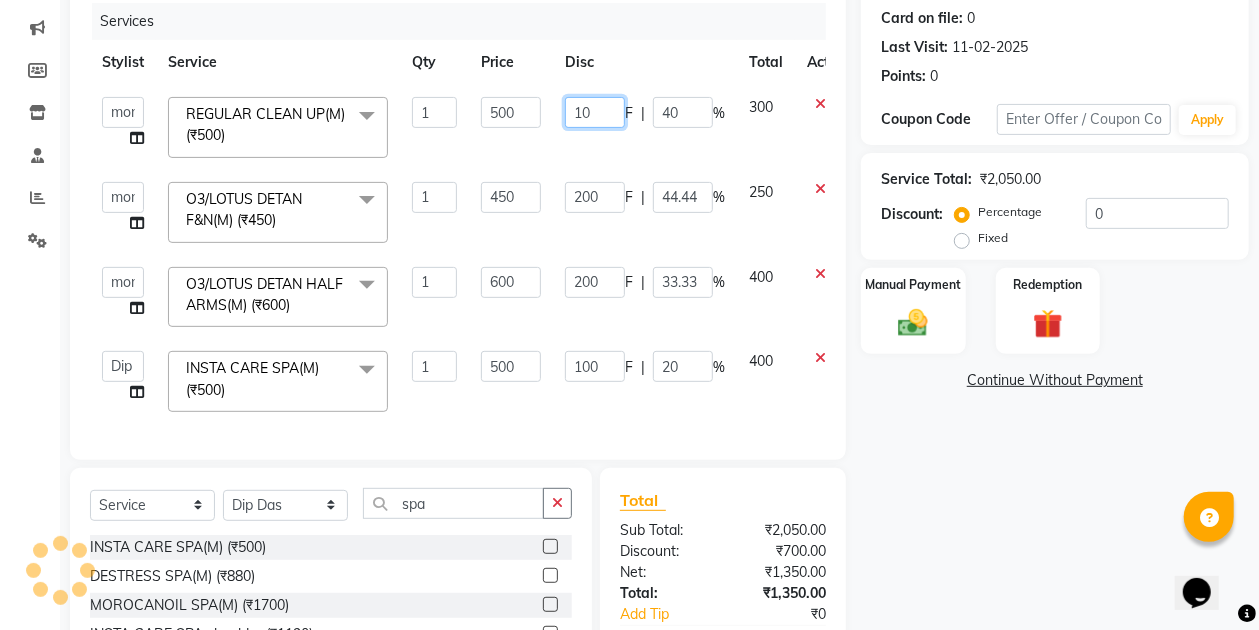 type on "150" 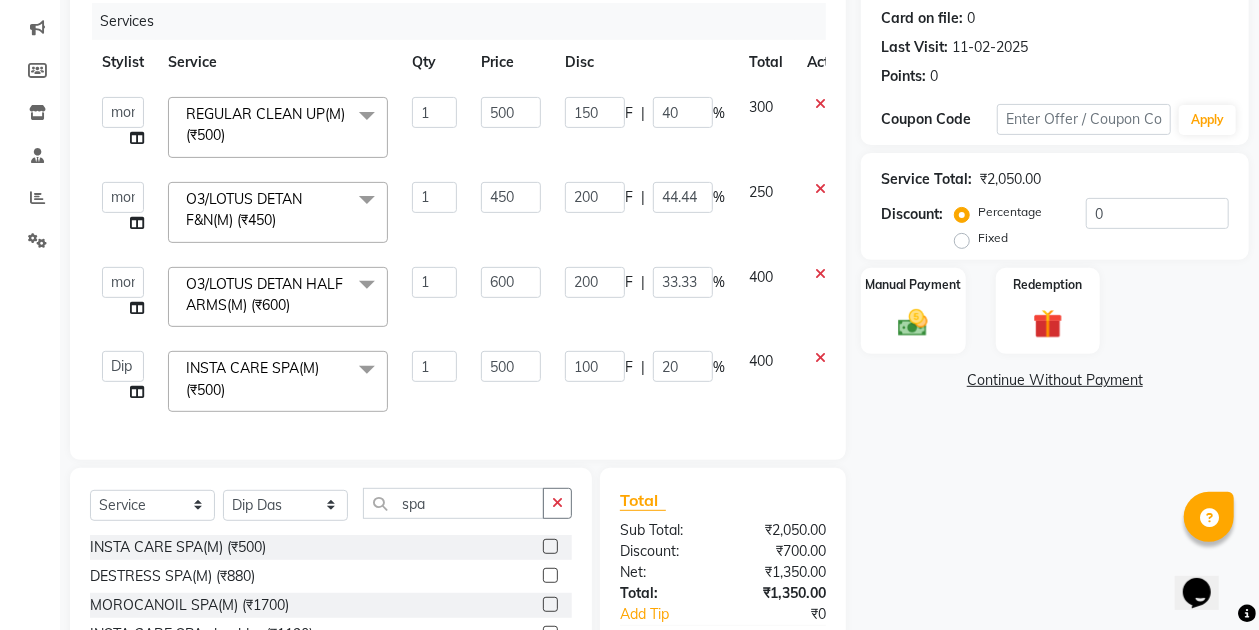 click on "150 F | 40 %" 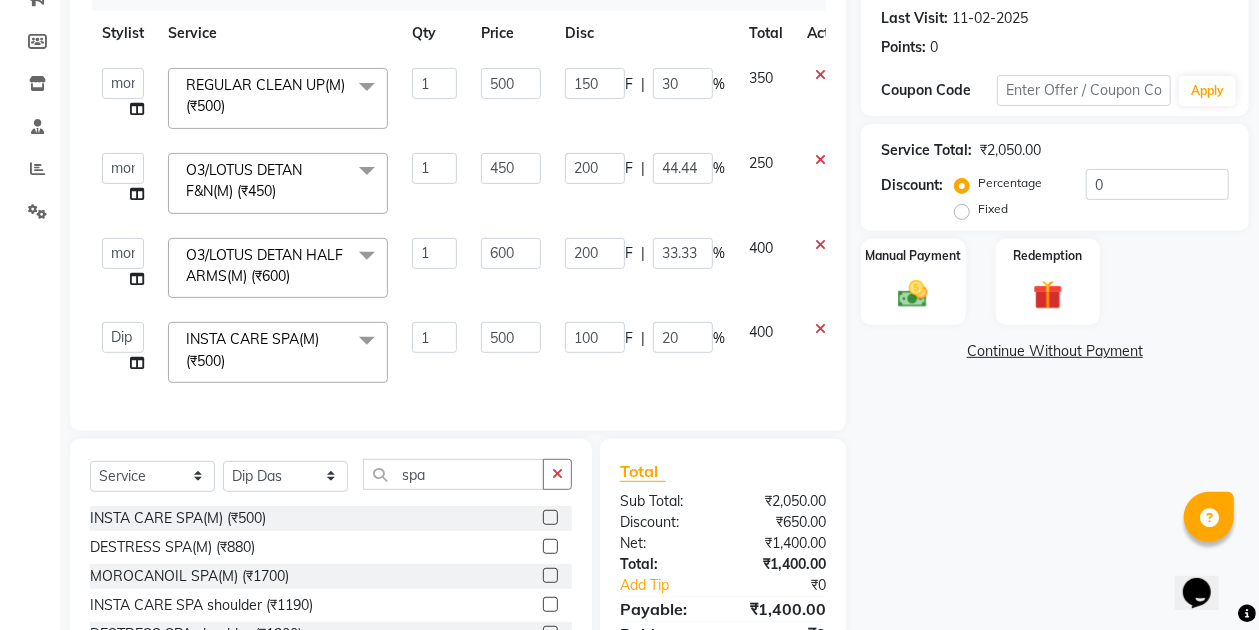 scroll, scrollTop: 245, scrollLeft: 0, axis: vertical 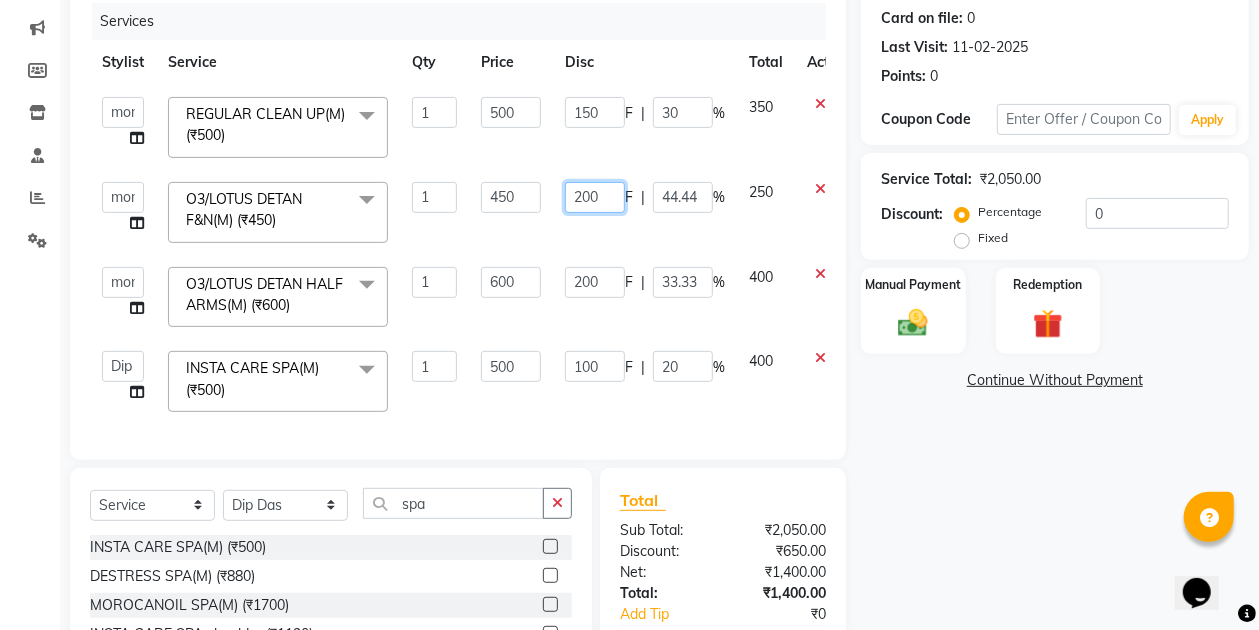 click on "200" 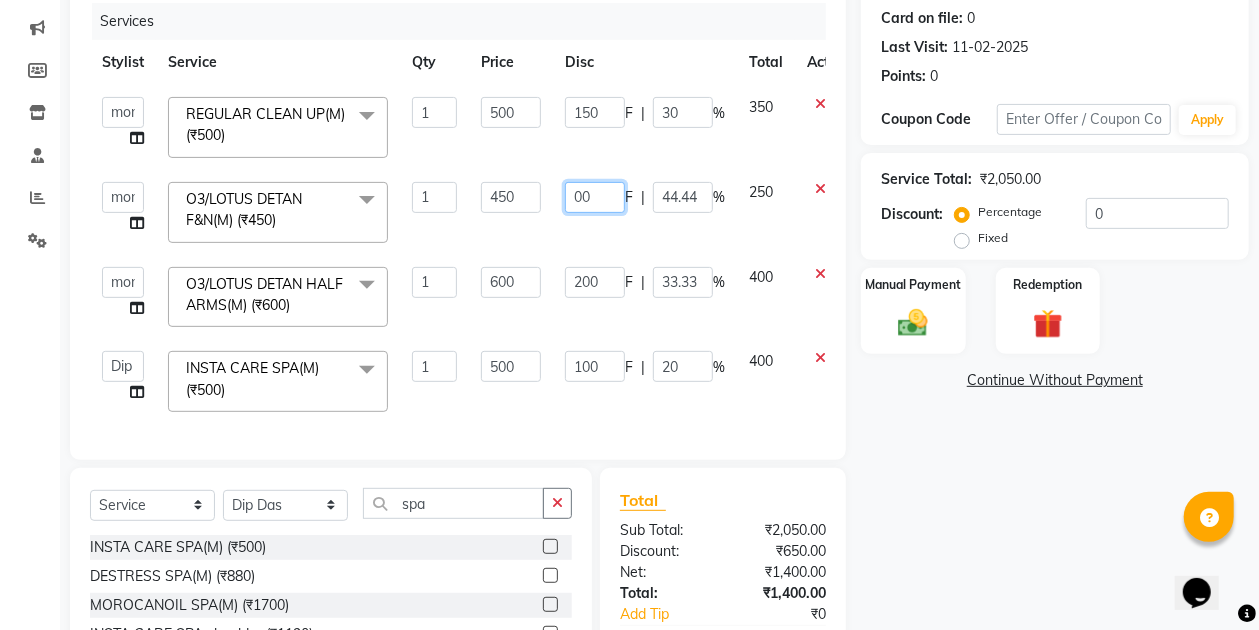 type on "100" 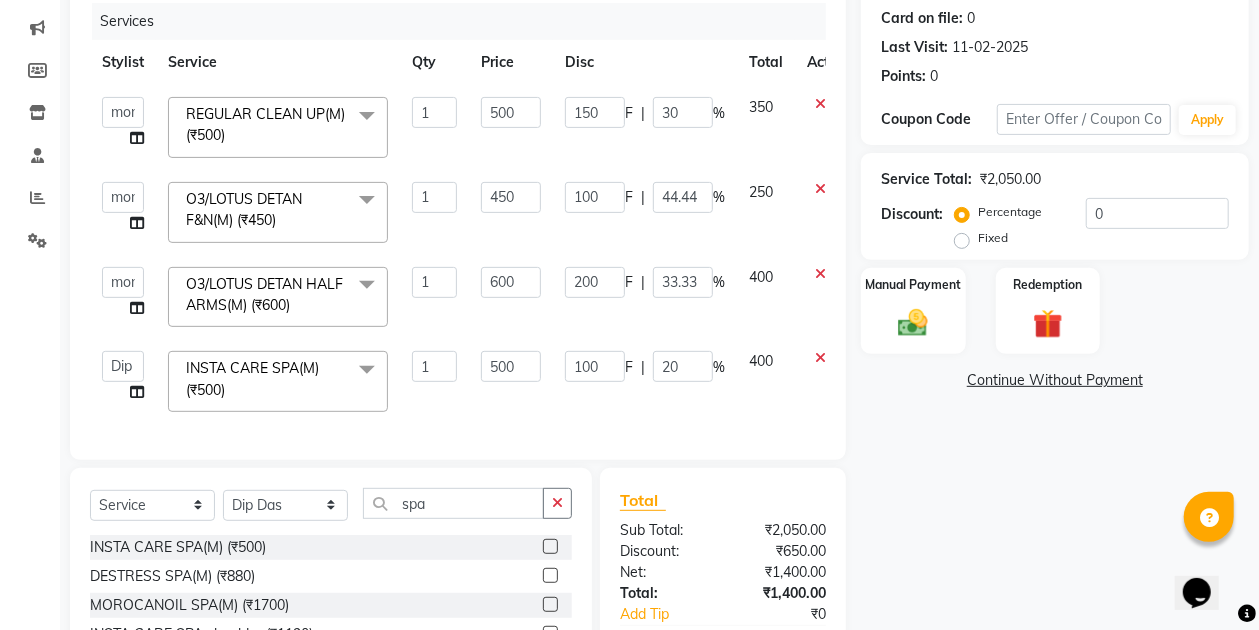 click on "100 F | 44.44 %" 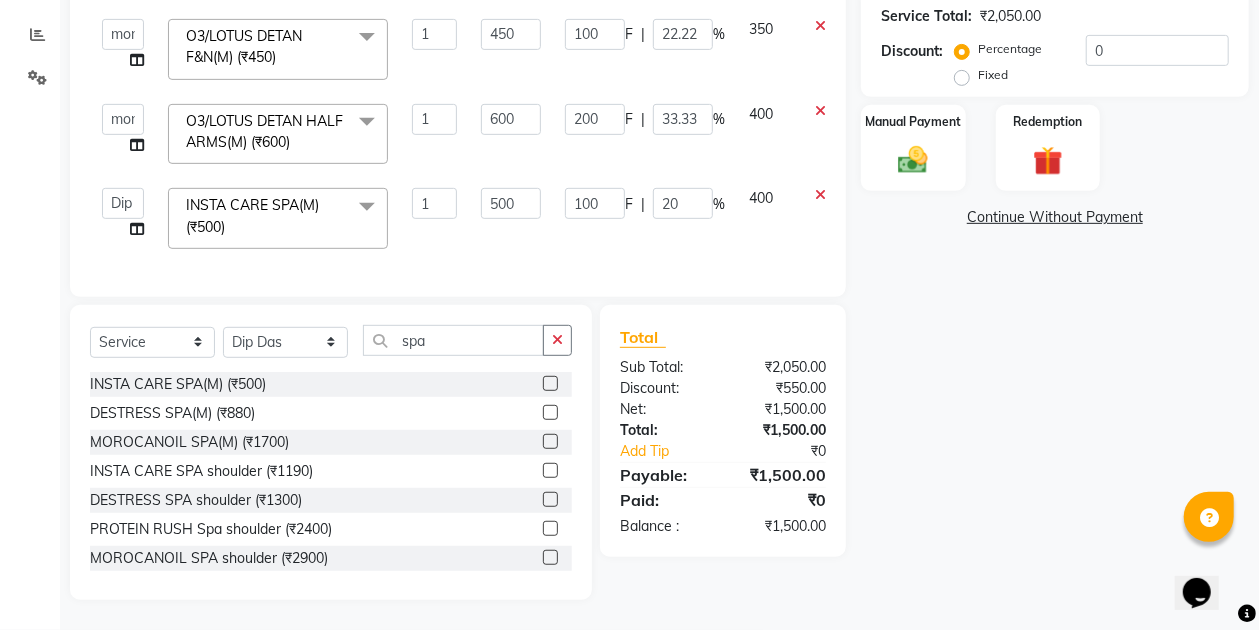 scroll, scrollTop: 414, scrollLeft: 0, axis: vertical 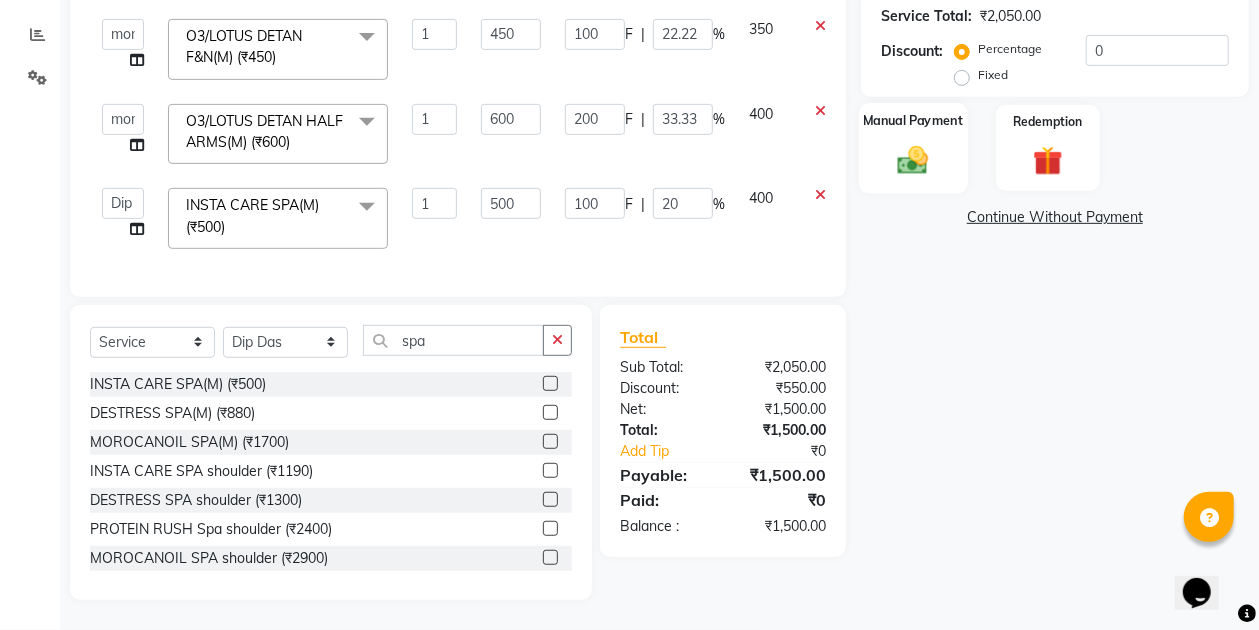 click on "Manual Payment" 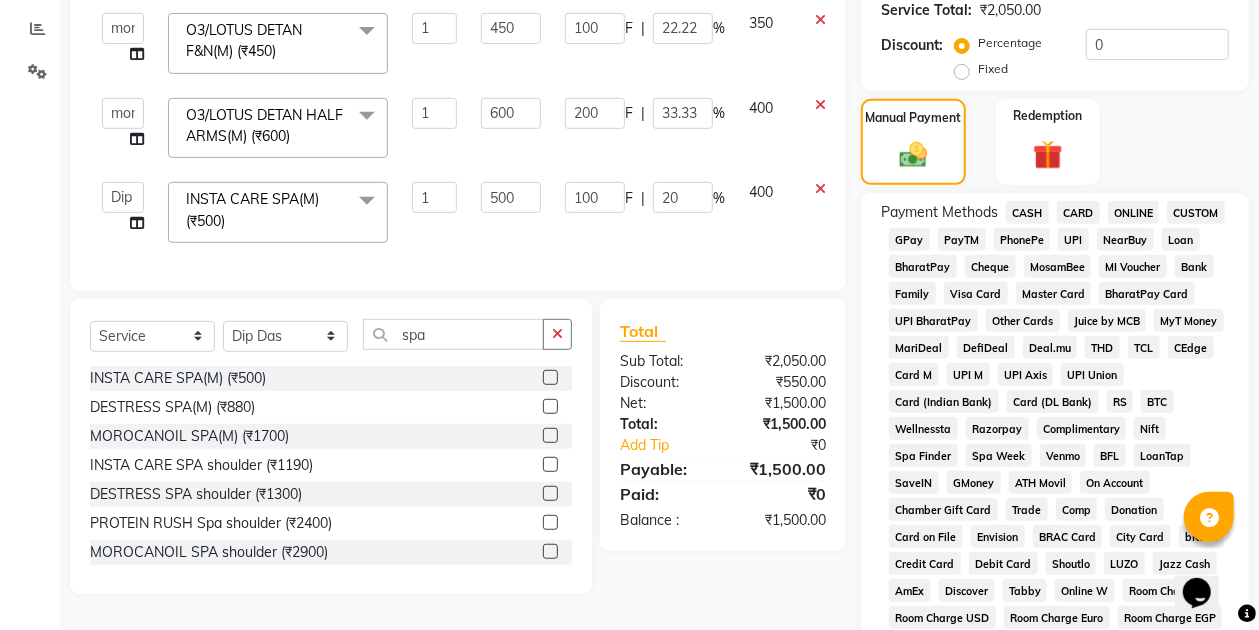 click on "GPay" 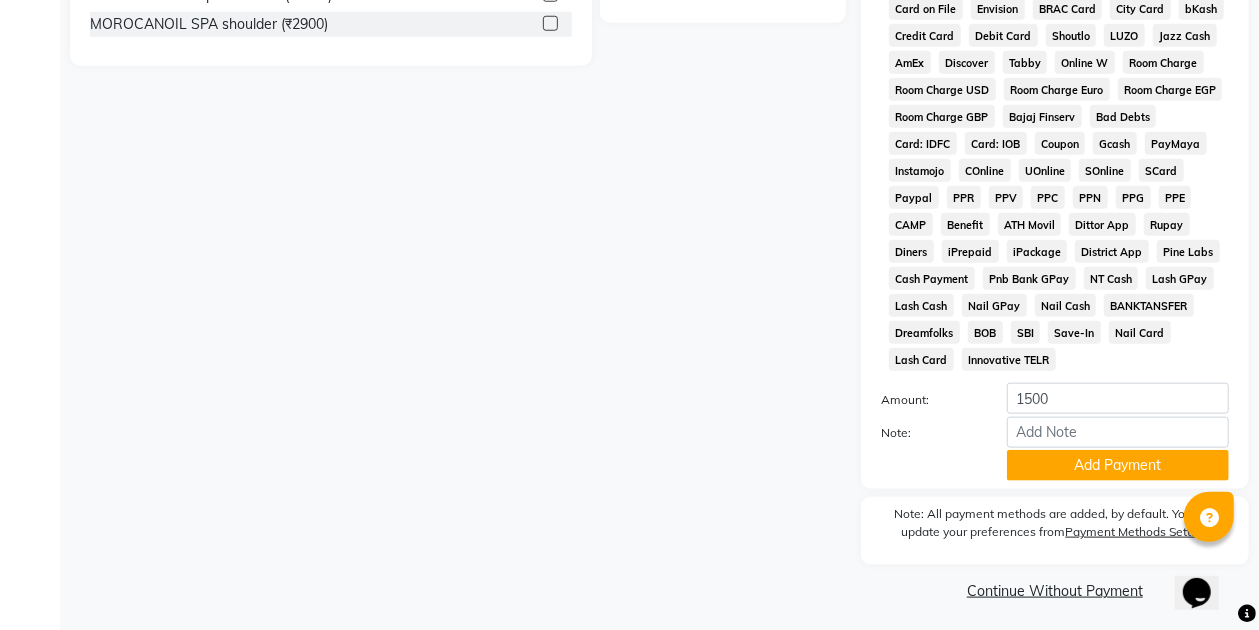 scroll, scrollTop: 948, scrollLeft: 0, axis: vertical 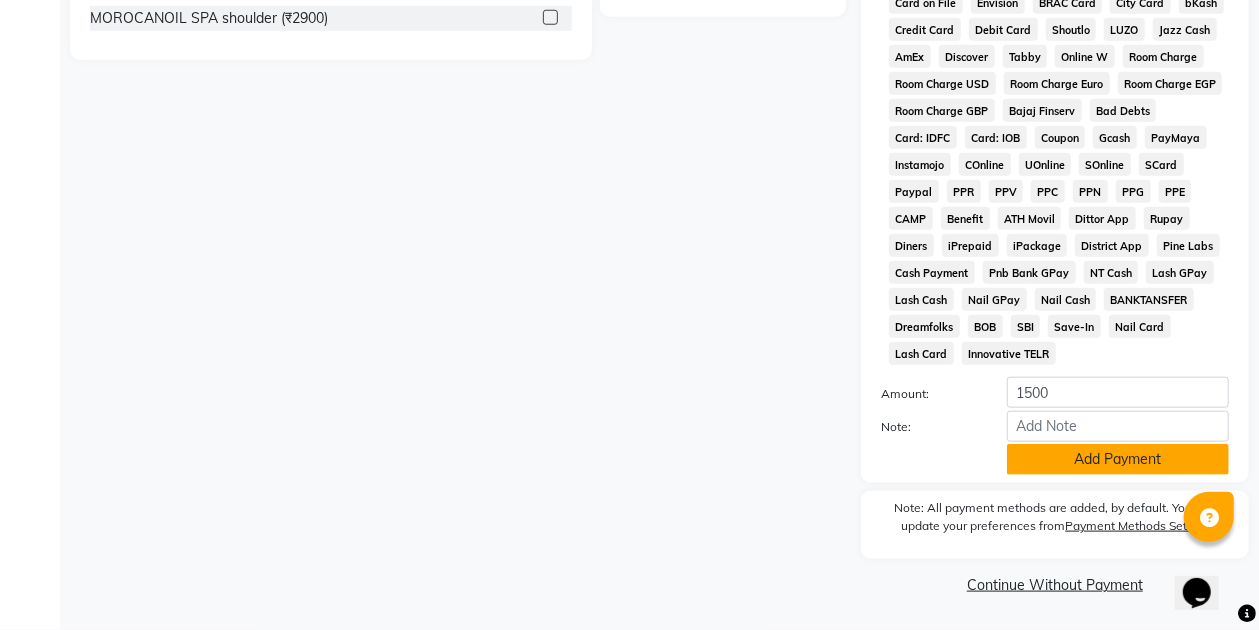 click on "Add Payment" 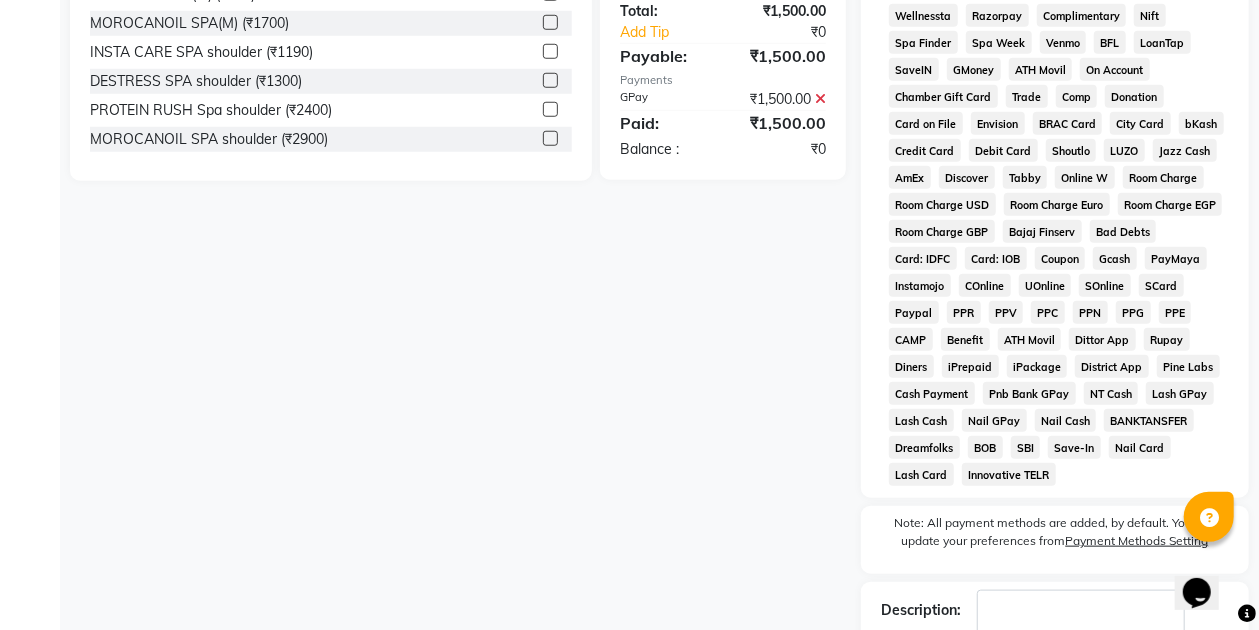 scroll, scrollTop: 960, scrollLeft: 0, axis: vertical 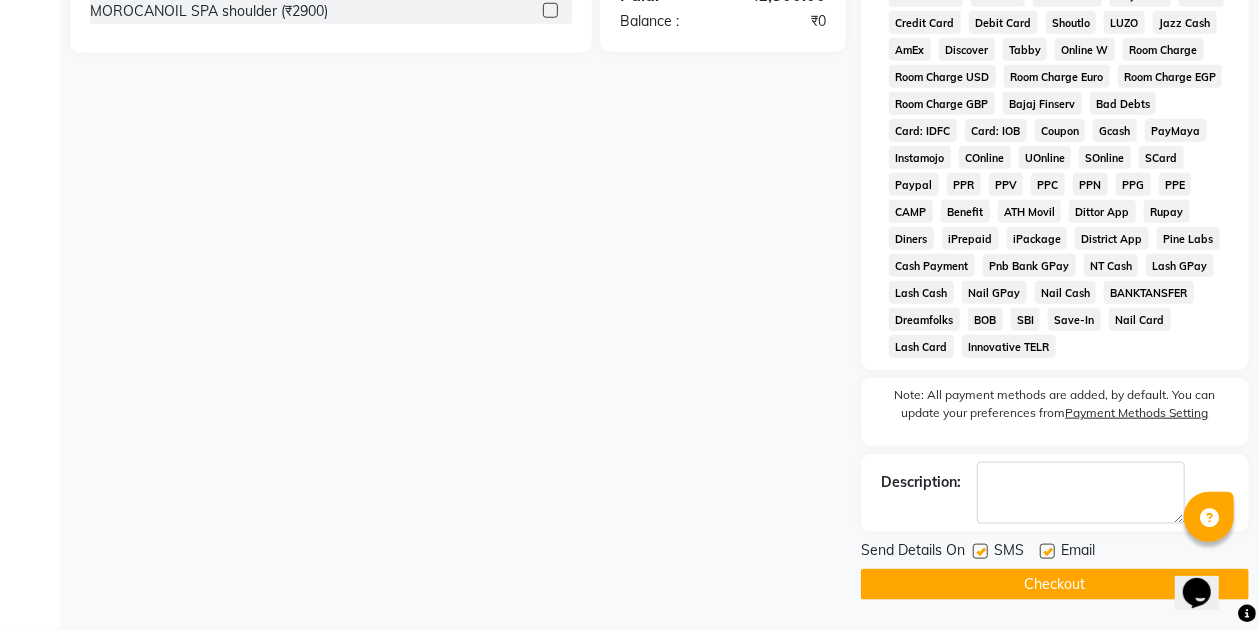 click on "Checkout" 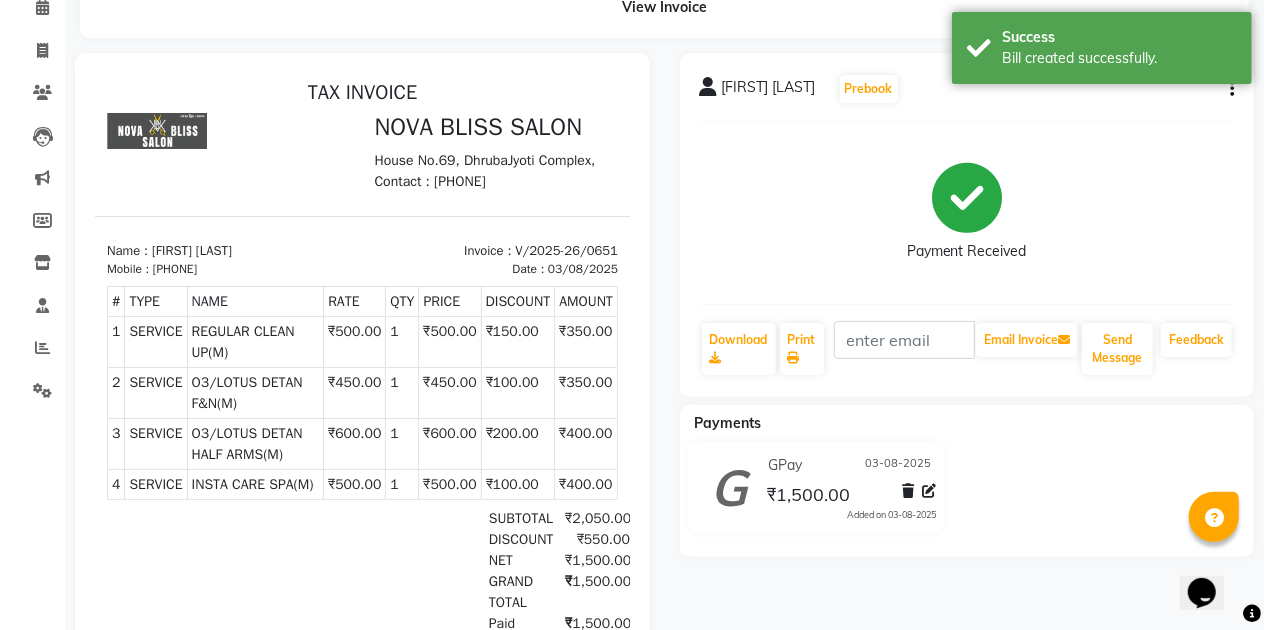 scroll, scrollTop: 0, scrollLeft: 0, axis: both 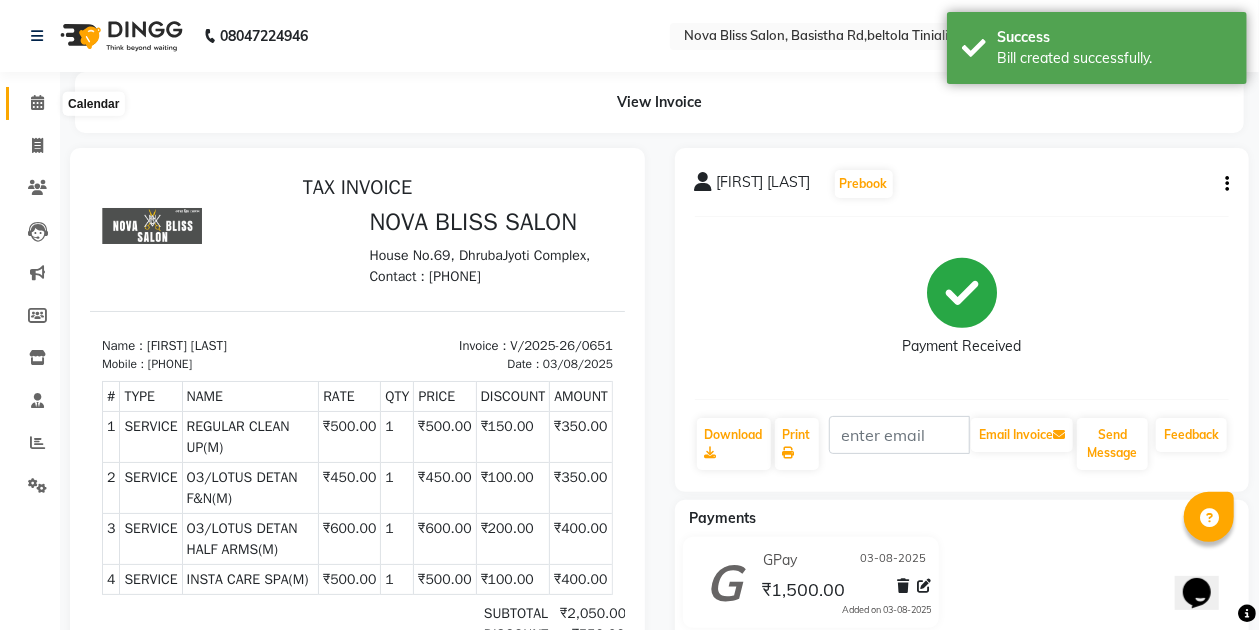 click 